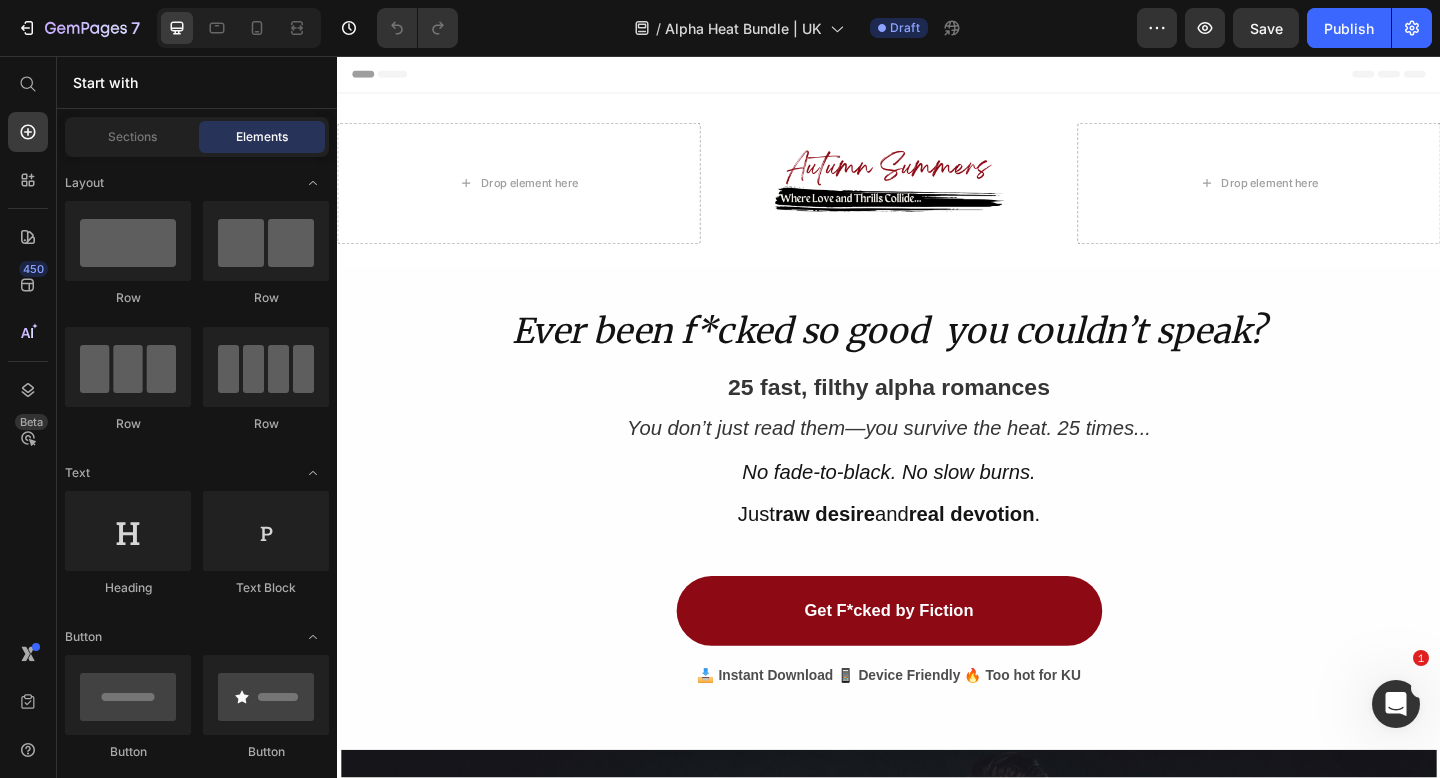 scroll, scrollTop: 0, scrollLeft: 0, axis: both 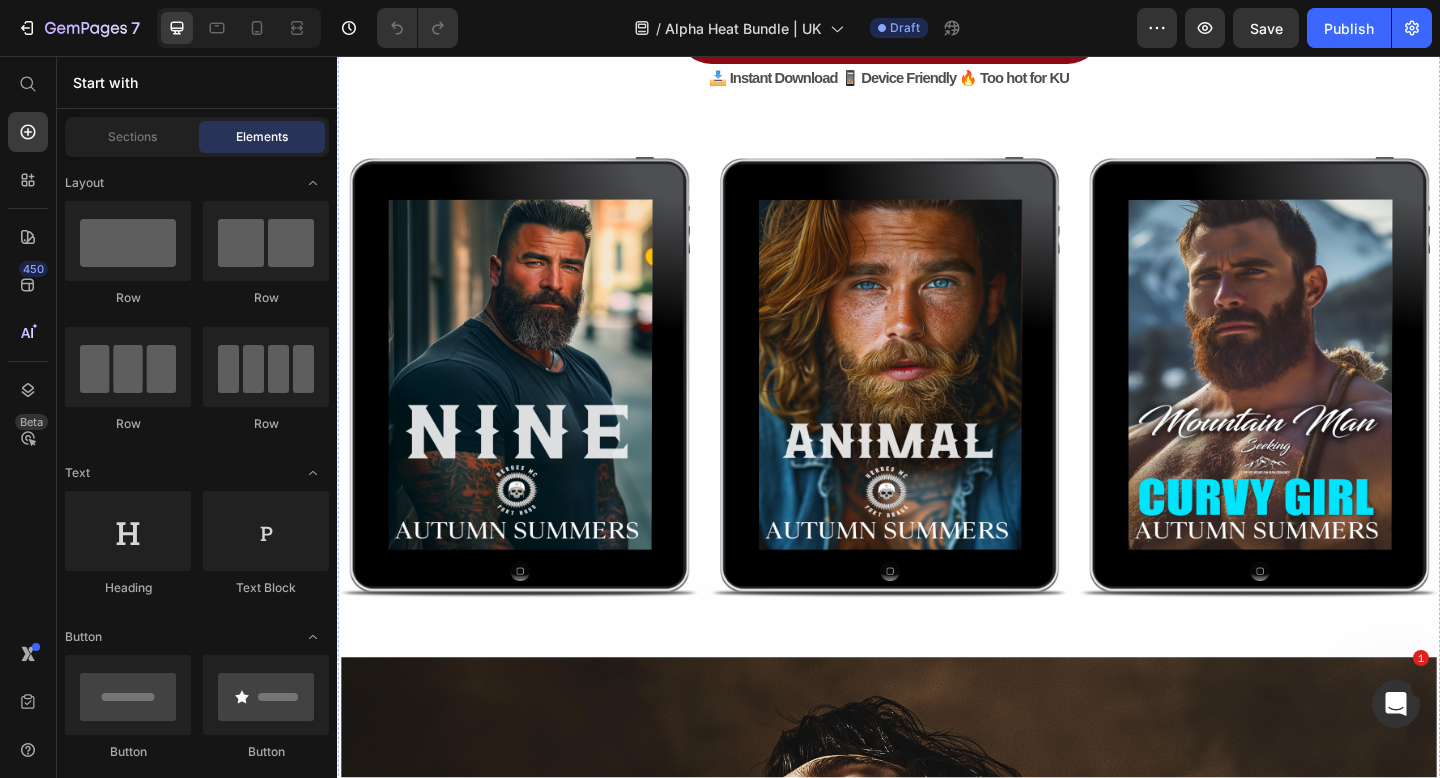 click on "25 High-Heat Obsessions" at bounding box center [936, -83] 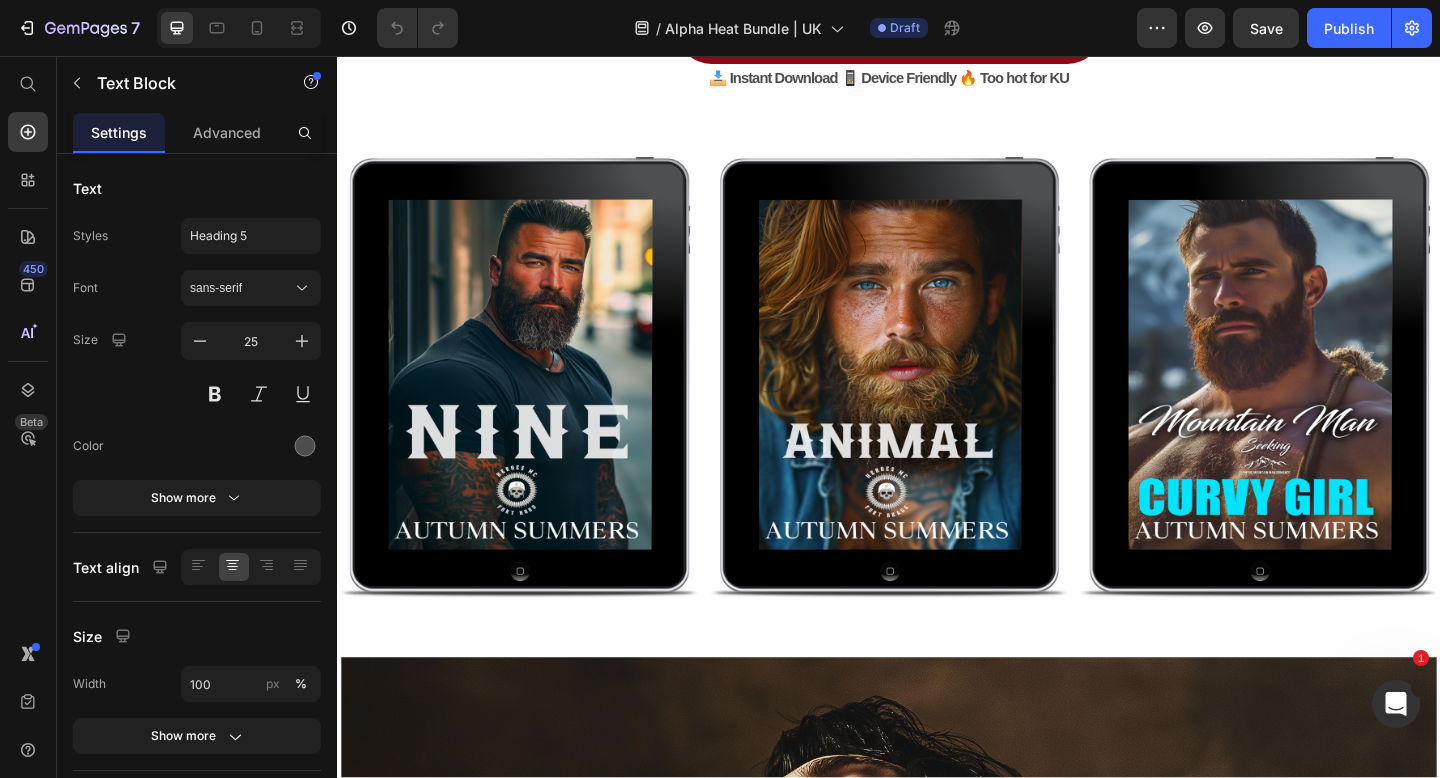 click on "for only $31.00" at bounding box center (936, -50) 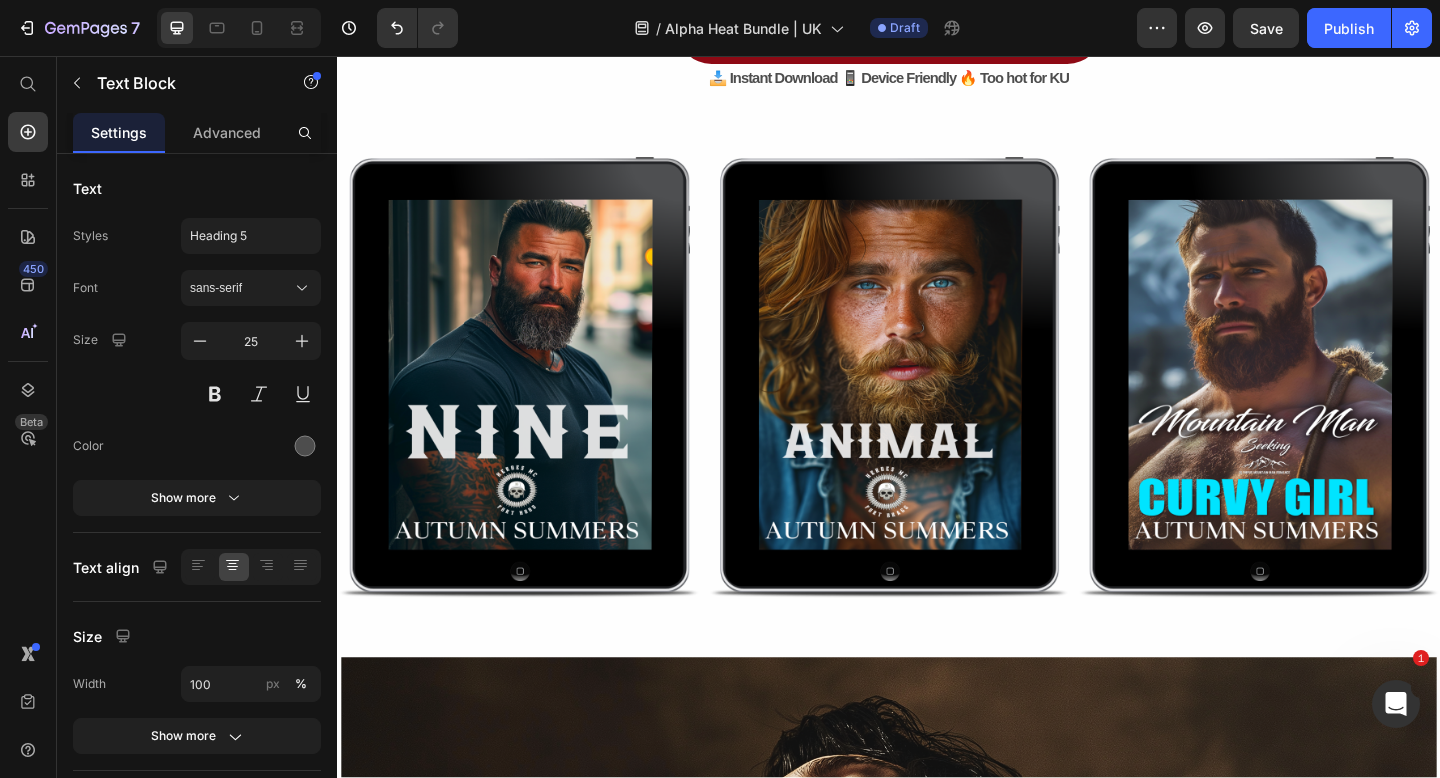 click on "for only $16" at bounding box center (937, -50) 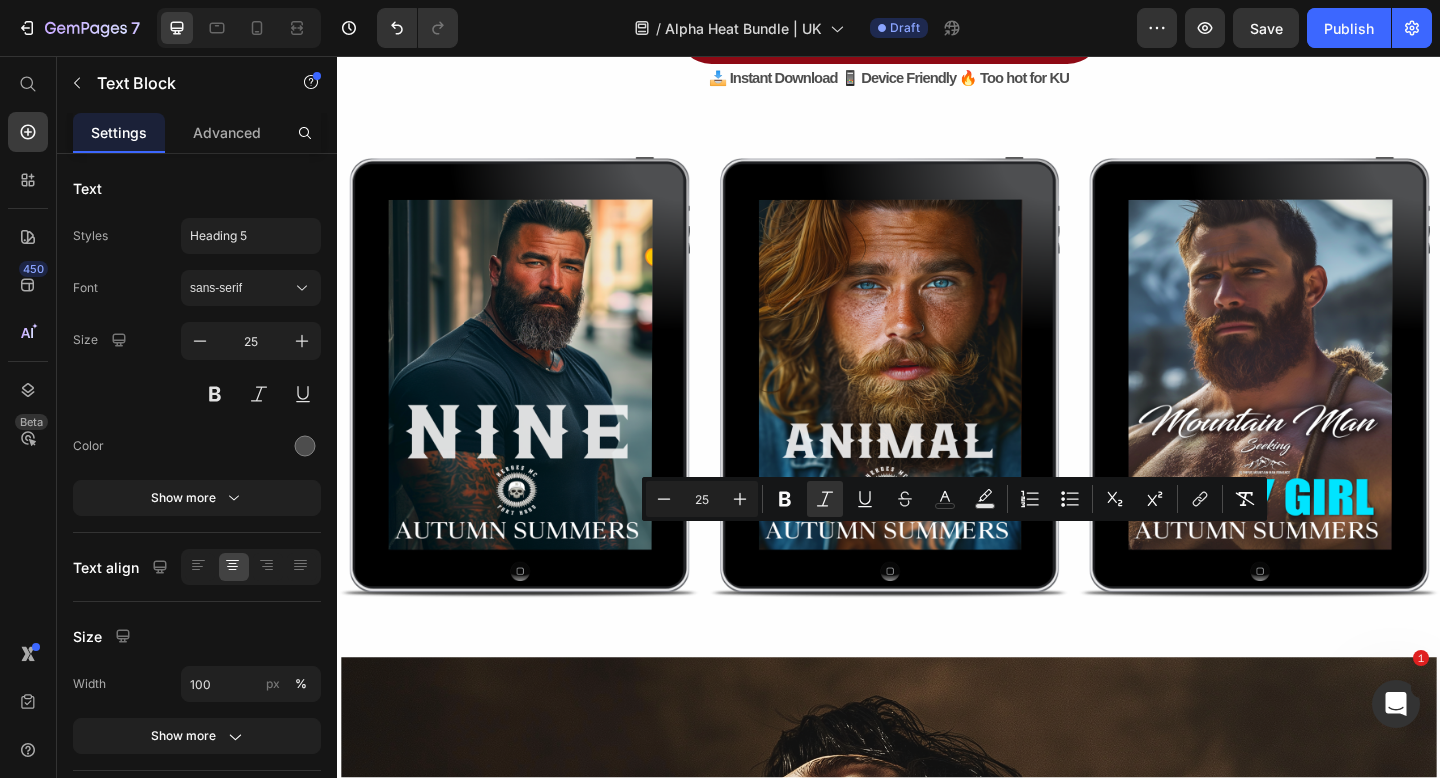 drag, startPoint x: 1012, startPoint y: 584, endPoint x: 962, endPoint y: 584, distance: 50 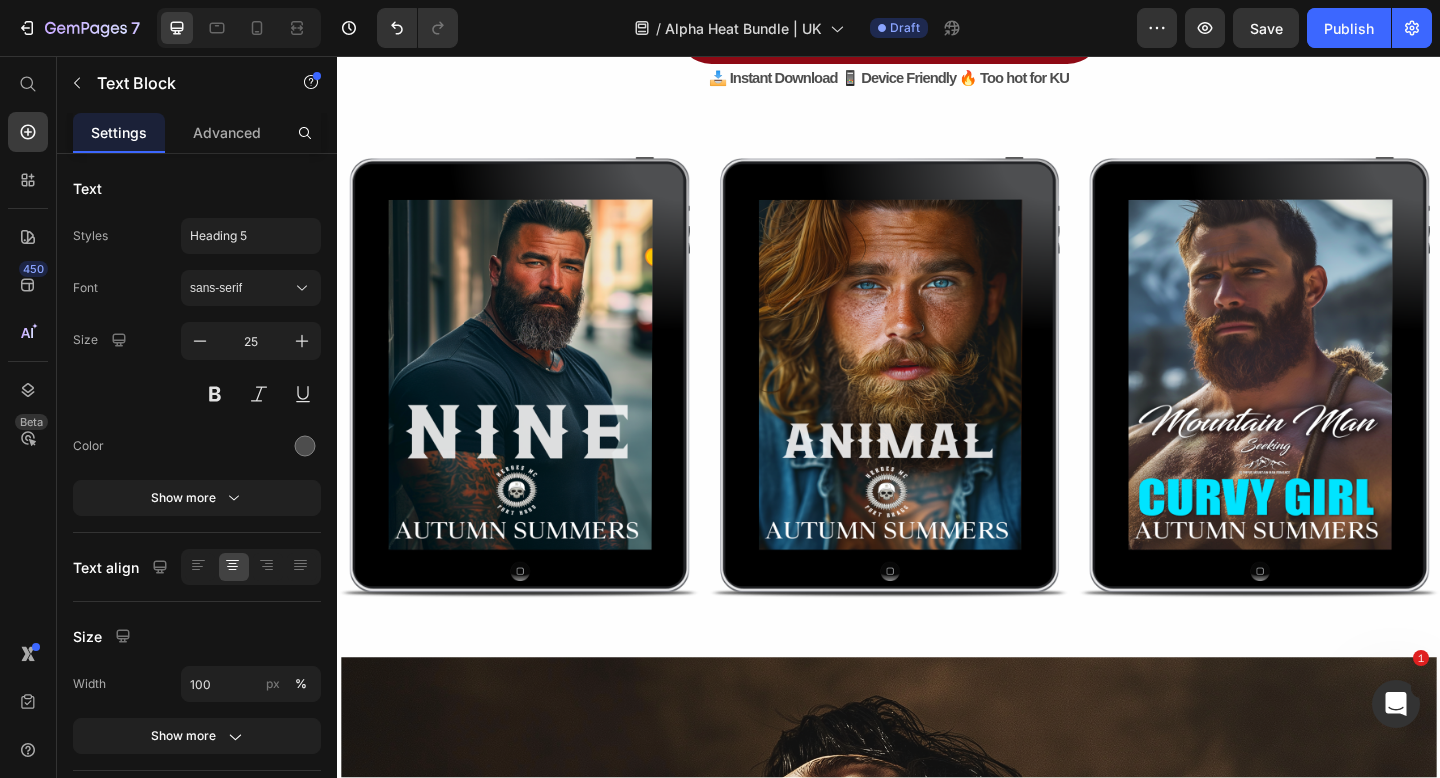 click on "for only £16" at bounding box center (937, -50) 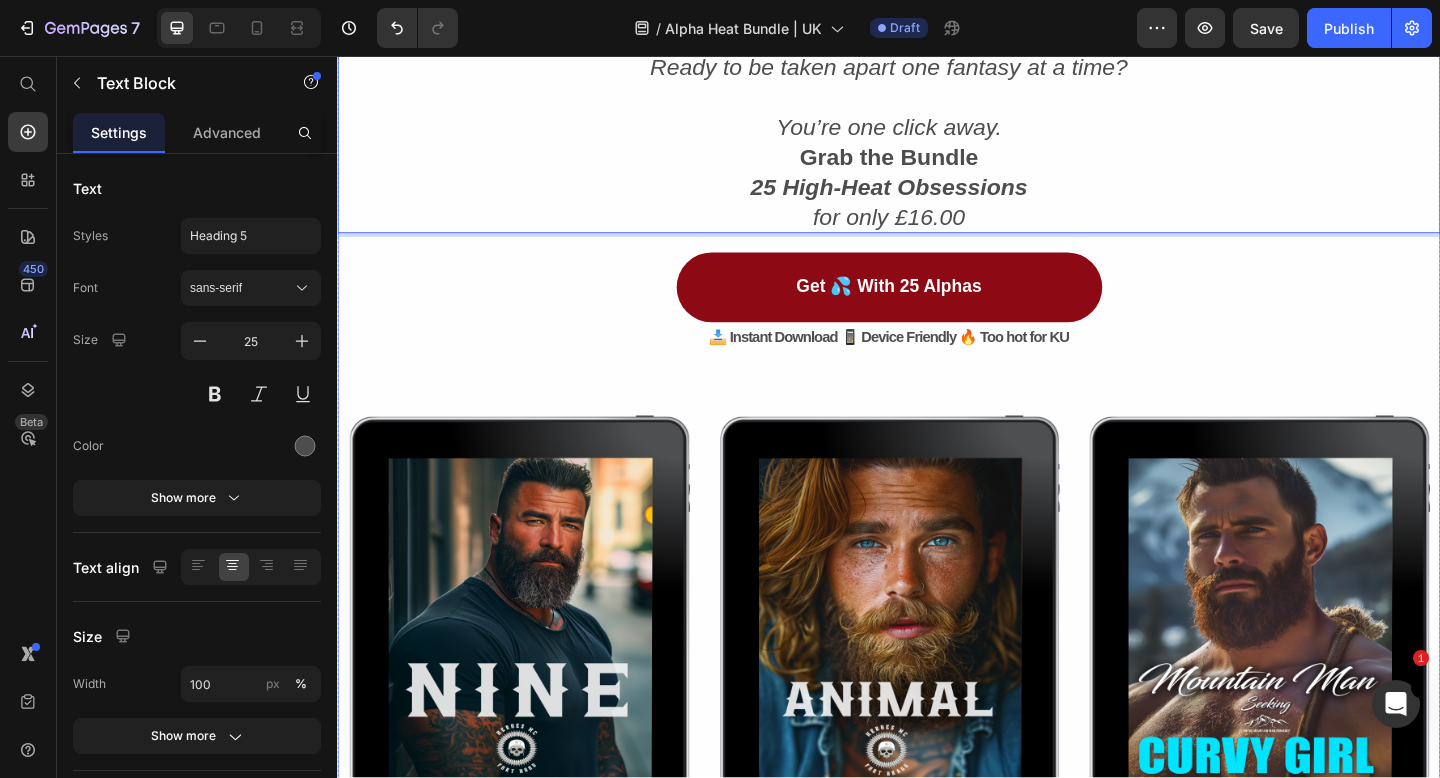scroll, scrollTop: 3585, scrollLeft: 0, axis: vertical 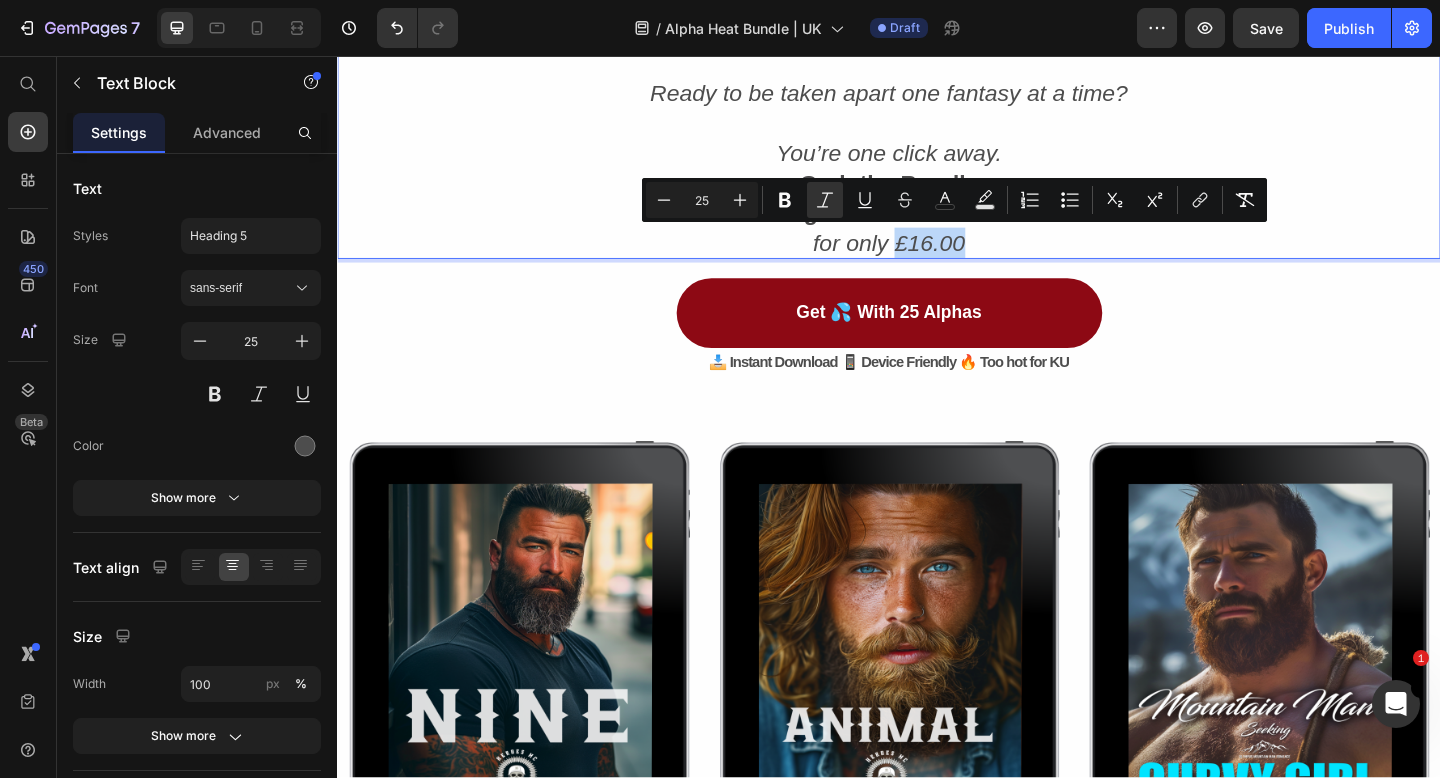 drag, startPoint x: 1022, startPoint y: 255, endPoint x: 945, endPoint y: 260, distance: 77.16217 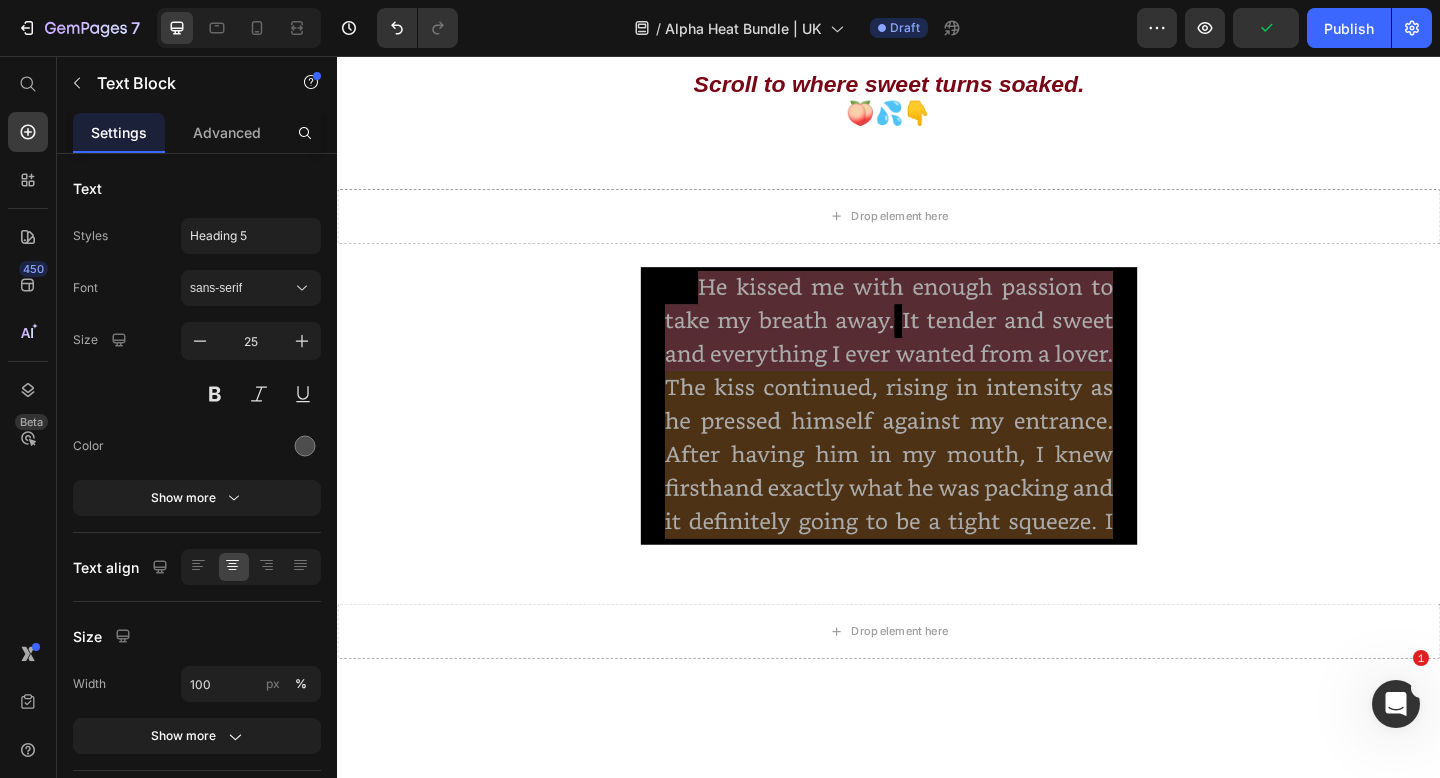type on "16" 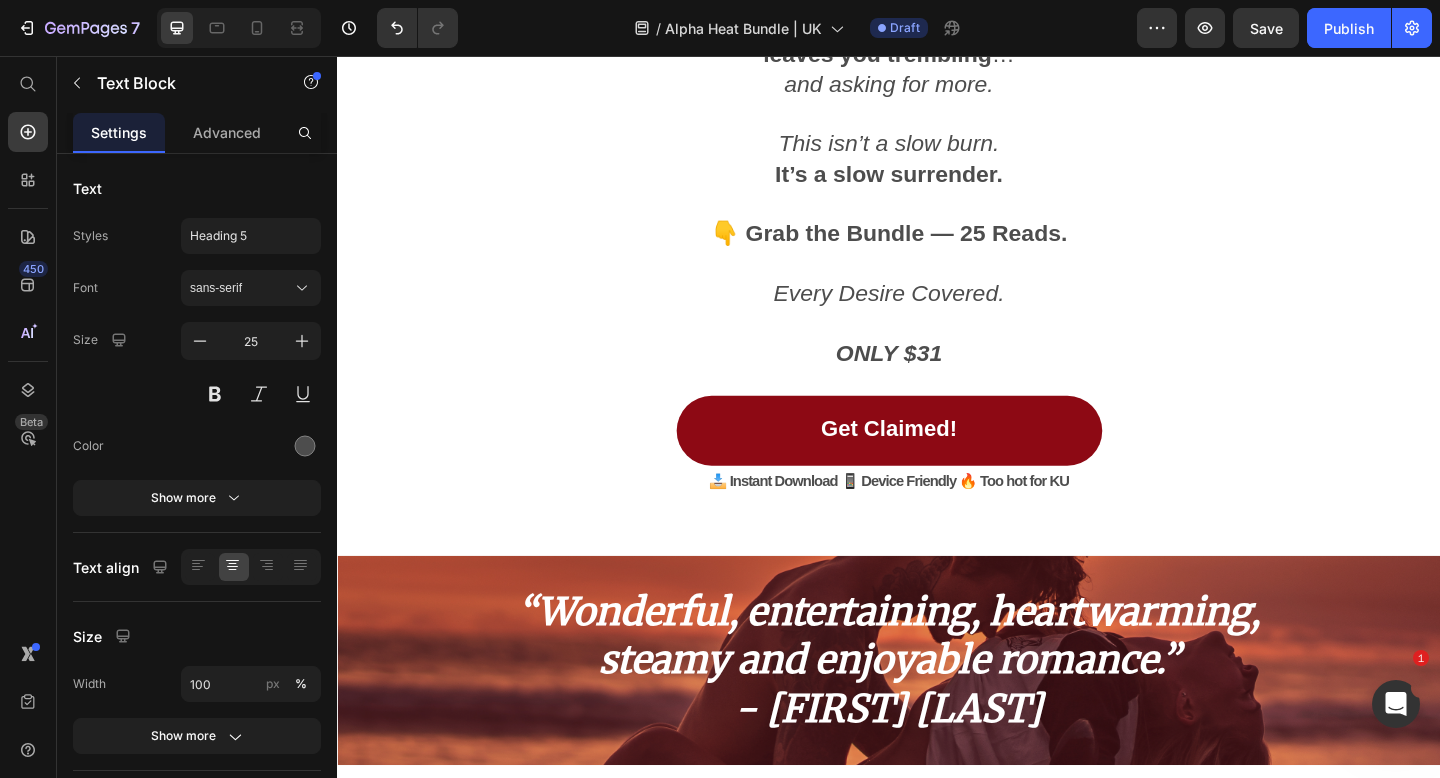 scroll, scrollTop: 10471, scrollLeft: 0, axis: vertical 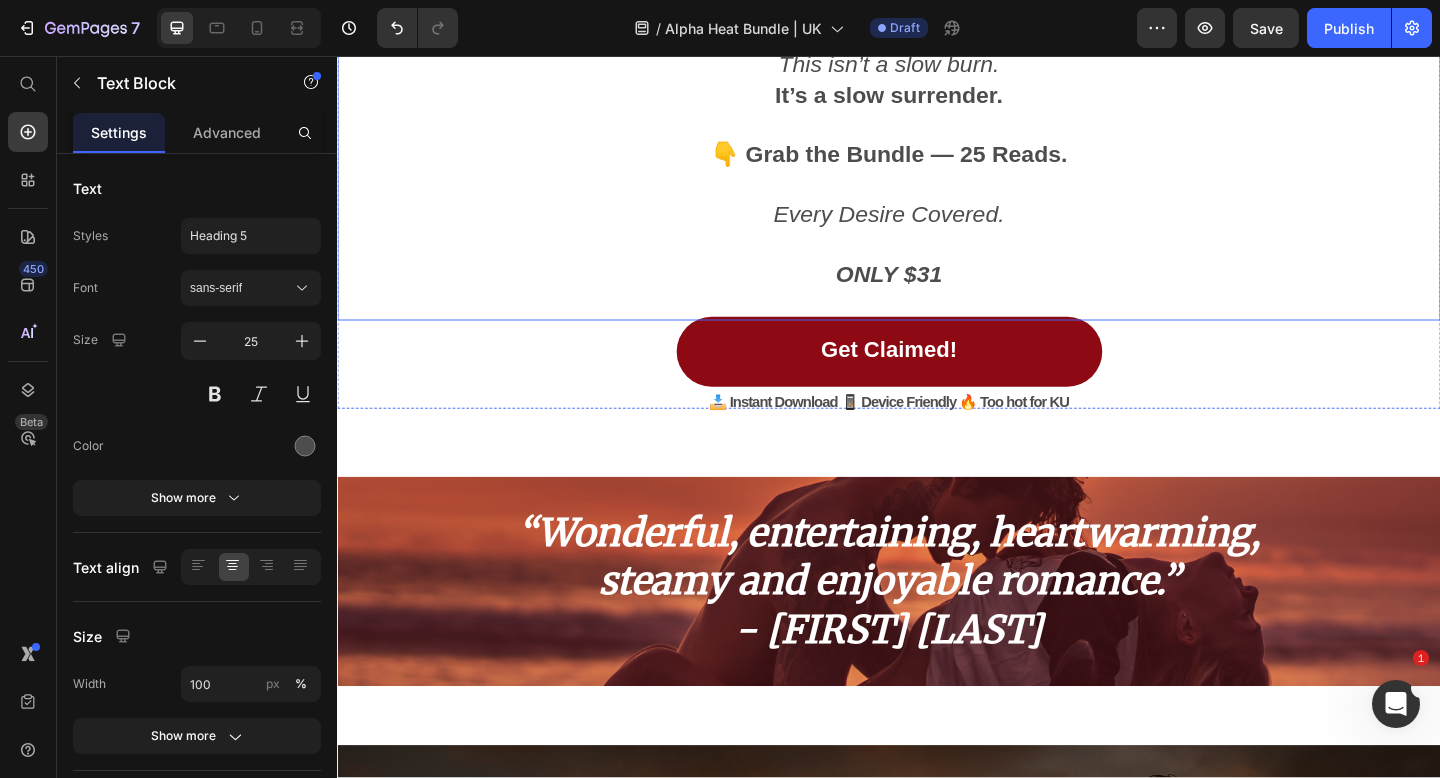 click on "ONLY $31" at bounding box center (937, 293) 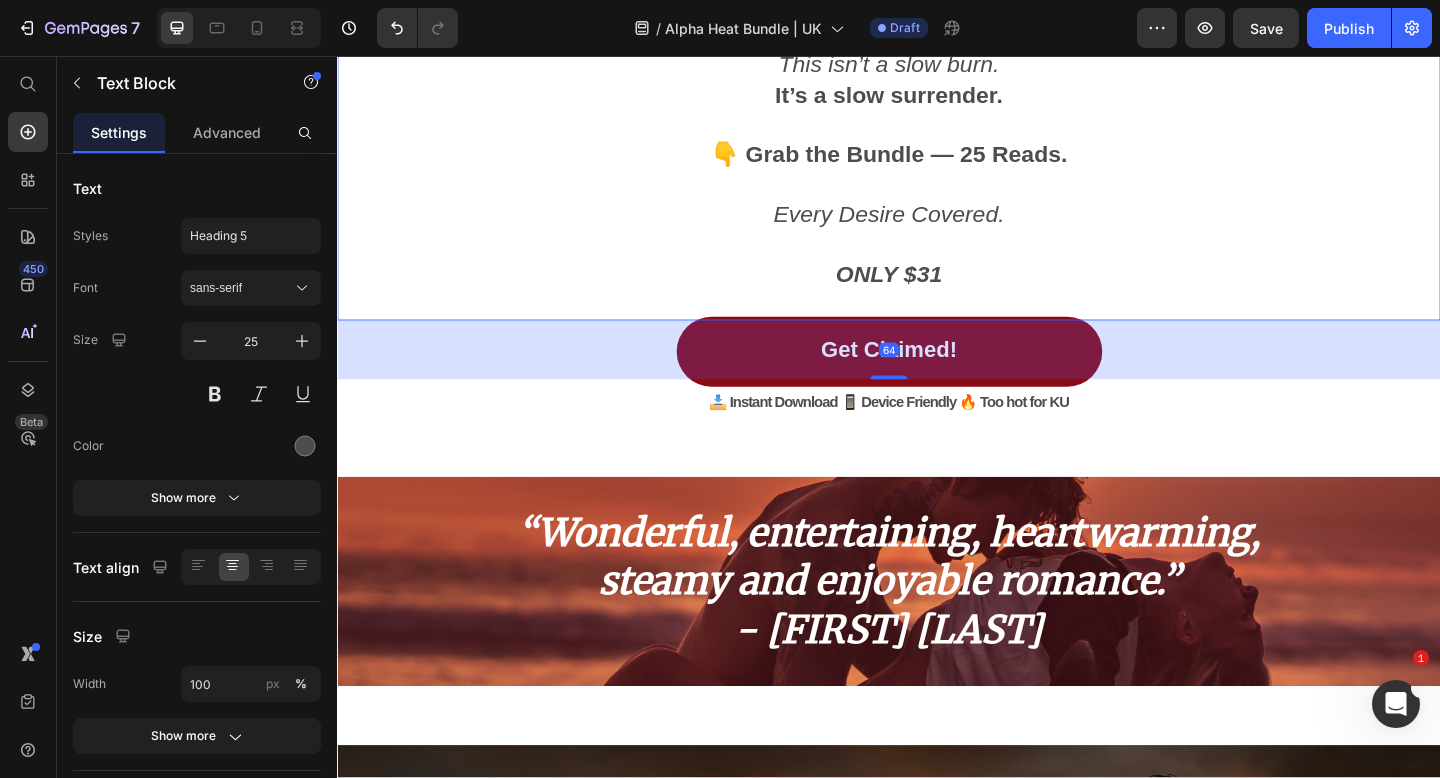 click on "ONLY $31" at bounding box center [937, 293] 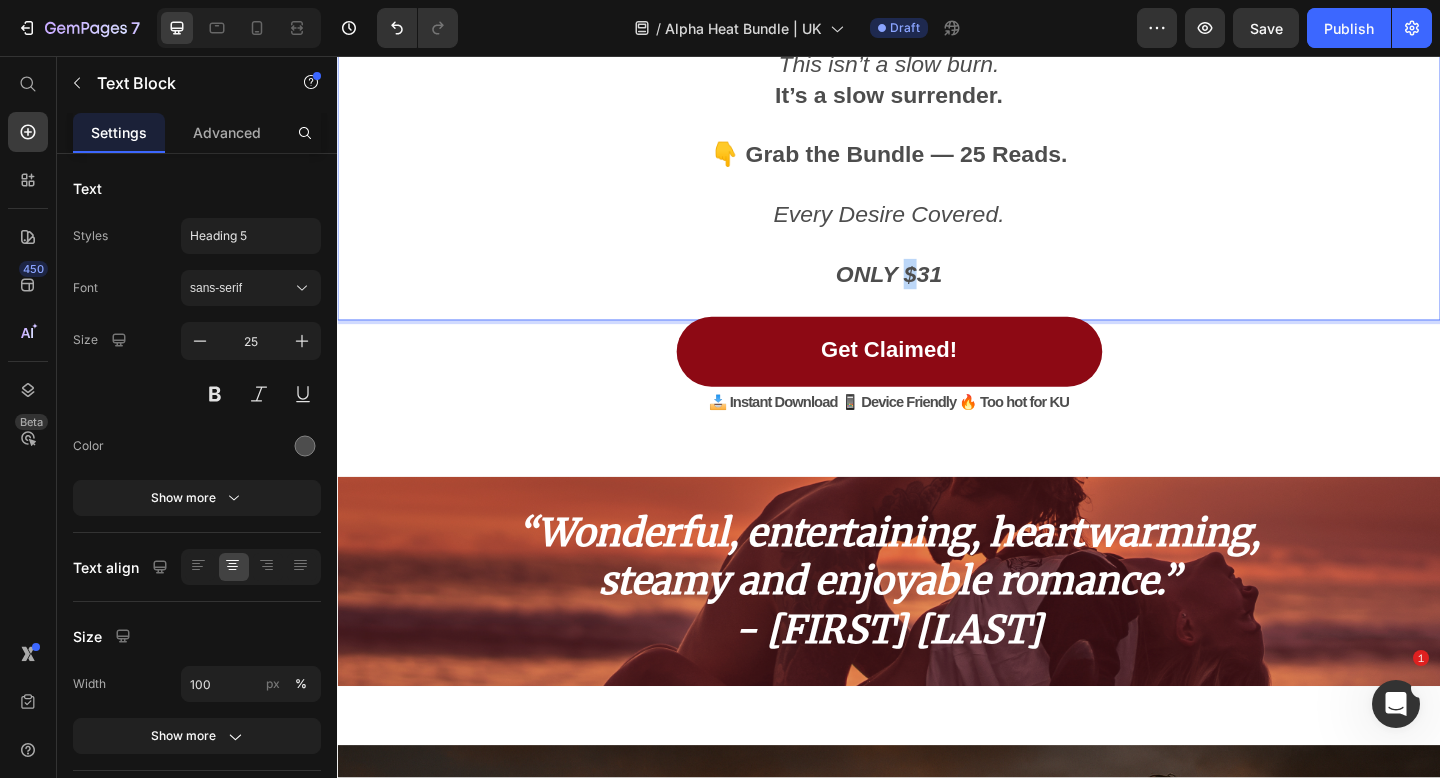 click on "ONLY $31" at bounding box center (937, 293) 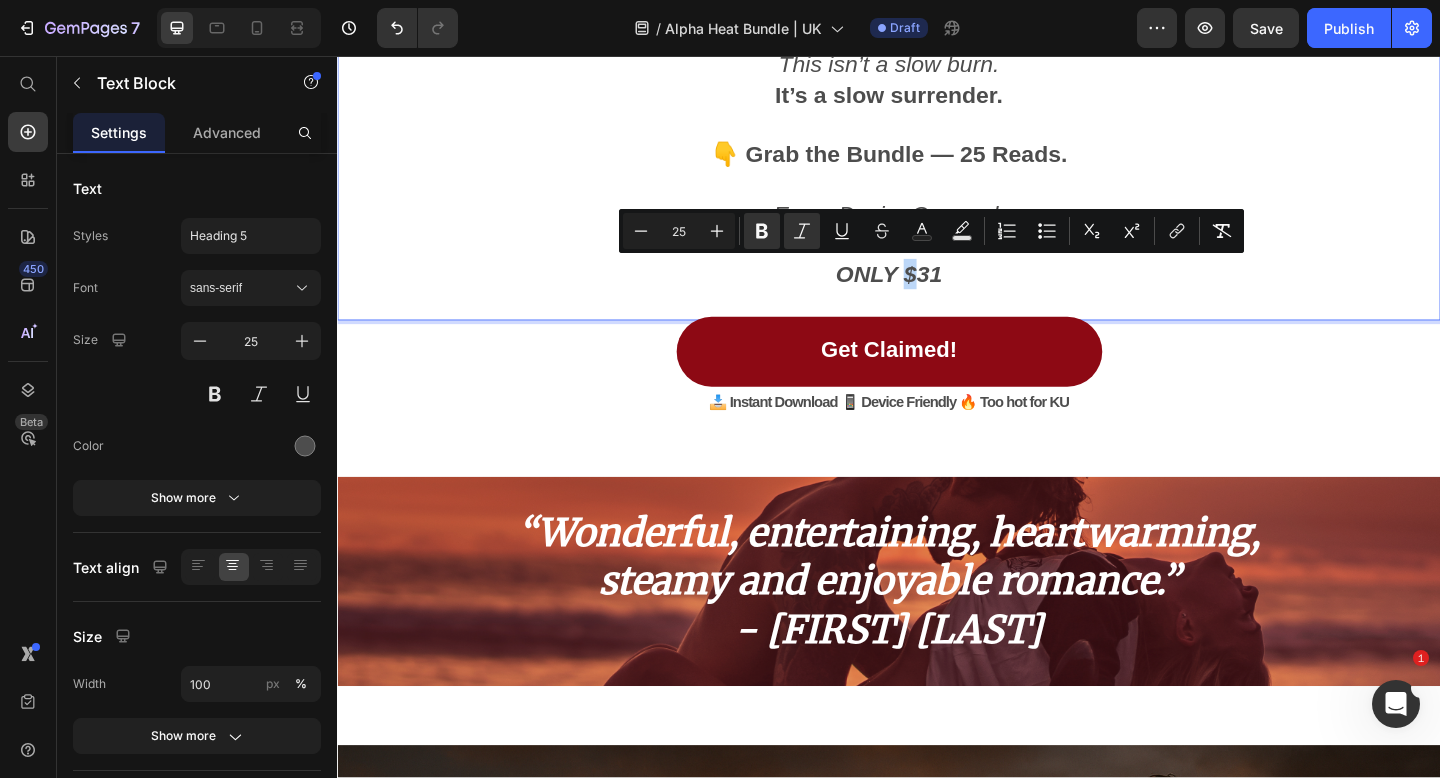 click on "ONLY $31" at bounding box center [937, 293] 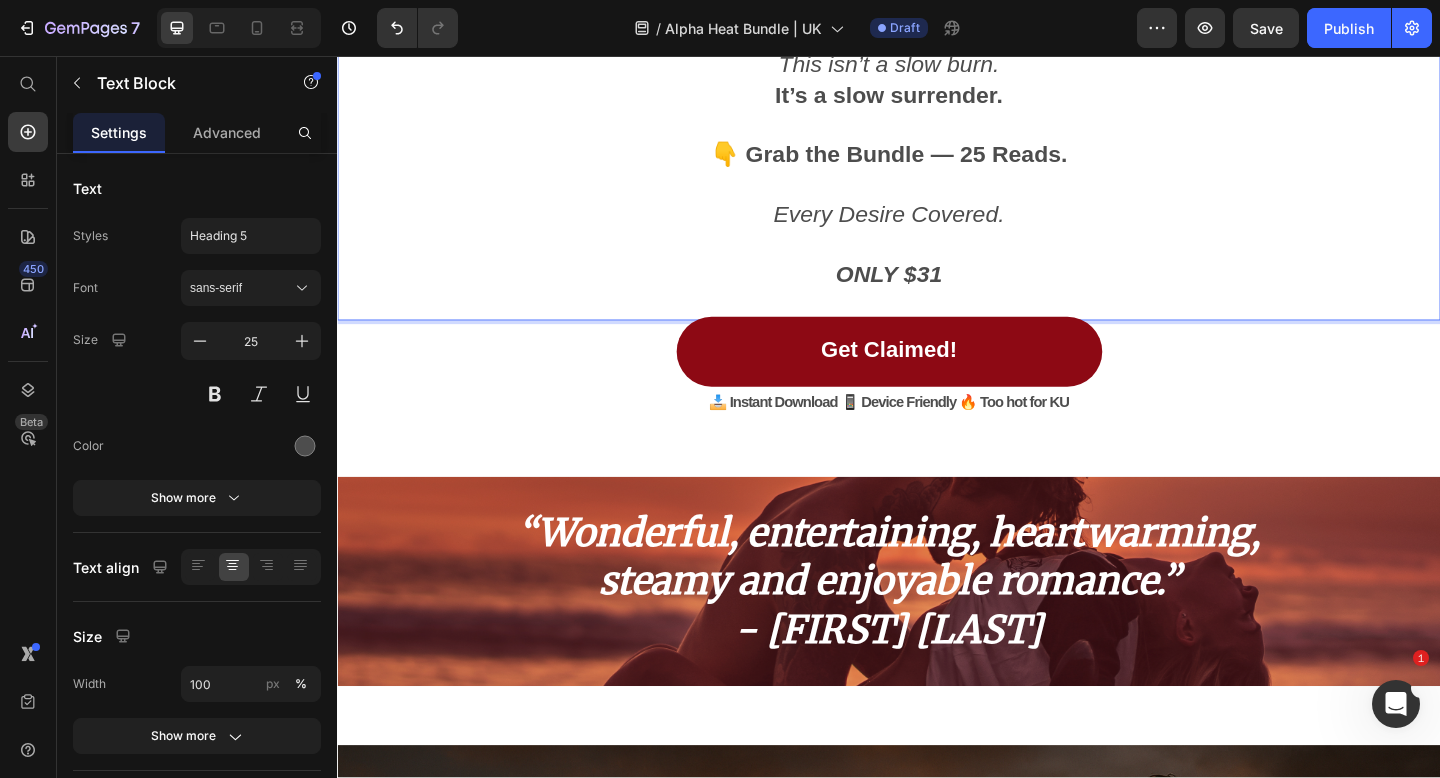 drag, startPoint x: 956, startPoint y: 295, endPoint x: 998, endPoint y: 295, distance: 42 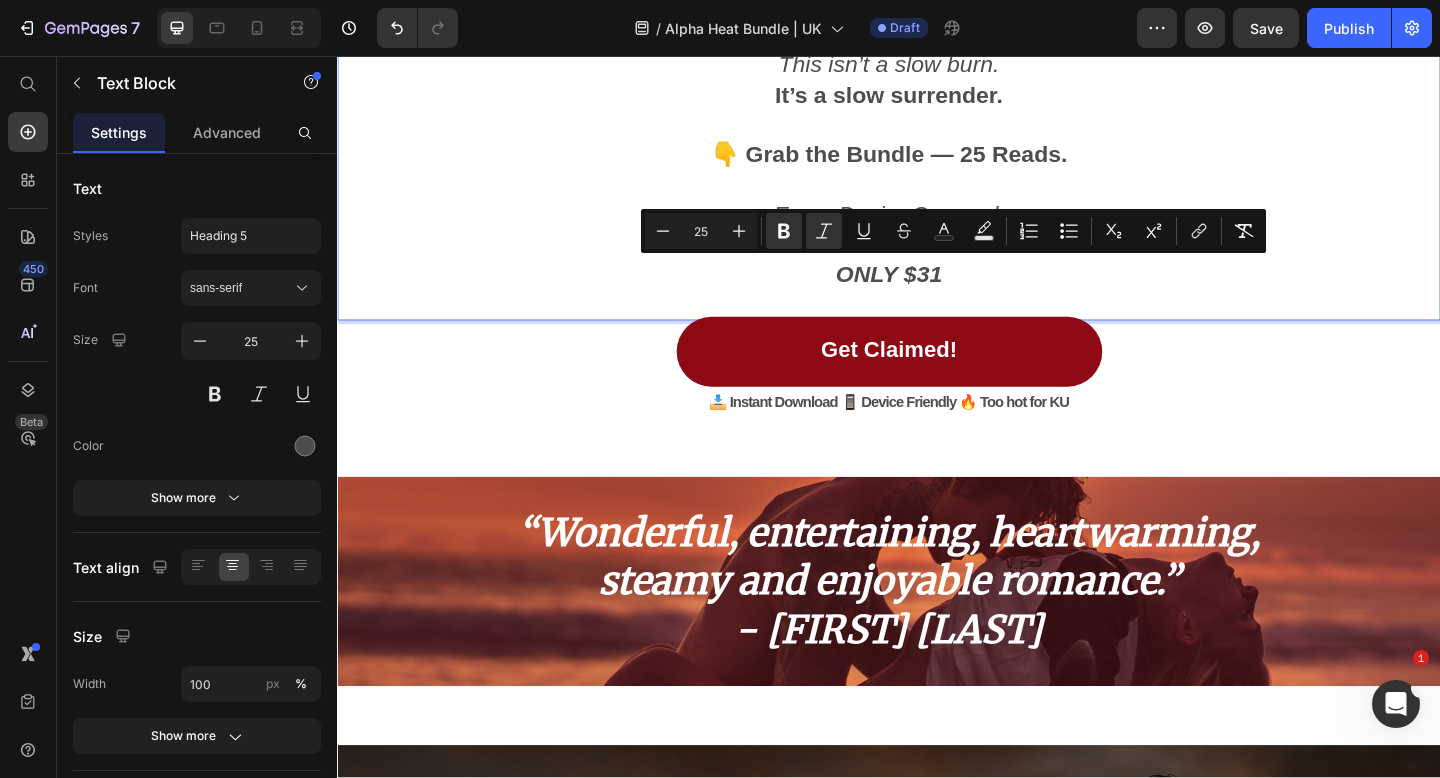 click on "ONLY $31" at bounding box center (937, 276) 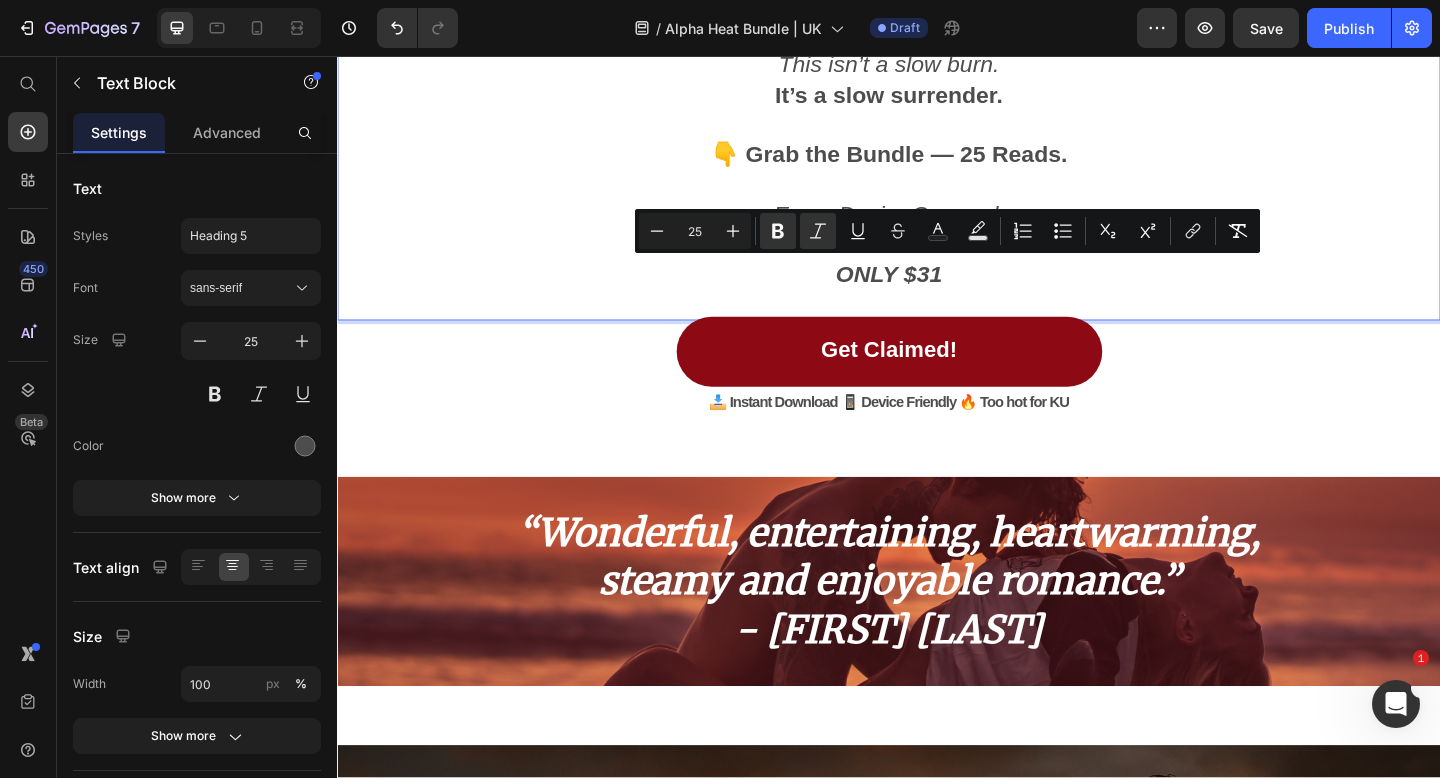 drag, startPoint x: 998, startPoint y: 294, endPoint x: 953, endPoint y: 296, distance: 45.044422 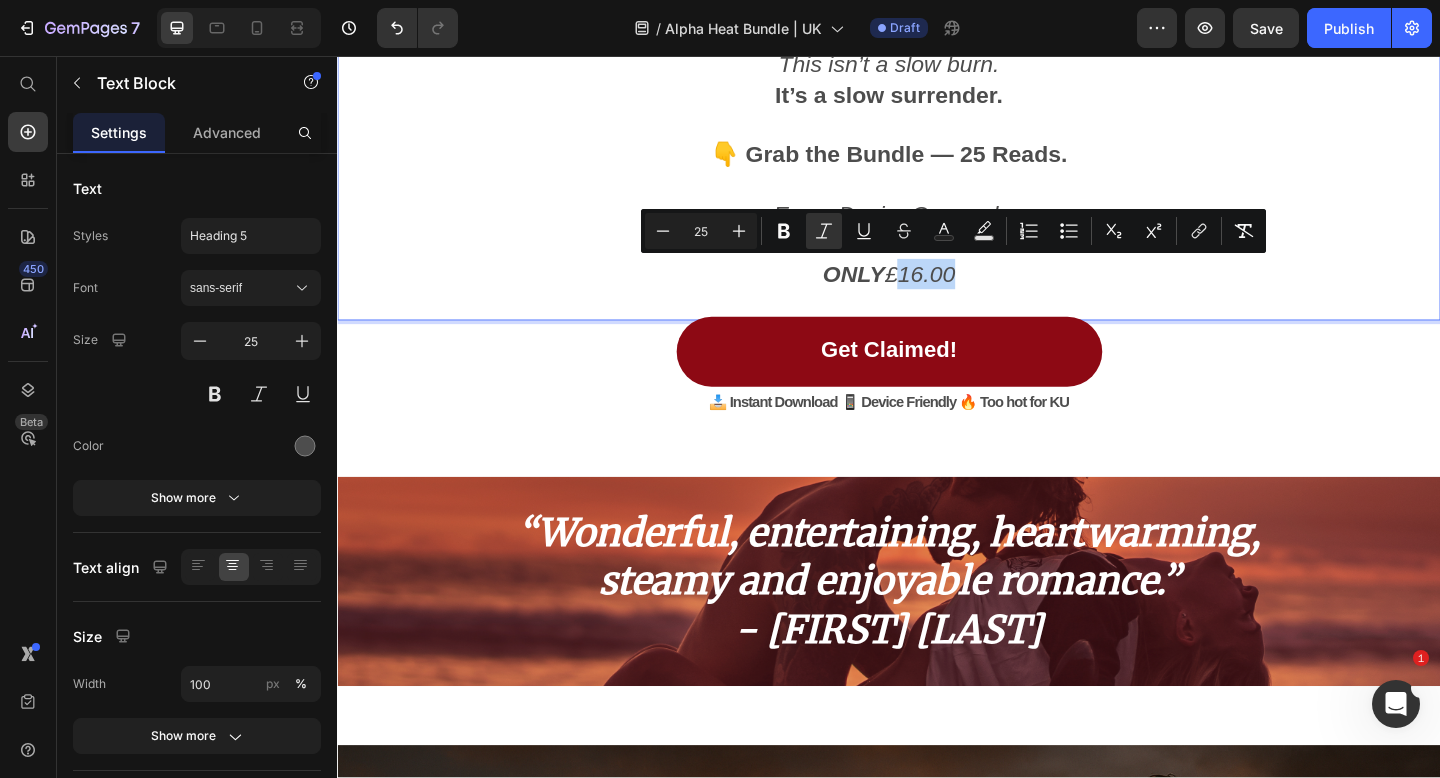 drag, startPoint x: 1028, startPoint y: 291, endPoint x: 943, endPoint y: 294, distance: 85.052925 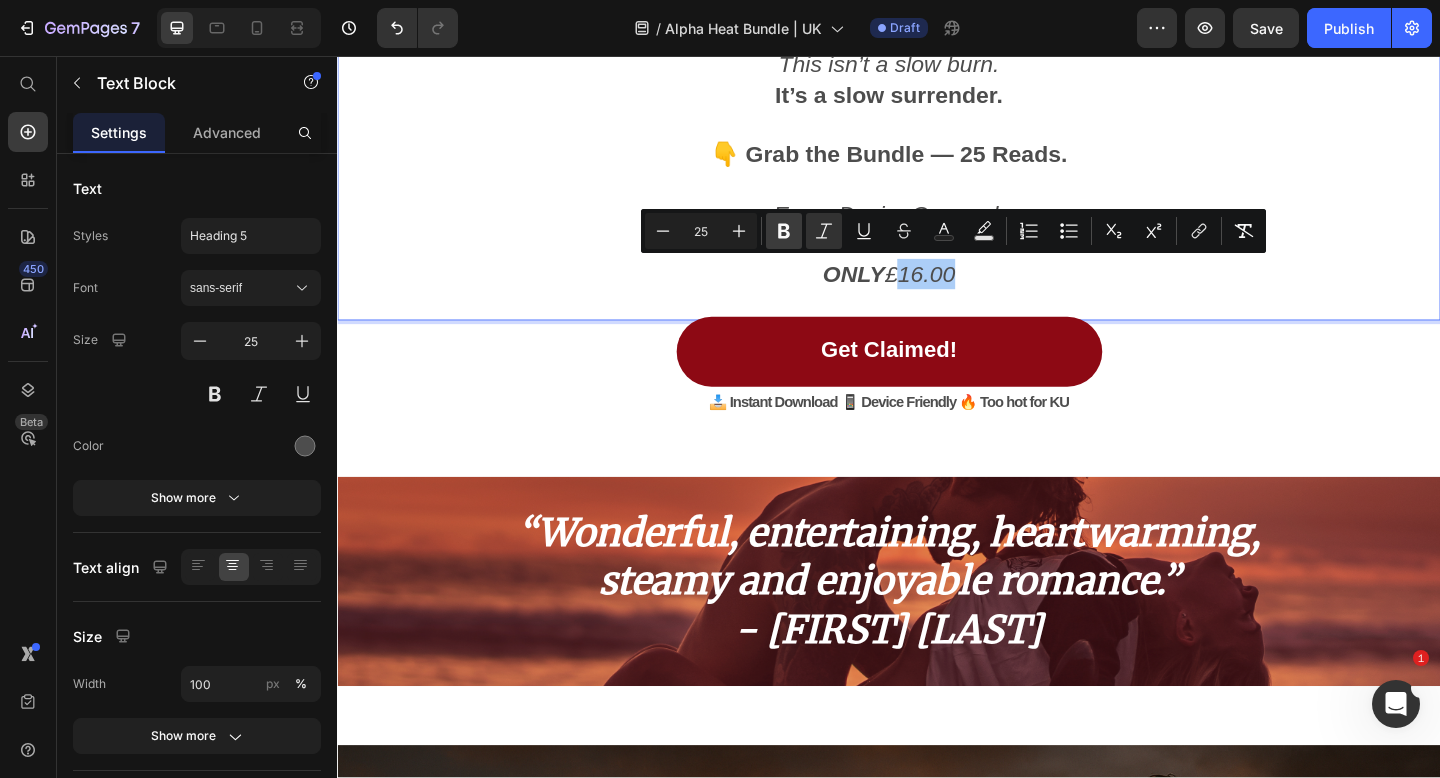 click 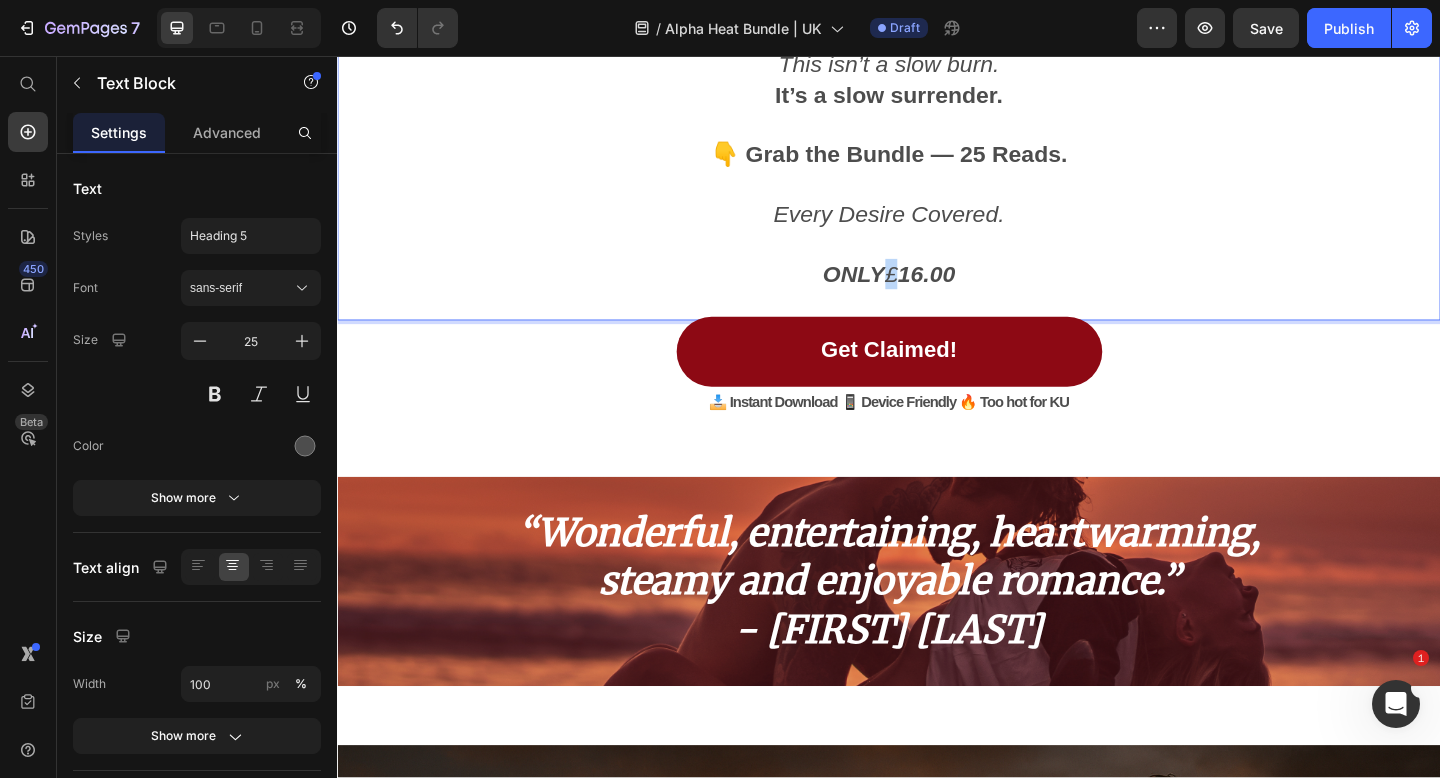 click on "ONLY  £ 16.00" at bounding box center (937, 293) 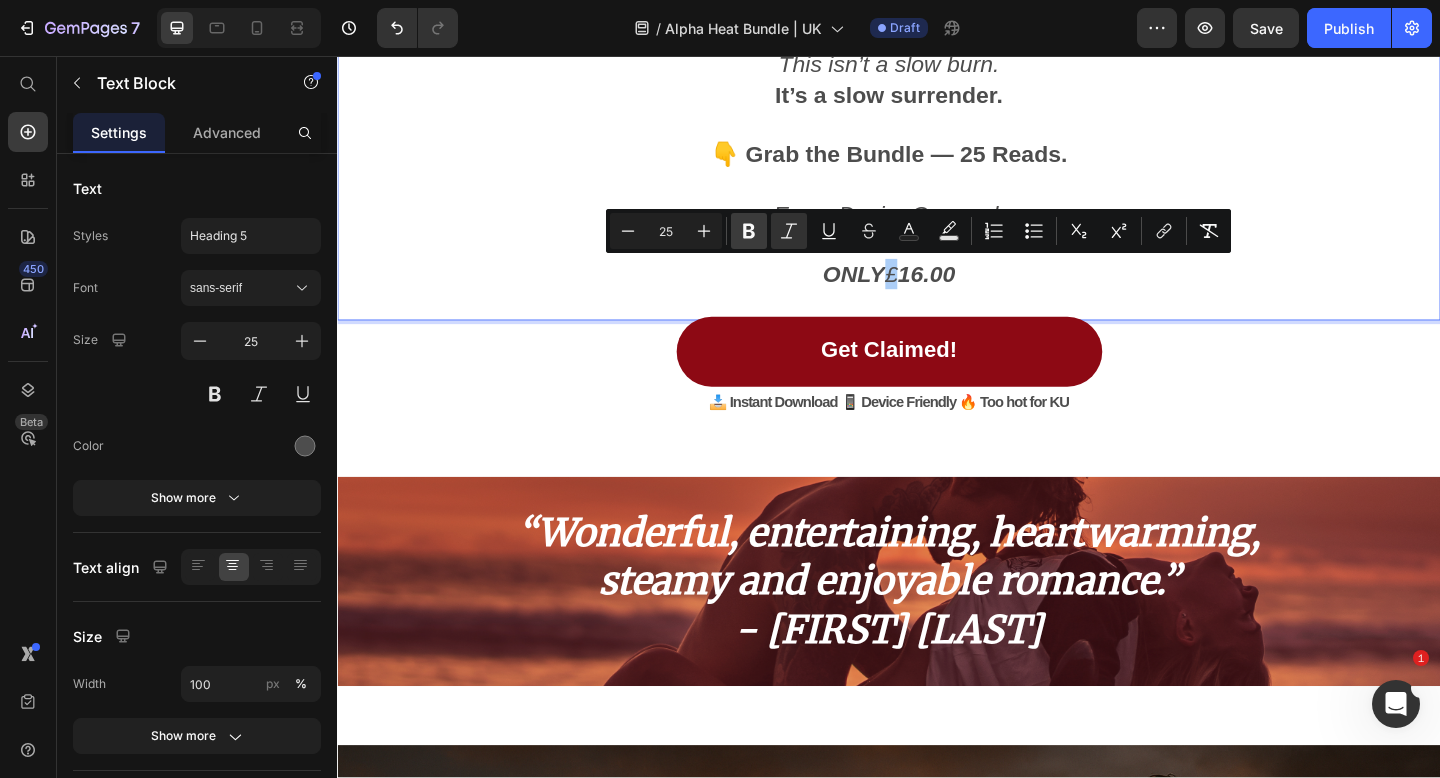 click 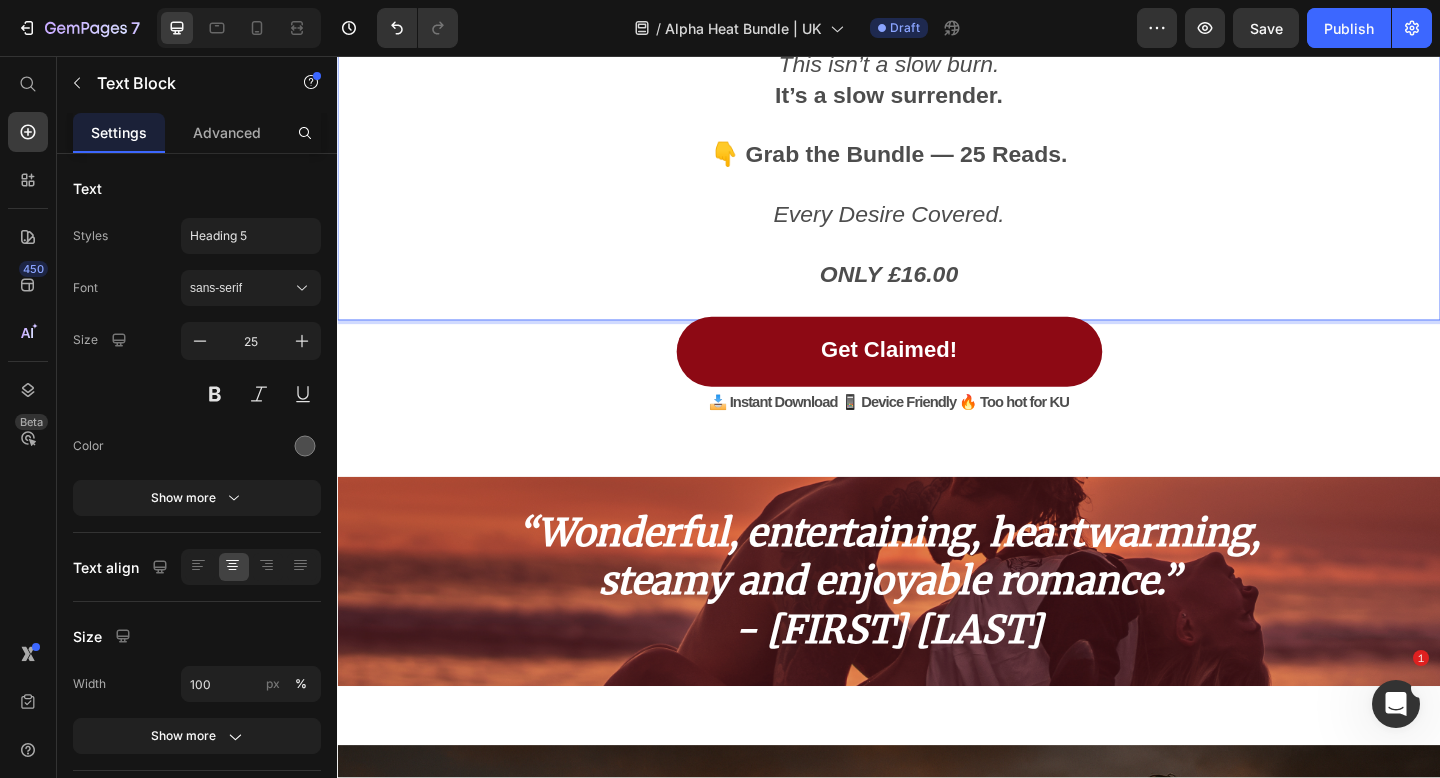 click on "ONLY £16.00" at bounding box center [937, 276] 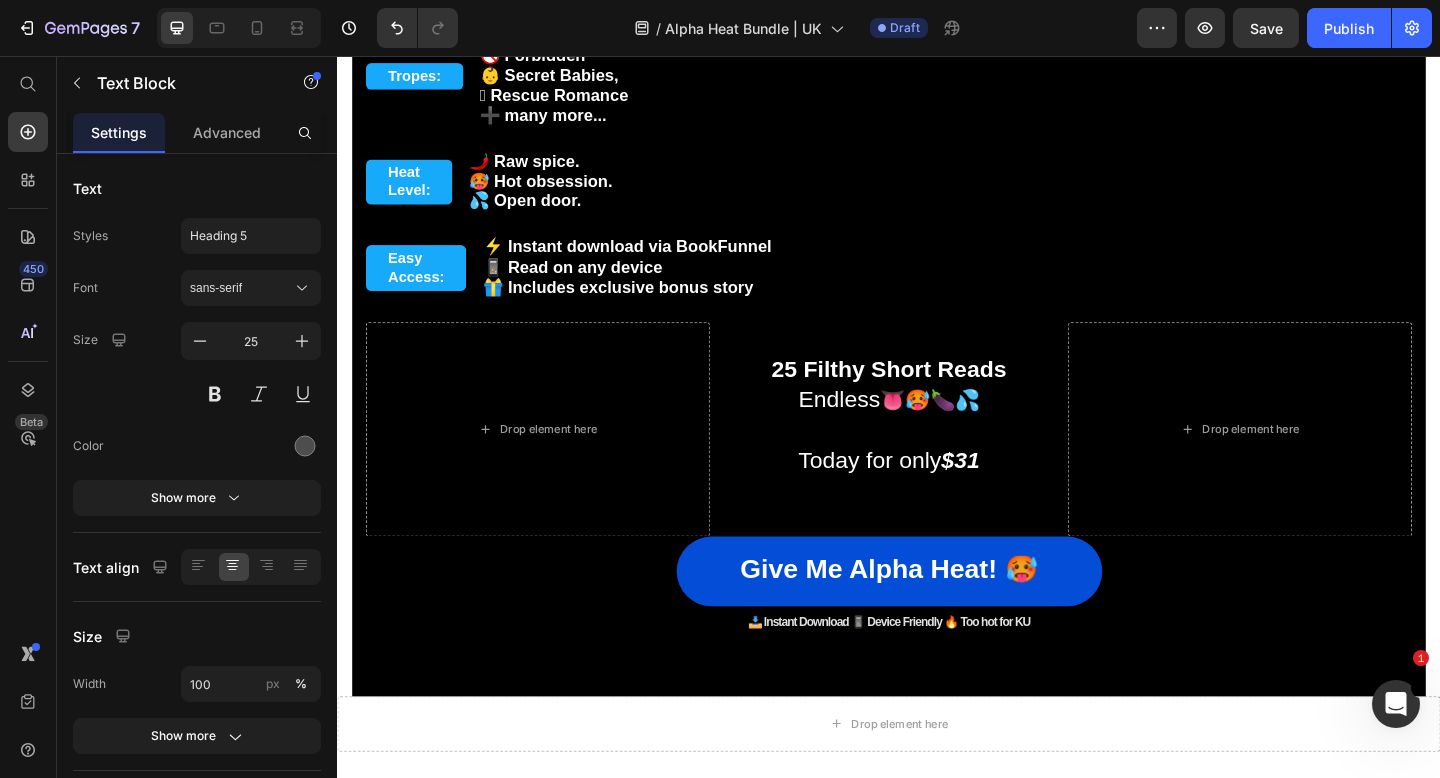 scroll, scrollTop: 12544, scrollLeft: 0, axis: vertical 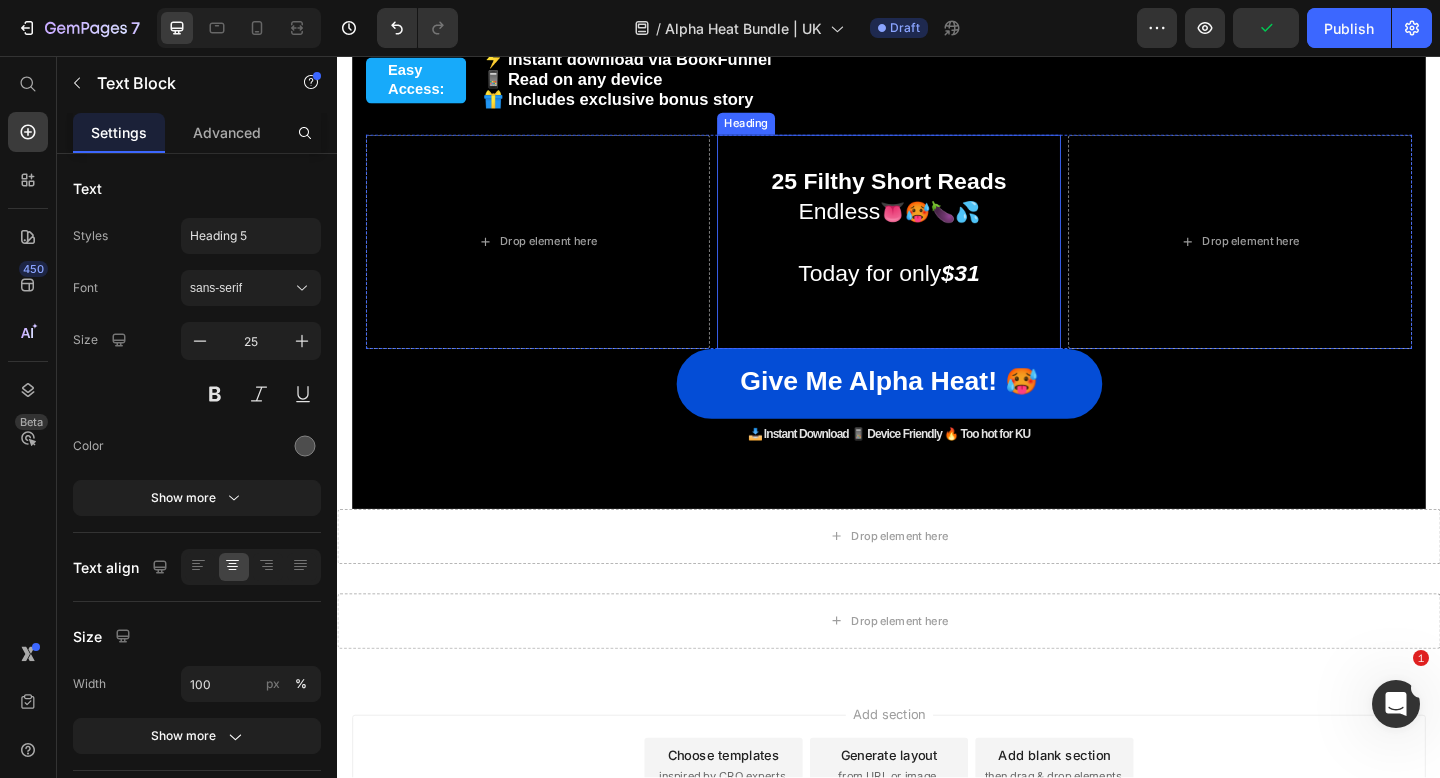 click on "$31" at bounding box center (1015, 292) 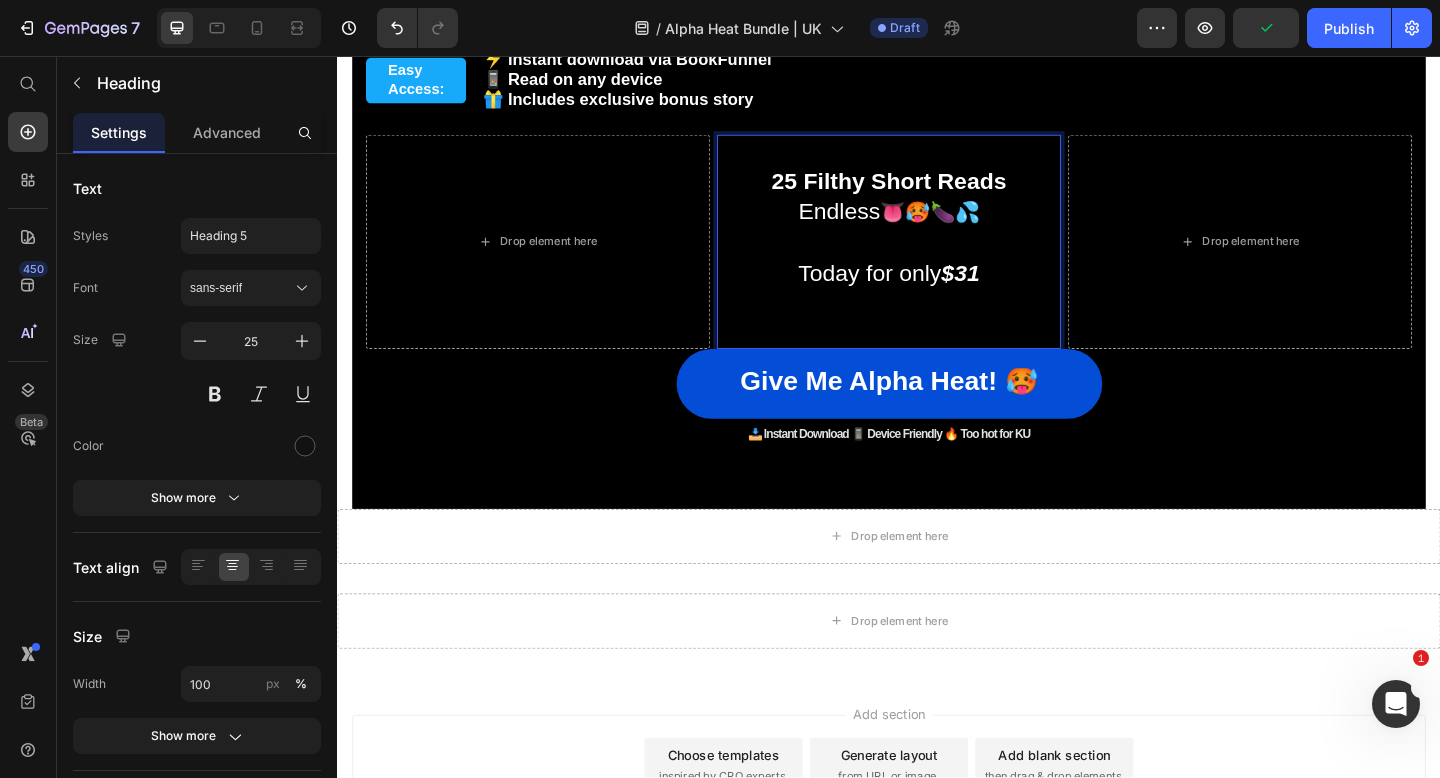 click on "$31" at bounding box center (1015, 292) 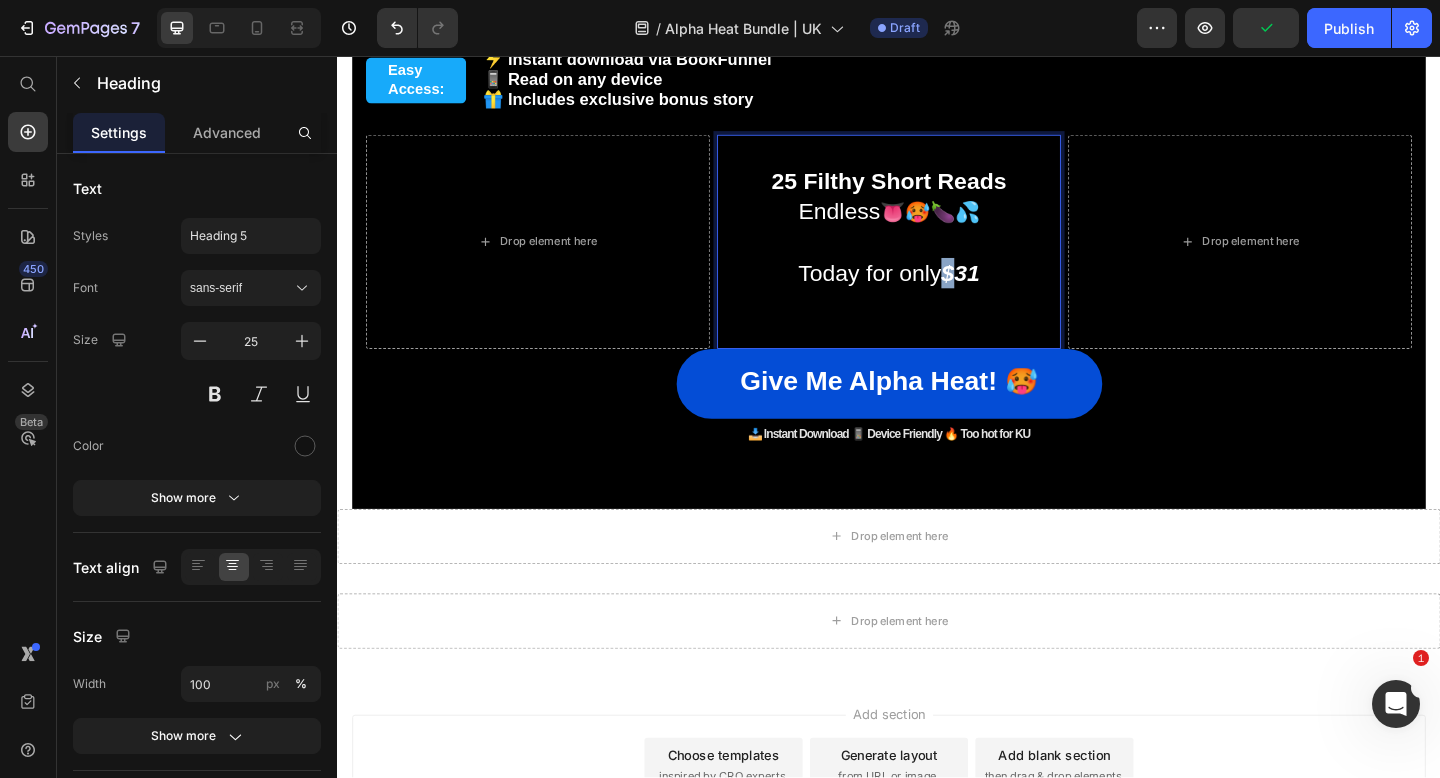 click on "$31" at bounding box center (1015, 292) 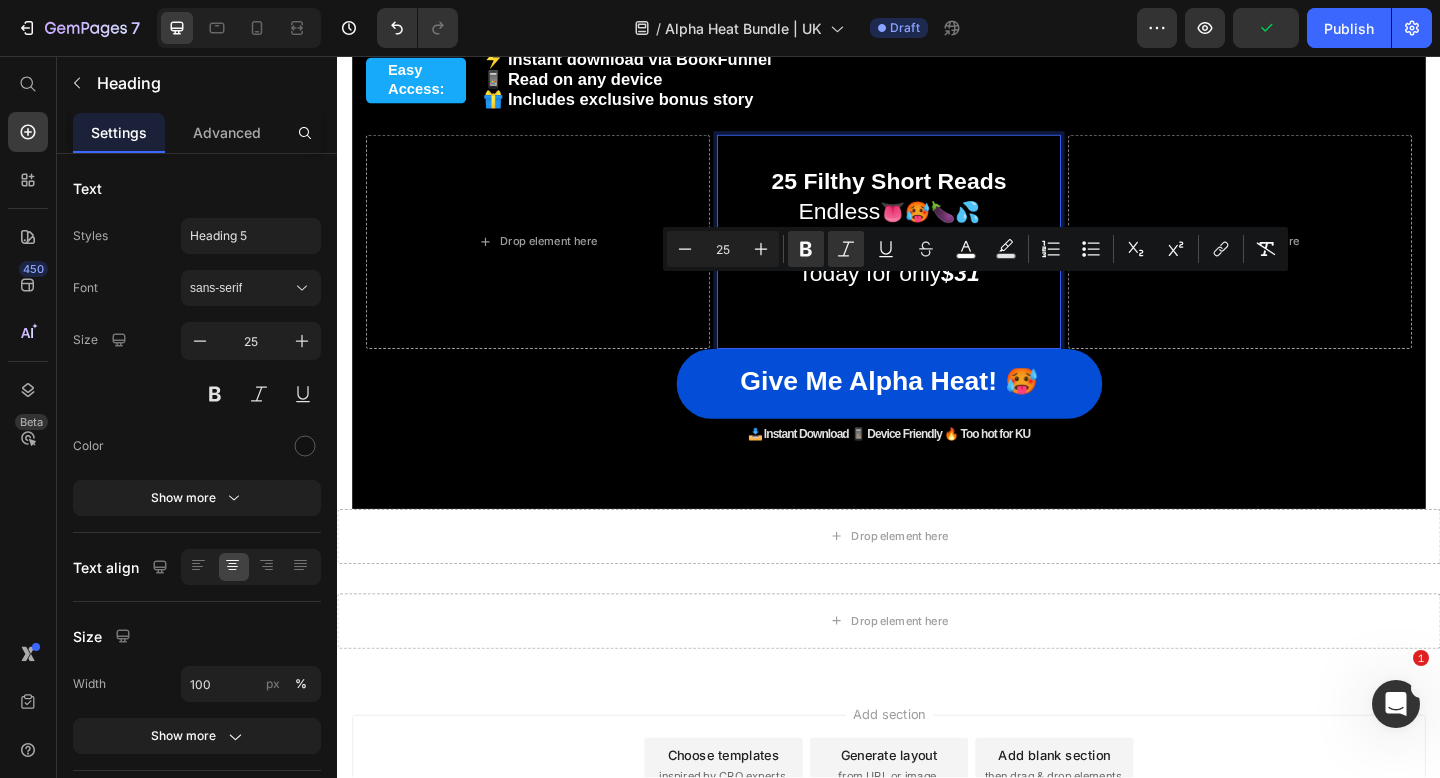 click on "$31" at bounding box center [1015, 292] 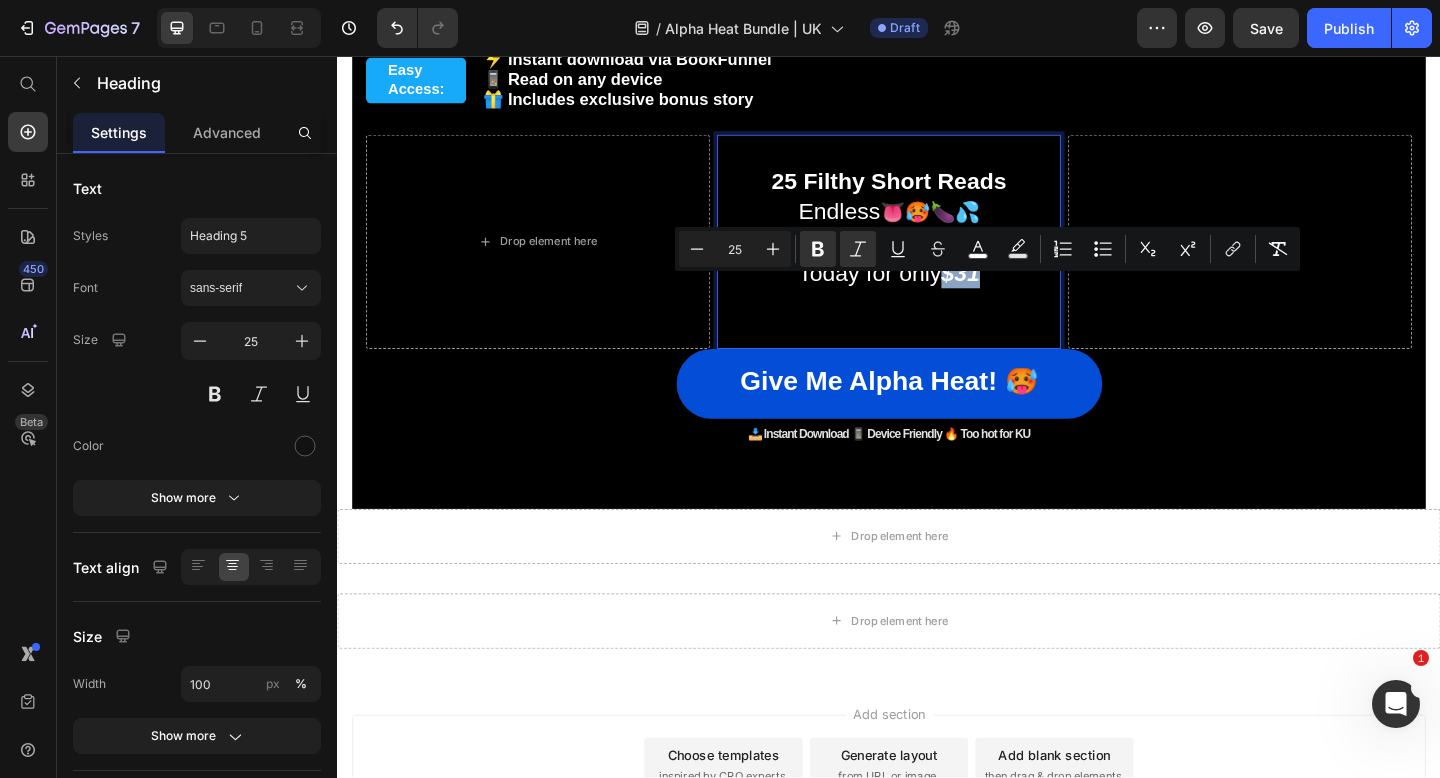 drag, startPoint x: 1042, startPoint y: 312, endPoint x: 1001, endPoint y: 312, distance: 41 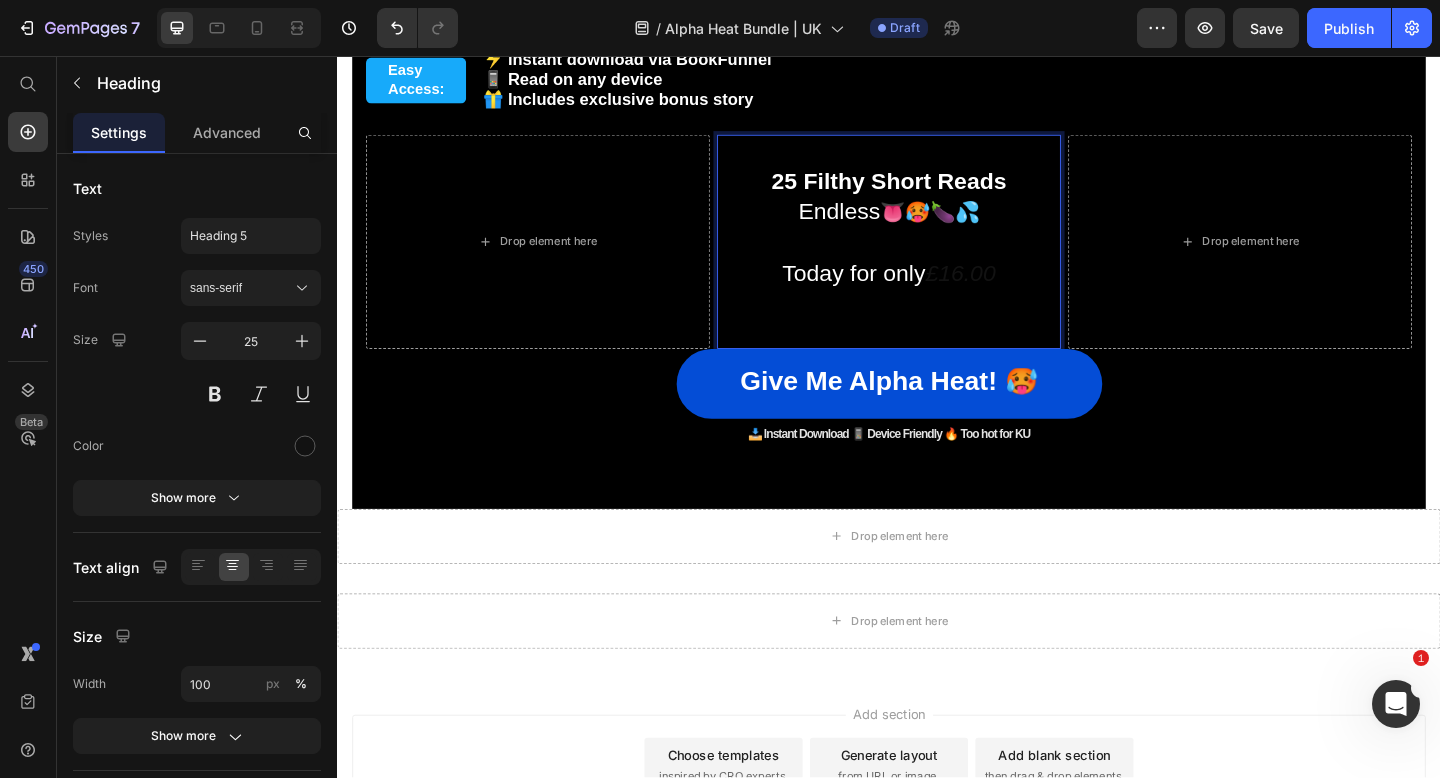 click on "£16.00" at bounding box center (1015, 292) 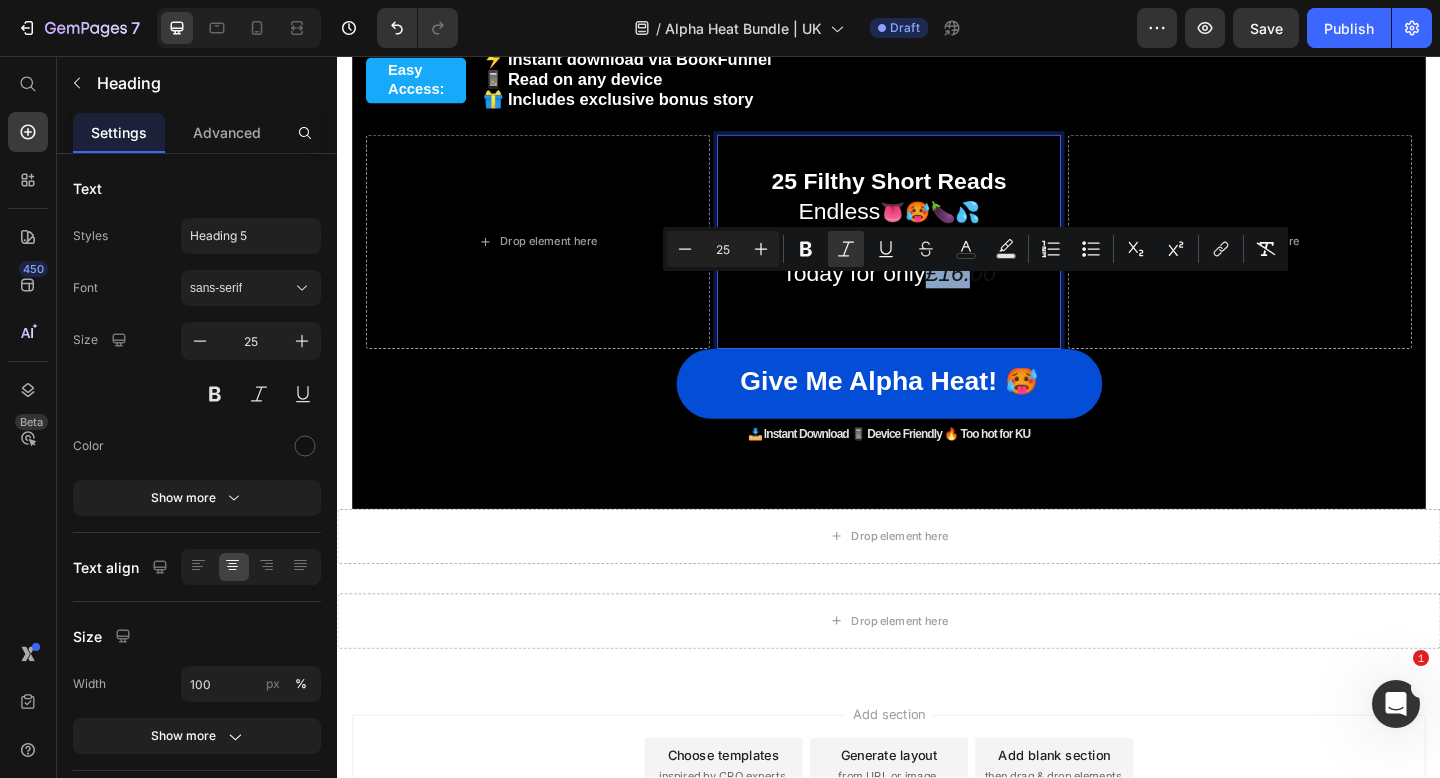 drag, startPoint x: 1031, startPoint y: 314, endPoint x: 977, endPoint y: 314, distance: 54 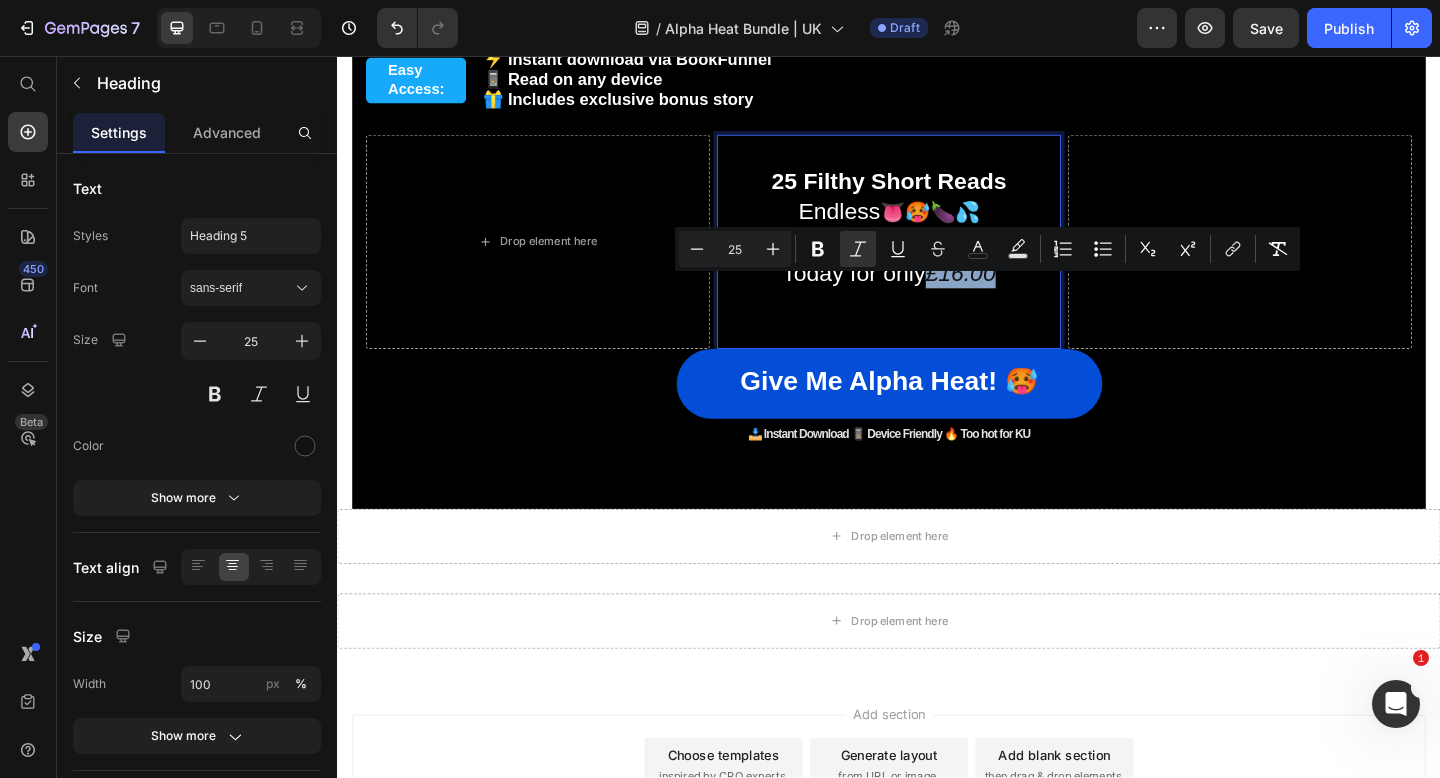 drag, startPoint x: 985, startPoint y: 311, endPoint x: 1073, endPoint y: 311, distance: 88 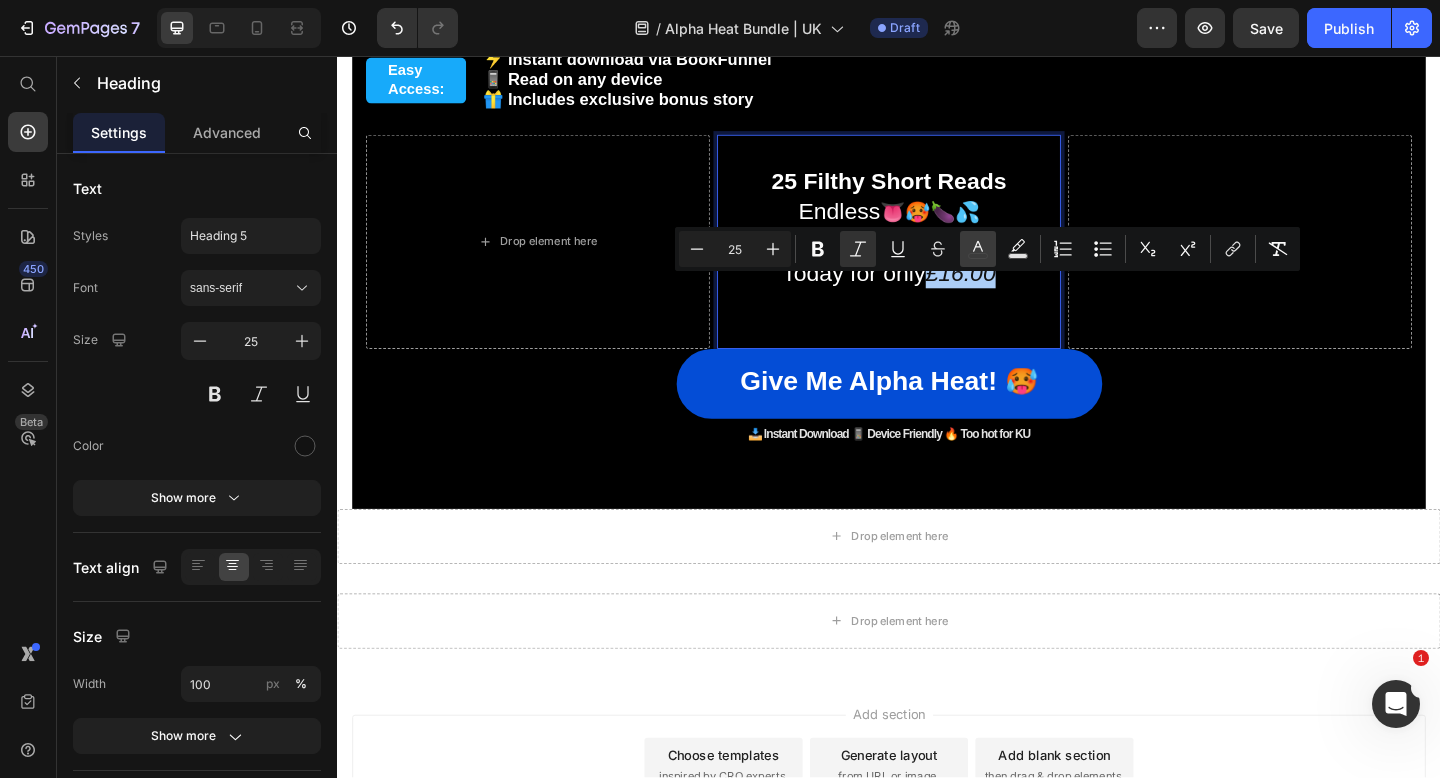 click 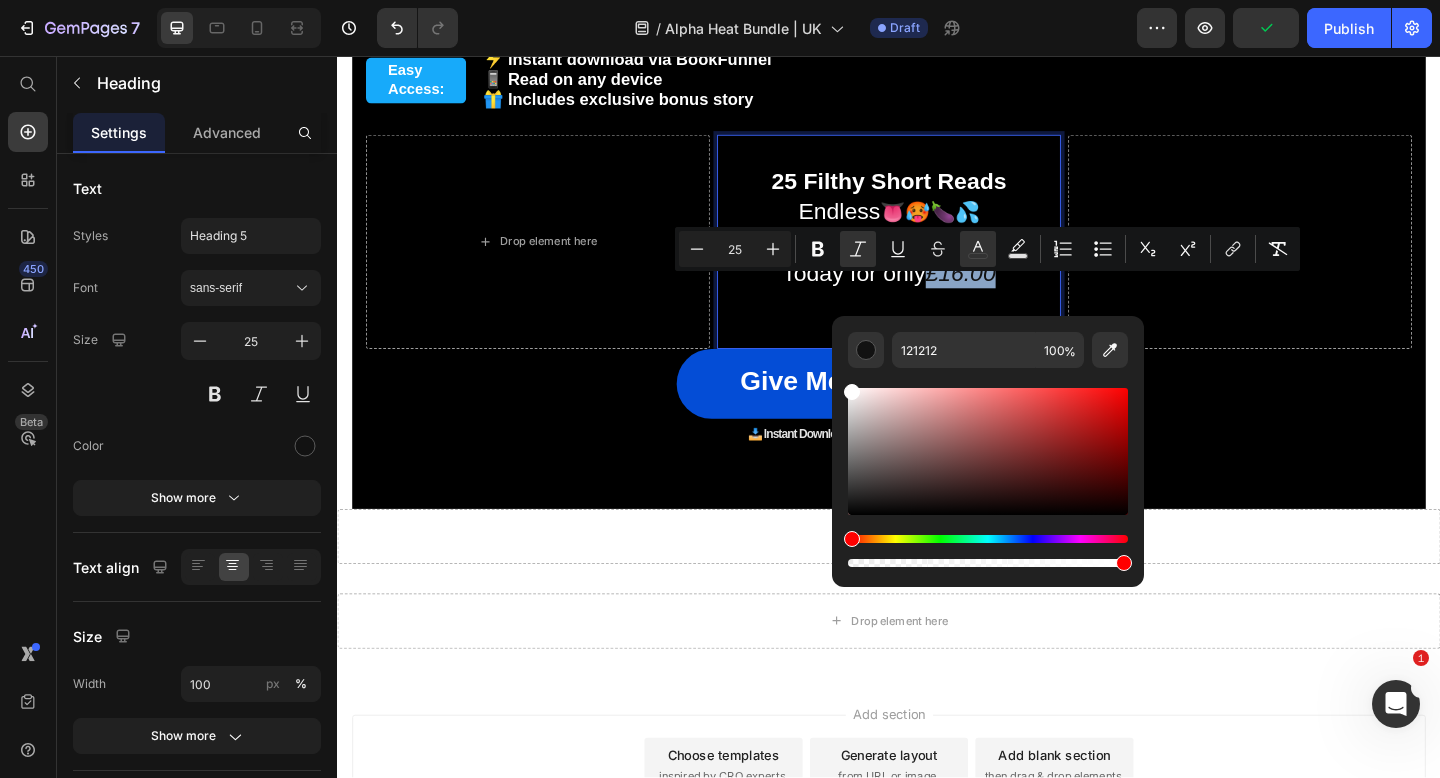 type on "FFFFFF" 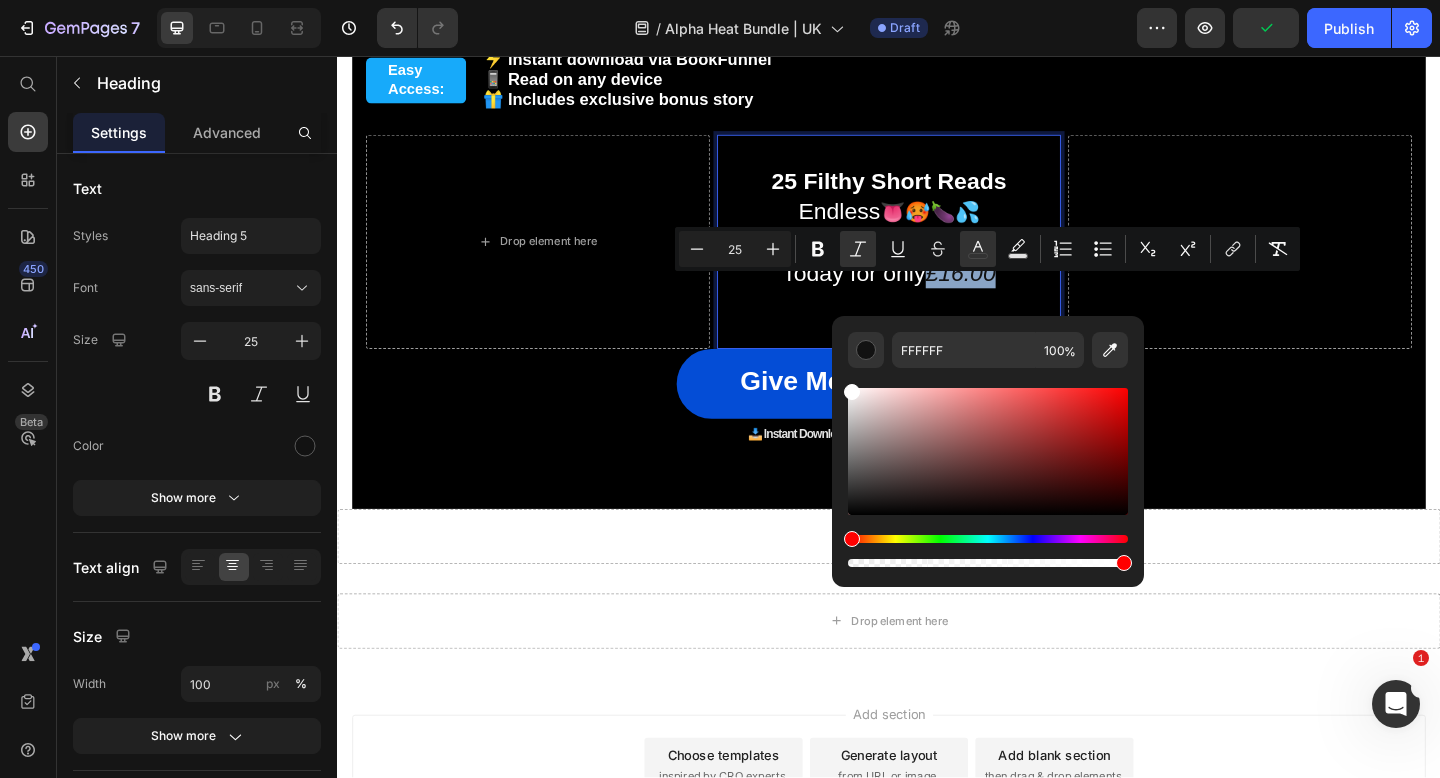 drag, startPoint x: 852, startPoint y: 389, endPoint x: 832, endPoint y: 340, distance: 52.924473 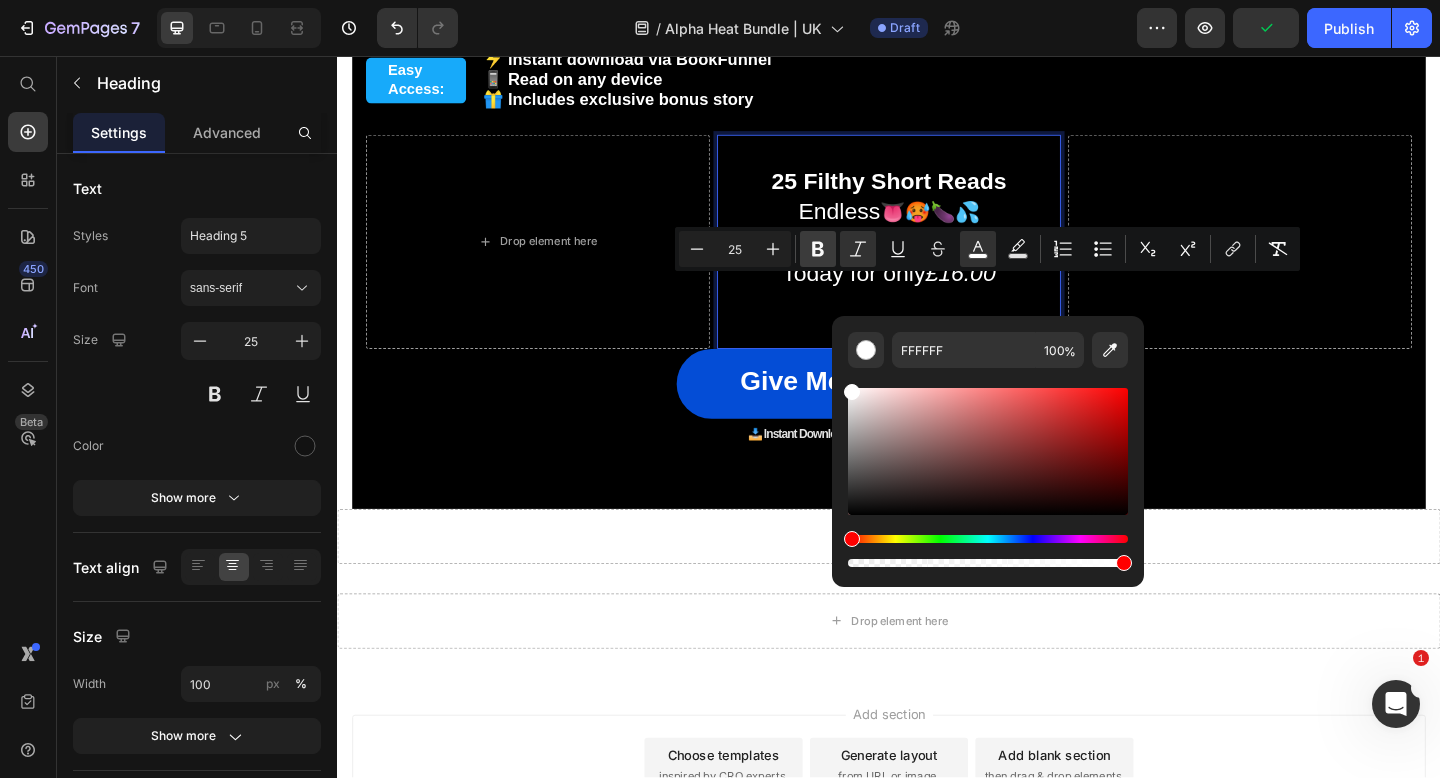 click 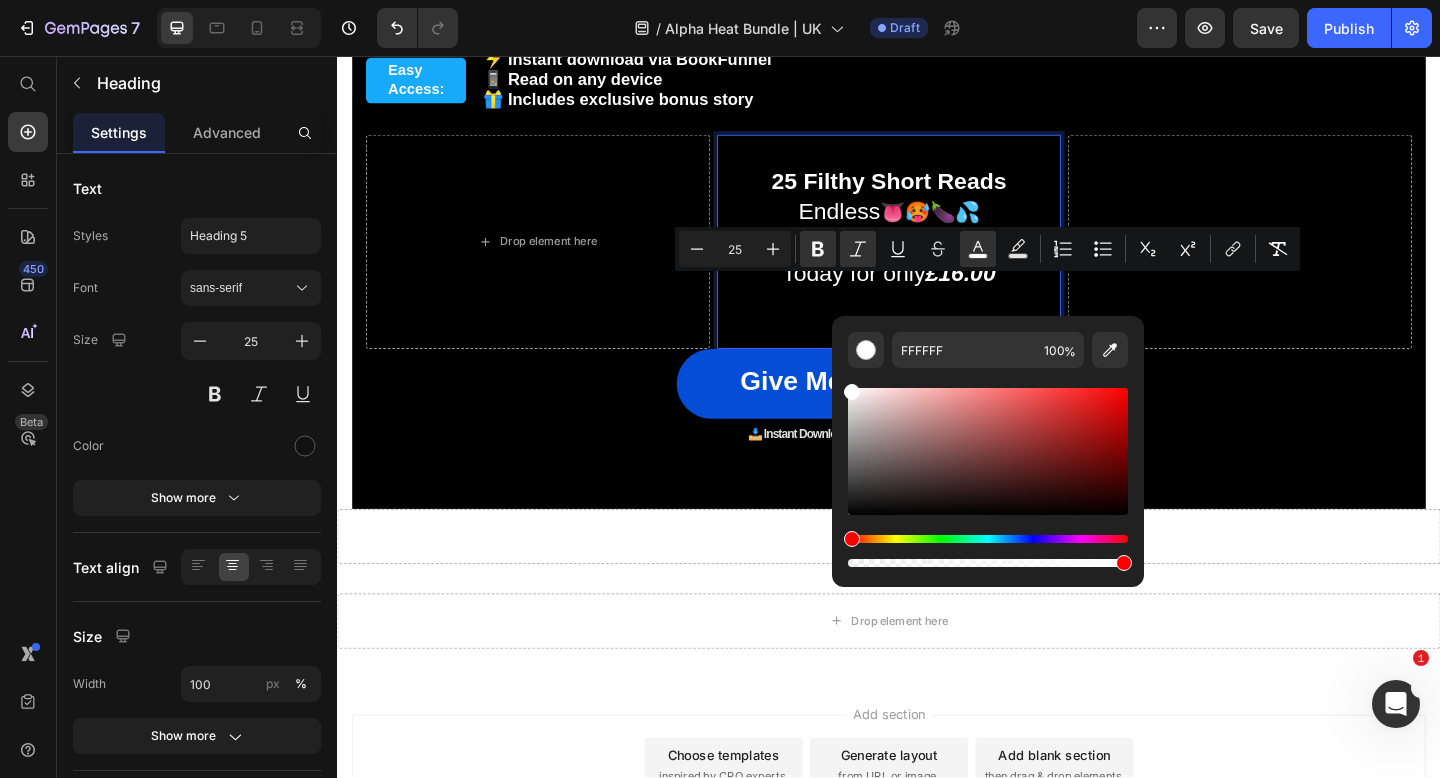 click on "25 Filthy Short Reads Endless  👅🥵🍆💦 Today for only  £16.00" at bounding box center (937, 259) 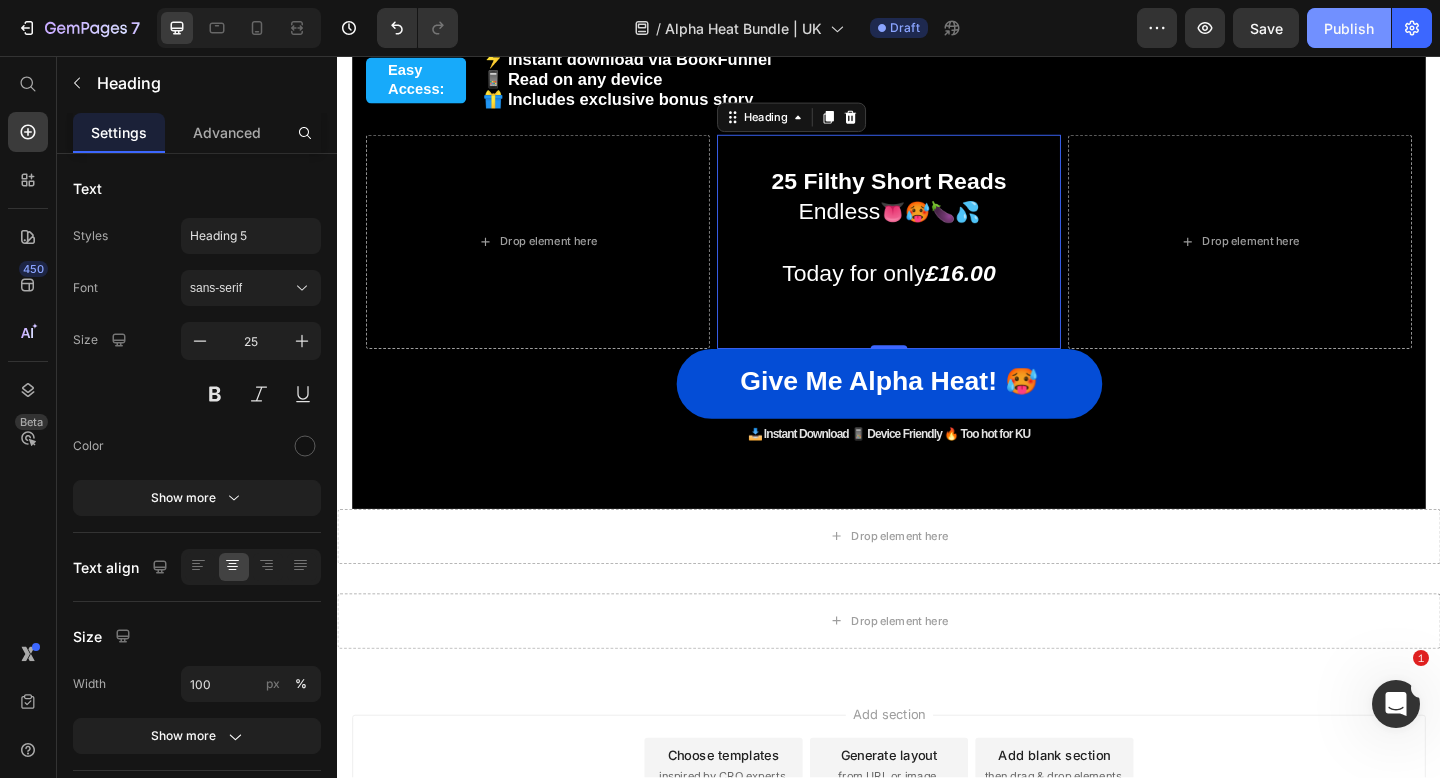 click on "Publish" at bounding box center [1349, 28] 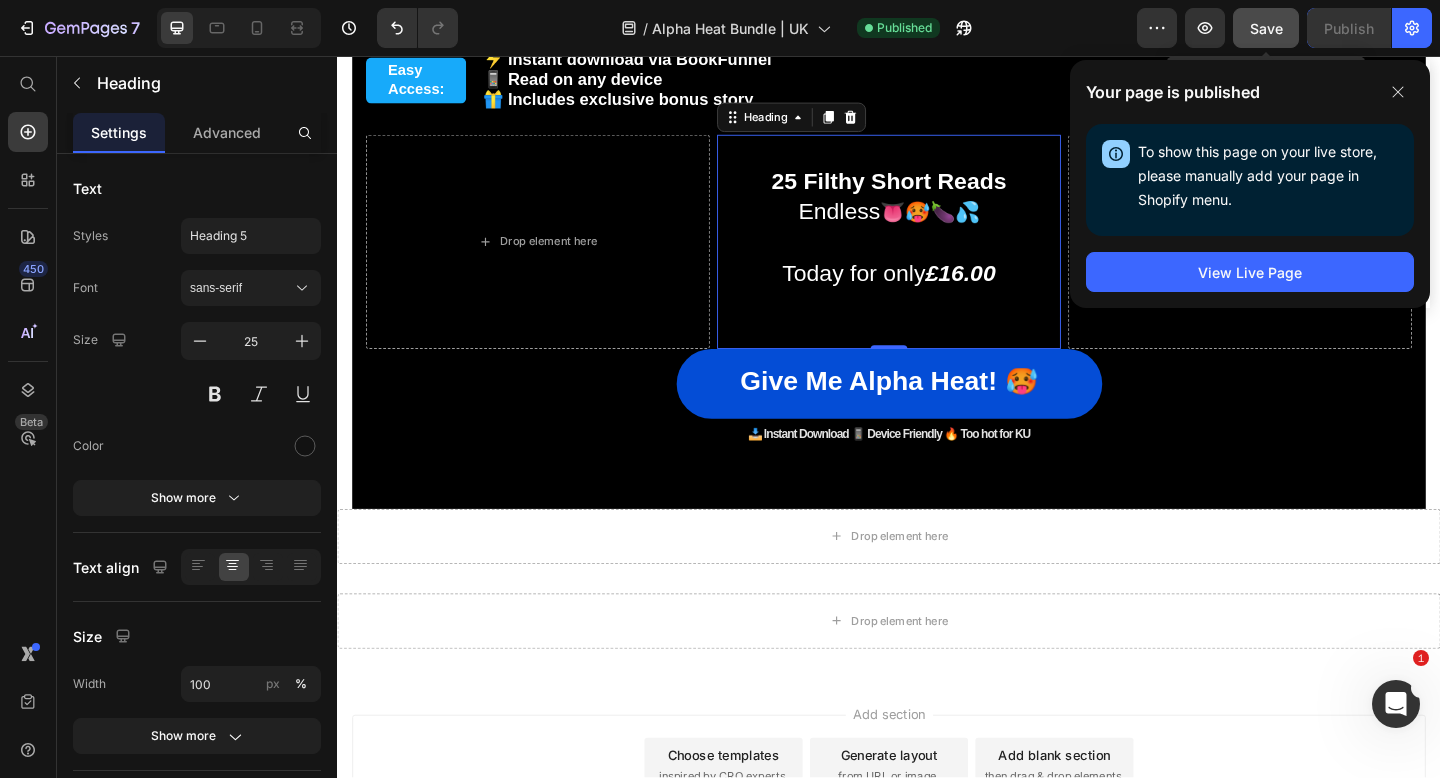 click on "Save" 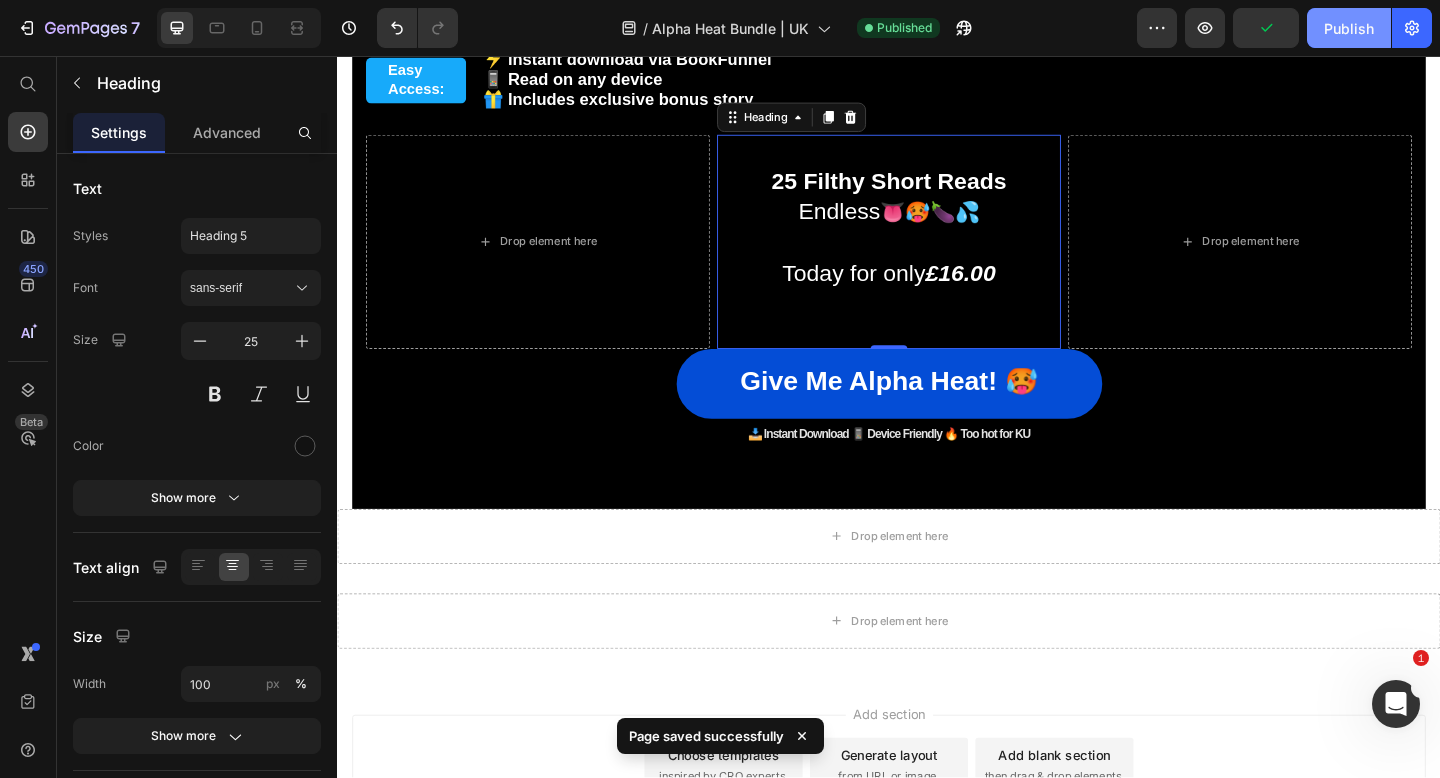 click on "Publish" 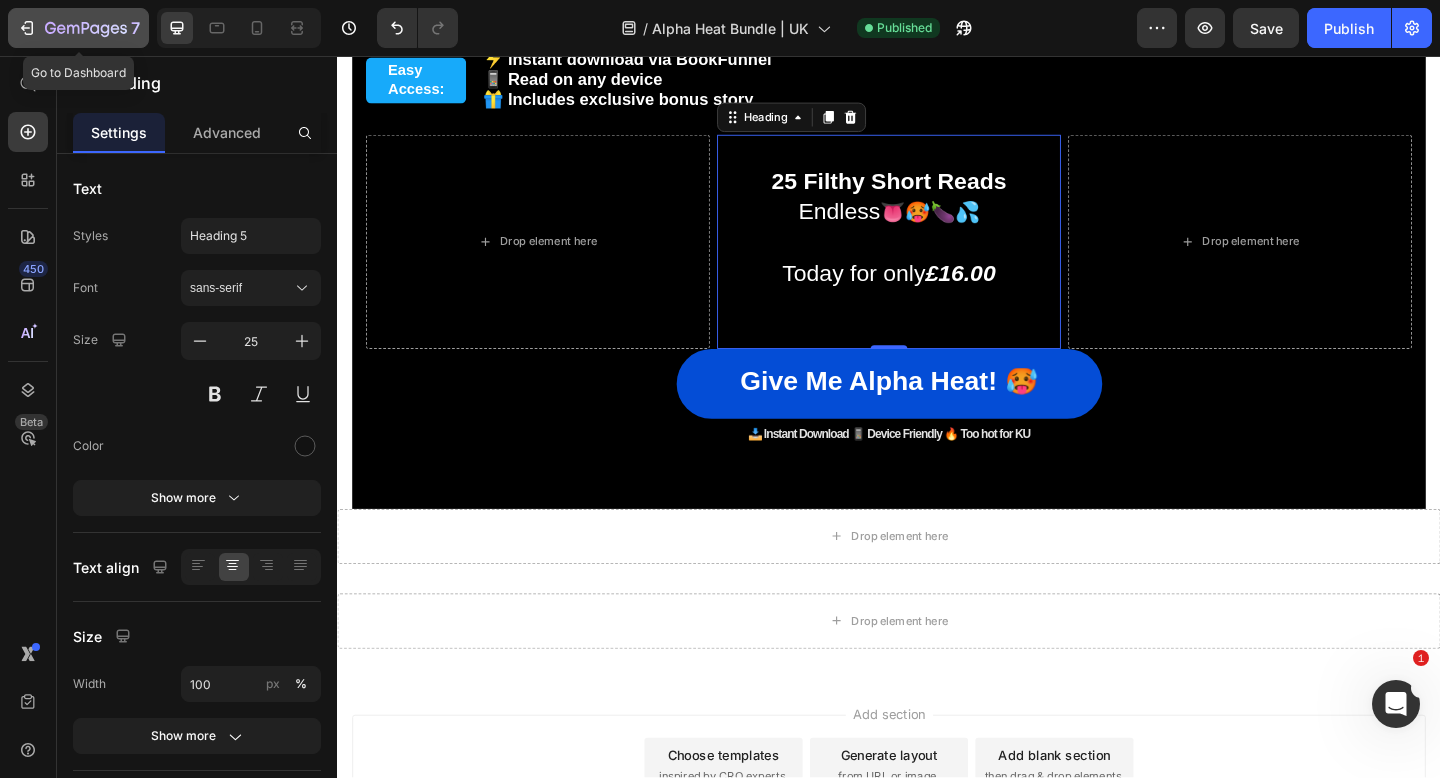 click 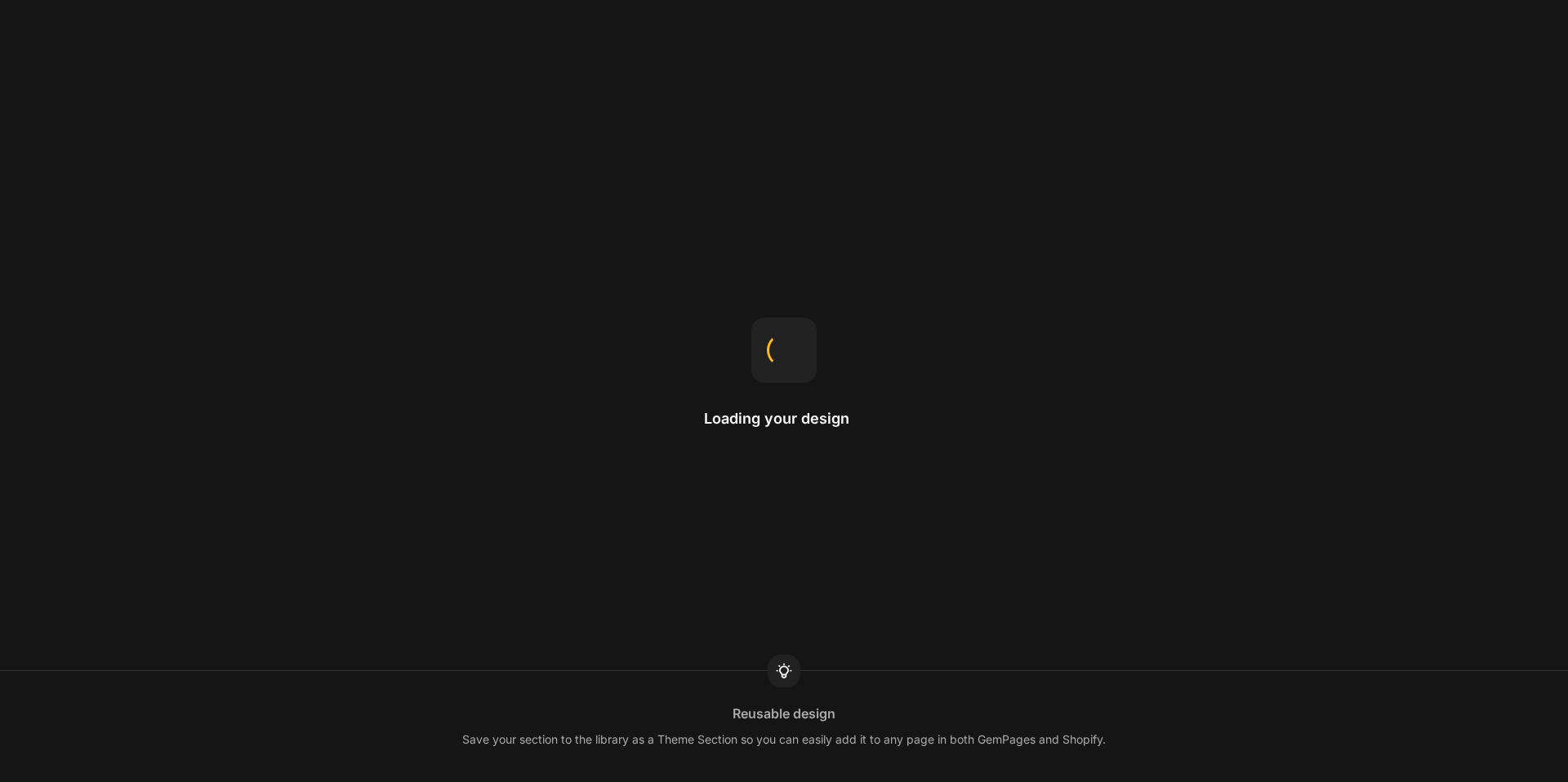 scroll, scrollTop: 0, scrollLeft: 0, axis: both 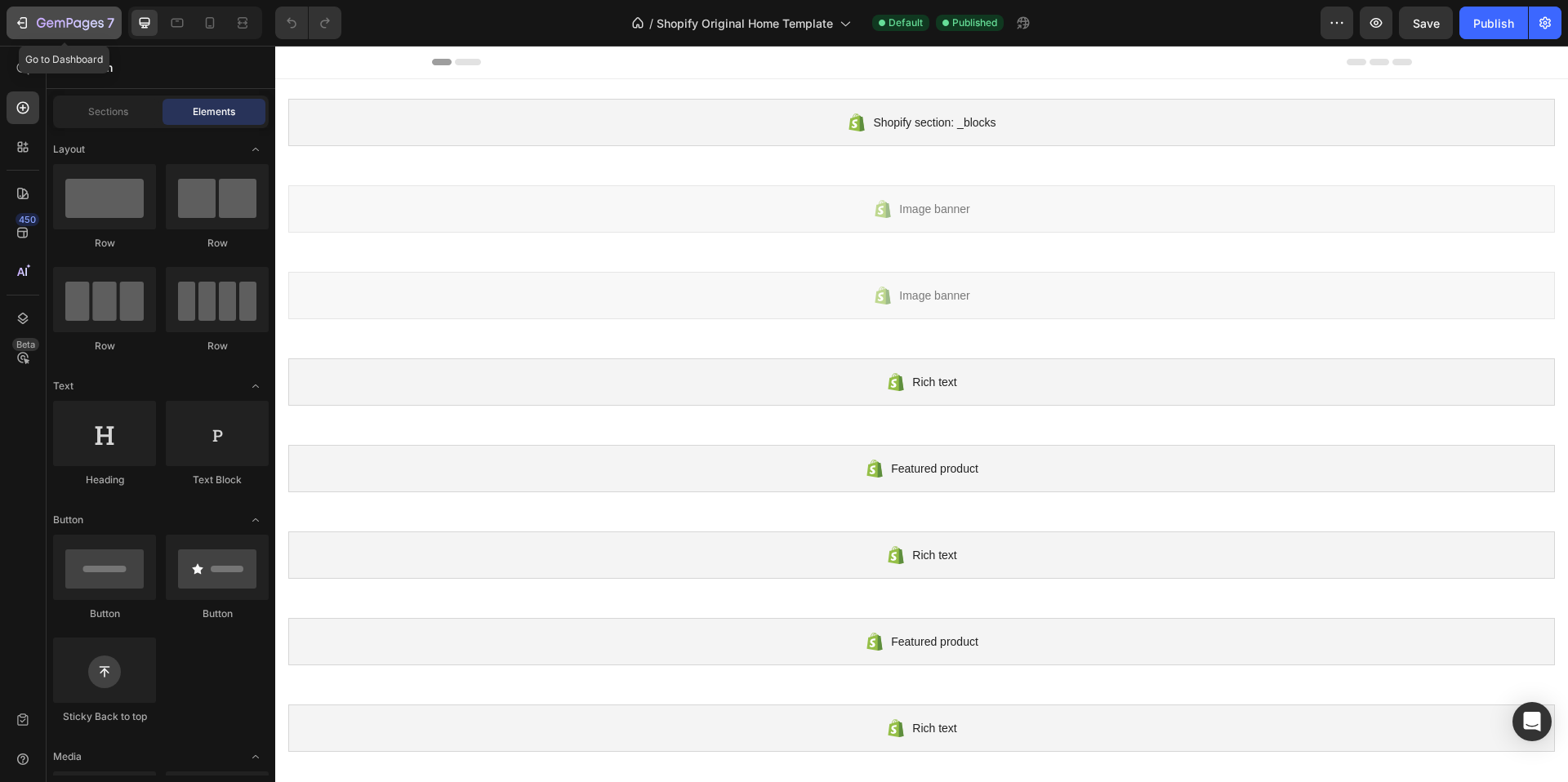 click 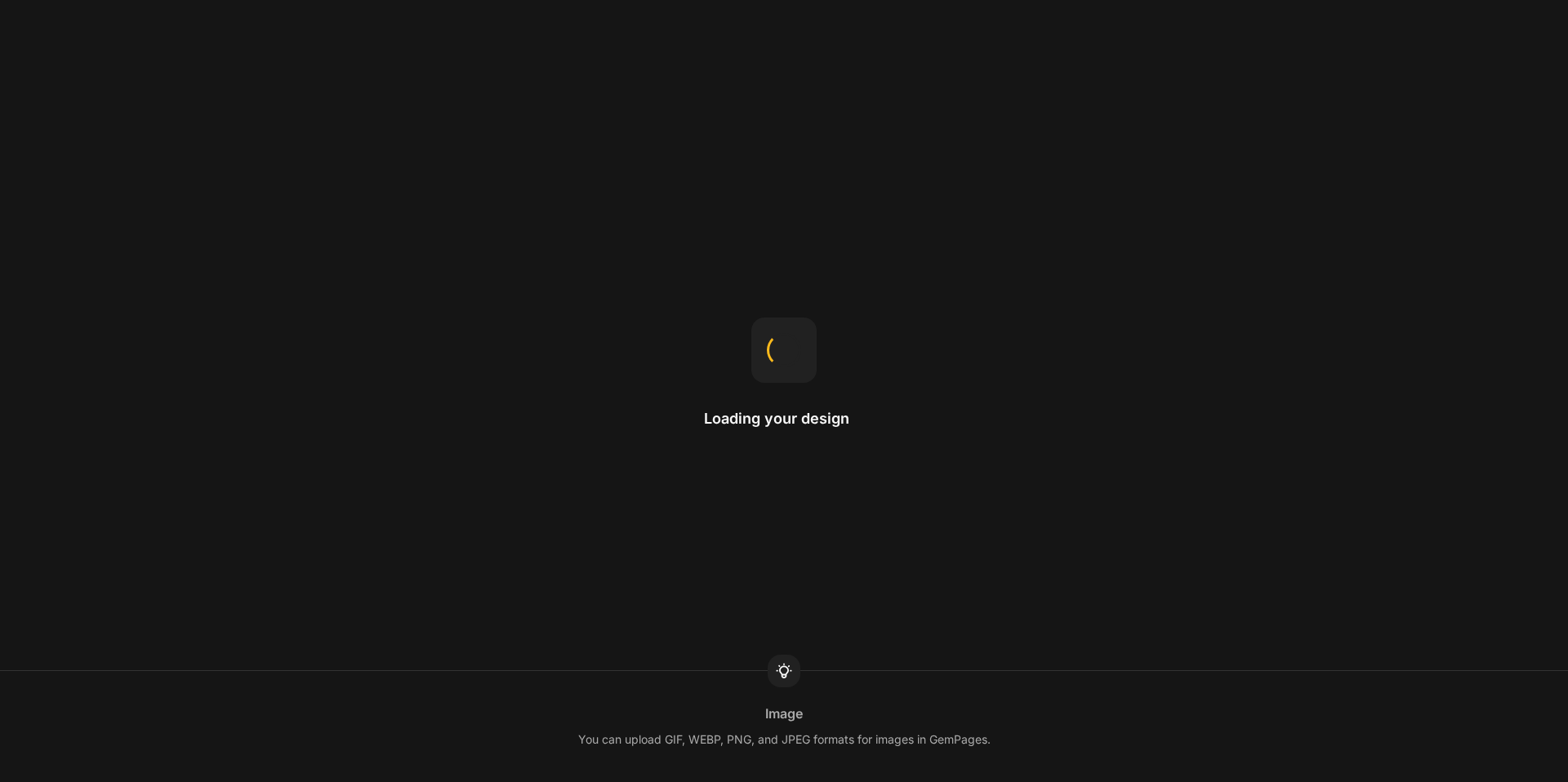 scroll, scrollTop: 0, scrollLeft: 0, axis: both 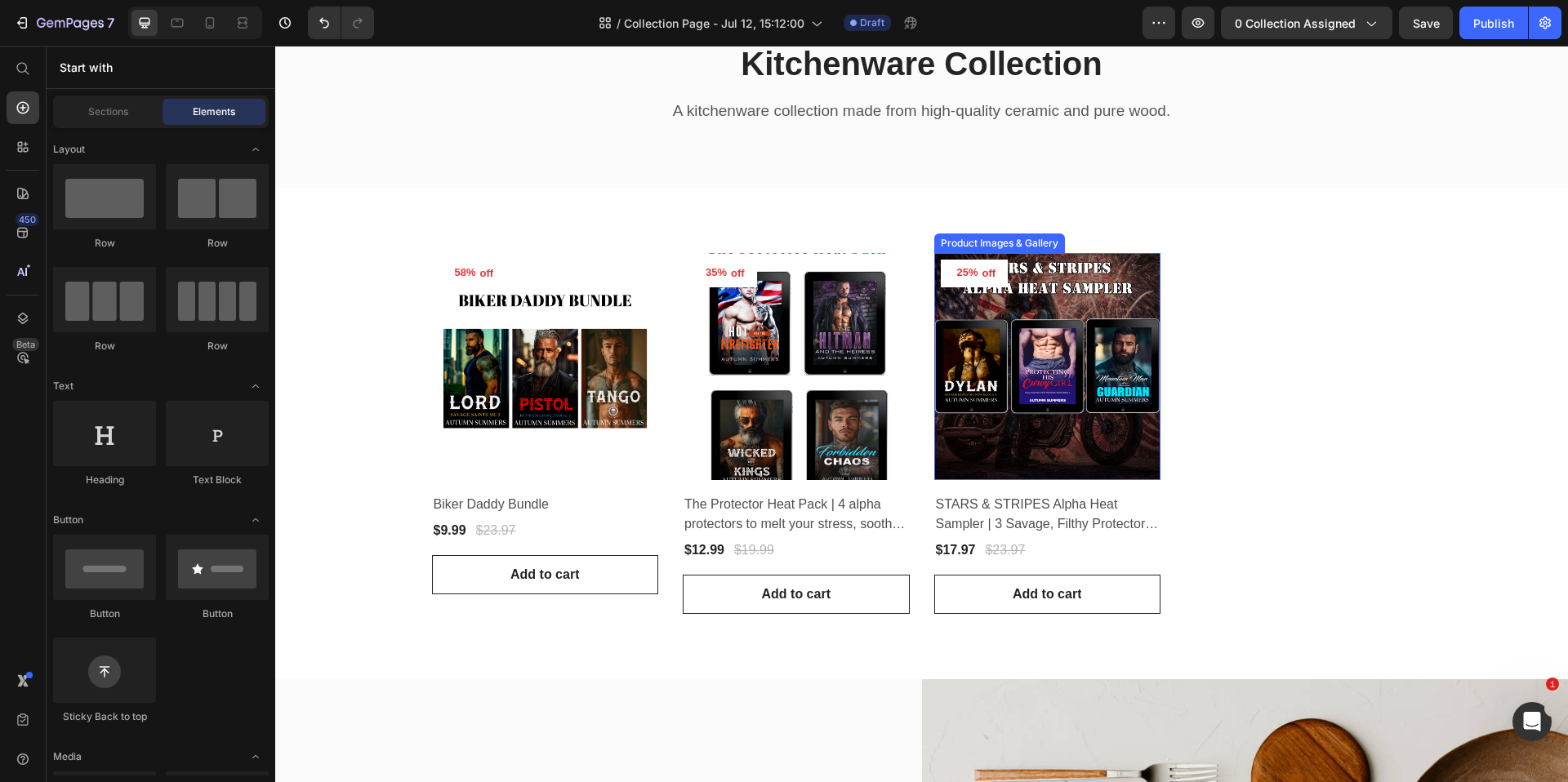 click at bounding box center (1048, 367) 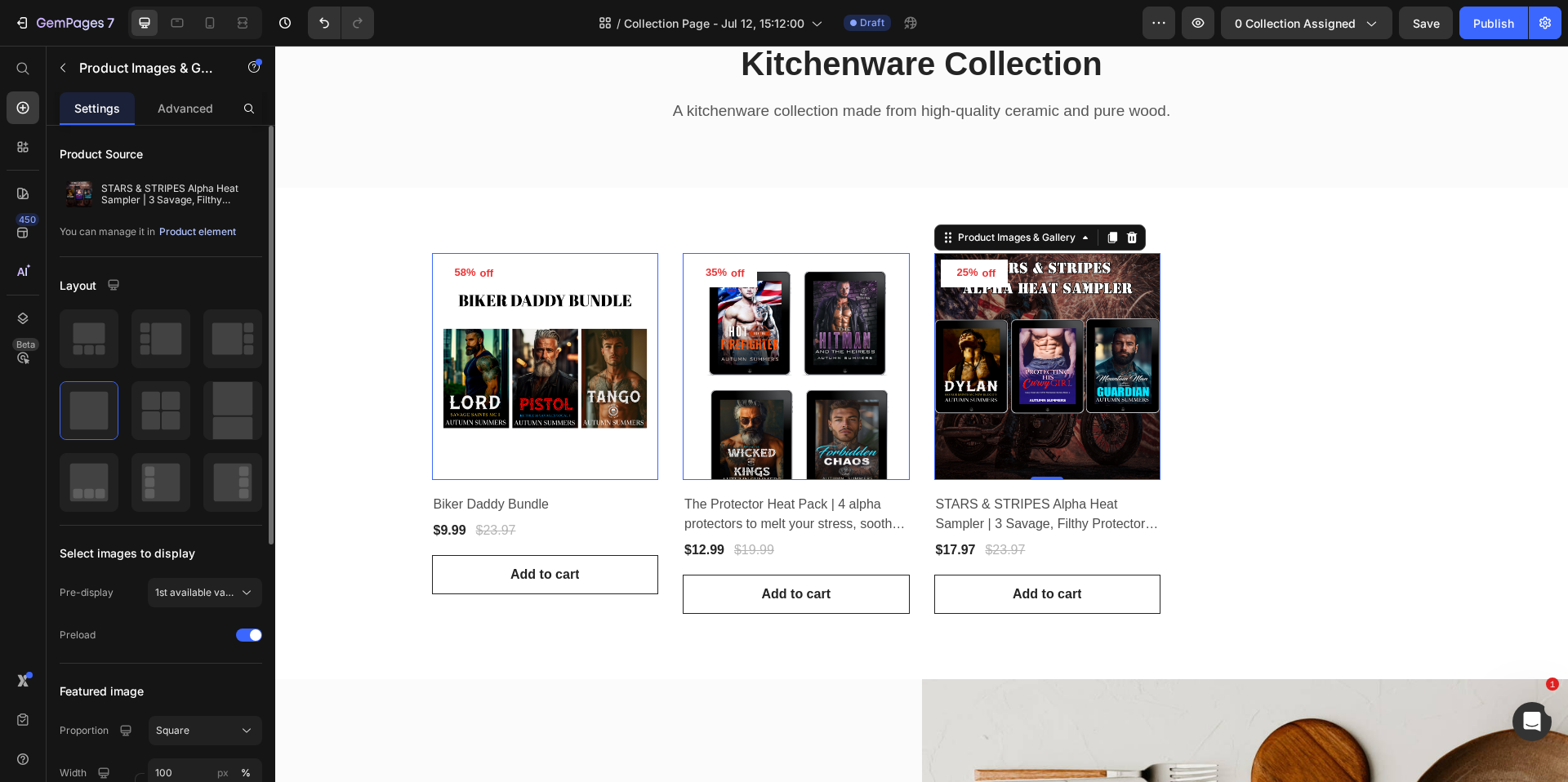 click on "Product element" at bounding box center [198, 232] 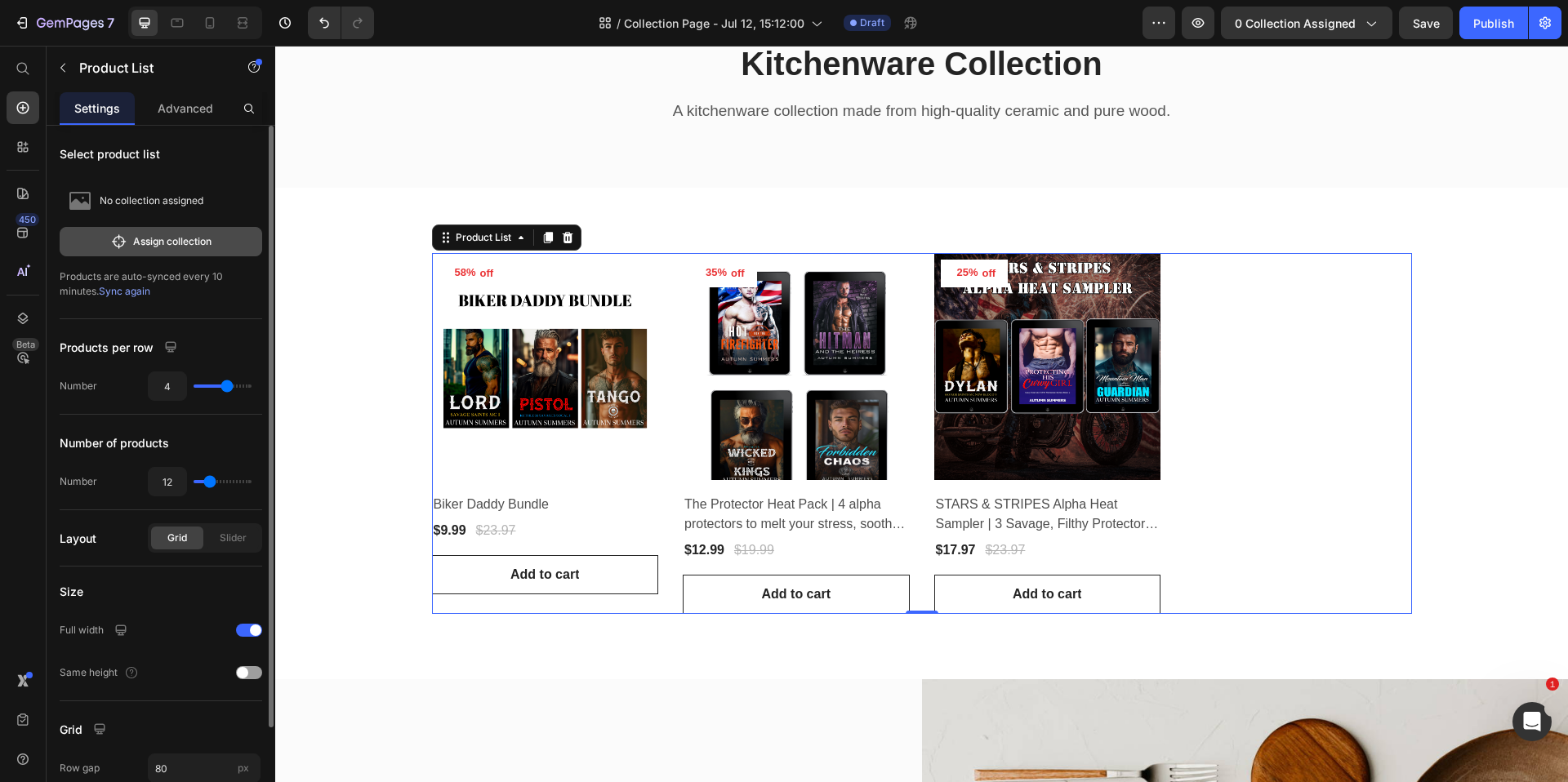 click on "Assign collection" at bounding box center (161, 242) 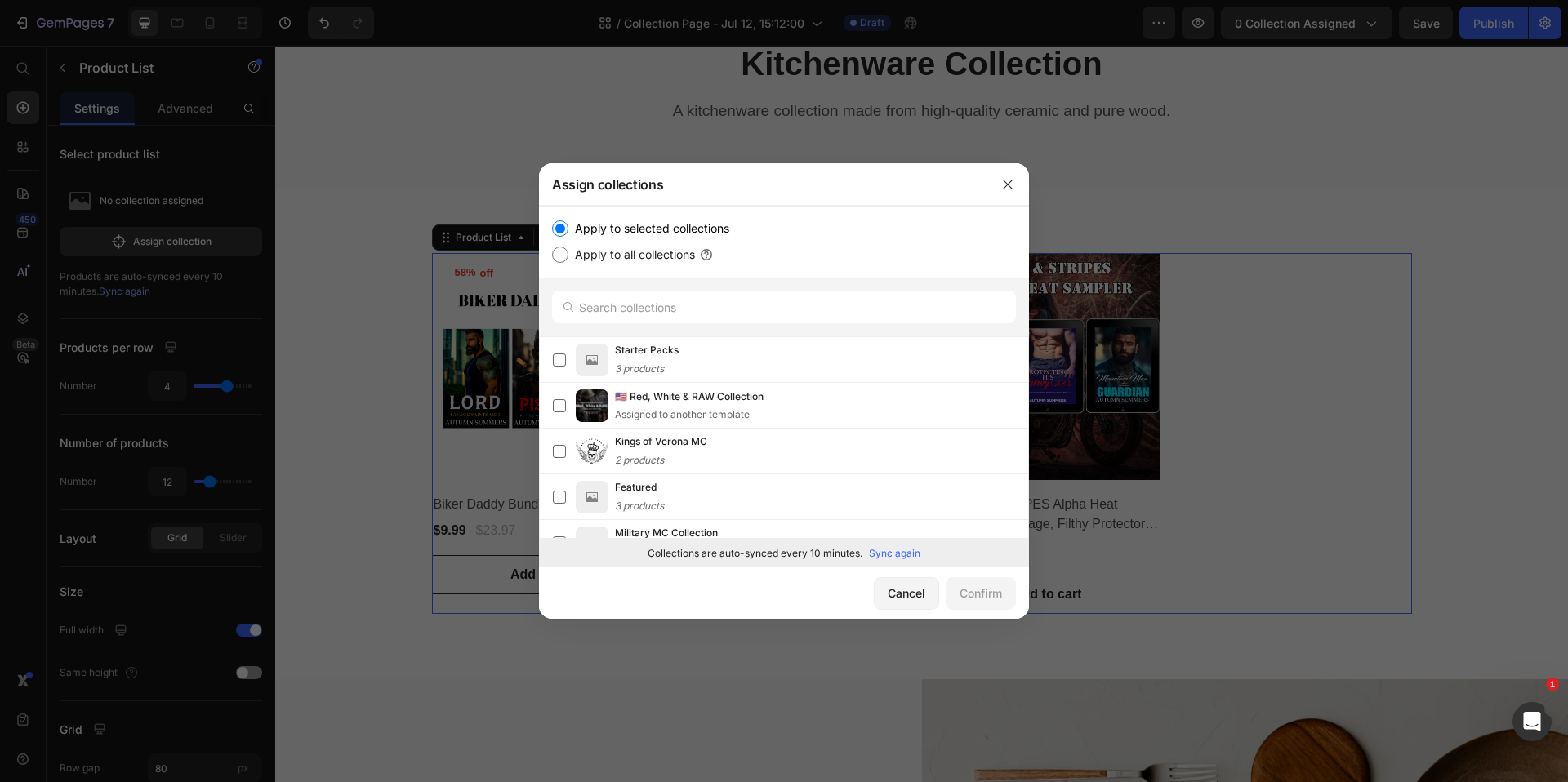 click on "Apply to all collections" at bounding box center [631, 255] 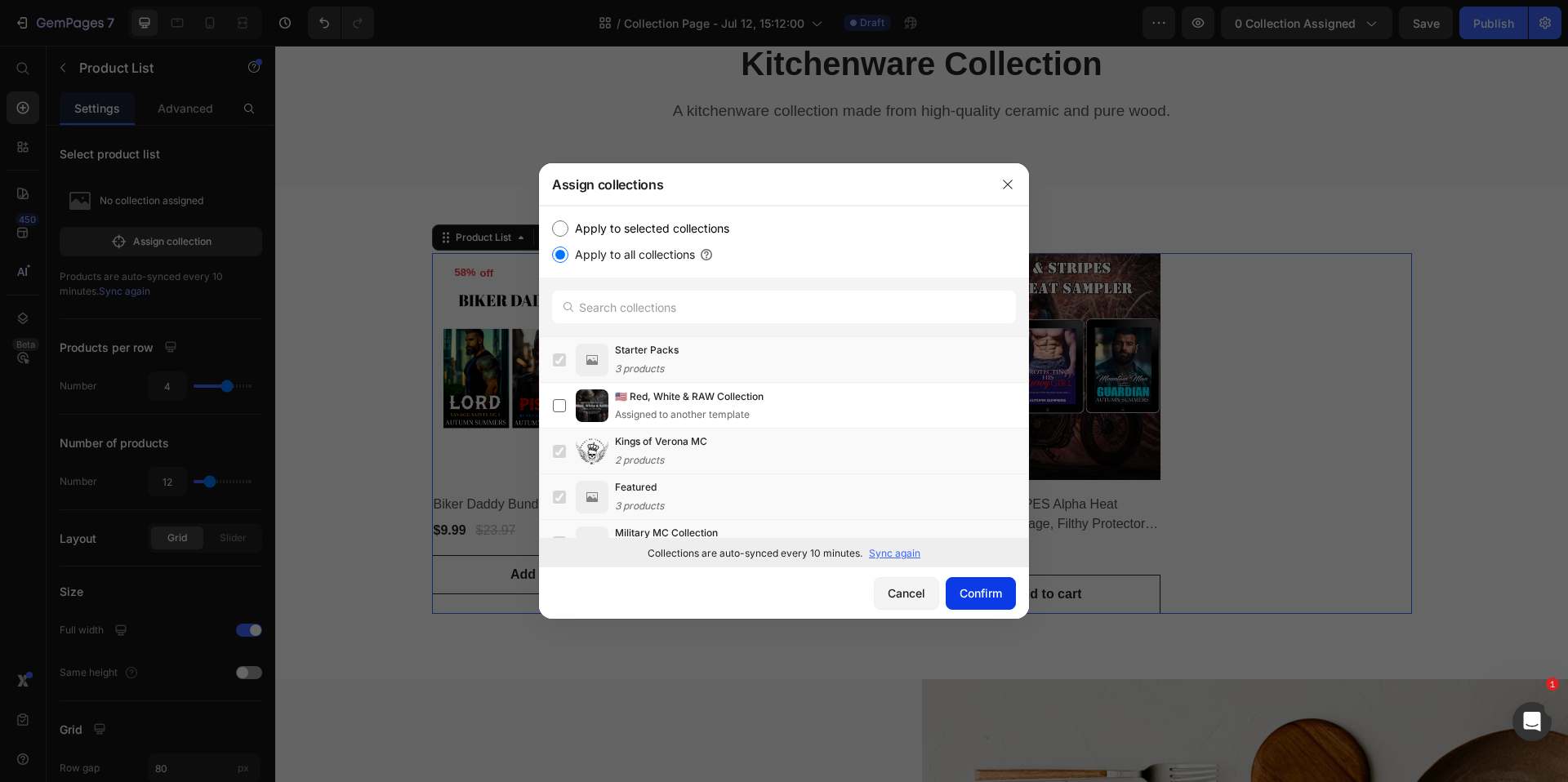 click on "Confirm" 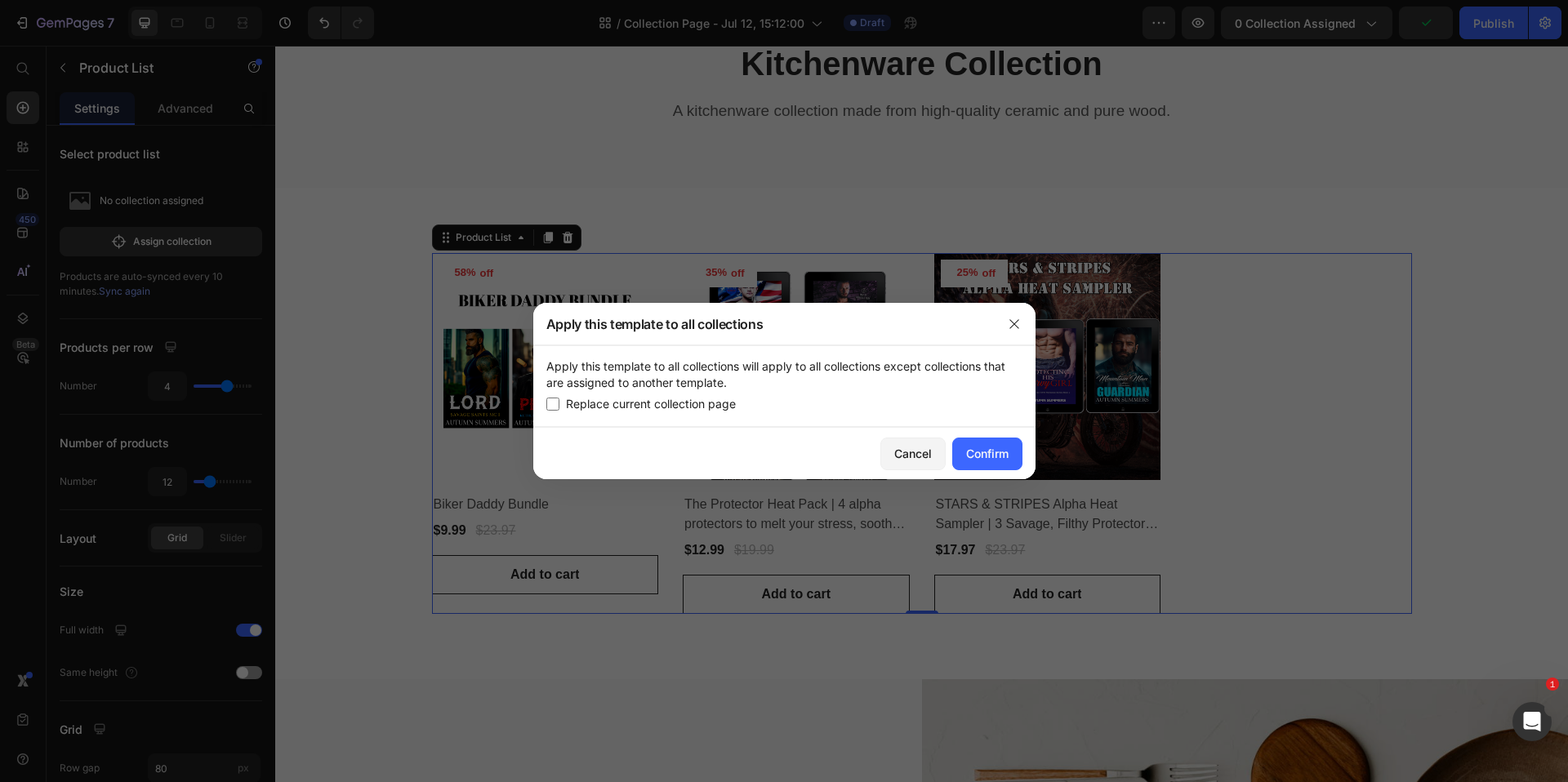 click on "Replace current collection page" at bounding box center [651, 404] 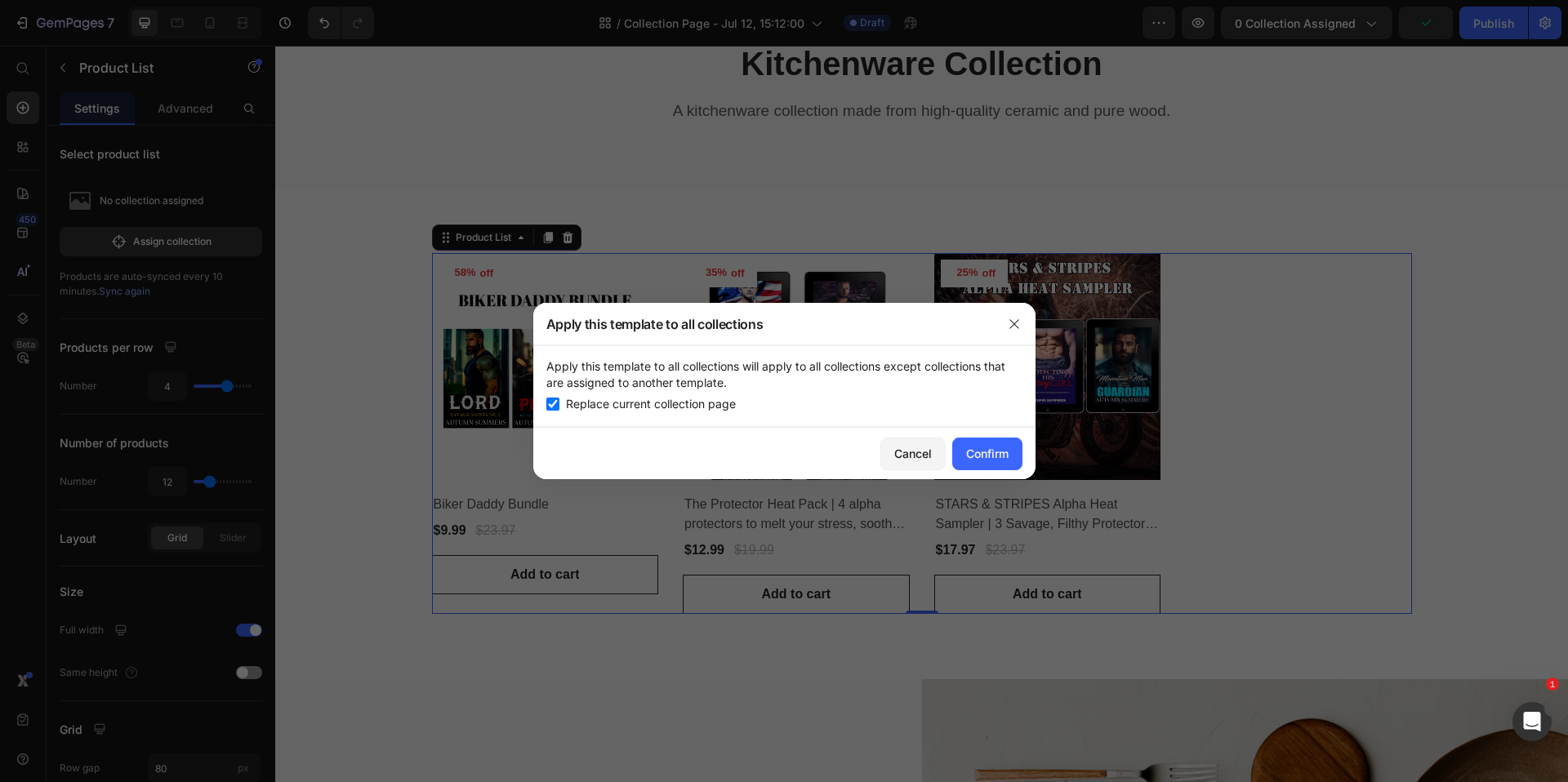 checkbox on "true" 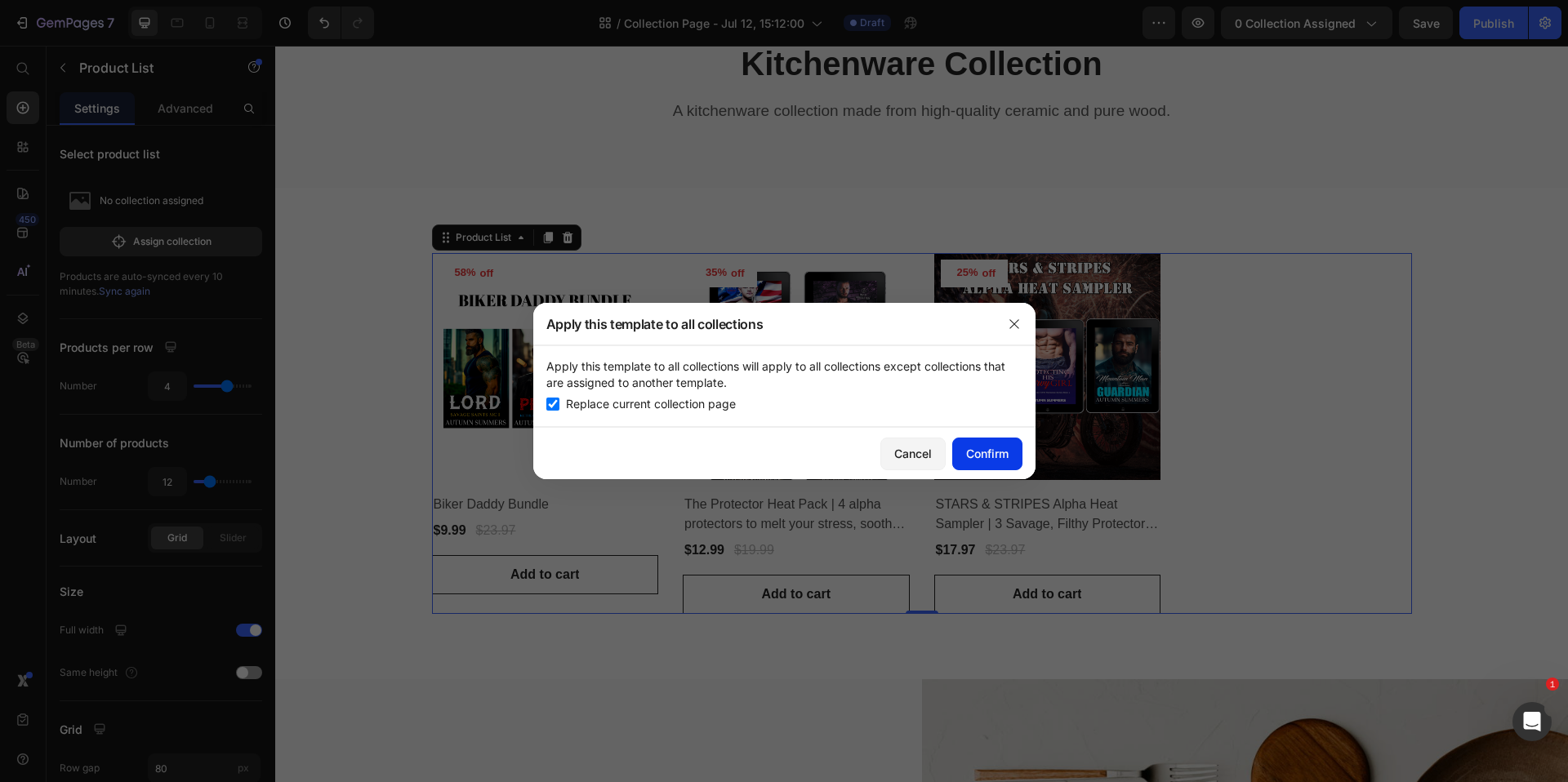 click on "Confirm" 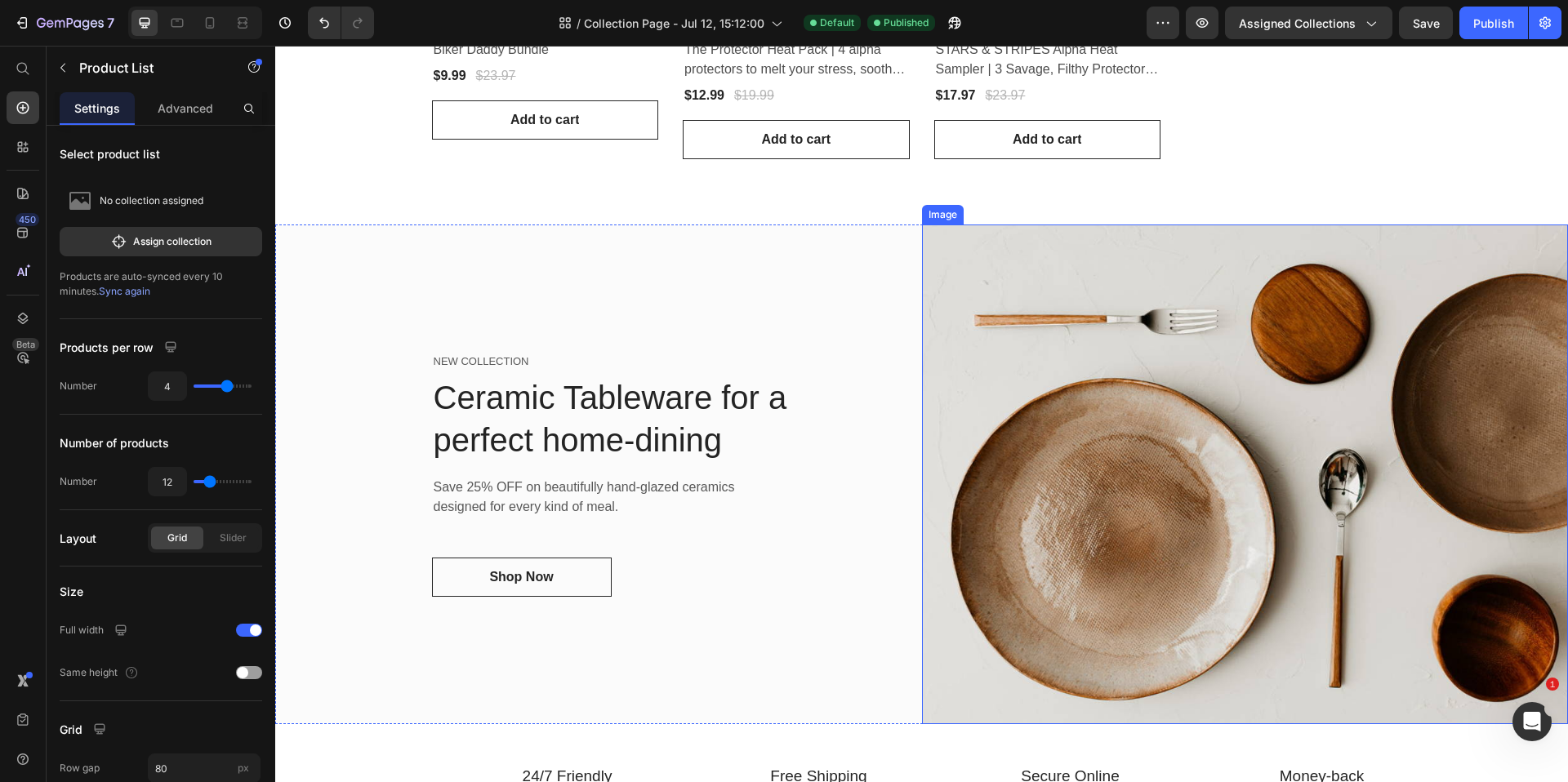 scroll, scrollTop: 734, scrollLeft: 0, axis: vertical 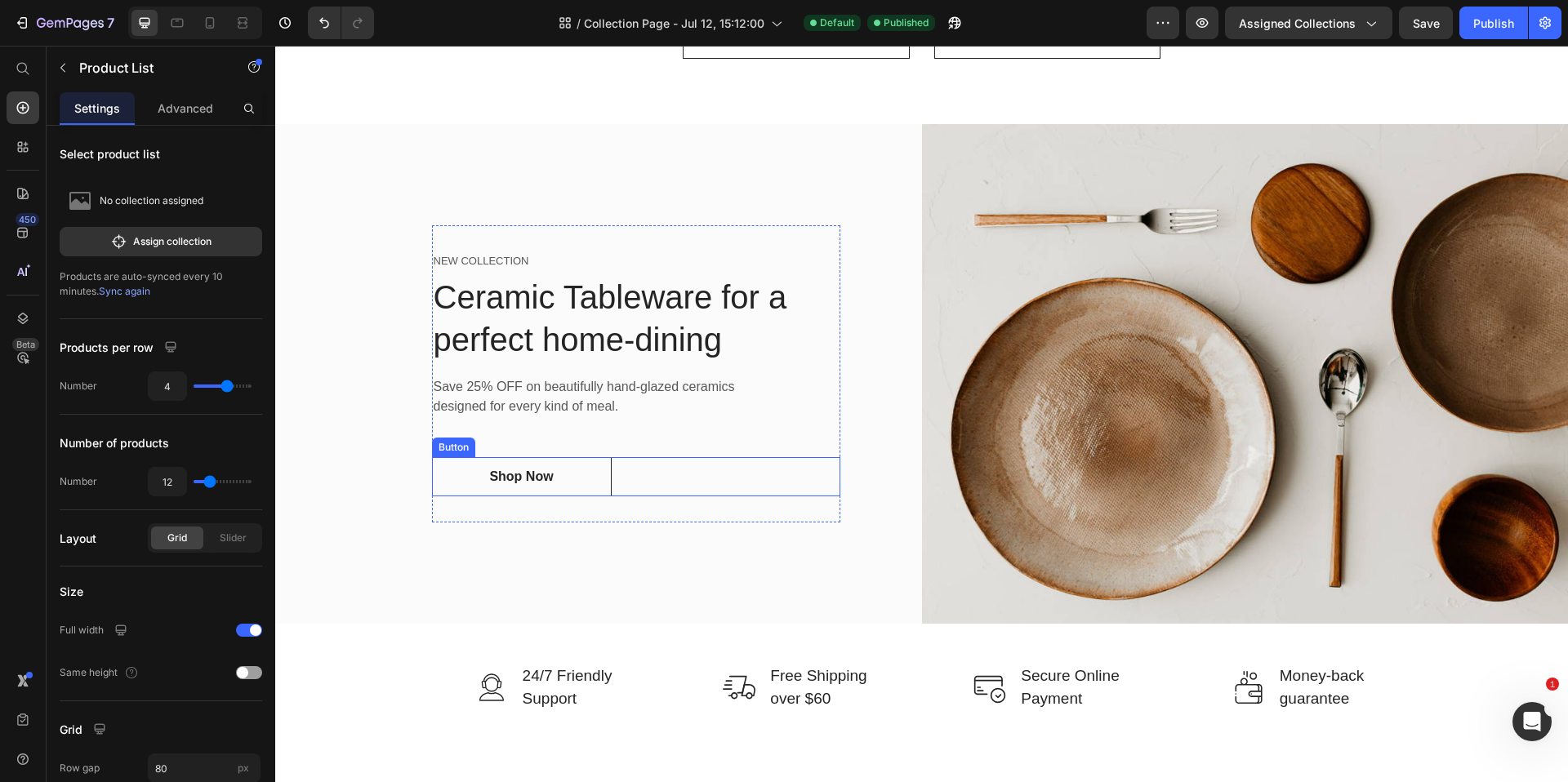 click on "Shop Now Button" at bounding box center [636, 477] 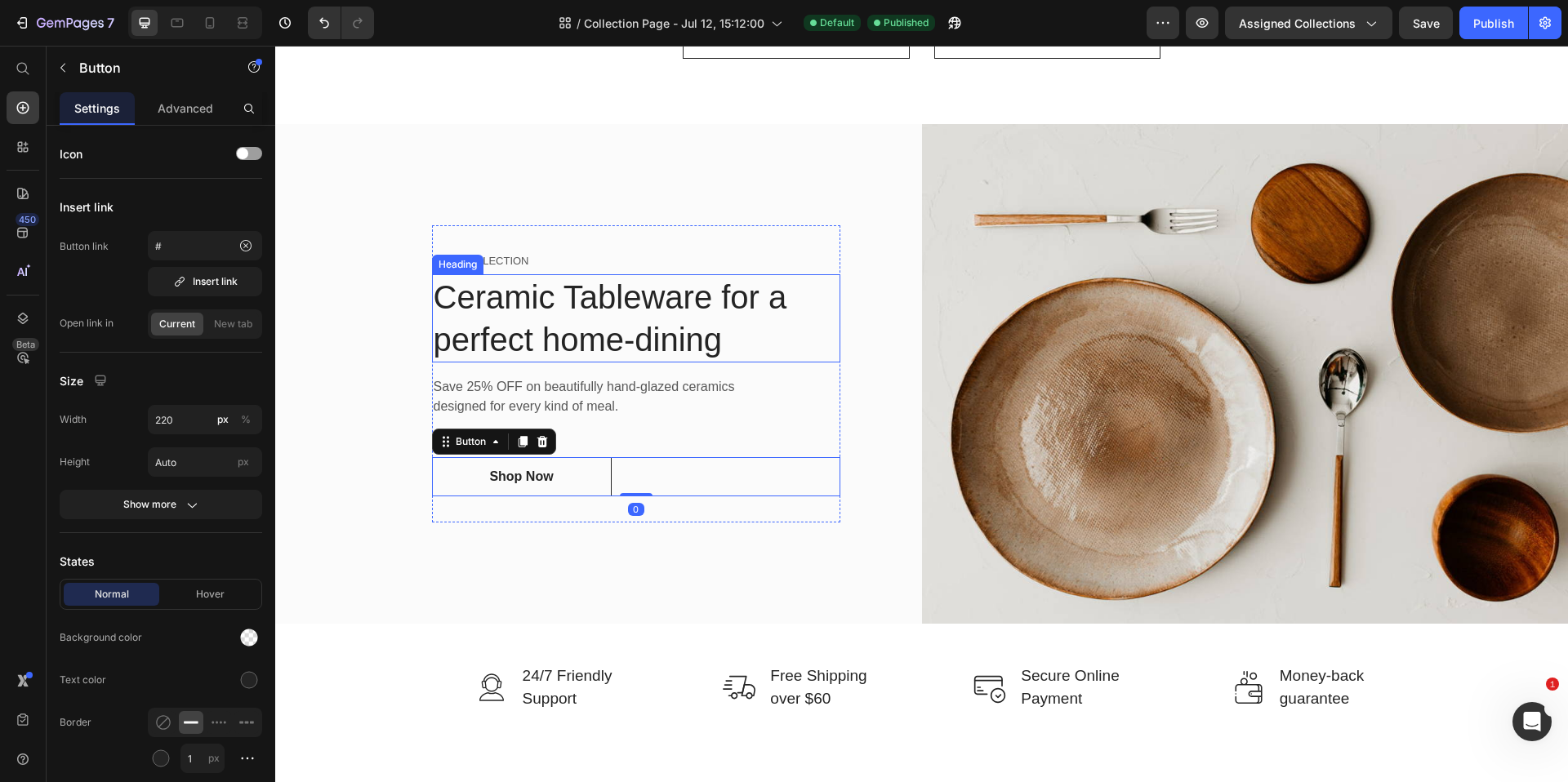 click at bounding box center [1245, 374] 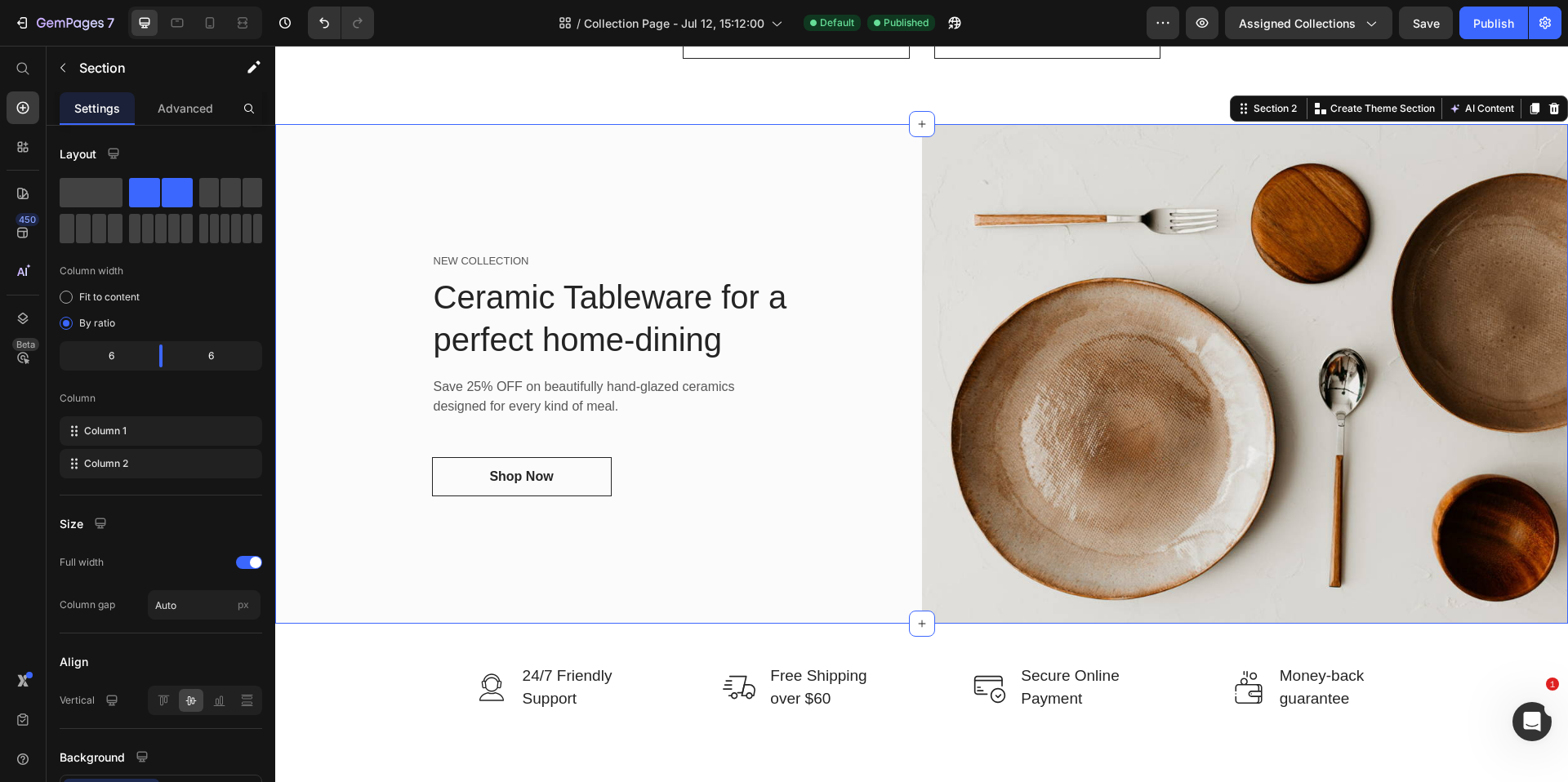 click on "NEW COLLECTION Text block Ceramic Tableware for a perfect home-dining Heading Save 25% OFF on beautifully hand-glazed ceramics designed for every kind of meal. Text block Shop Now Button Row" at bounding box center [599, 374] 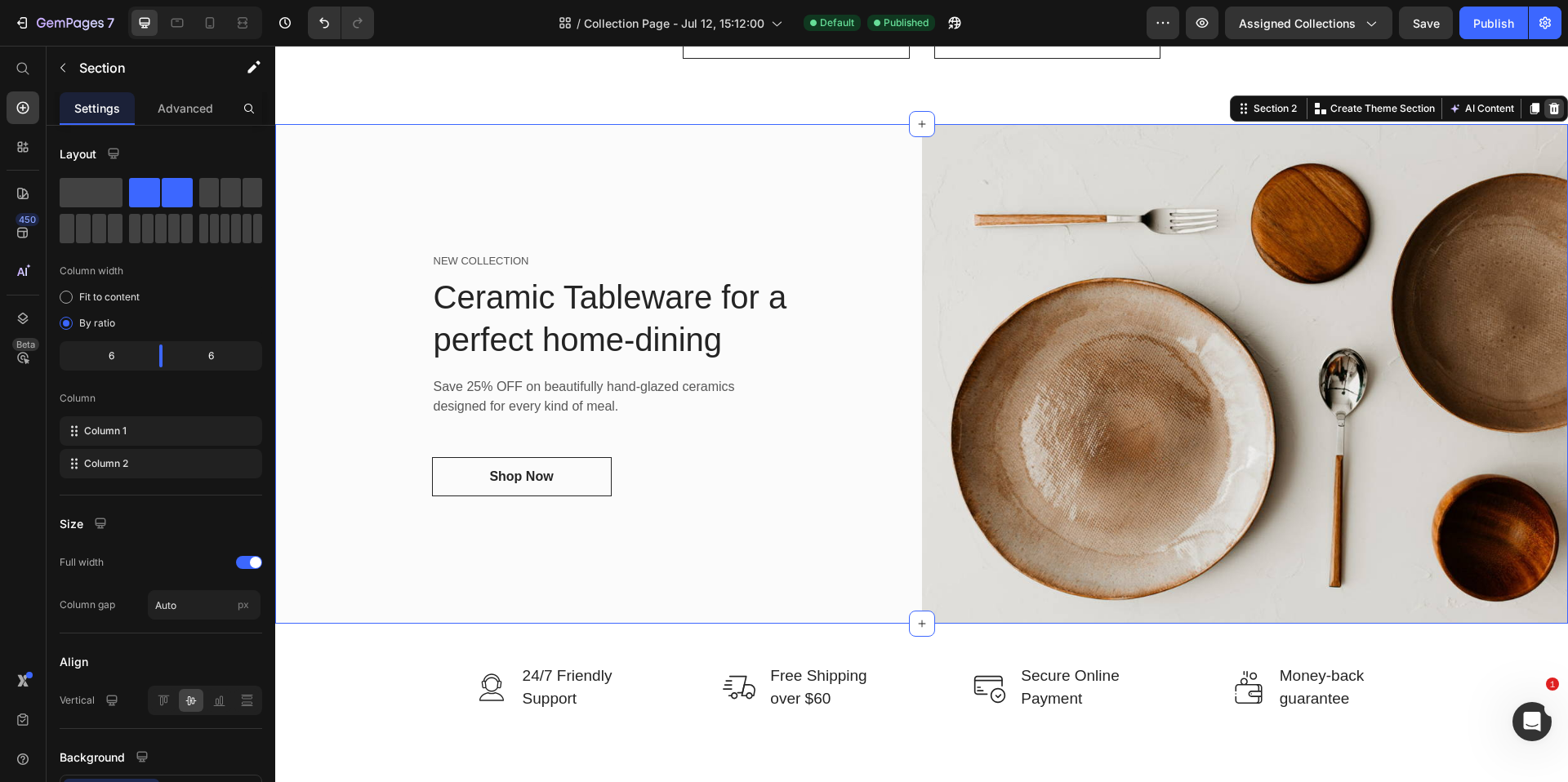 click 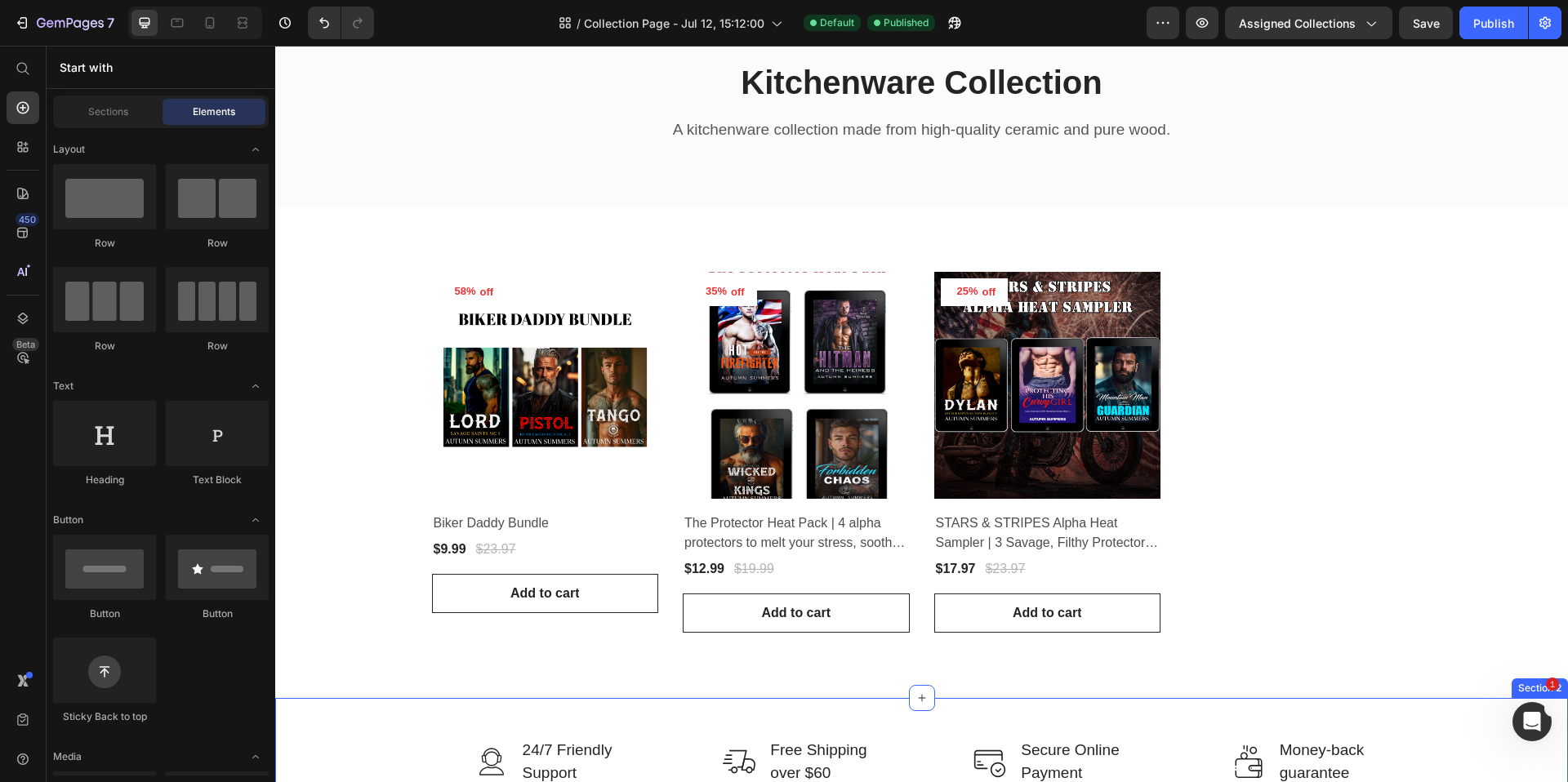 scroll, scrollTop: 86, scrollLeft: 0, axis: vertical 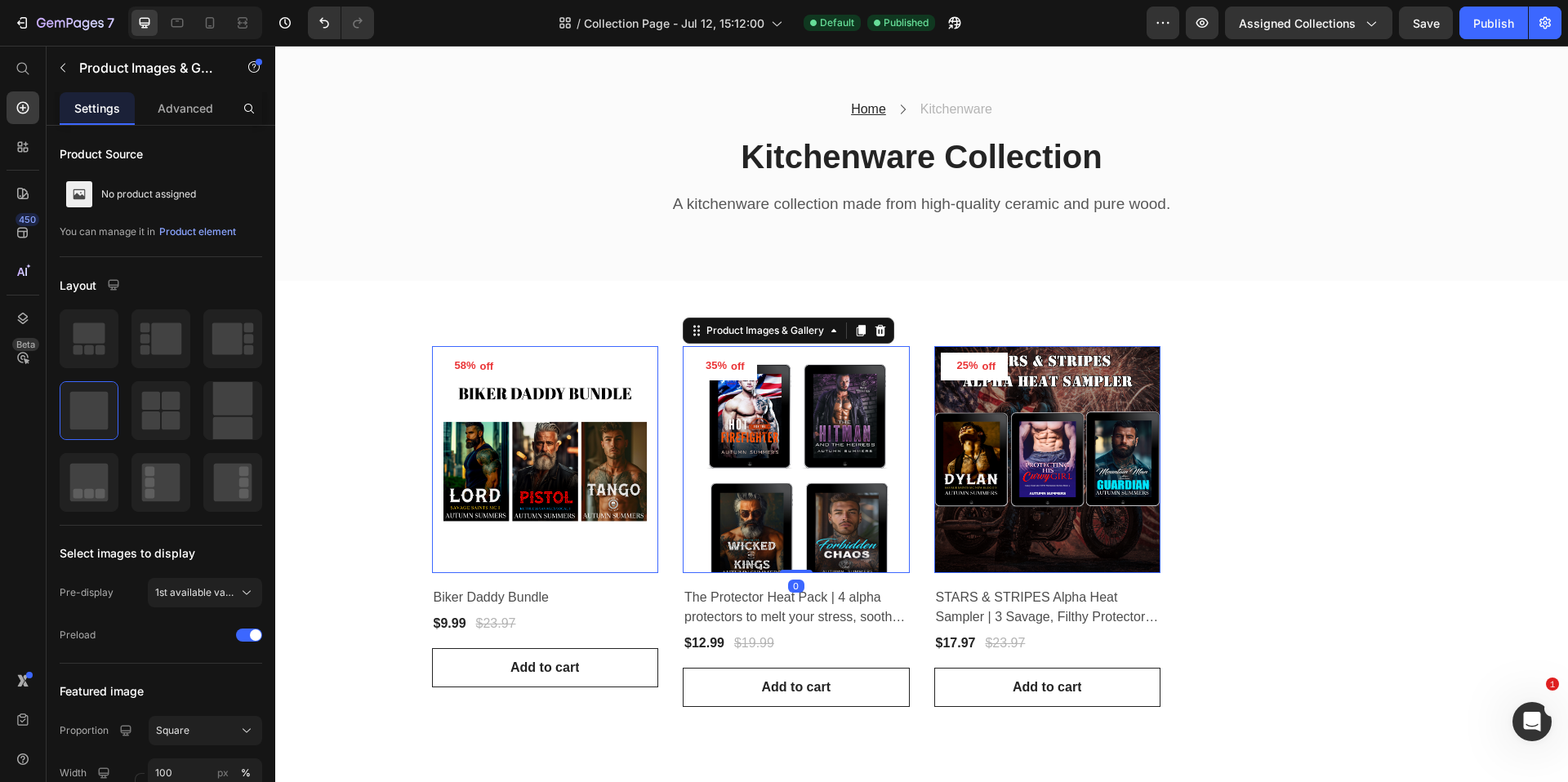 click at bounding box center [796, 460] 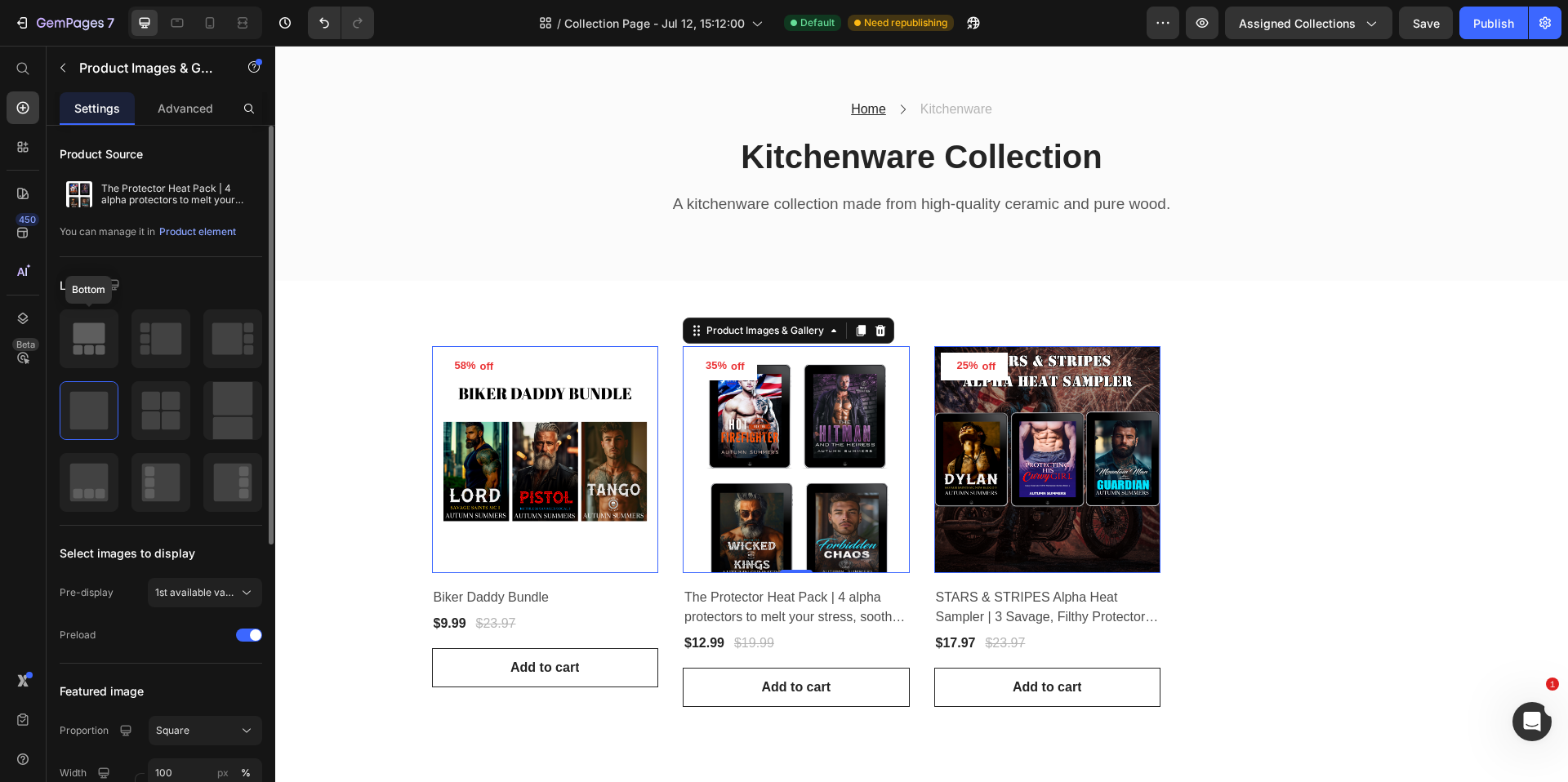 click 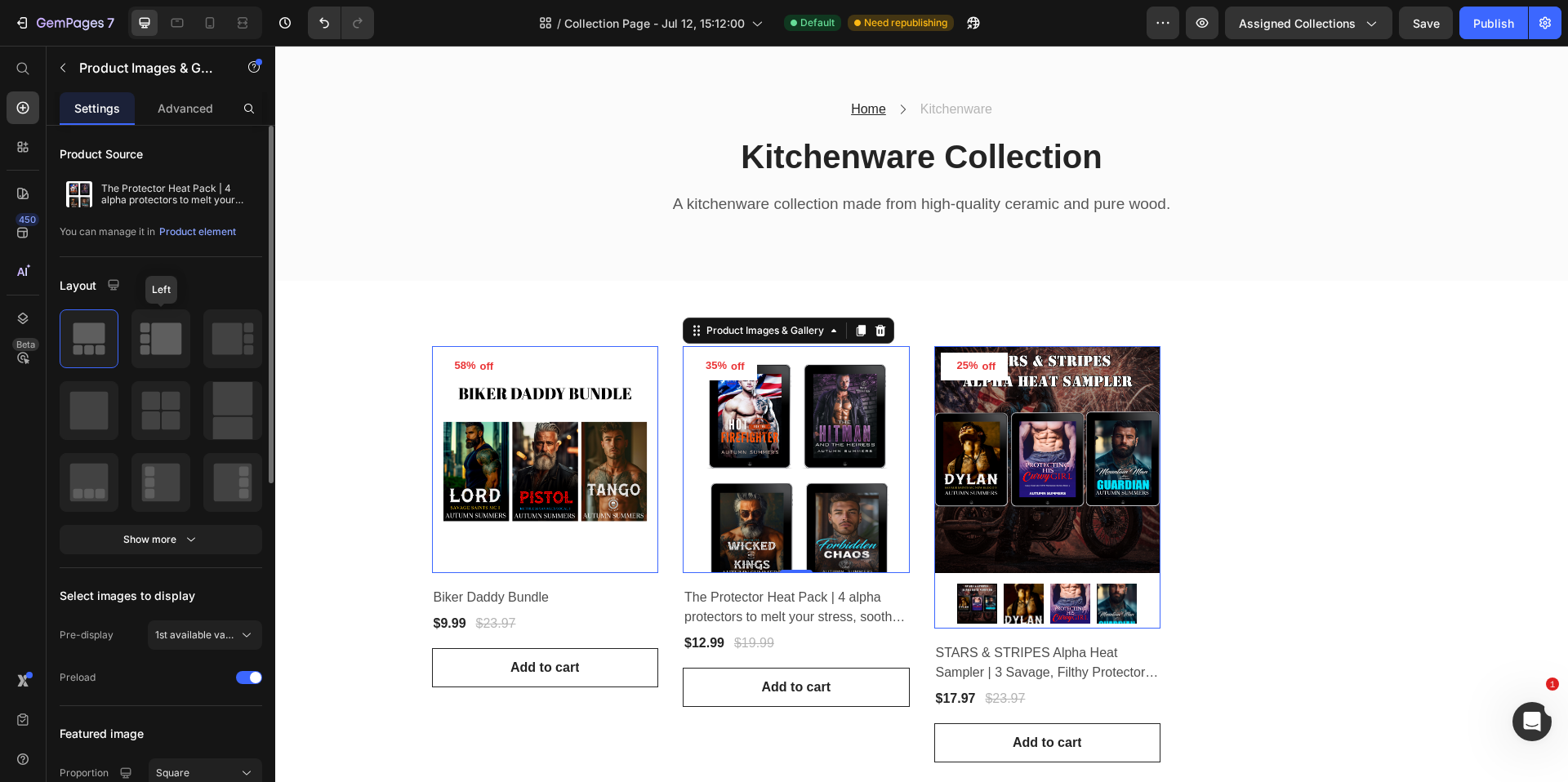 click 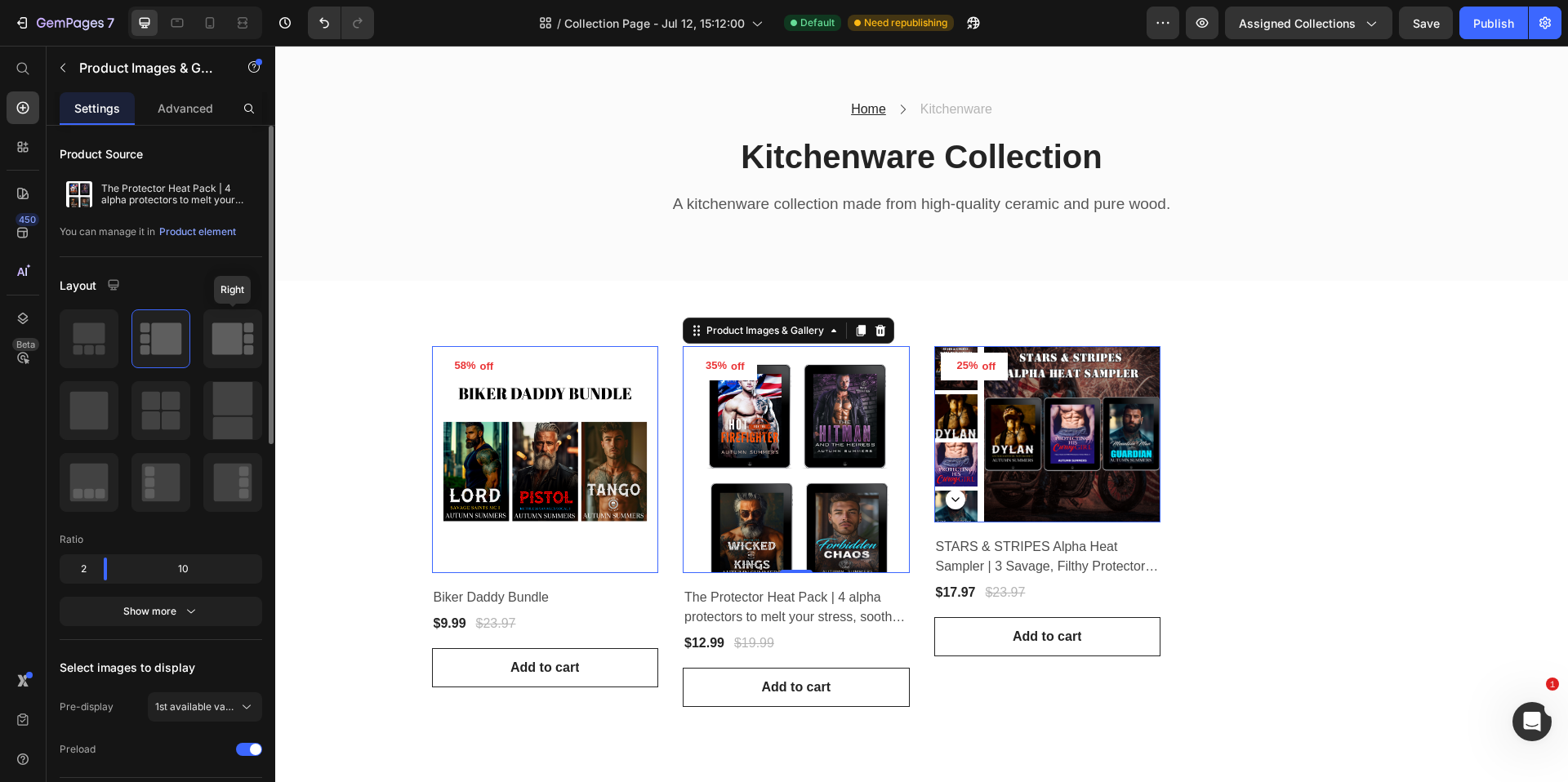 click 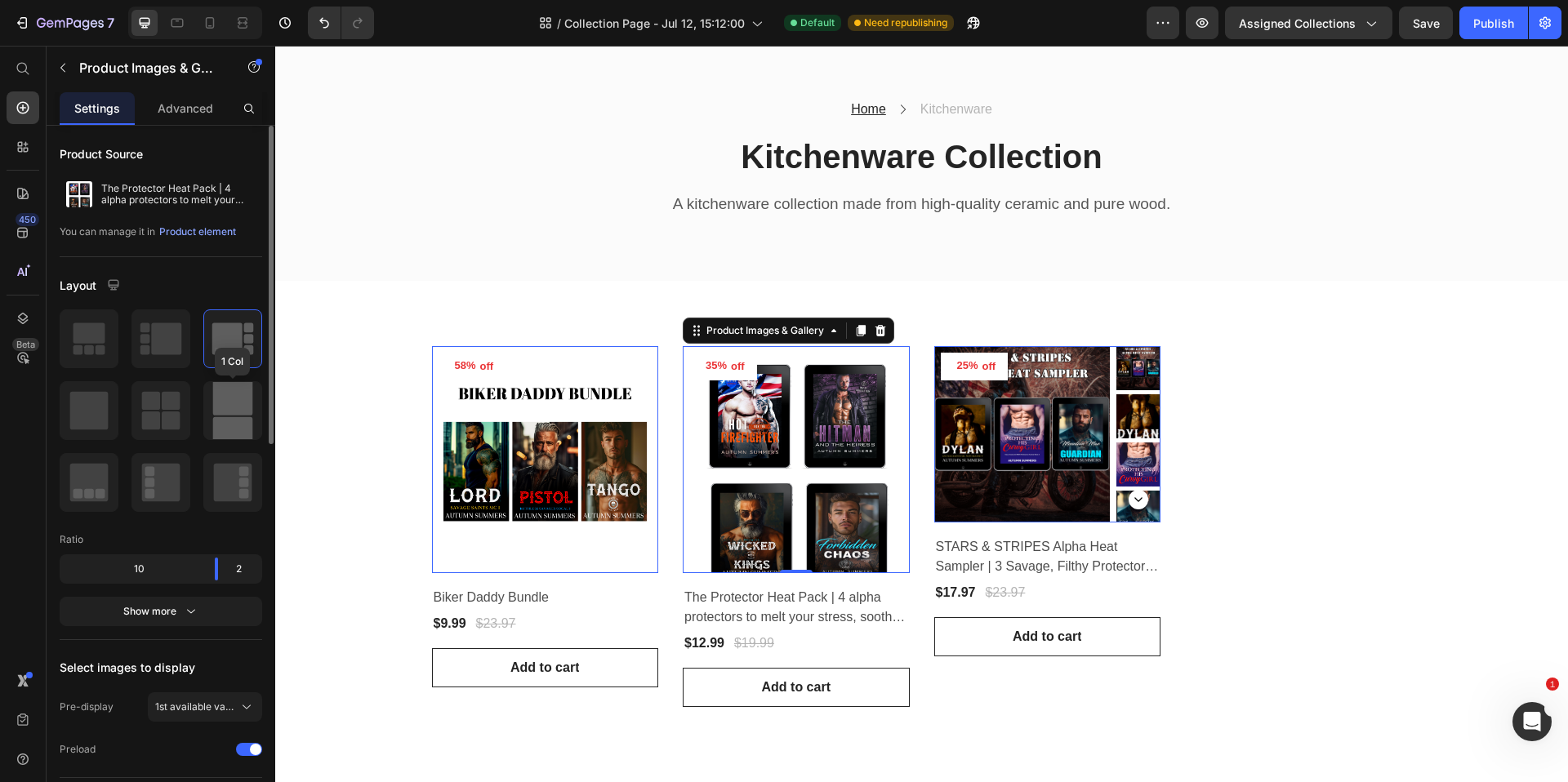 click 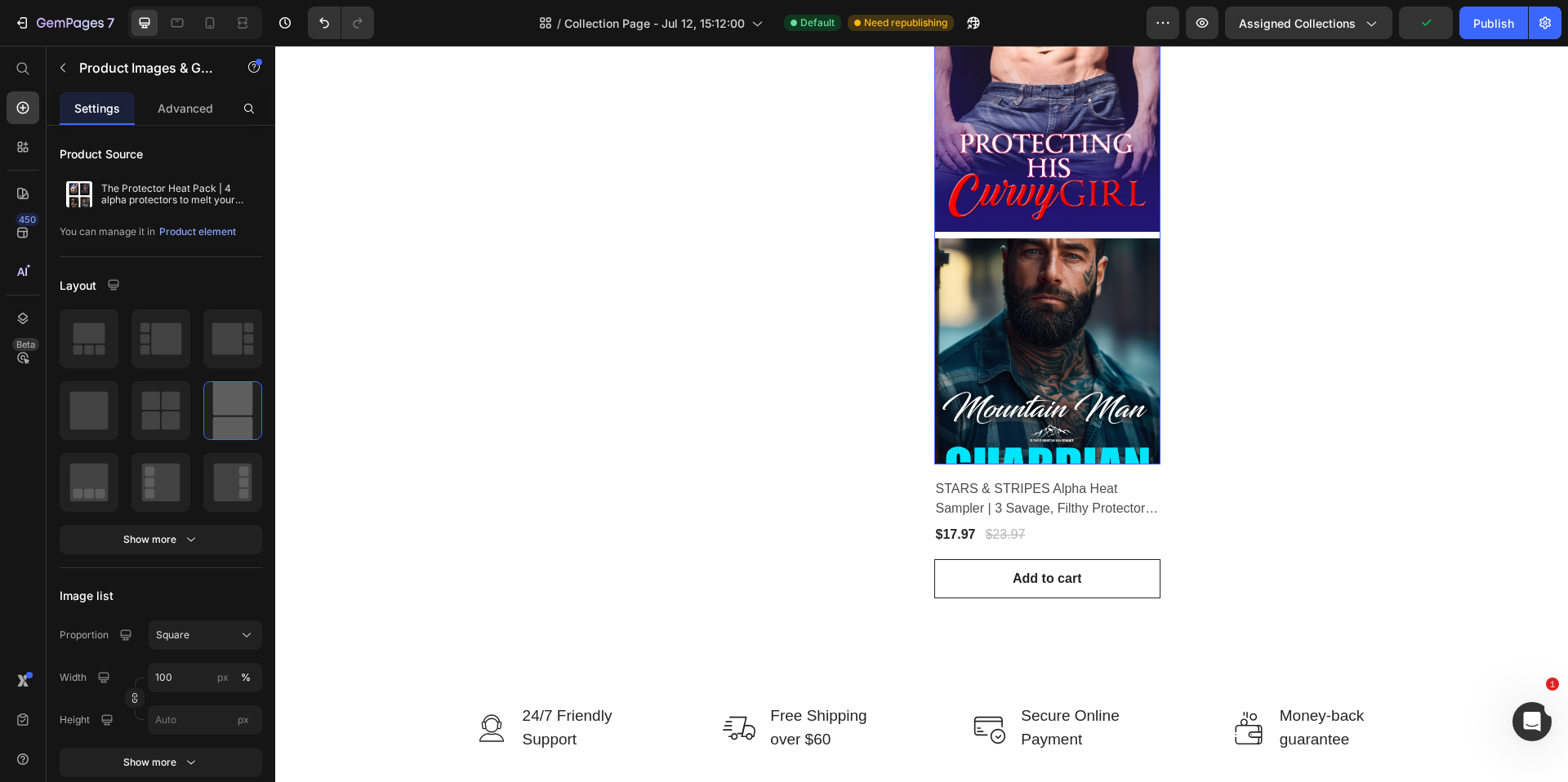 scroll, scrollTop: 909, scrollLeft: 0, axis: vertical 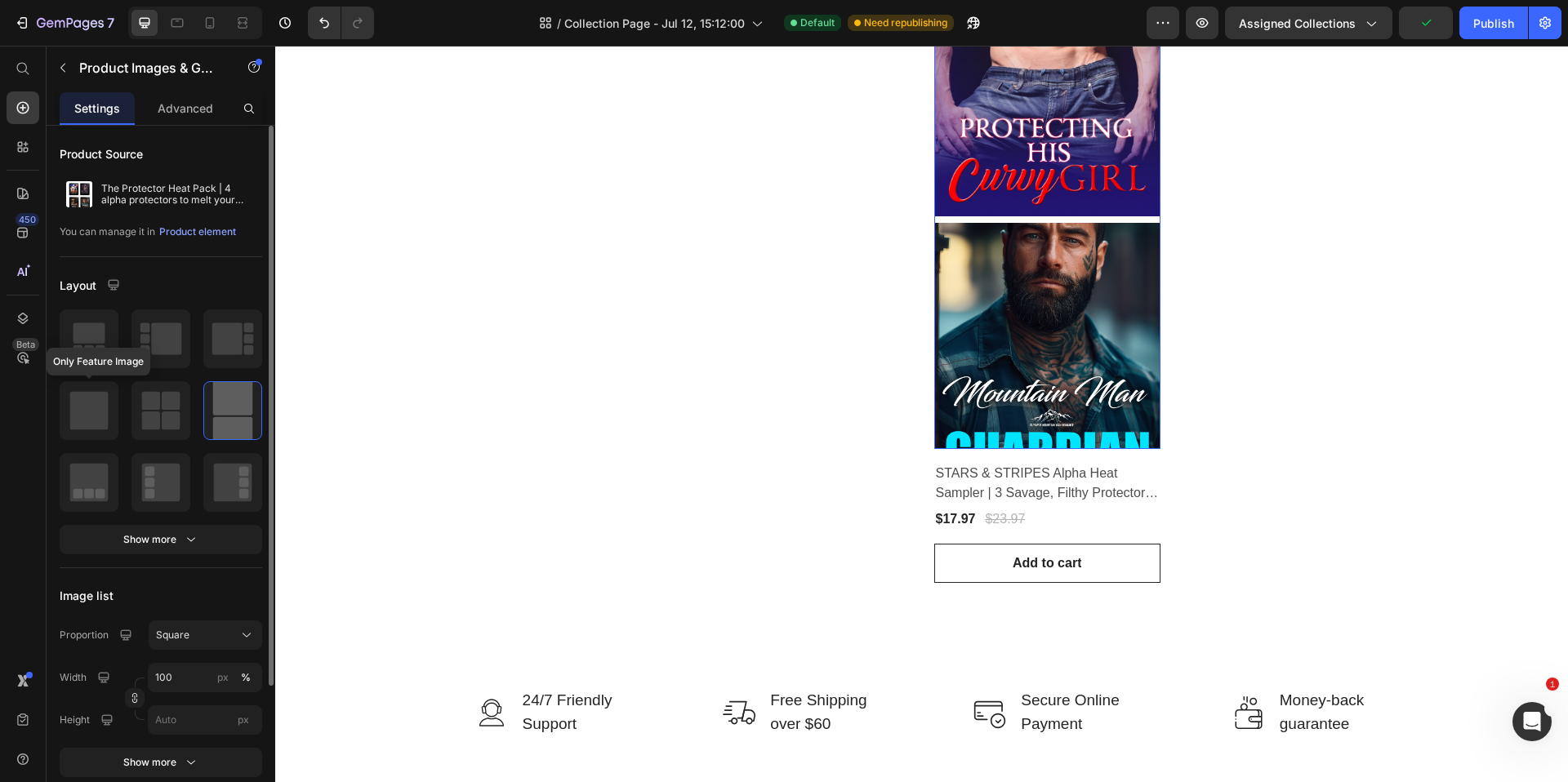 click 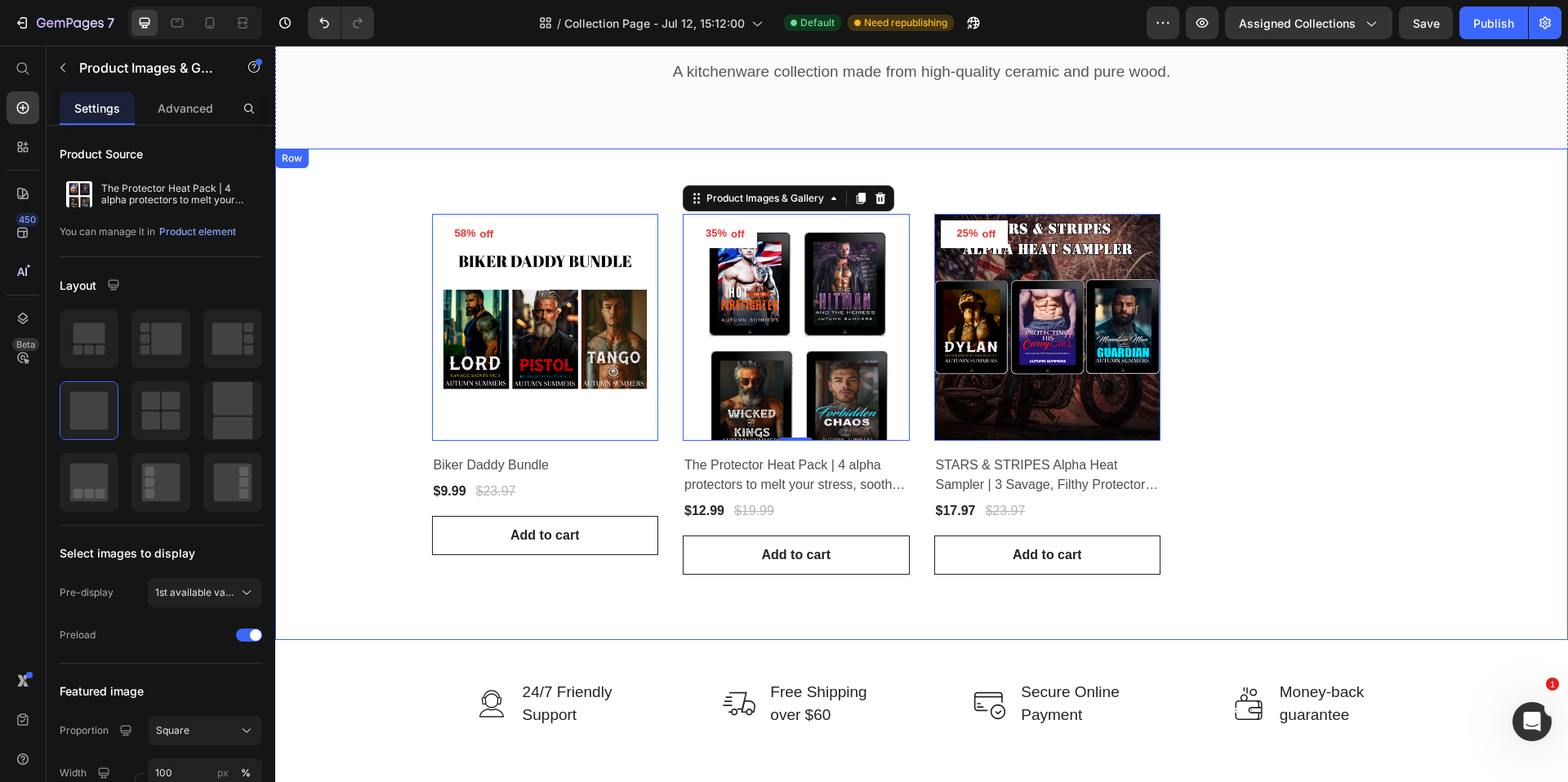 scroll, scrollTop: 216, scrollLeft: 0, axis: vertical 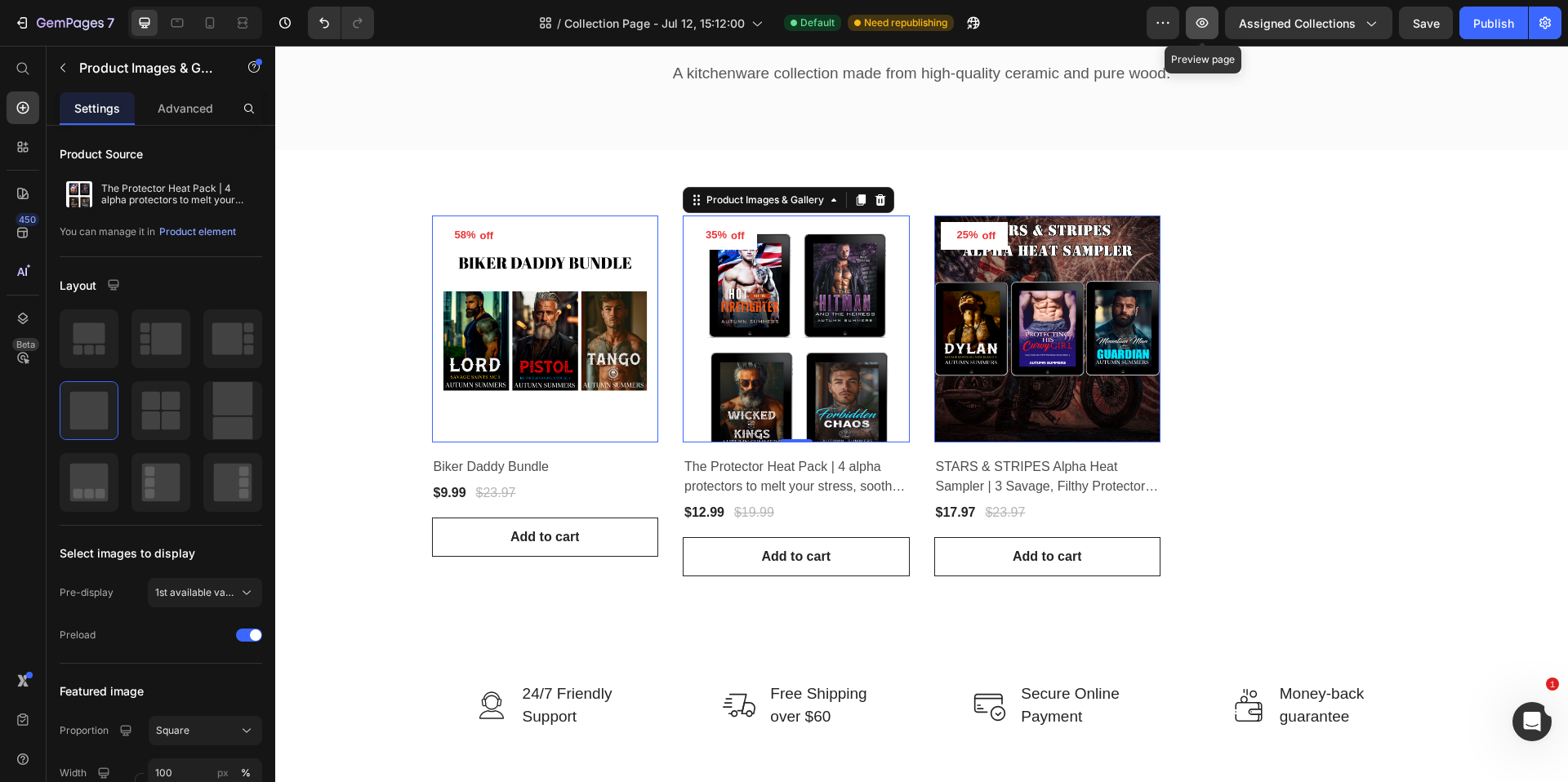 click 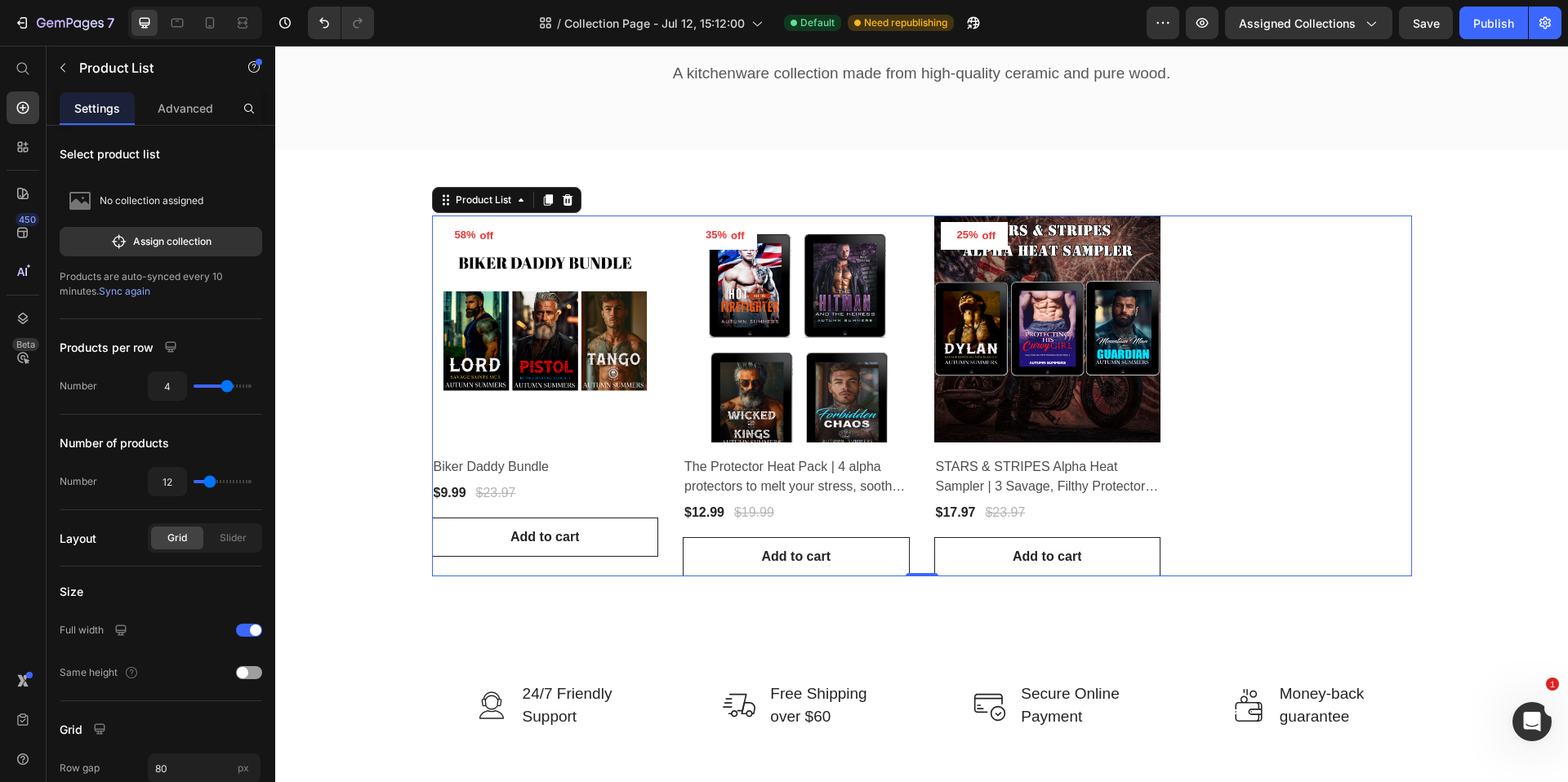 click on "58% off (P) Tag Product Images & Gallery Row Biker Daddy Bundle (P) Title $9.99 (P) Price $23.97 (P) Price Row Row Add to cart (P) Cart Button 35% off (P) Tag Product Images & Gallery Row The Protector Heat Pack | 4 alpha protectors to melt your stress, soothe your ache, and stay all night. (P) Title $12.99 (P) Price $19.99 (P) Price Row Row Add to cart (P) Cart Button 25% off (P) Tag Product Images & Gallery Row STARS & STRIPES Alpha Heat Sampler | 3 Savage, Filthy Protectors to Claim You (P) Title $17.97 (P) Price $23.97 (P) Price Row Row Add to cart (P) Cart Button" at bounding box center [922, 396] 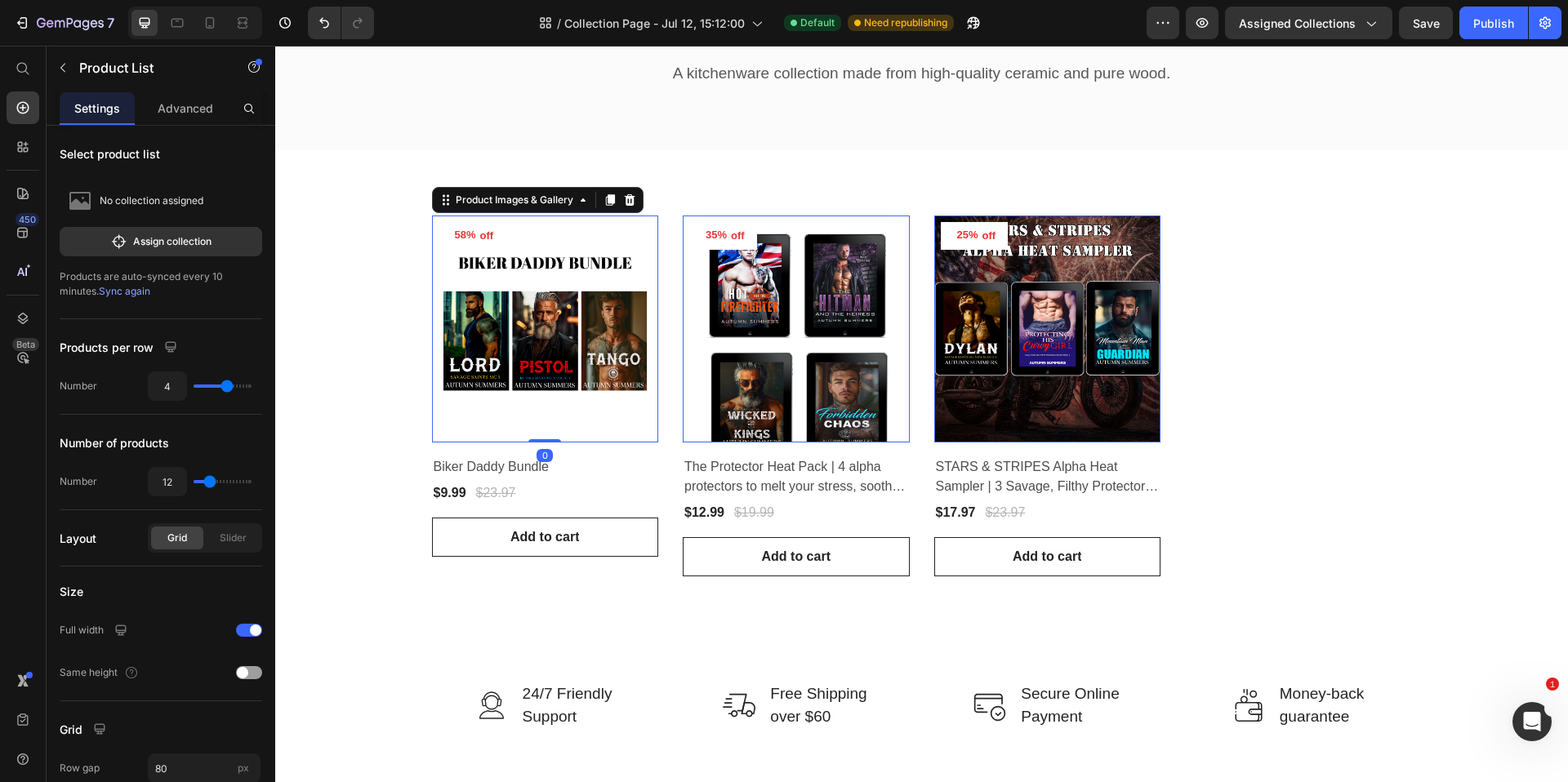 click at bounding box center (546, 329) 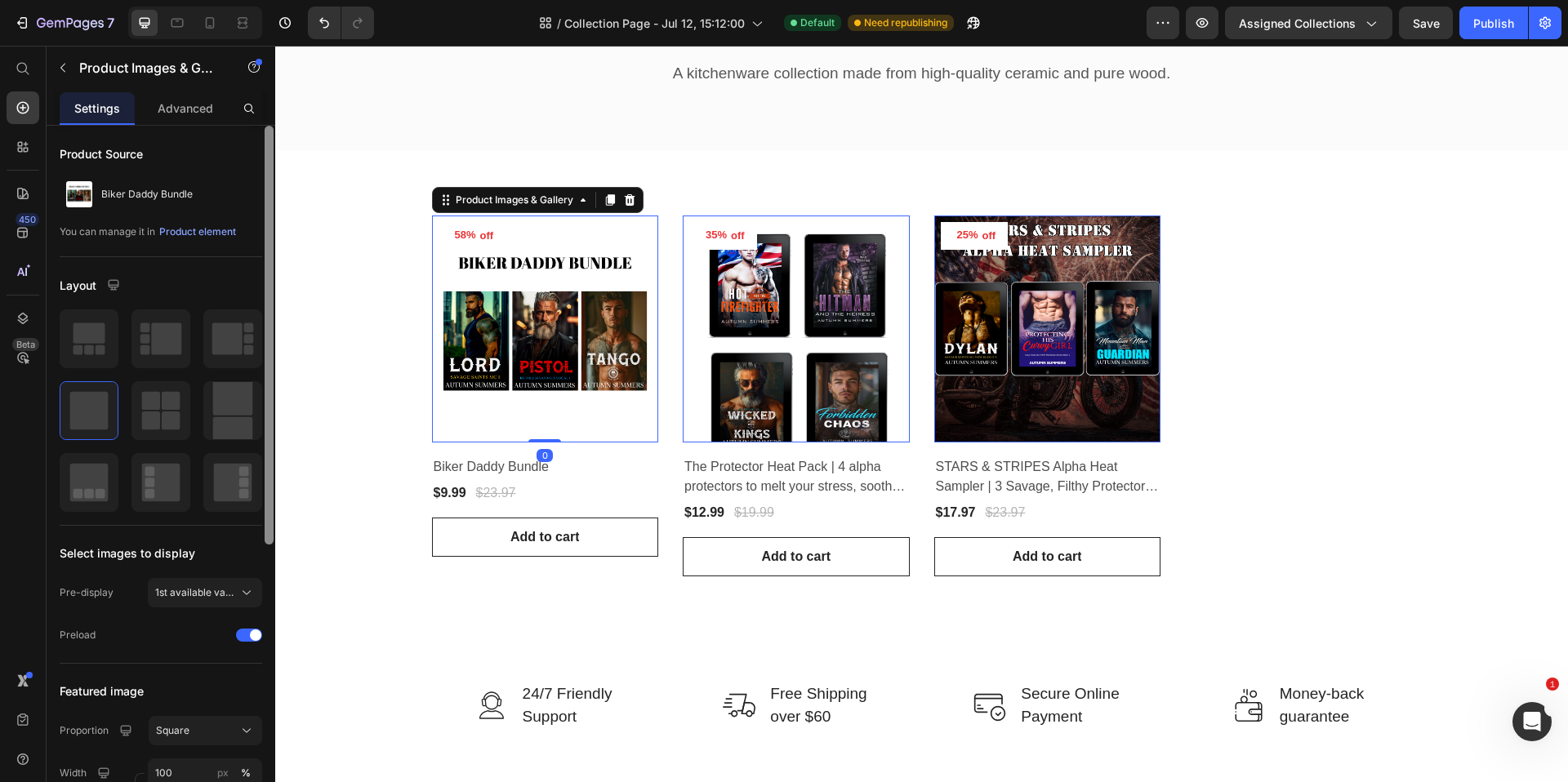 scroll, scrollTop: 476, scrollLeft: 0, axis: vertical 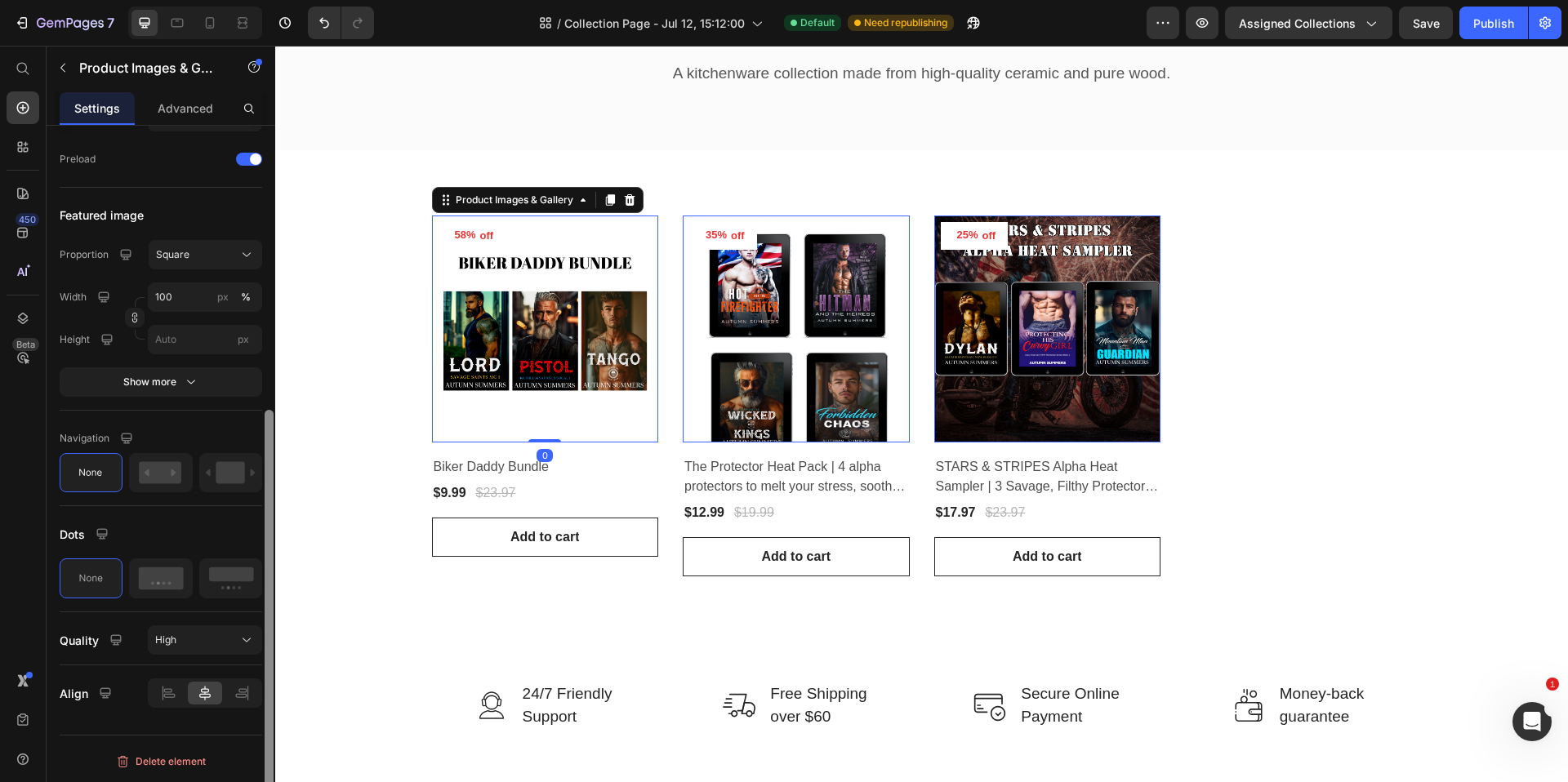 click at bounding box center (269, 477) 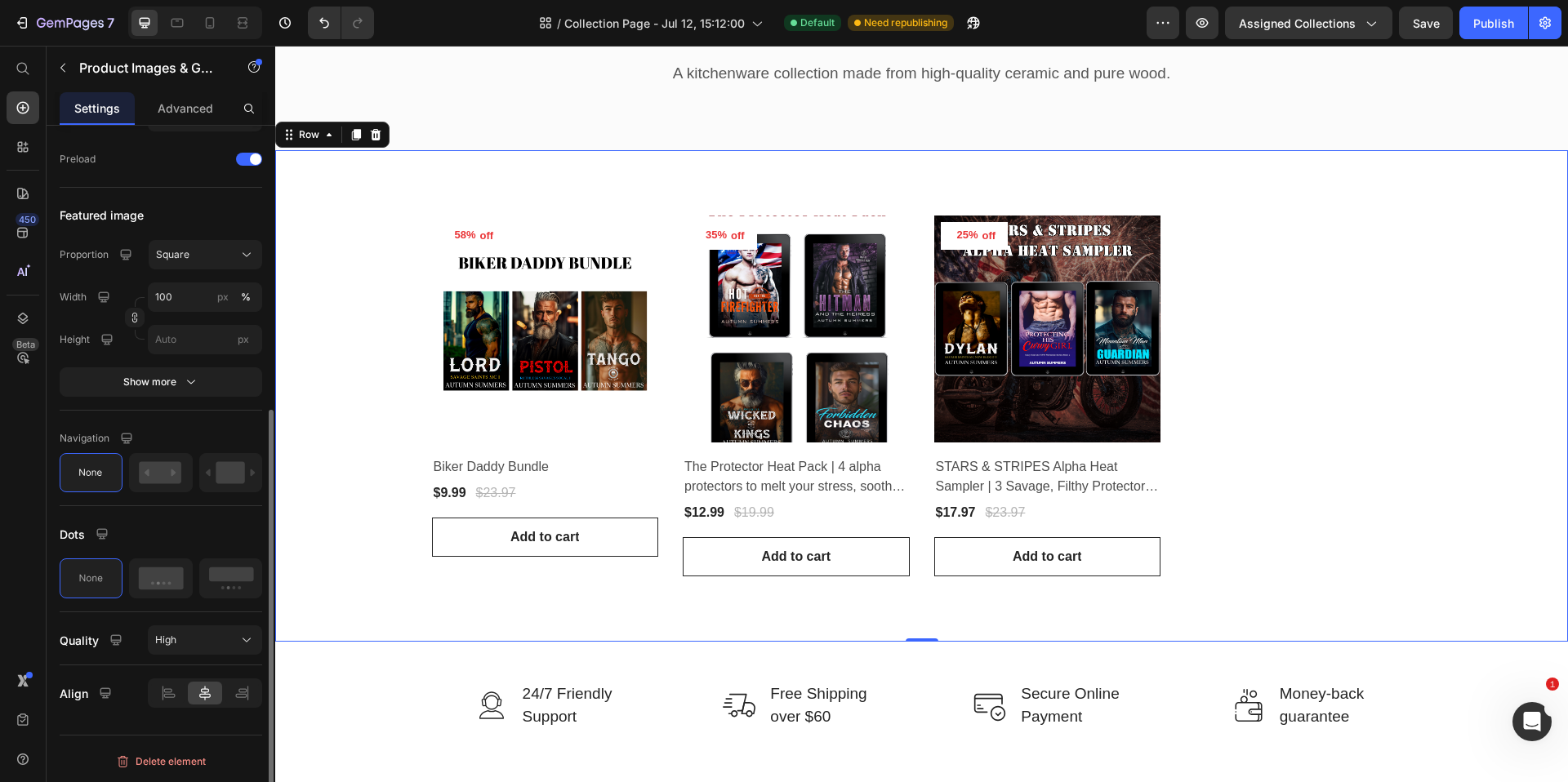 click on "58% off (P) Tag Product Images & Gallery Row Biker Daddy Bundle (P) Title $9.99 (P) Price $23.97 (P) Price Row Row Add to cart (P) Cart Button 35% off (P) Tag Product Images & Gallery Row The Protector Heat Pack | 4 alpha protectors to melt your stress, soothe your ache, and stay all night. (P) Title $12.99 (P) Price $19.99 (P) Price Row Row Add to cart (P) Cart Button 25% off (P) Tag Product Images & Gallery Row STARS & STRIPES Alpha Heat Sampler | 3 Savage, Filthy Protectors to Claim You (P) Title $17.97 (P) Price $23.97 (P) Price Row Row Add to cart (P) Cart Button Product List Row Row   0" at bounding box center [921, 396] 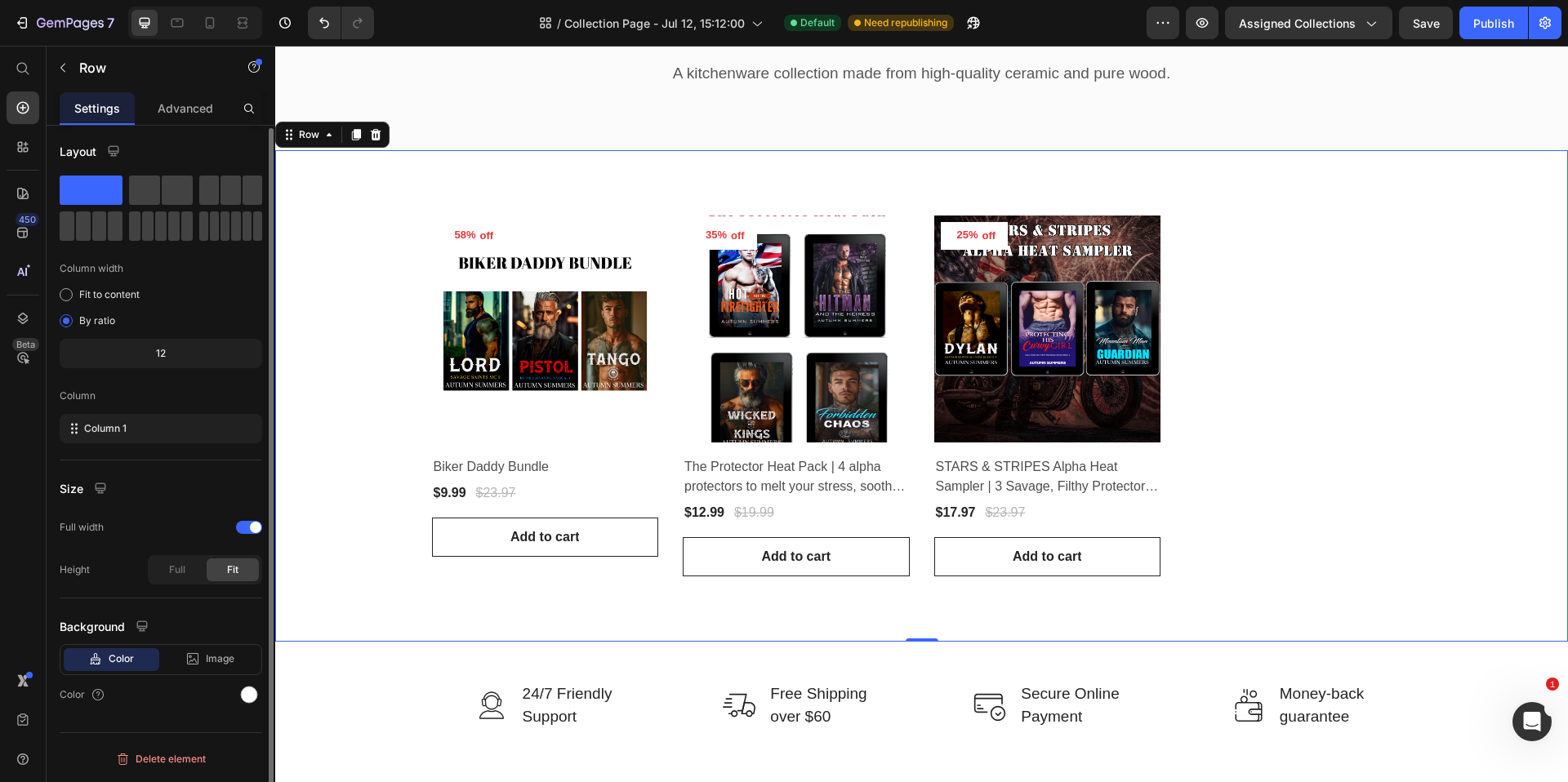 scroll, scrollTop: 0, scrollLeft: 0, axis: both 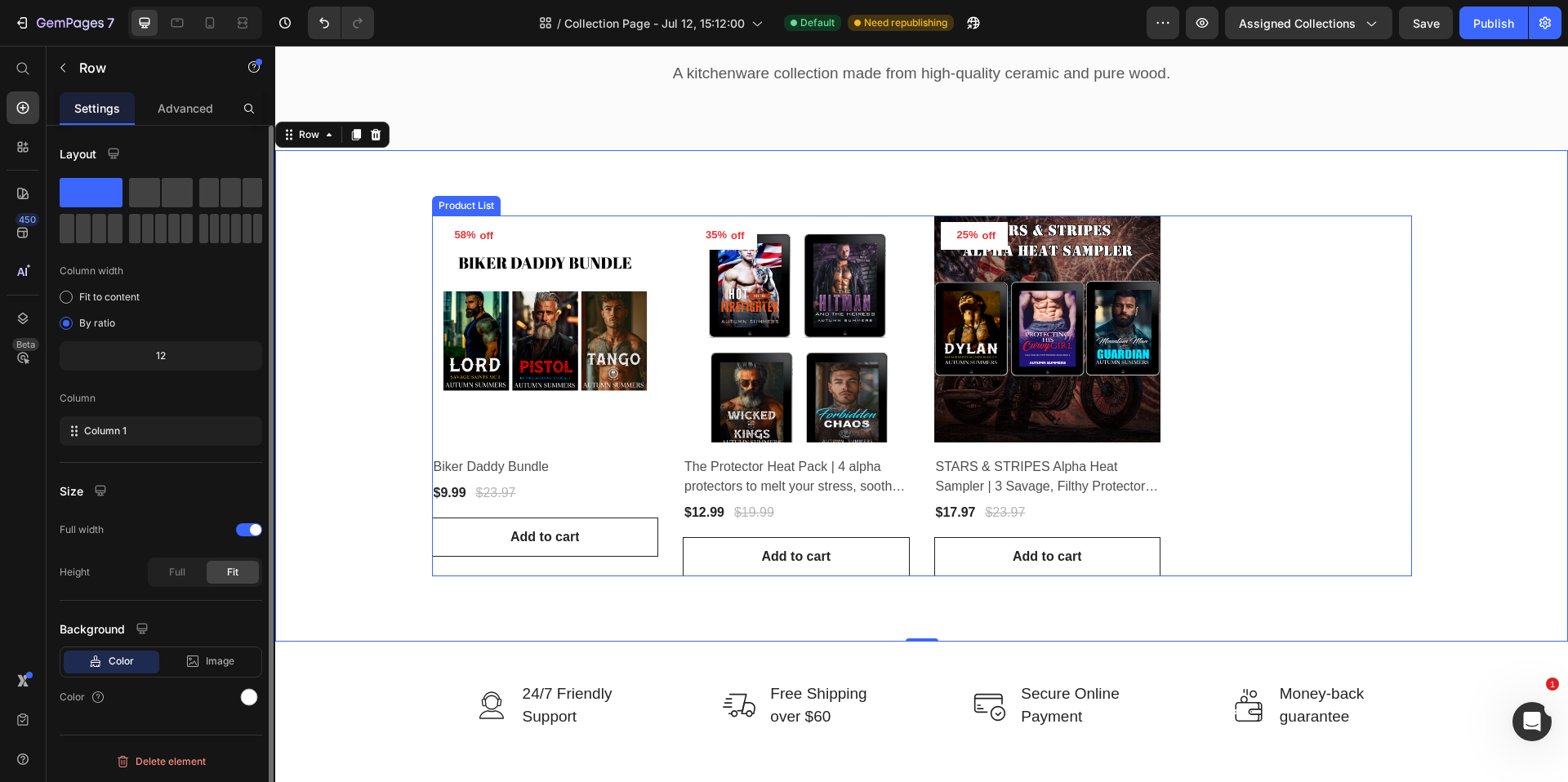 click on "58% off (P) Tag Product Images & Gallery Row Biker Daddy Bundle (P) Title $9.99 (P) Price $23.97 (P) Price Row Row Add to cart (P) Cart Button 35% off (P) Tag Product Images & Gallery Row The Protector Heat Pack | 4 alpha protectors to melt your stress, soothe your ache, and stay all night. (P) Title $12.99 (P) Price $19.99 (P) Price Row Row Add to cart (P) Cart Button 25% off (P) Tag Product Images & Gallery Row STARS & STRIPES Alpha Heat Sampler | 3 Savage, Filthy Protectors to Claim You (P) Title $17.97 (P) Price $23.97 (P) Price Row Row Add to cart (P) Cart Button" at bounding box center (922, 396) 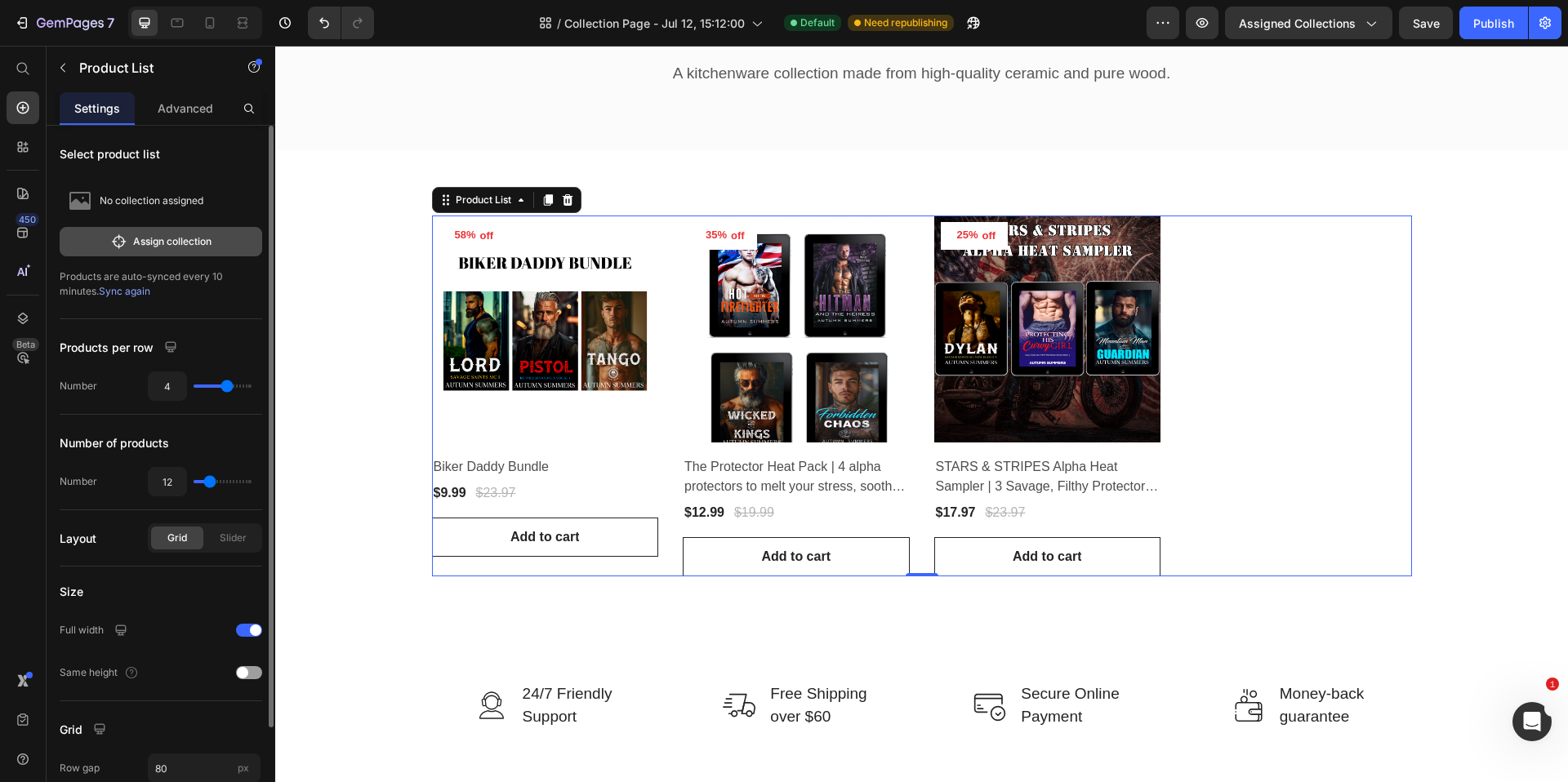 click on "Assign collection" at bounding box center (161, 242) 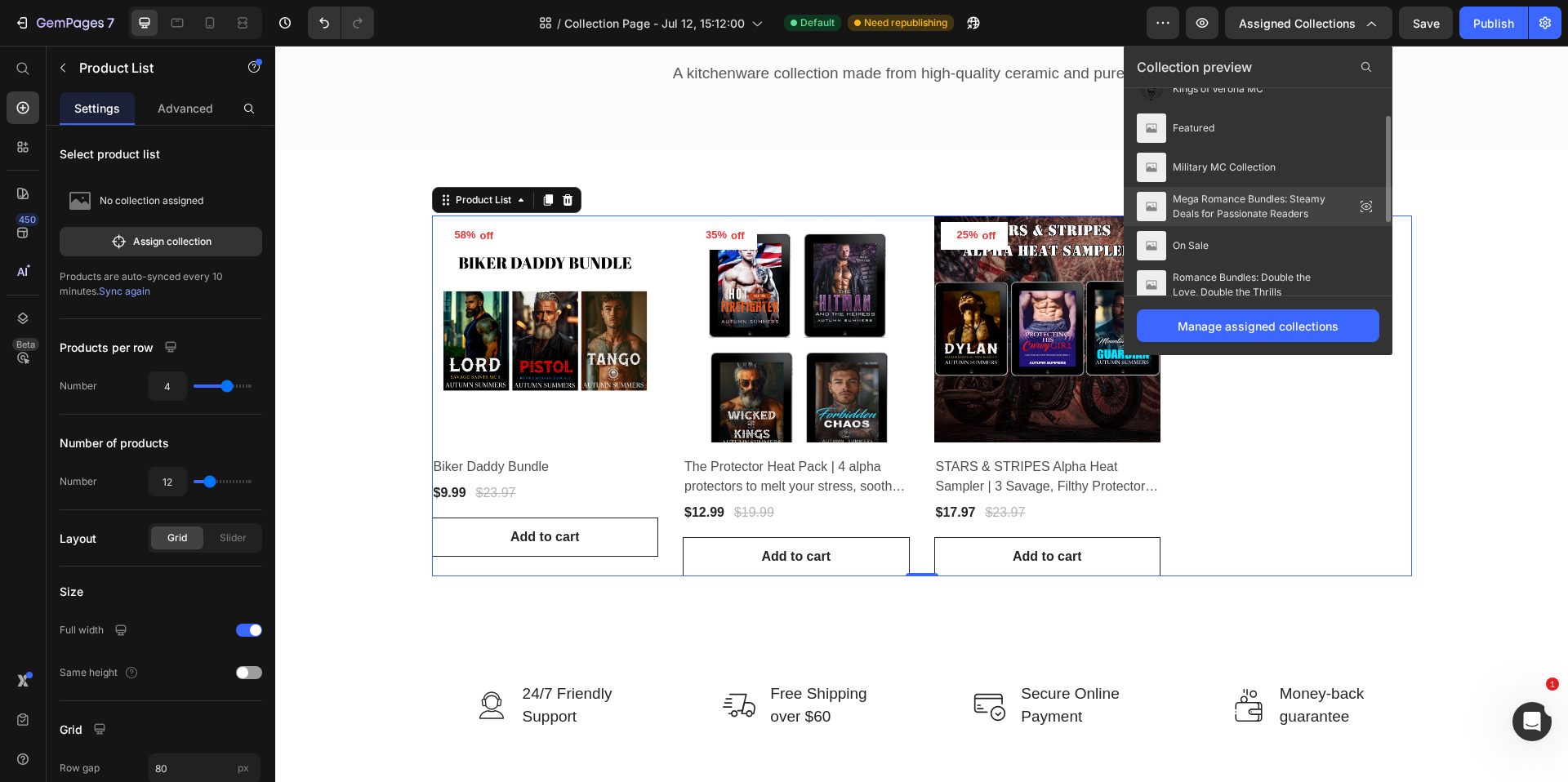scroll, scrollTop: 67, scrollLeft: 0, axis: vertical 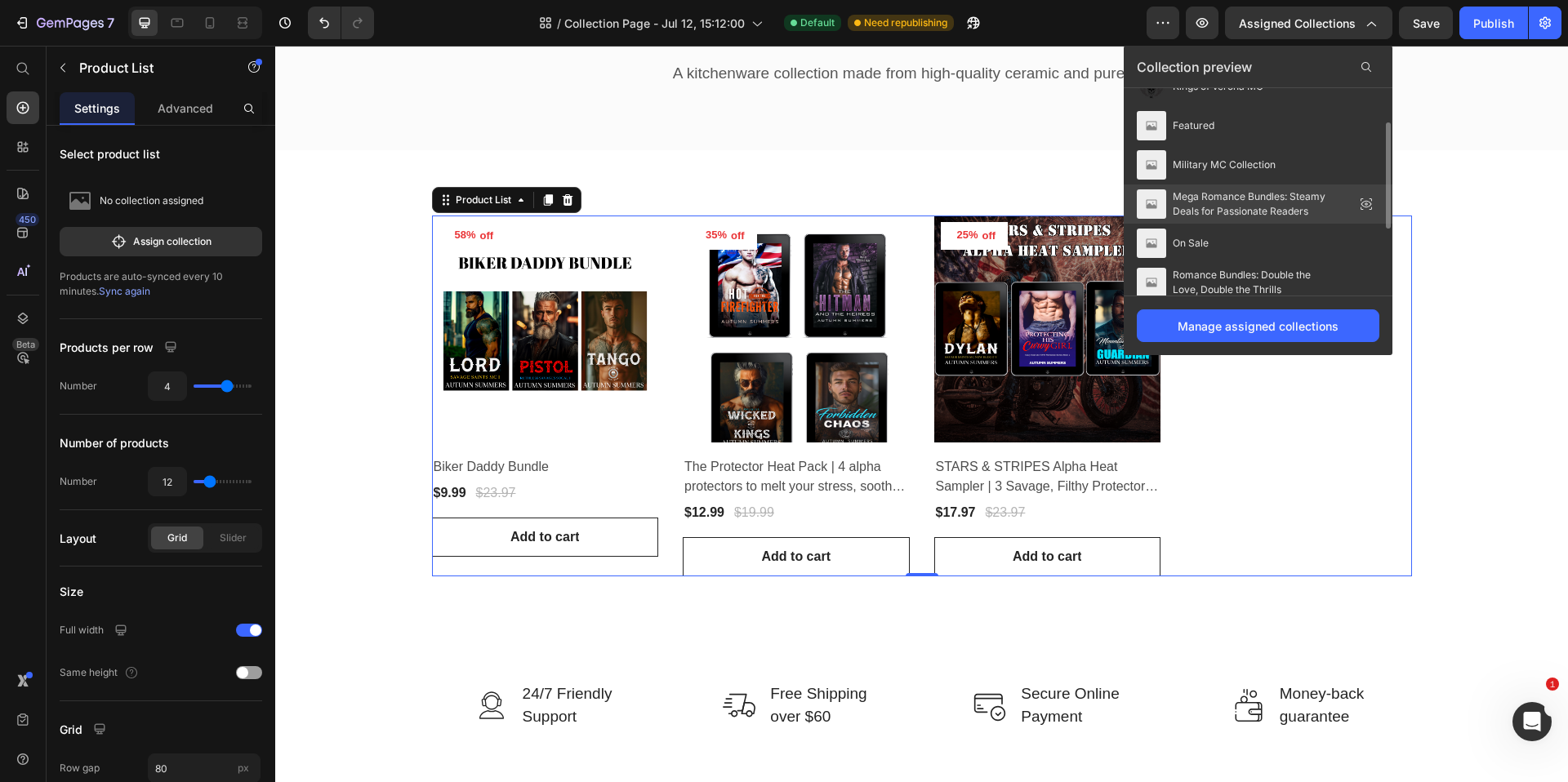 click at bounding box center (1152, 204) 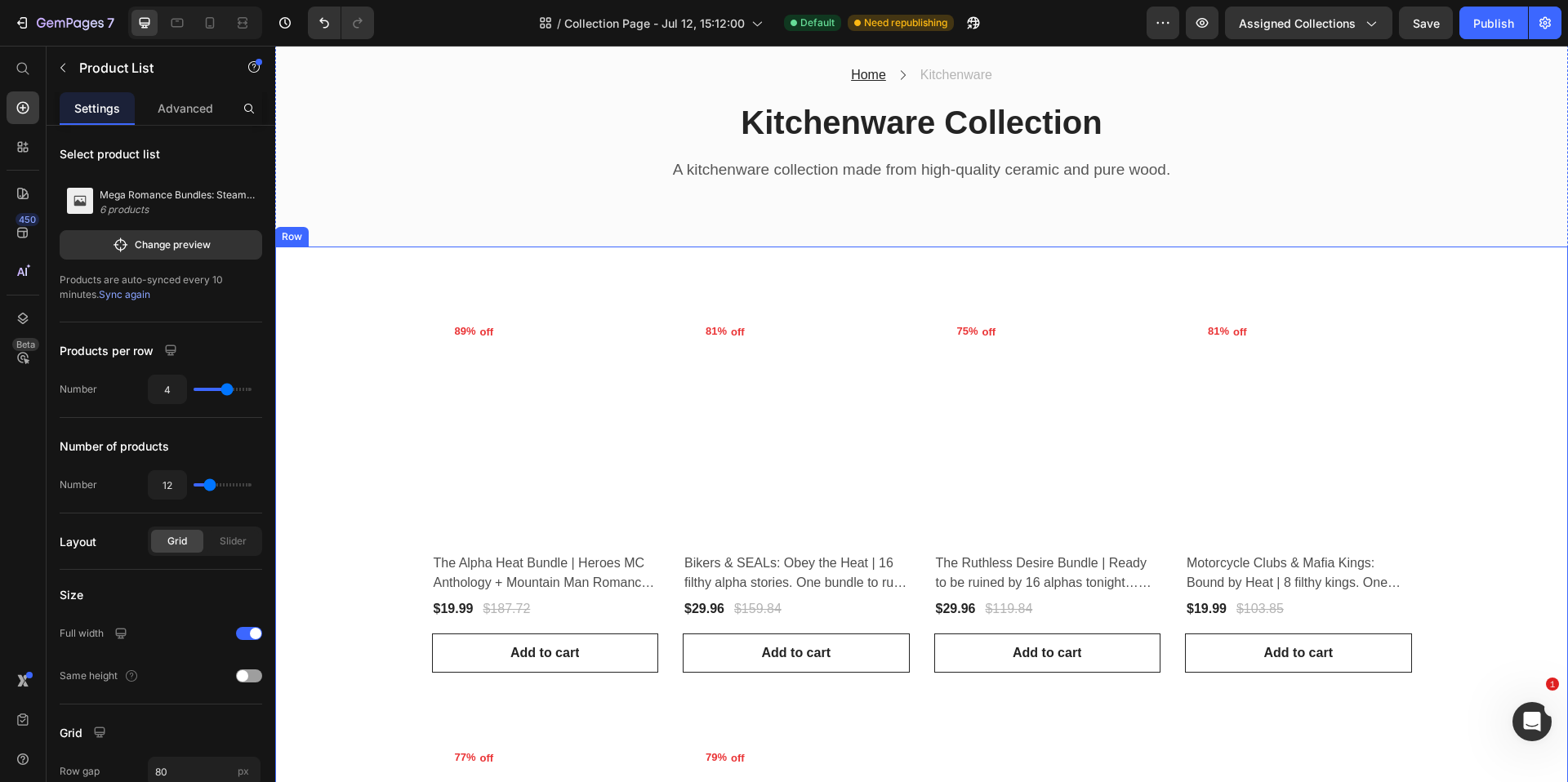 scroll, scrollTop: 122, scrollLeft: 0, axis: vertical 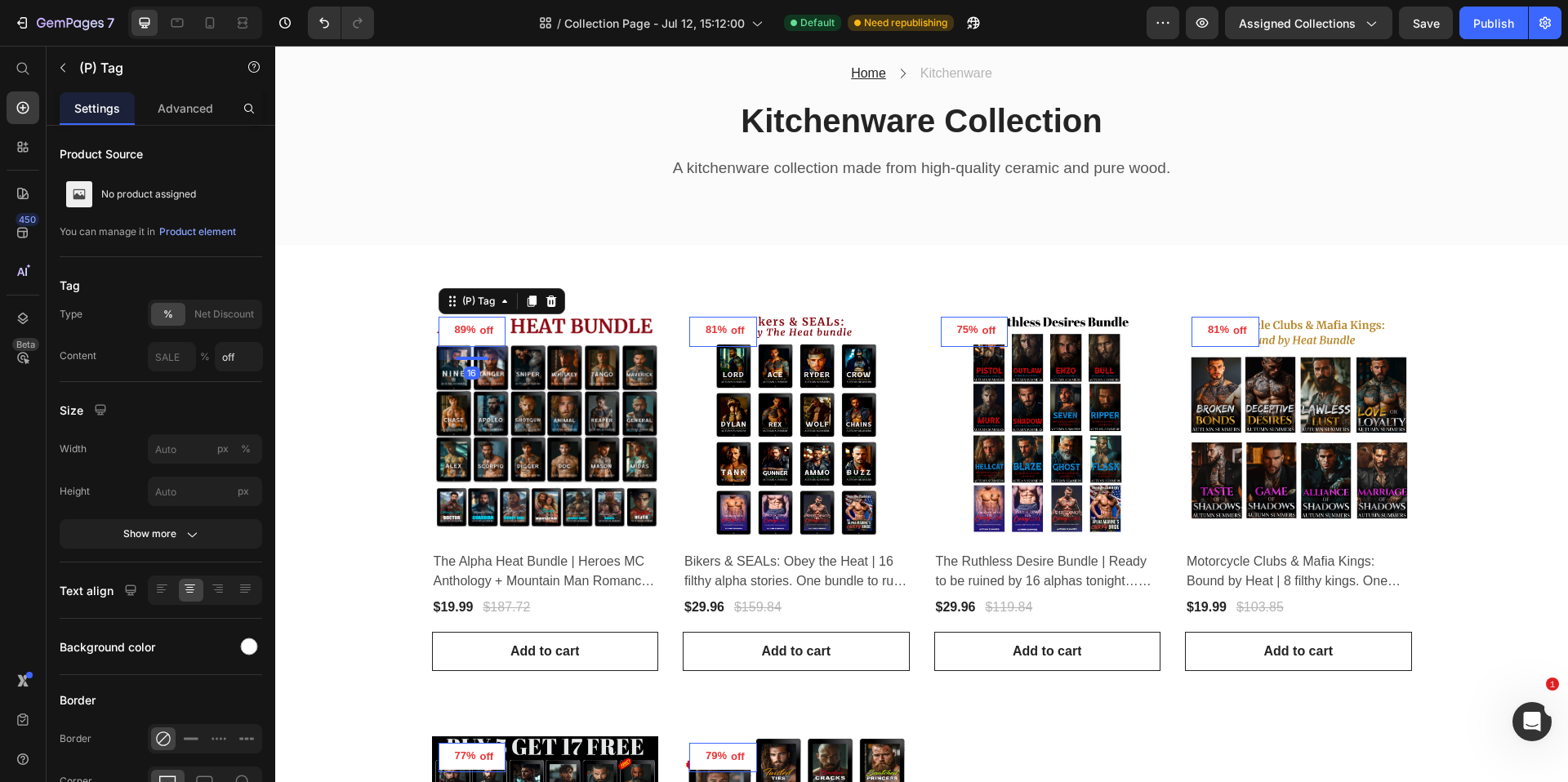 click on "89%" at bounding box center (466, 330) 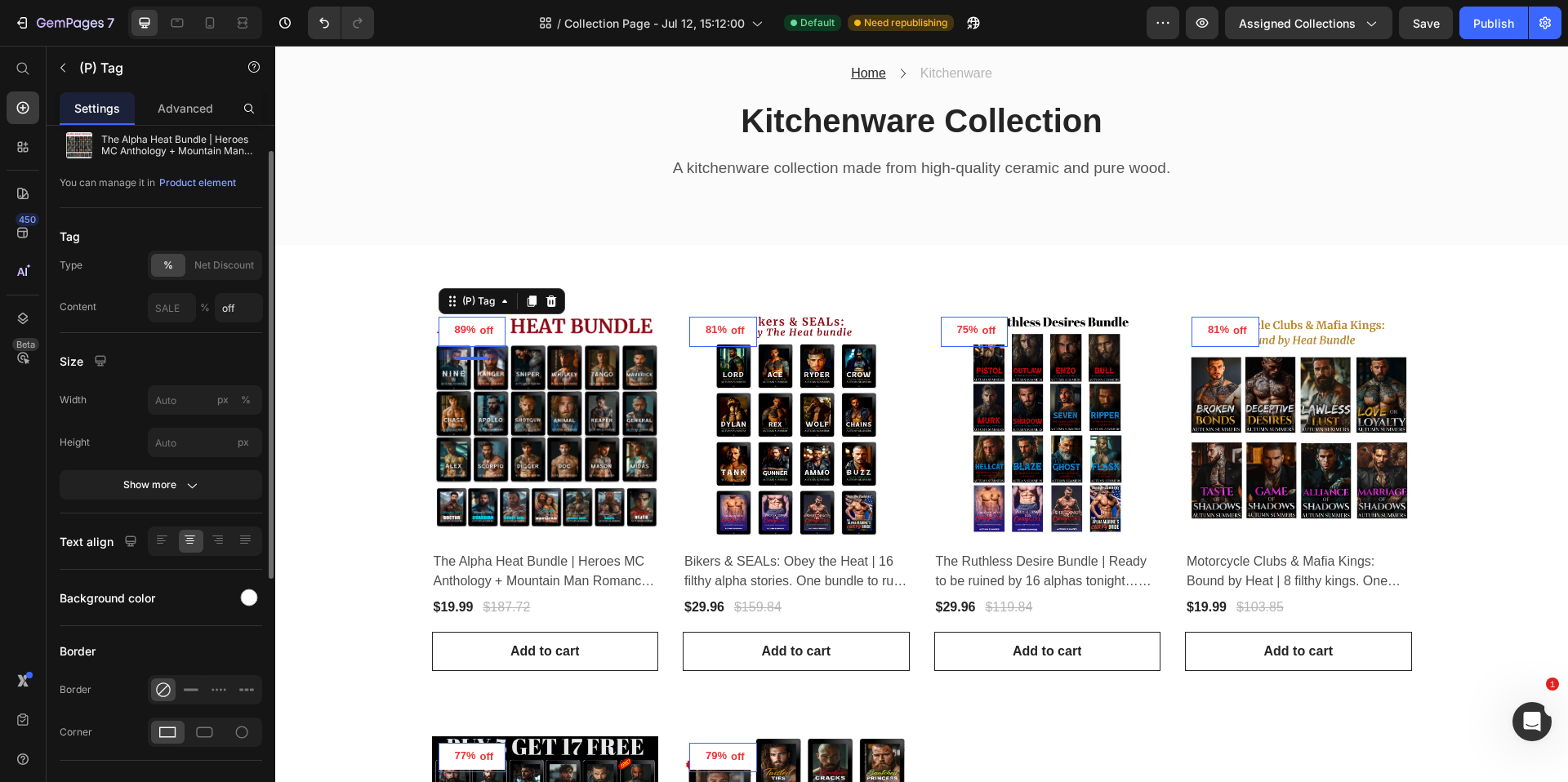 scroll, scrollTop: 51, scrollLeft: 0, axis: vertical 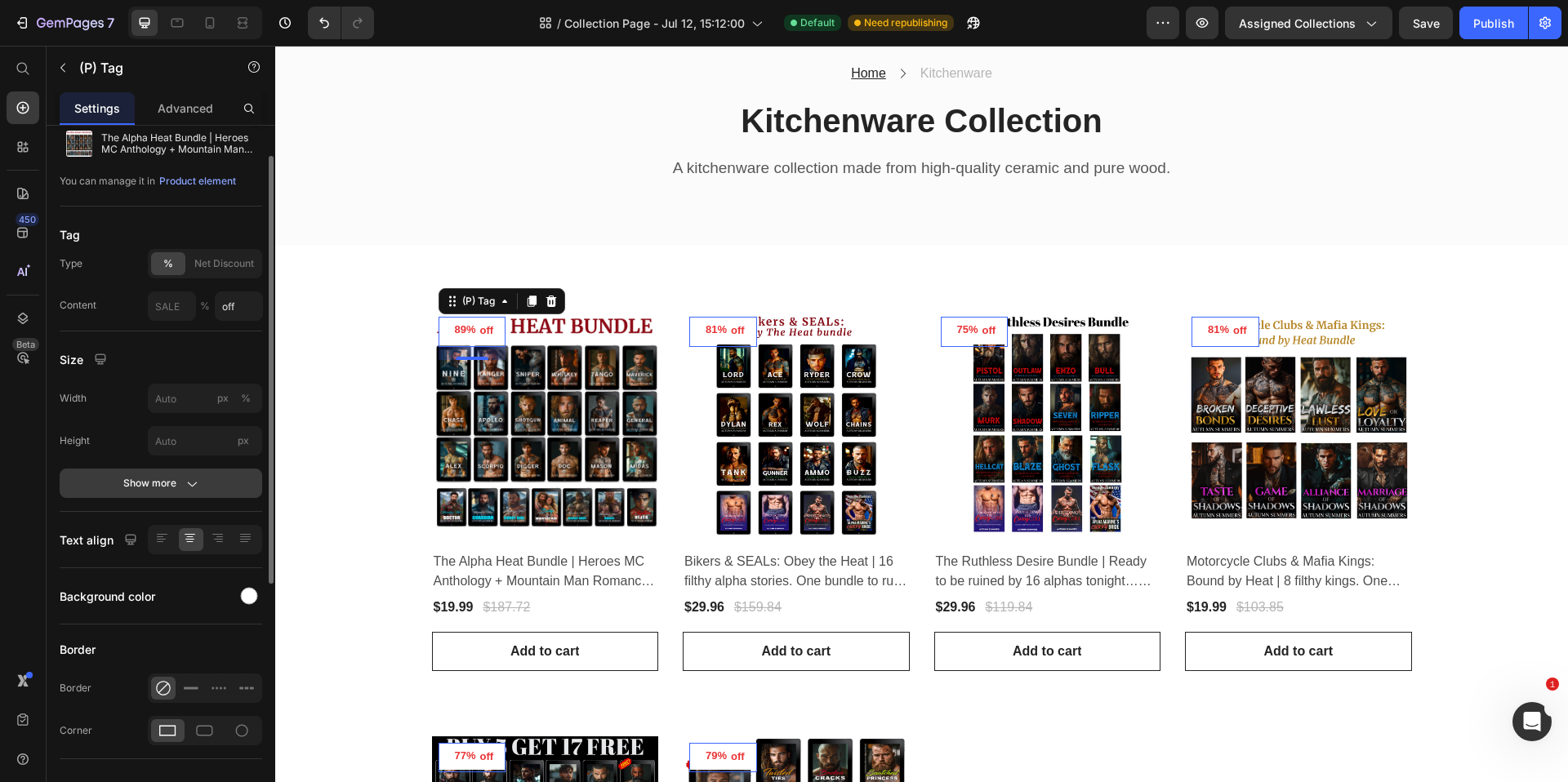 click 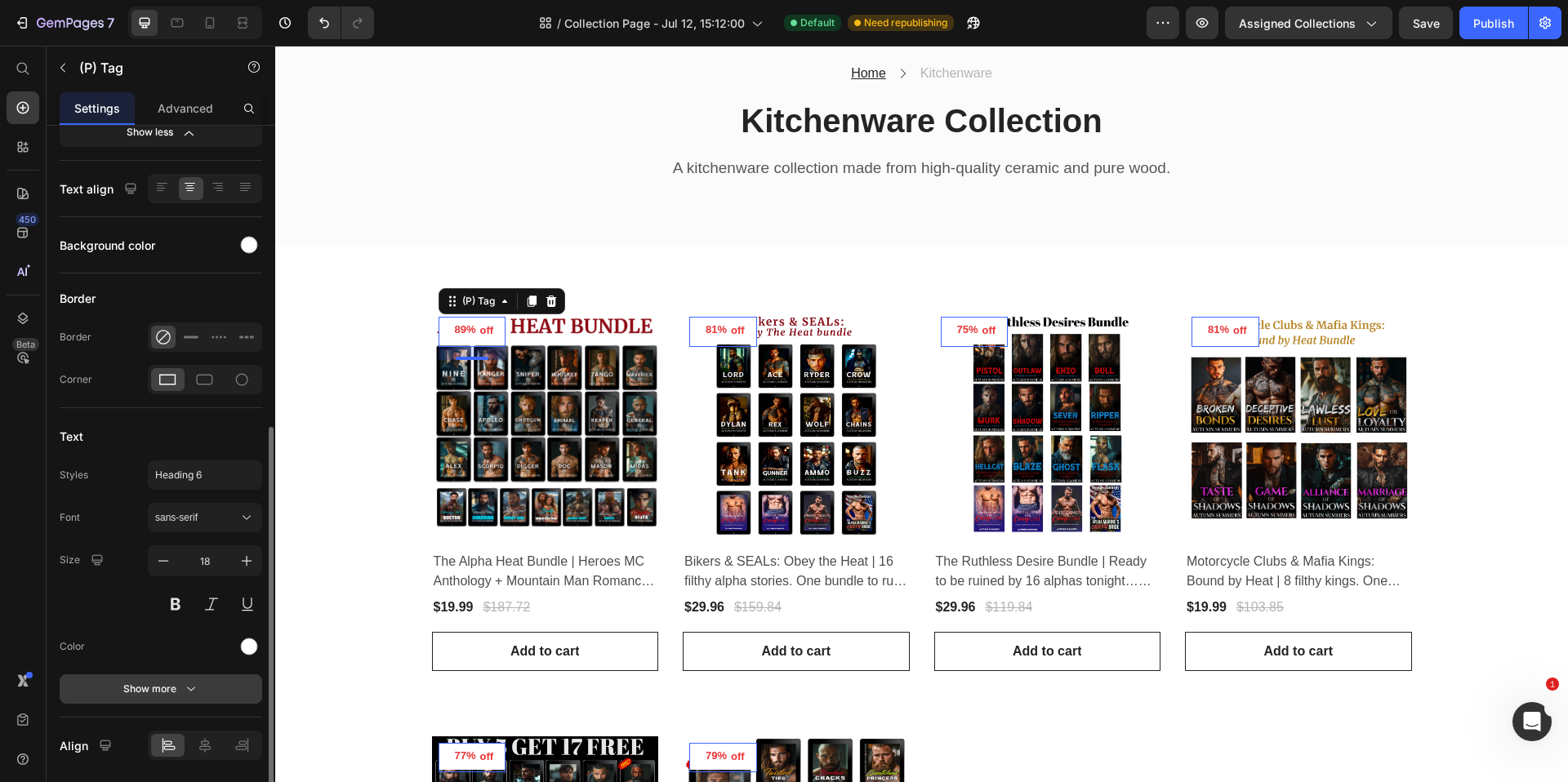 scroll, scrollTop: 614, scrollLeft: 0, axis: vertical 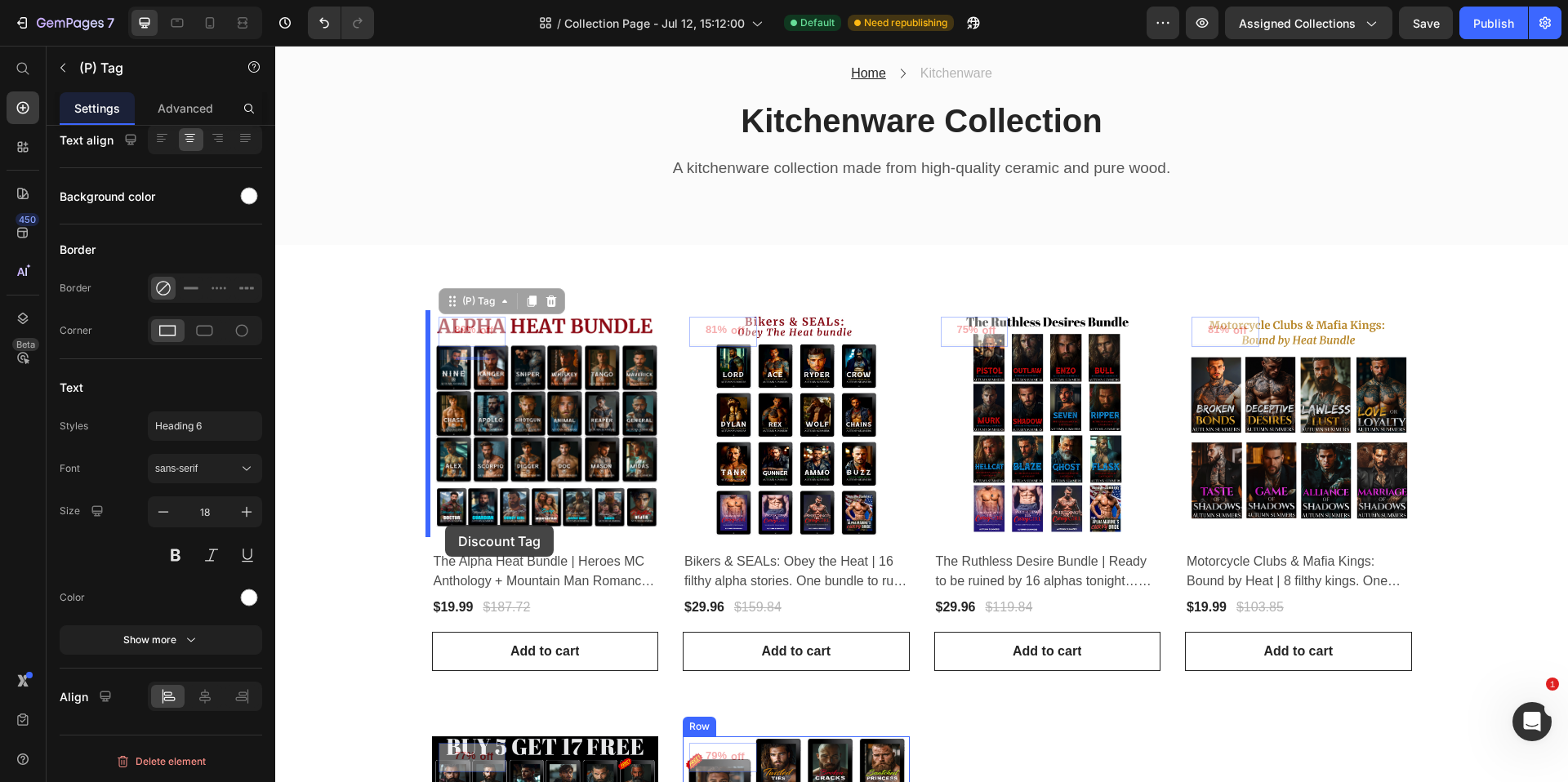drag, startPoint x: 461, startPoint y: 332, endPoint x: 445, endPoint y: 525, distance: 193.6621 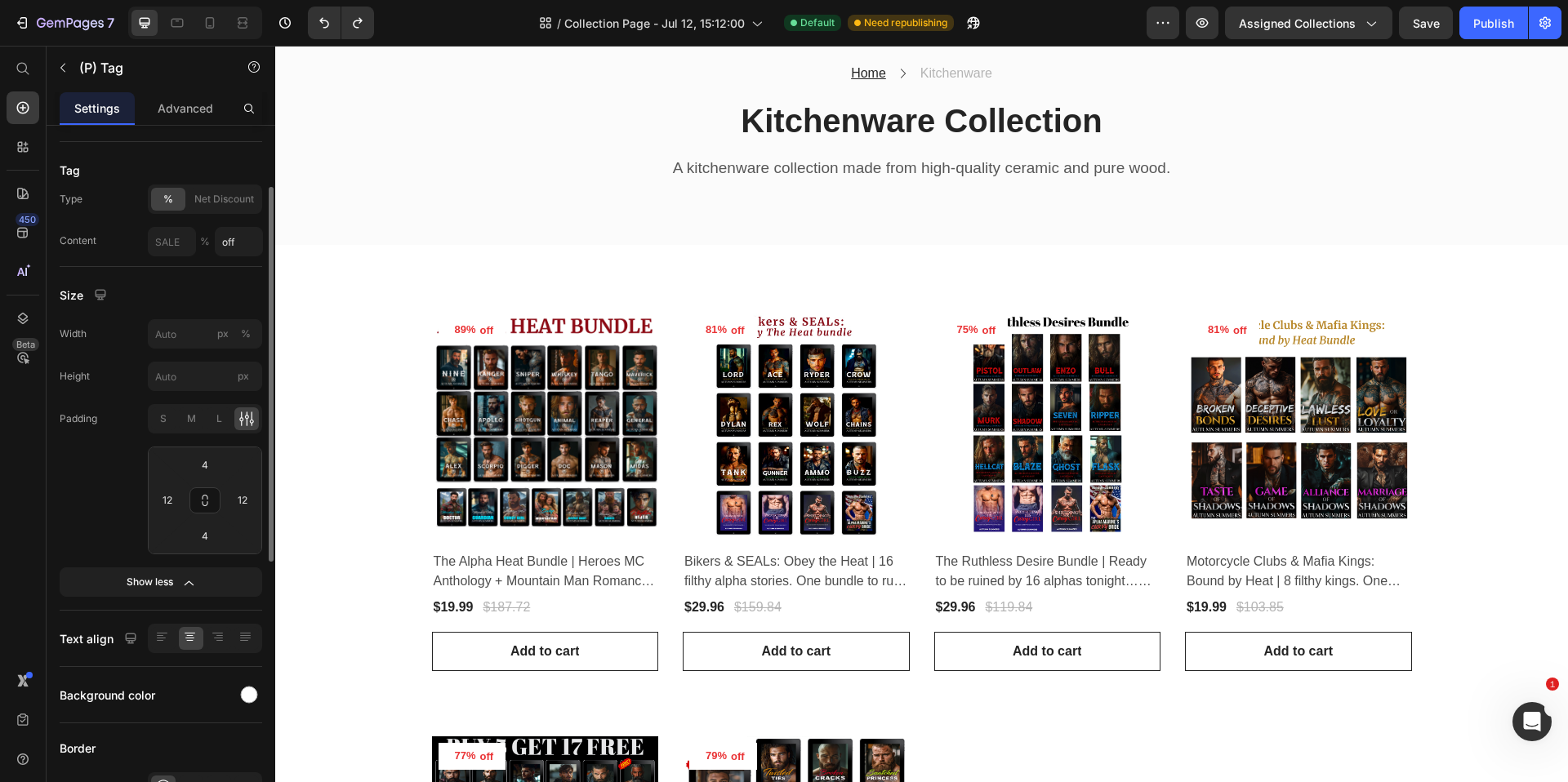 scroll, scrollTop: 0, scrollLeft: 0, axis: both 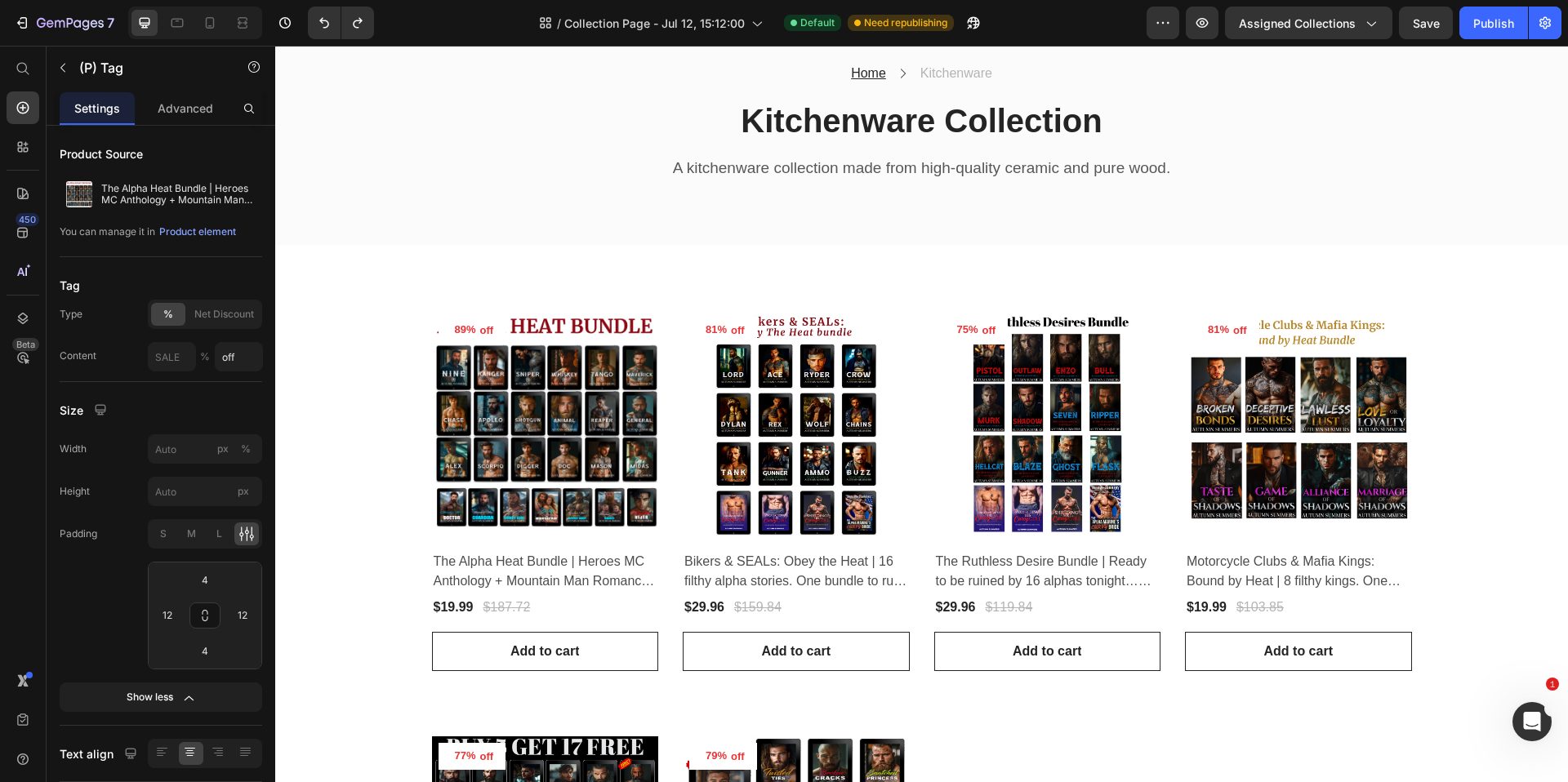 click on "89%" at bounding box center (466, 330) 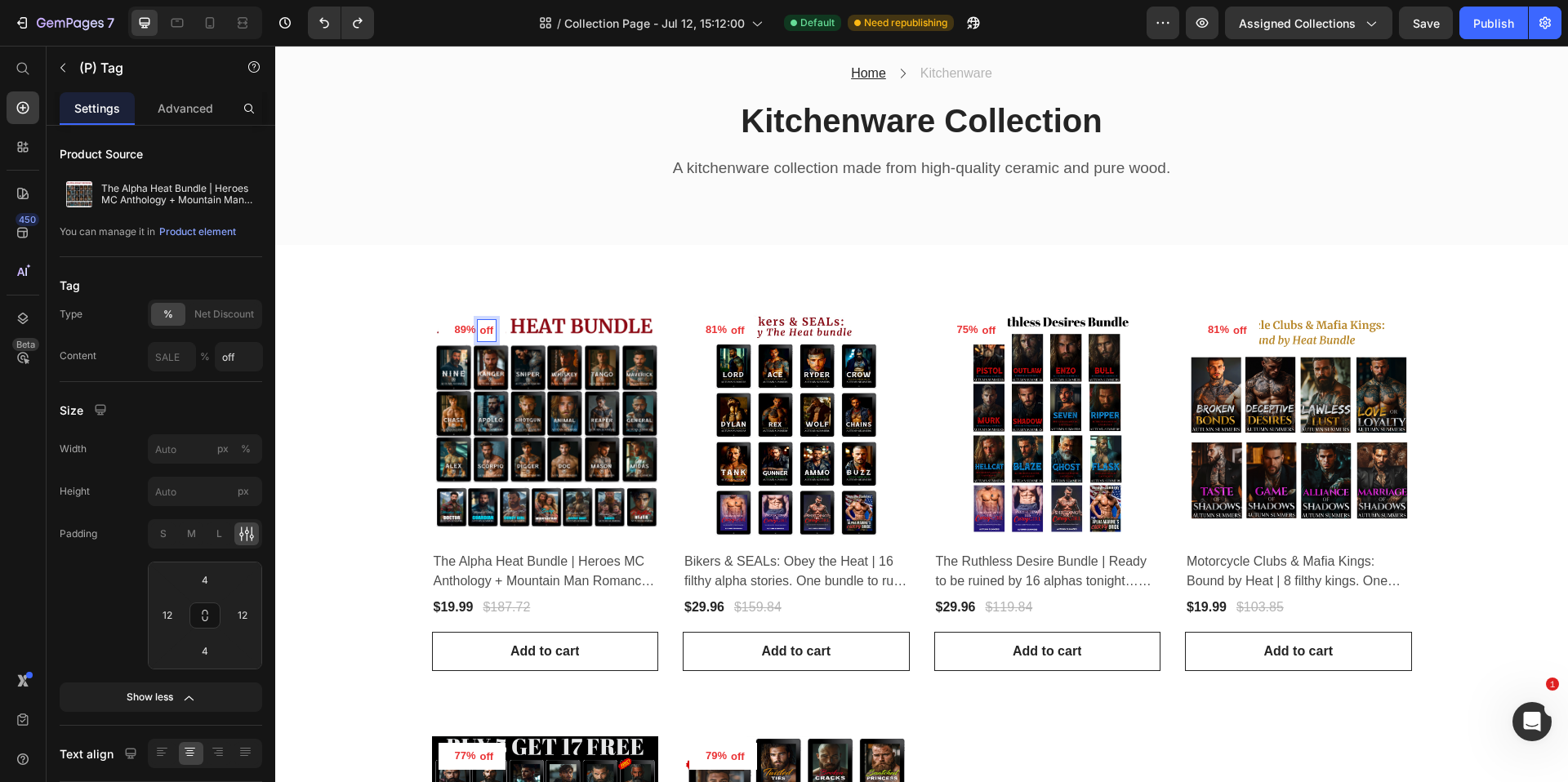 click on "off" at bounding box center (487, 331) 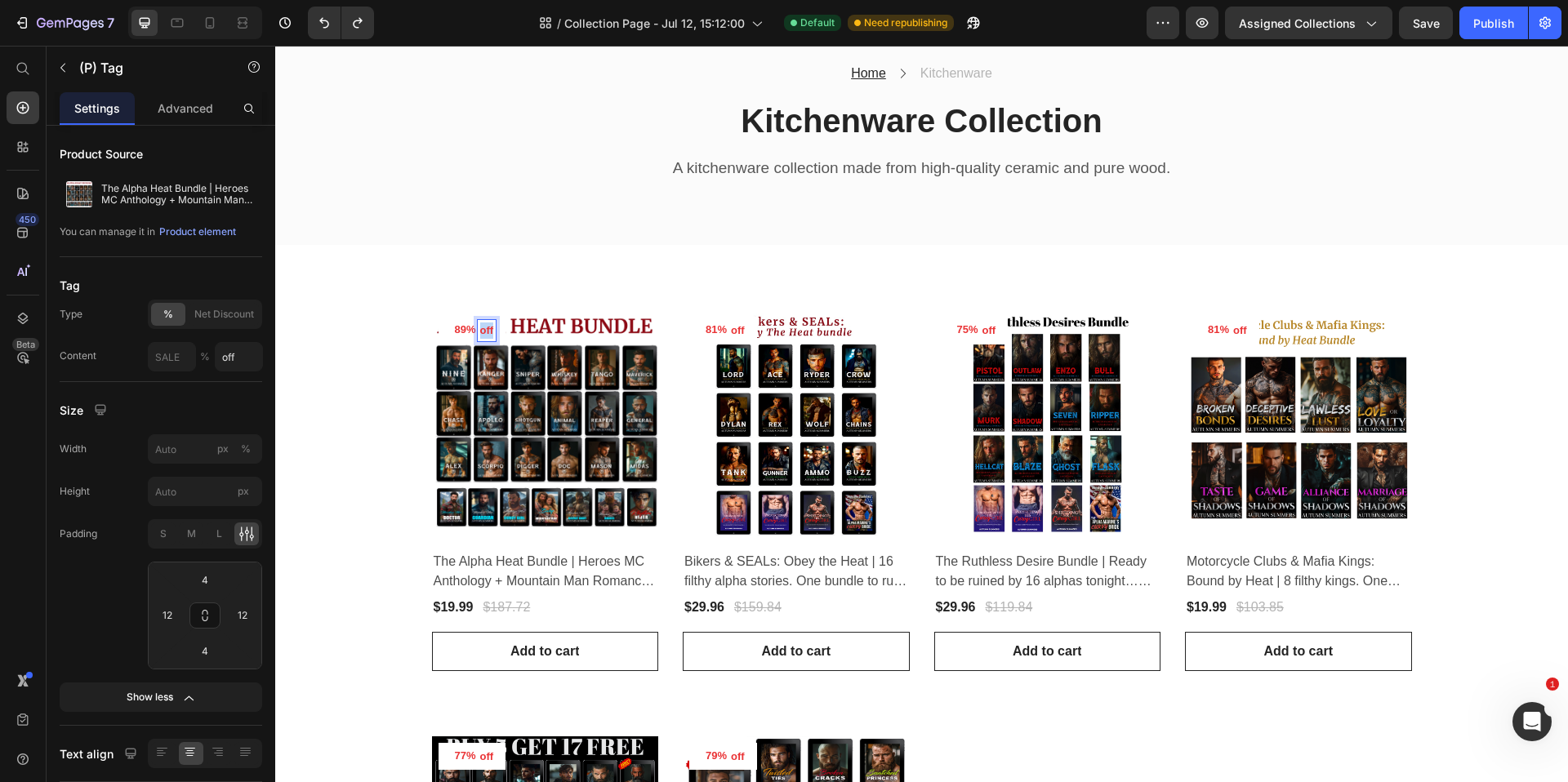 click on "off" at bounding box center [487, 331] 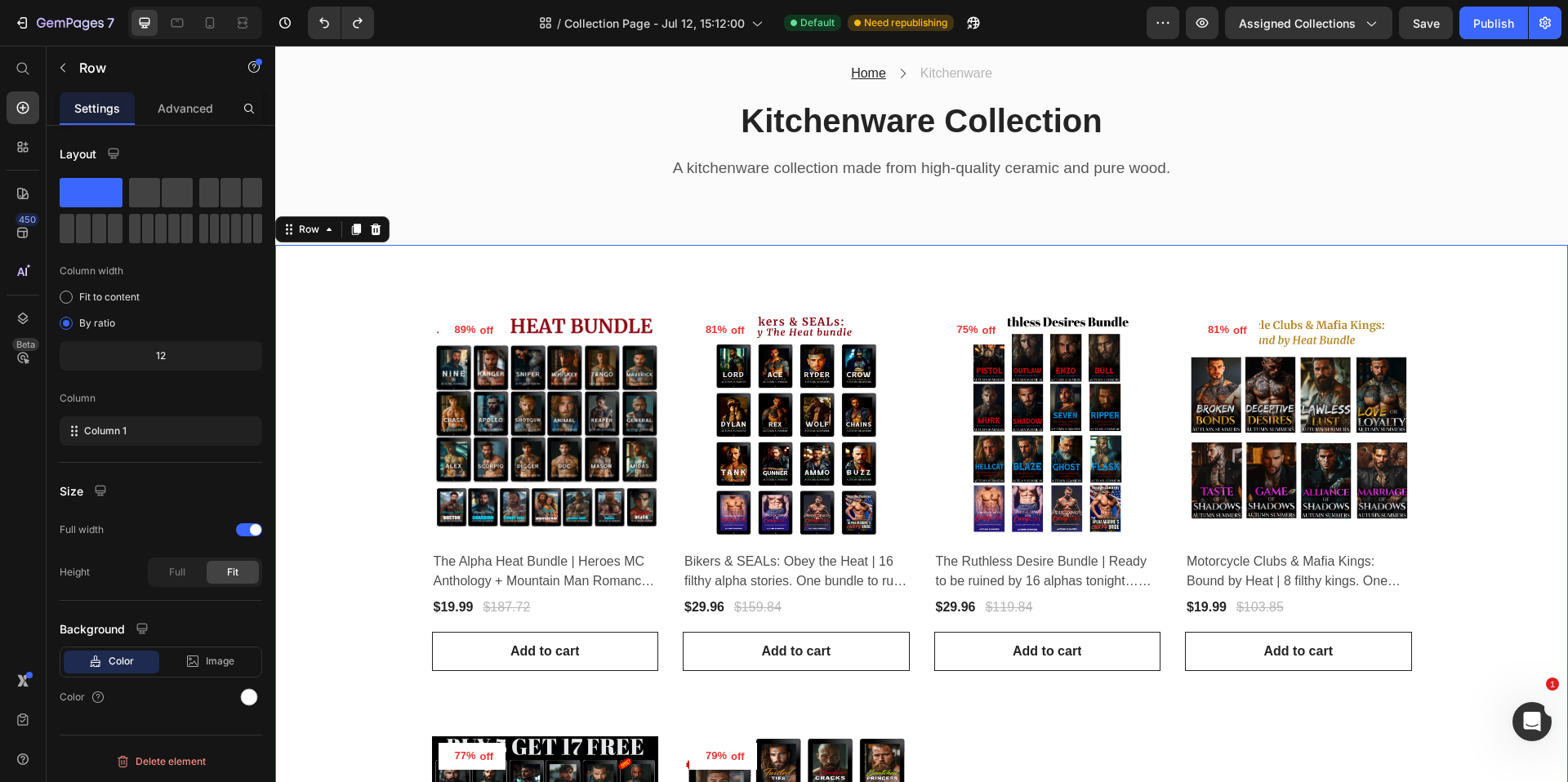click on "89% off (P) Tag Product Images & Gallery Row The Alpha Heat Bundle | Heroes MC Anthology + Mountain Man Romance + Rockstar Romance (P) Title $19.99 (P) Price $187.72 (P) Price Row Row Add to cart (P) Cart Button 81% off (P) Tag Product Images & Gallery Row Bikers & SEALs: Obey the Heat | 16 filthy alpha stories. One bundle to ruin you. (P) Title $29.96 (P) Price $159.84 (P) Price Row Row Add to cart (P) Cart Button 75% off (P) Tag Product Images & Gallery Row The Ruthless Desire Bundle | Ready to be ruined by 16 alphas tonight… and still crave more tomorrow? (P) Title $29.96 (P) Price $119.84 (P) Price Row Row Add to cart (P) Cart Button 81% off (P) Tag Product Images & Gallery Row Motorcycle Clubs & Mafia Kings: Bound by Heat | 8 filthy kings. One criminal empire. A bundle built to burn. (P) Title $19.99 (P) Price $103.85 (P) Price Row Row Add to cart (P) Cart Button 77% off (P) Tag Product Images & Gallery Row WICKED KINGS MC | BUY 5 GET 17 FREE | MC ROMANCE BUNDLE (P) Title $29.95 (P) Price $131.78 Row" at bounding box center (921, 703) 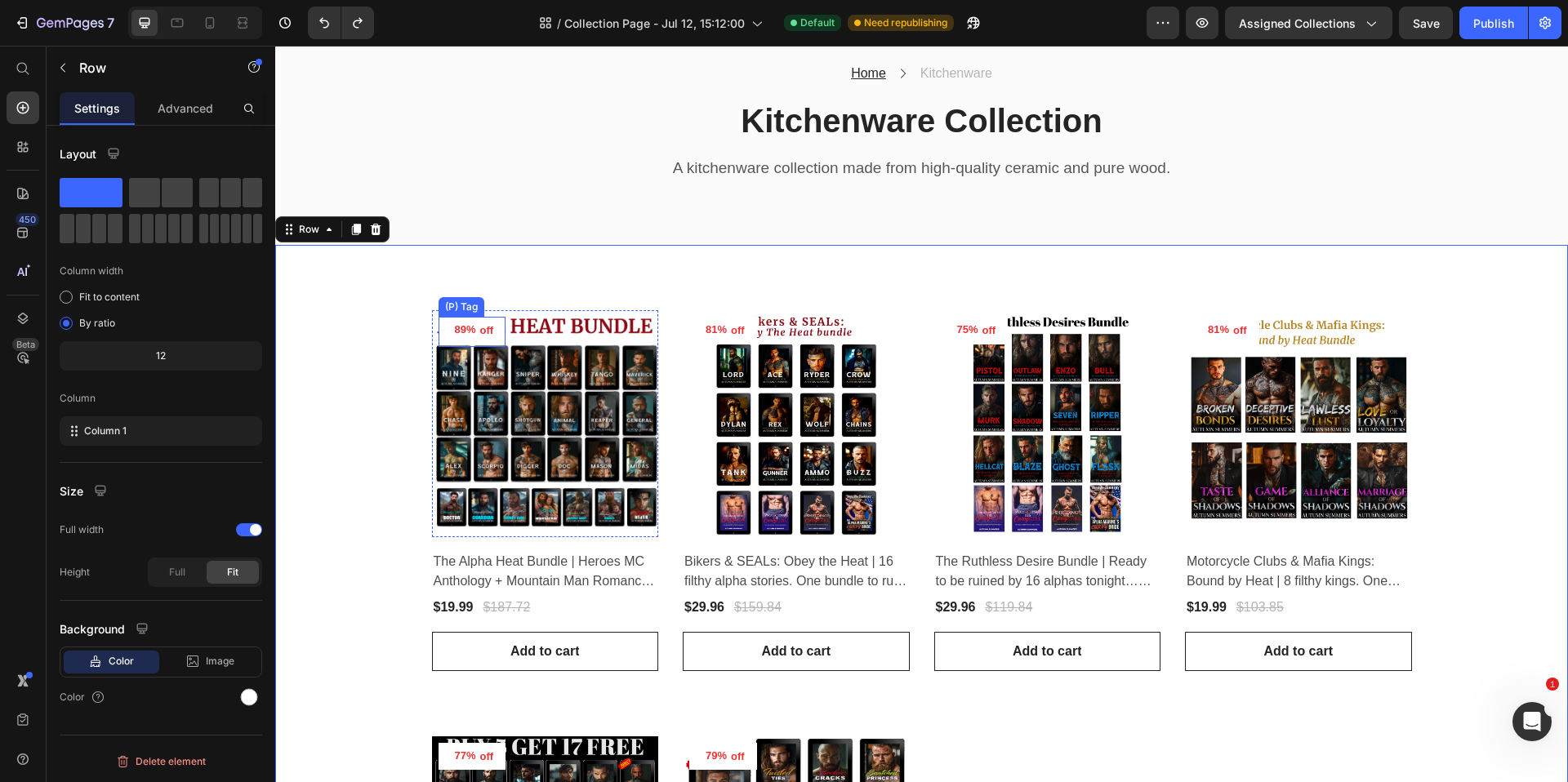 click on "89% off" at bounding box center (472, 331) 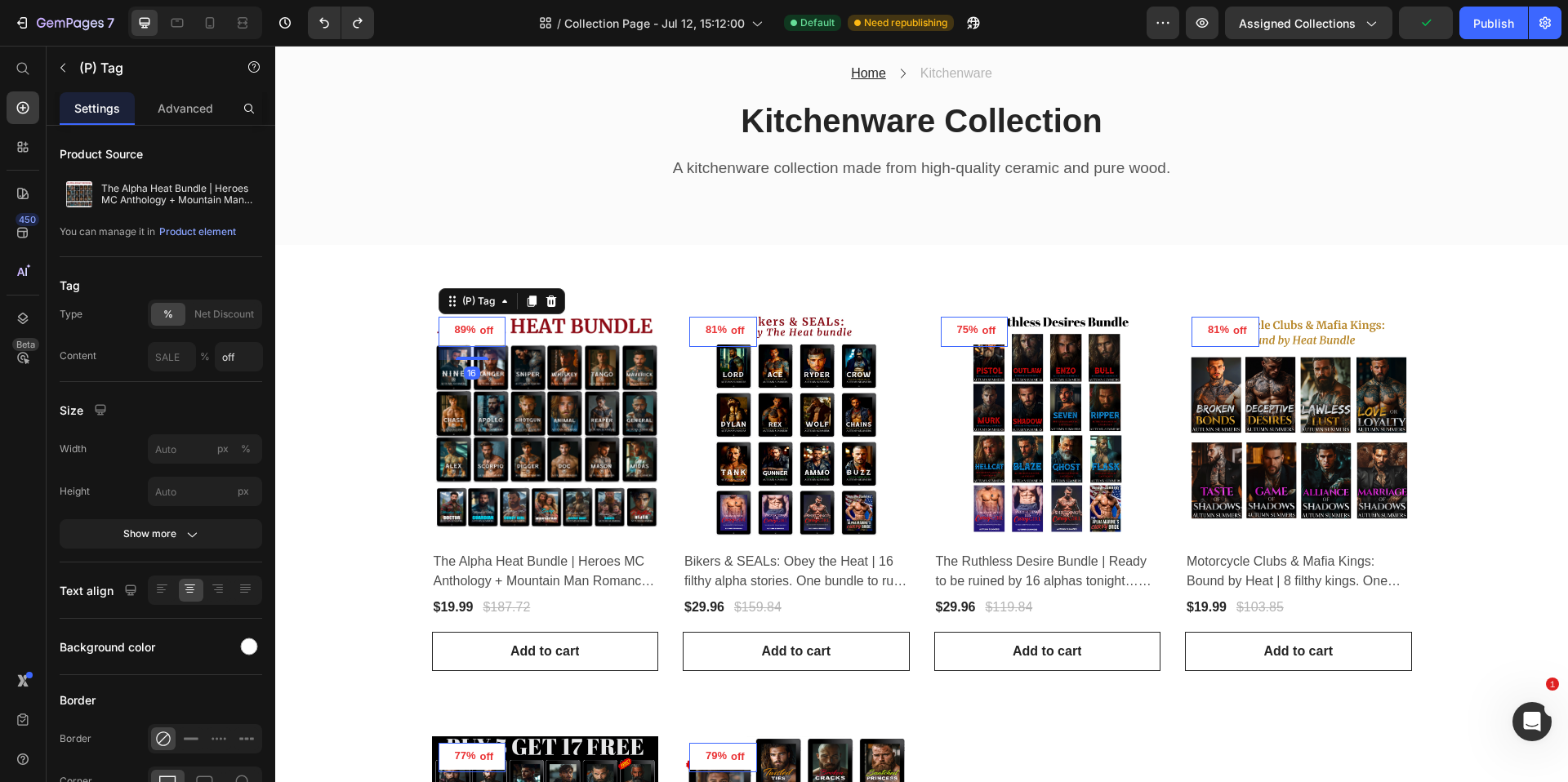 click on "89%" at bounding box center (466, 330) 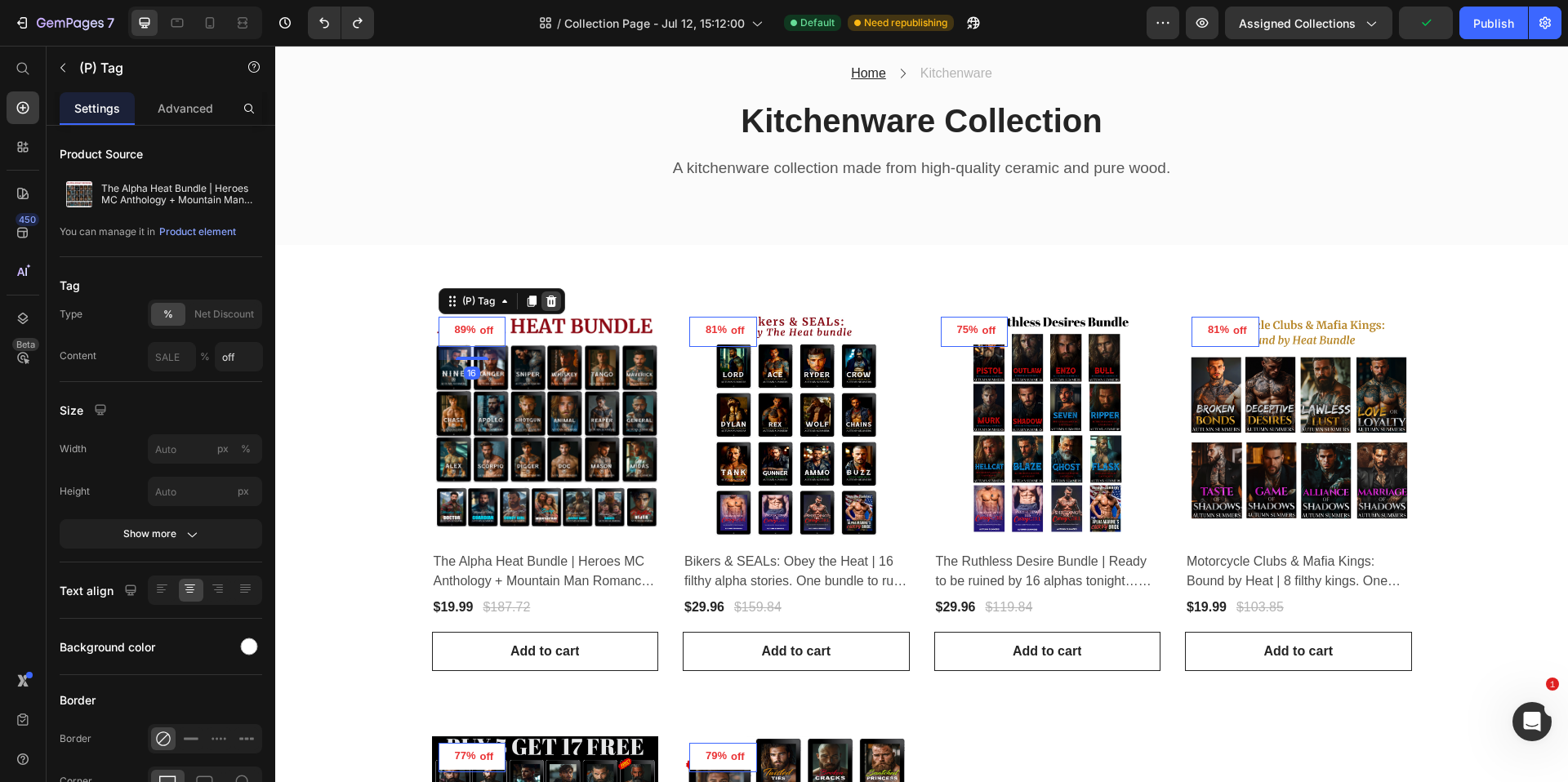 click at bounding box center [551, 301] 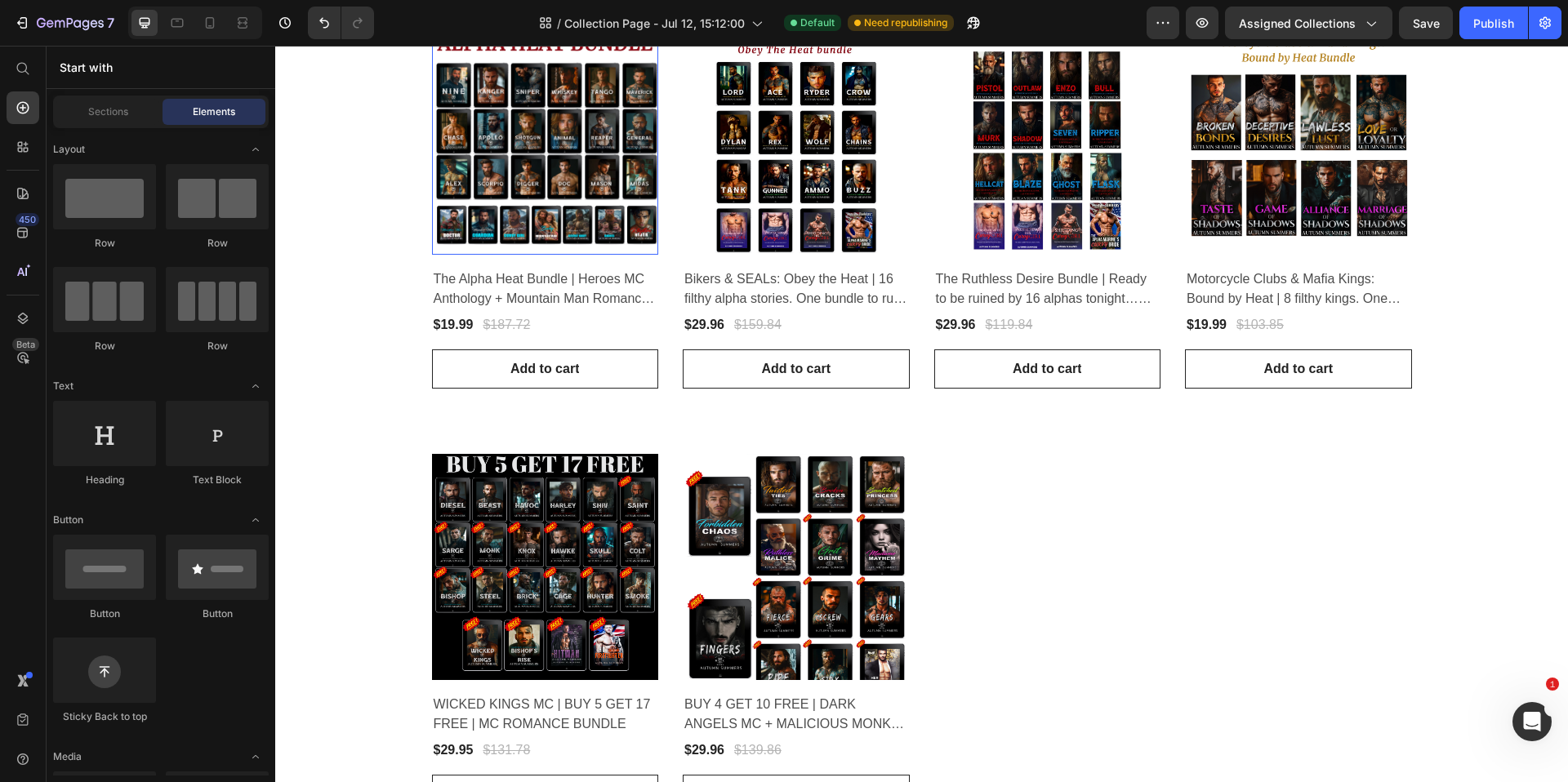 scroll, scrollTop: 289, scrollLeft: 0, axis: vertical 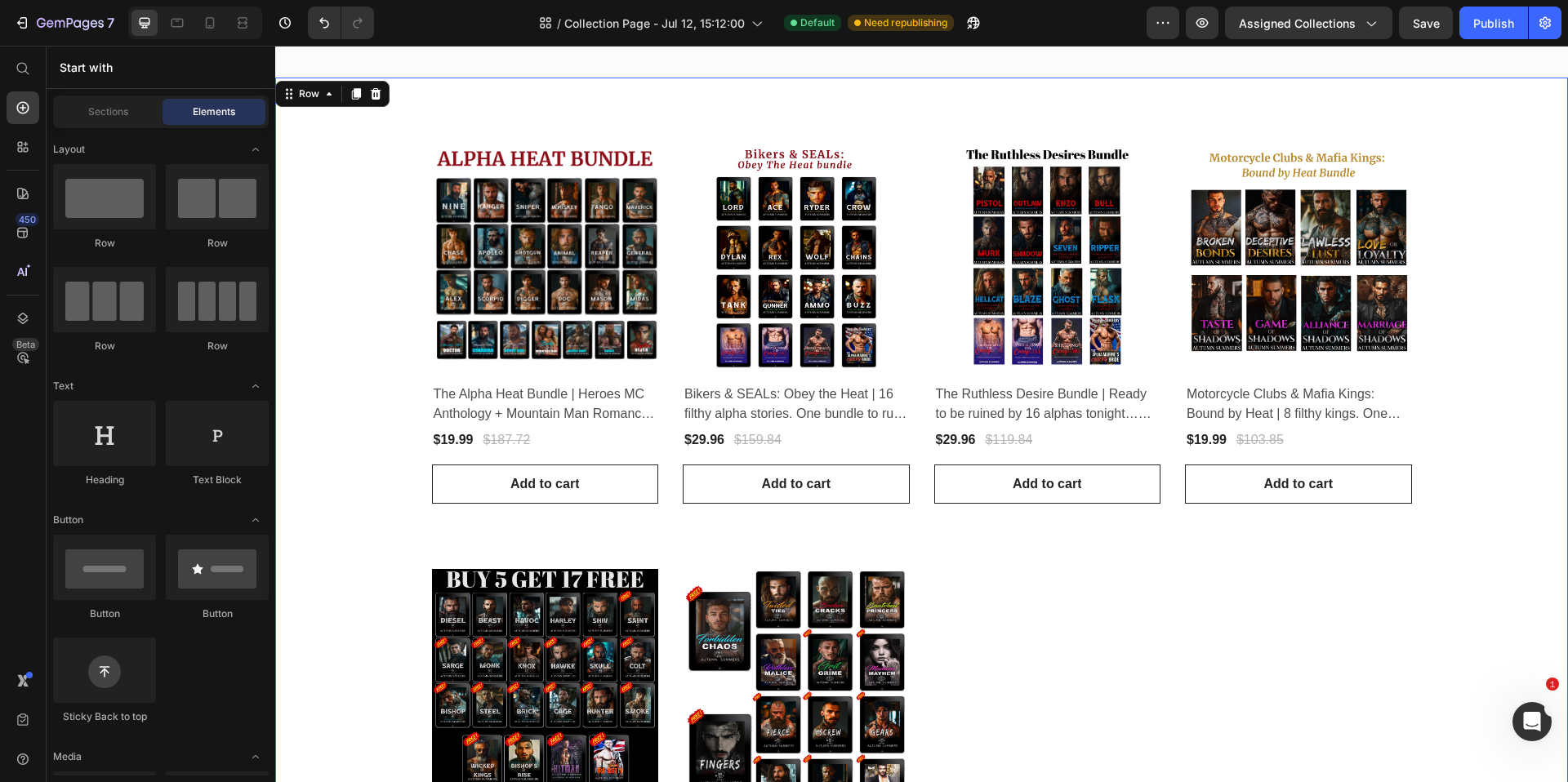 click on "Product Images & Gallery Row The Alpha Heat Bundle | Heroes MC Anthology + Mountain Man Romance + Rockstar Romance (P) Title $19.99 (P) Price $187.72 (P) Price Row Row Add to cart (P) Cart Button Product Images & Gallery Row Bikers & SEALs: Obey the Heat | 16 filthy alpha stories. One bundle to ruin you. (P) Title $29.96 (P) Price $159.84 (P) Price Row Row Add to cart (P) Cart Button Product Images & Gallery Row The Ruthless Desire Bundle | Ready to be ruined by 16 alphas tonight… and still crave more tomorrow? (P) Title $29.96 (P) Price $119.84 (P) Price Row Row Add to cart (P) Cart Button Product Images & Gallery Row Motorcycle Clubs & Mafia Kings: Bound by Heat | 8 filthy kings. One criminal empire. A bundle built to burn. (P) Title $19.99 (P) Price $103.85 (P) Price Row Row Add to cart (P) Cart Button Product Images & Gallery Row WICKED KINGS MC | BUY 5 GET 17 FREE | MC ROMANCE BUNDLE (P) Title $29.95 (P) Price $131.78 (P) Price Row Row Add to cart (P) Cart Button Product Images & Gallery Row (P) Title" at bounding box center (921, 535) 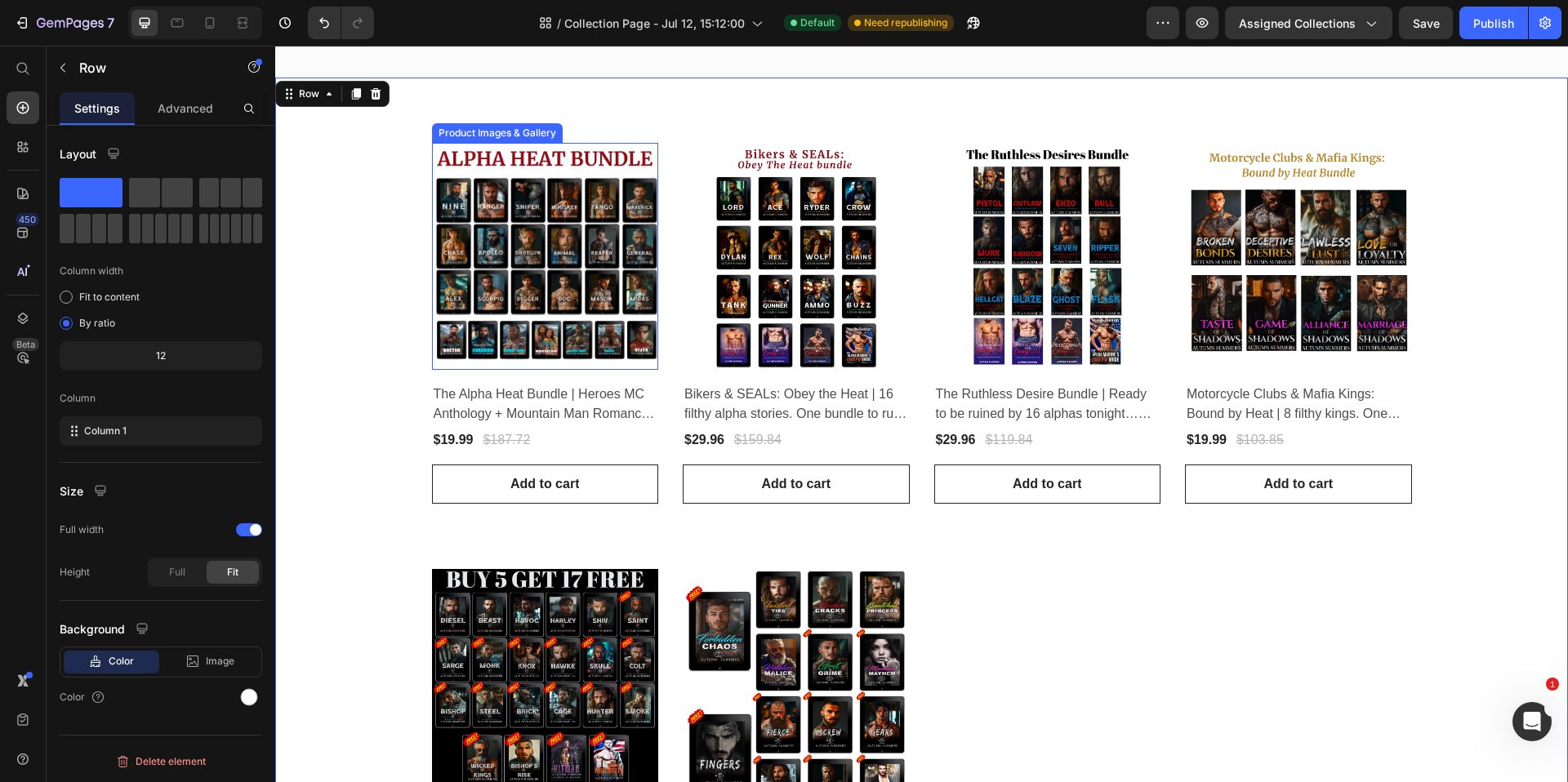 click at bounding box center (546, 256) 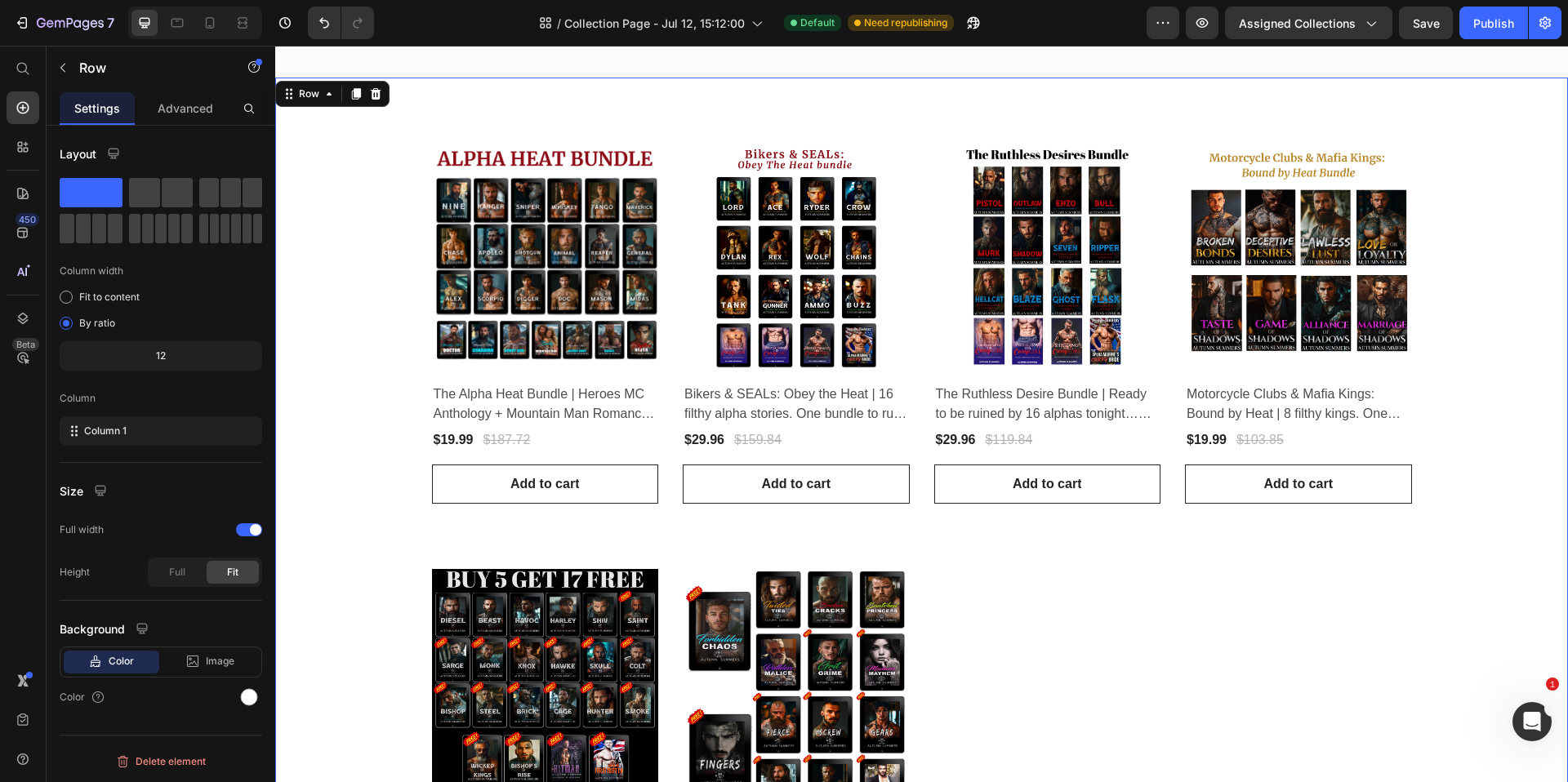 click on "Product Images & Gallery Row The Alpha Heat Bundle | Heroes MC Anthology + Mountain Man Romance + Rockstar Romance (P) Title $19.99 (P) Price $187.72 (P) Price Row Row Add to cart (P) Cart Button Product Images & Gallery Row Bikers & SEALs: Obey the Heat | 16 filthy alpha stories. One bundle to ruin you. (P) Title $29.96 (P) Price $159.84 (P) Price Row Row Add to cart (P) Cart Button Product Images & Gallery Row The Ruthless Desire Bundle | Ready to be ruined by 16 alphas tonight… and still crave more tomorrow? (P) Title $29.96 (P) Price $119.84 (P) Price Row Row Add to cart (P) Cart Button Product Images & Gallery Row Motorcycle Clubs & Mafia Kings: Bound by Heat | 8 filthy kings. One criminal empire. A bundle built to burn. (P) Title $19.99 (P) Price $103.85 (P) Price Row Row Add to cart (P) Cart Button Product Images & Gallery Row WICKED KINGS MC | BUY 5 GET 17 FREE | MC ROMANCE BUNDLE (P) Title $29.95 (P) Price $131.78 (P) Price Row Row Add to cart (P) Cart Button Product Images & Gallery Row (P) Title" at bounding box center [921, 535] 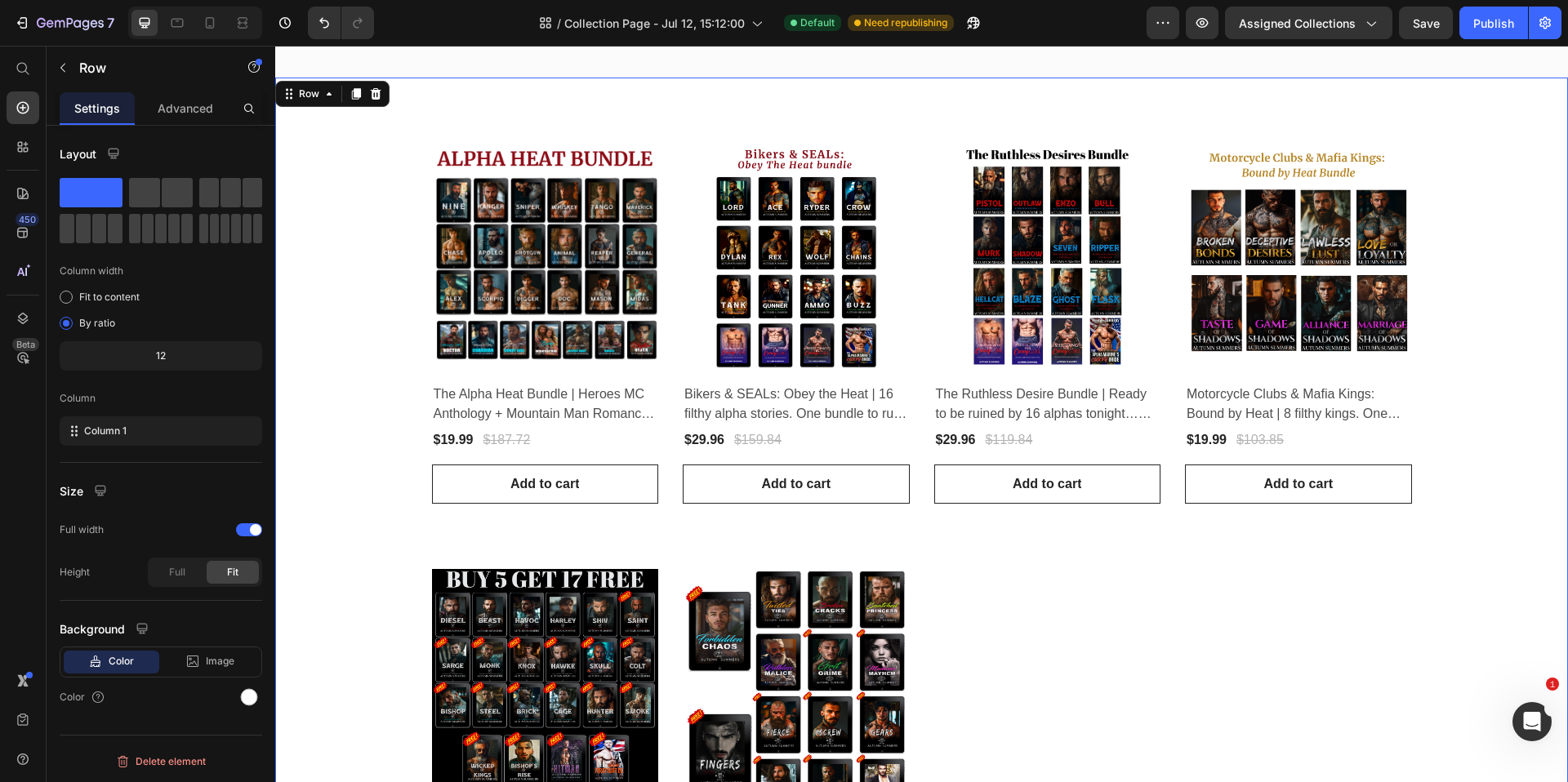 click on "Product Images & Gallery Row The Alpha Heat Bundle | Heroes MC Anthology + Mountain Man Romance + Rockstar Romance (P) Title $19.99 (P) Price $187.72 (P) Price Row Row Add to cart (P) Cart Button Product Images & Gallery Row Bikers & SEALs: Obey the Heat | 16 filthy alpha stories. One bundle to ruin you. (P) Title $29.96 (P) Price $159.84 (P) Price Row Row Add to cart (P) Cart Button Product Images & Gallery Row The Ruthless Desire Bundle | Ready to be ruined by 16 alphas tonight… and still crave more tomorrow? (P) Title $29.96 (P) Price $119.84 (P) Price Row Row Add to cart (P) Cart Button Product Images & Gallery Row Motorcycle Clubs & Mafia Kings: Bound by Heat | 8 filthy kings. One criminal empire. A bundle built to burn. (P) Title $19.99 (P) Price $103.85 (P) Price Row Row Add to cart (P) Cart Button Product Images & Gallery Row WICKED KINGS MC | BUY 5 GET 17 FREE | MC ROMANCE BUNDLE (P) Title $29.95 (P) Price $131.78 (P) Price Row Row Add to cart (P) Cart Button Product Images & Gallery Row (P) Title" at bounding box center (921, 535) 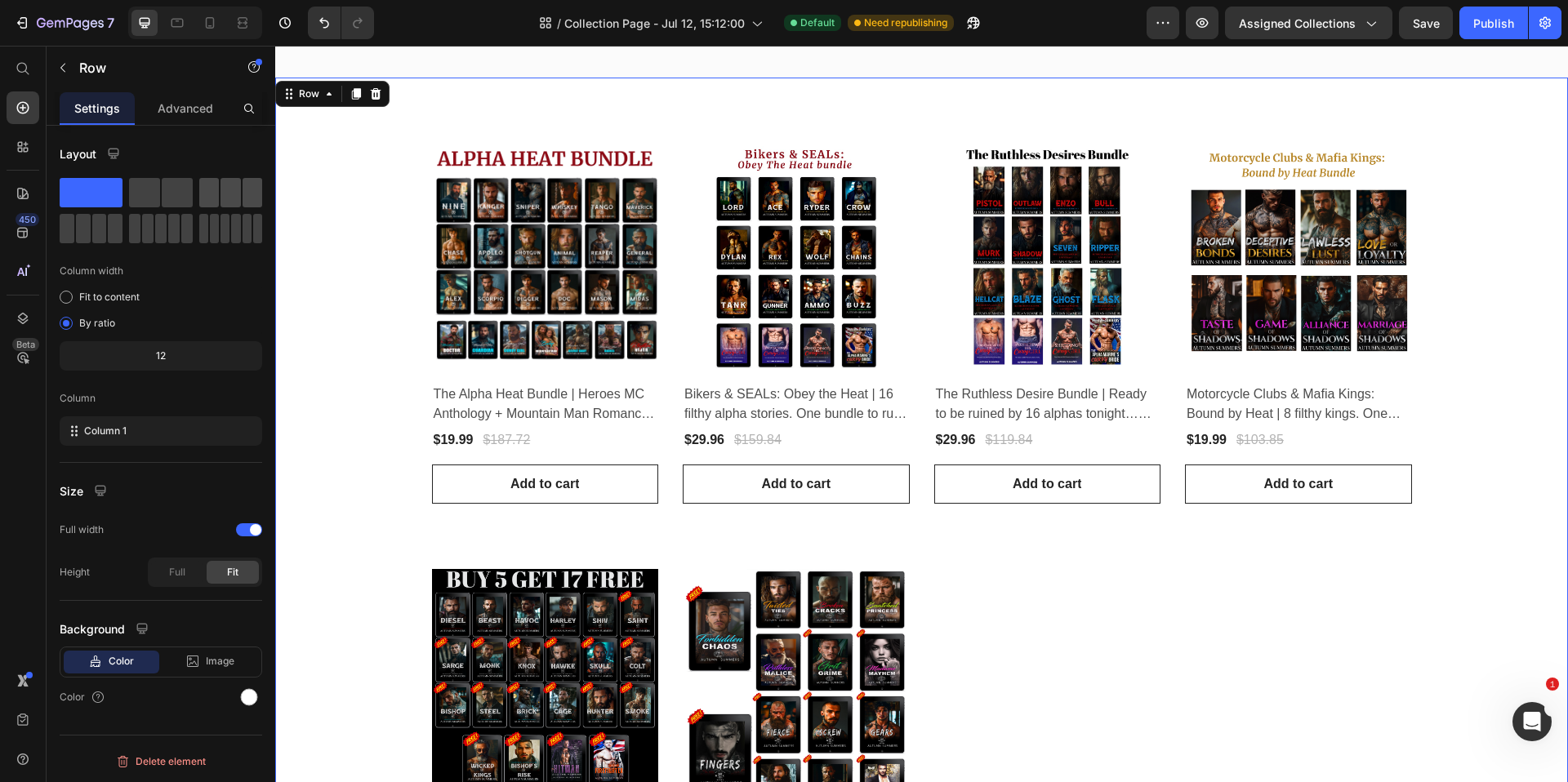 click 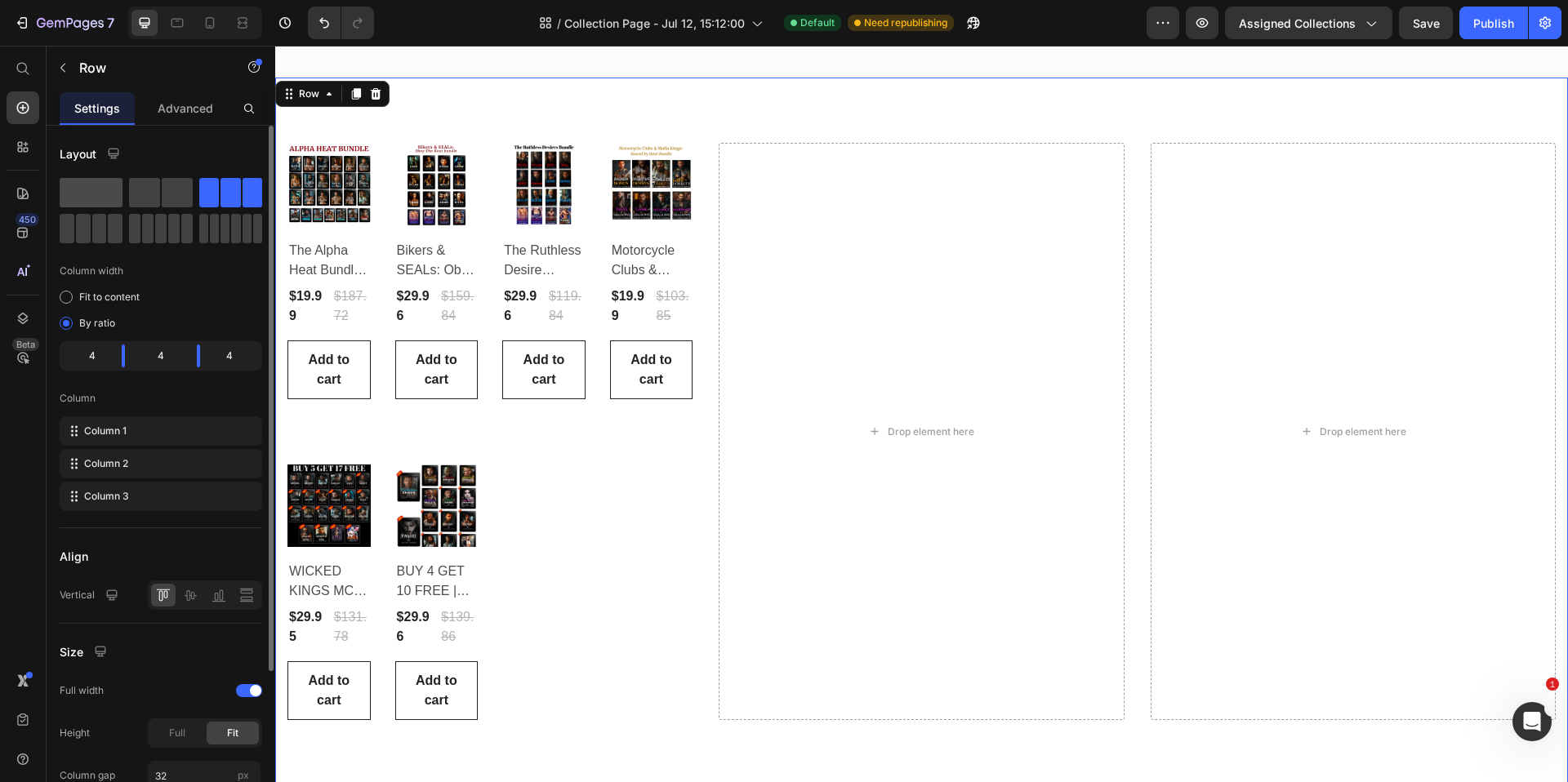 click 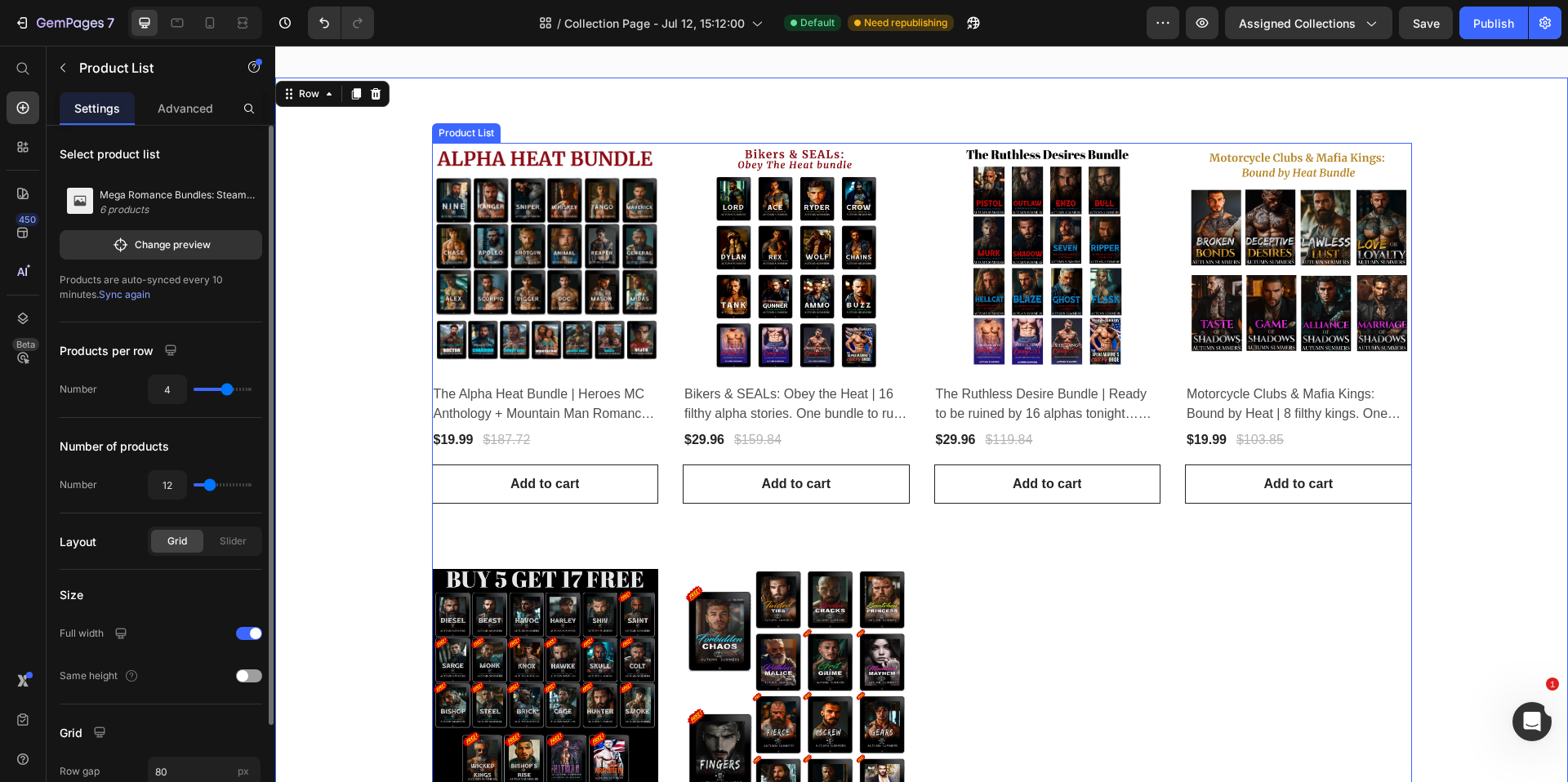 click on "Product Images & Gallery Row The Alpha Heat Bundle | Heroes MC Anthology + Mountain Man Romance + Rockstar Romance (P) Title $19.99 (P) Price $187.72 (P) Price Row Row Add to cart (P) Cart Button Product Images & Gallery Row Bikers & SEALs: Obey the Heat | 16 filthy alpha stories. One bundle to ruin you. (P) Title $29.96 (P) Price $159.84 (P) Price Row Row Add to cart (P) Cart Button Product Images & Gallery Row The Ruthless Desire Bundle | Ready to be ruined by 16 alphas tonight… and still crave more tomorrow? (P) Title $29.96 (P) Price $119.84 (P) Price Row Row Add to cart (P) Cart Button Product Images & Gallery Row Motorcycle Clubs & Mafia Kings: Bound by Heat | 8 filthy kings. One criminal empire. A bundle built to burn. (P) Title $19.99 (P) Price $103.85 (P) Price Row Row Add to cart (P) Cart Button Product Images & Gallery Row WICKED KINGS MC | BUY 5 GET 17 FREE | MC ROMANCE BUNDLE (P) Title $29.95 (P) Price $131.78 (P) Price Row Row Add to cart (P) Cart Button Product Images & Gallery Row (P) Title" at bounding box center (922, 535) 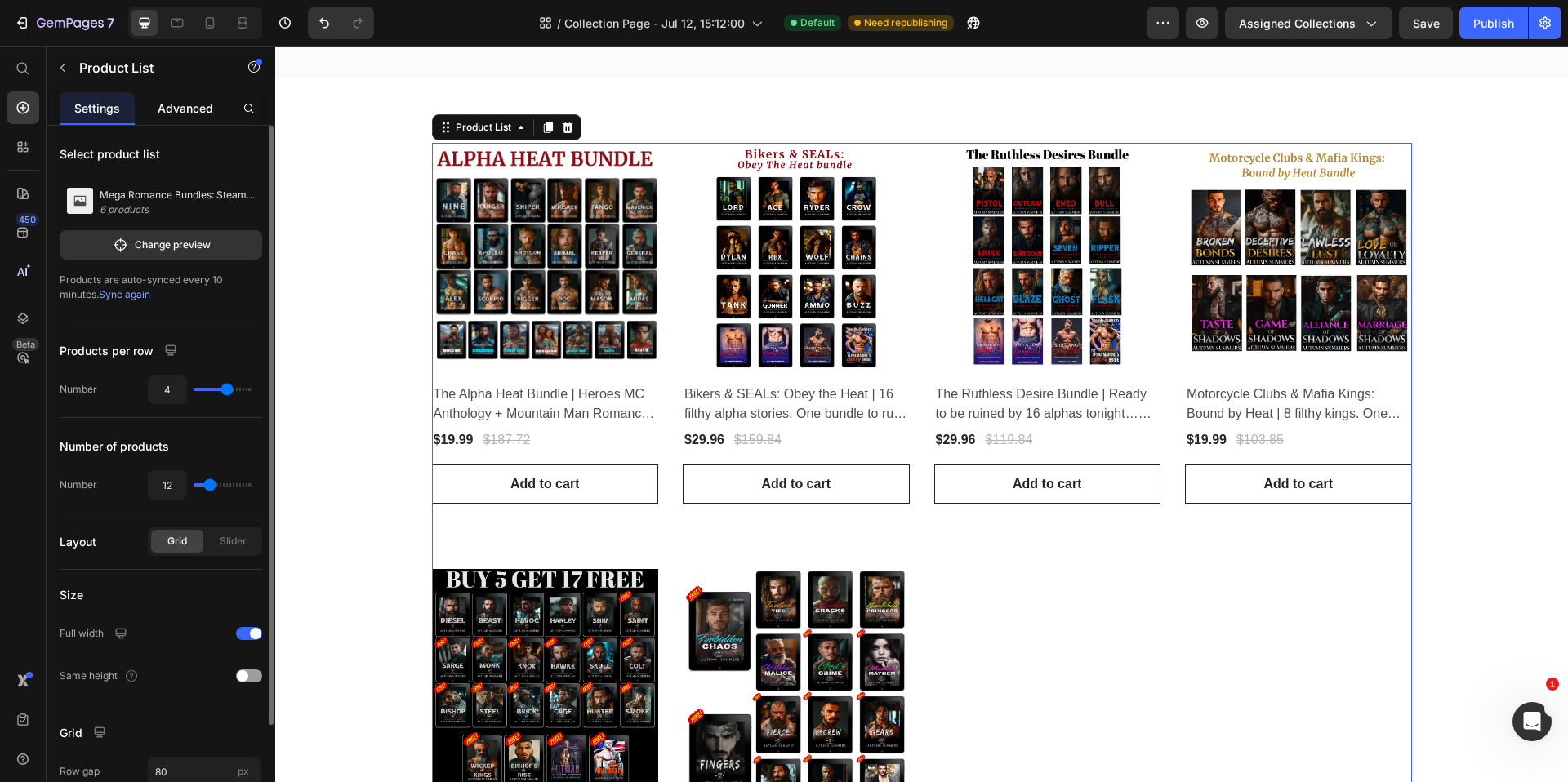 click on "Advanced" at bounding box center [185, 108] 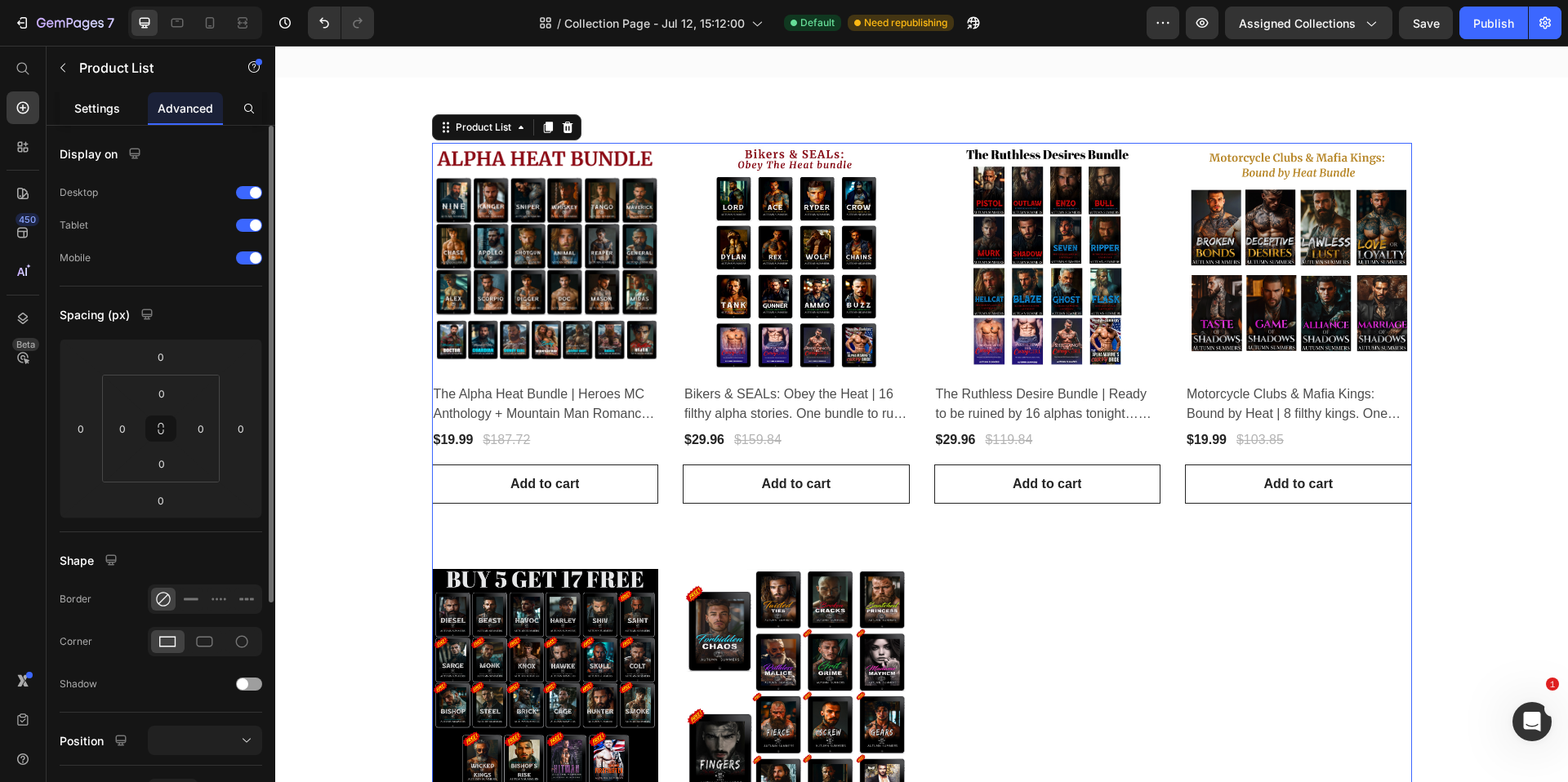 click on "Settings" at bounding box center [97, 108] 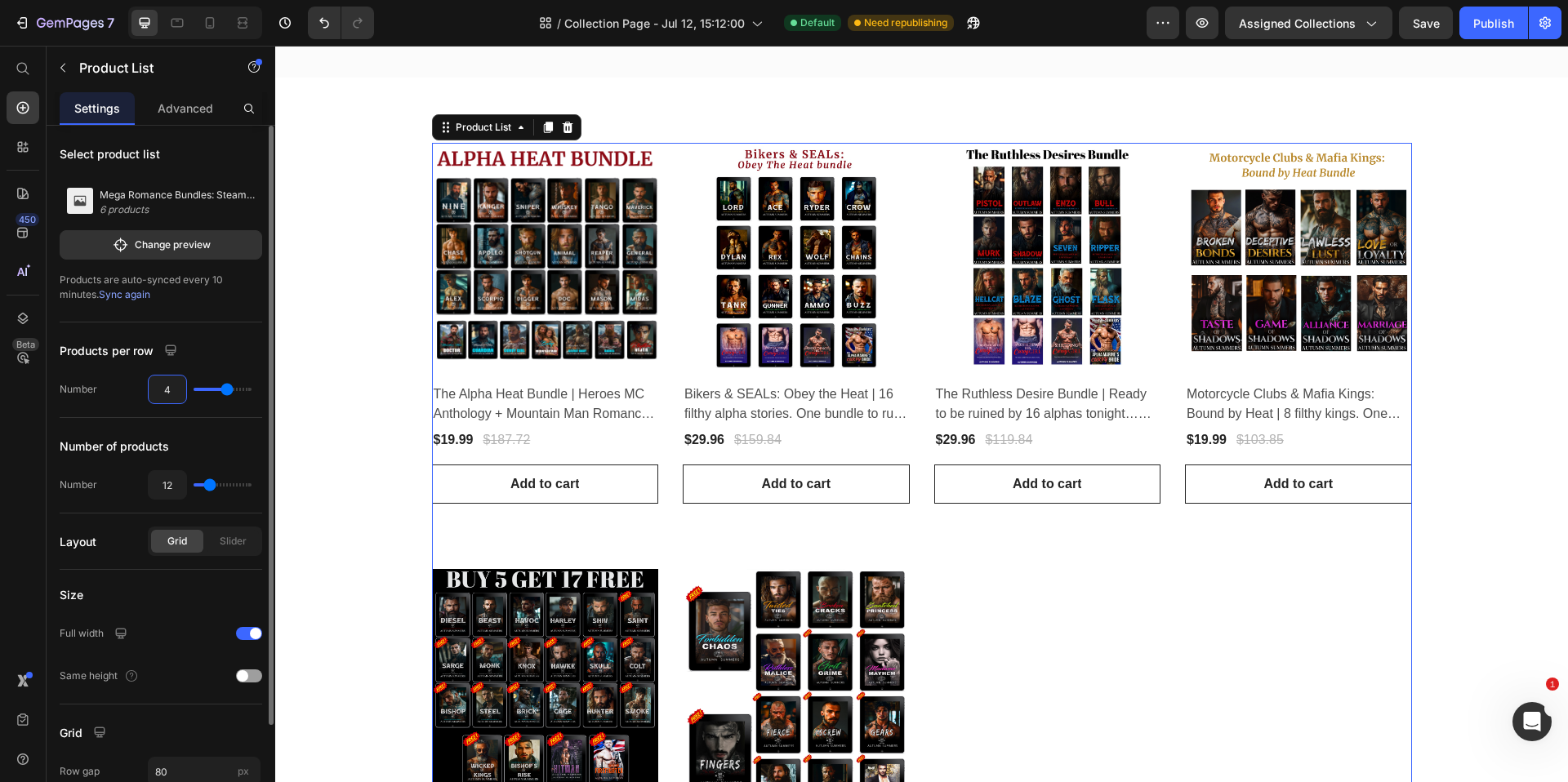 click on "4" at bounding box center (167, 389) 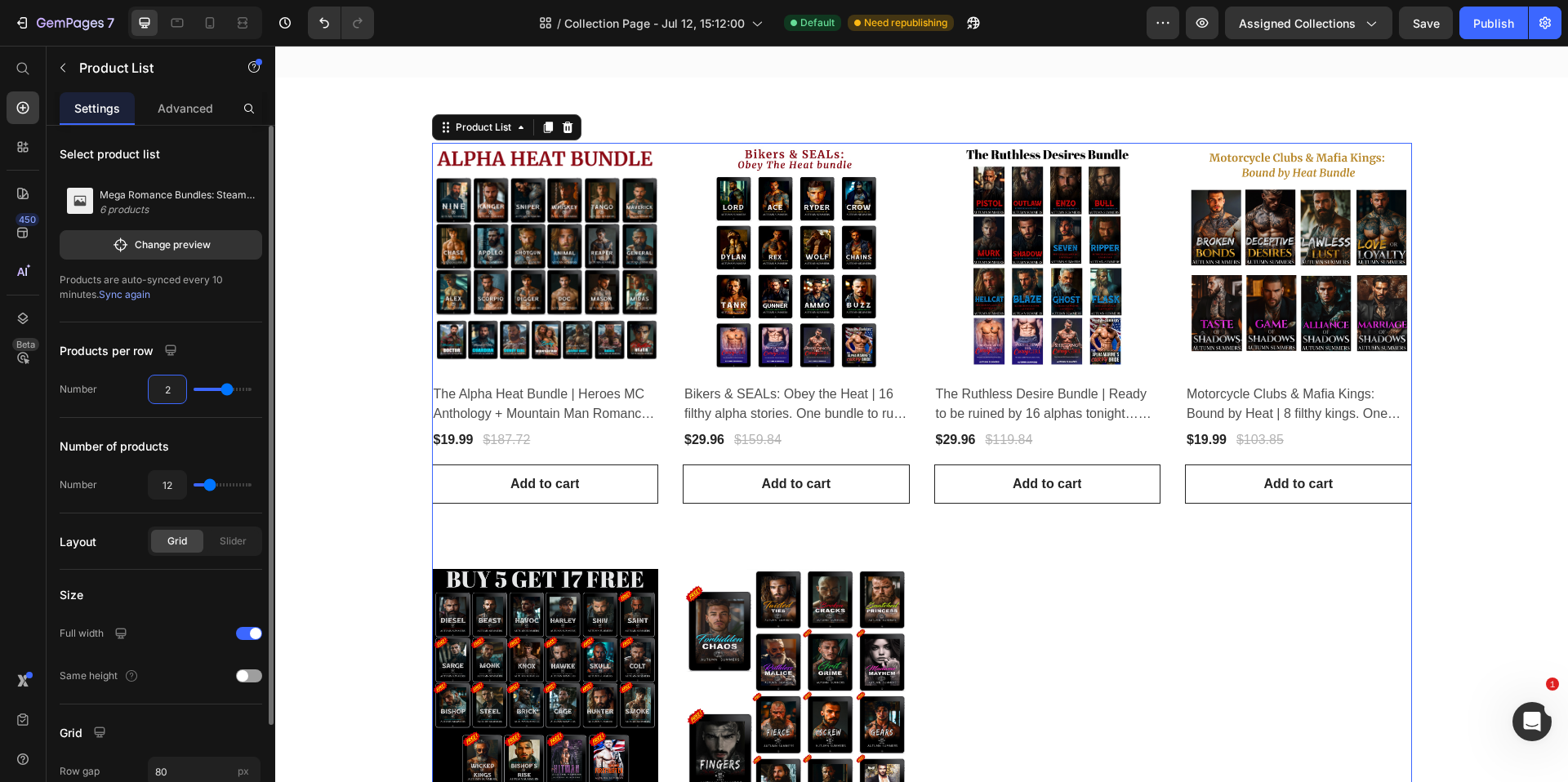 type on "2" 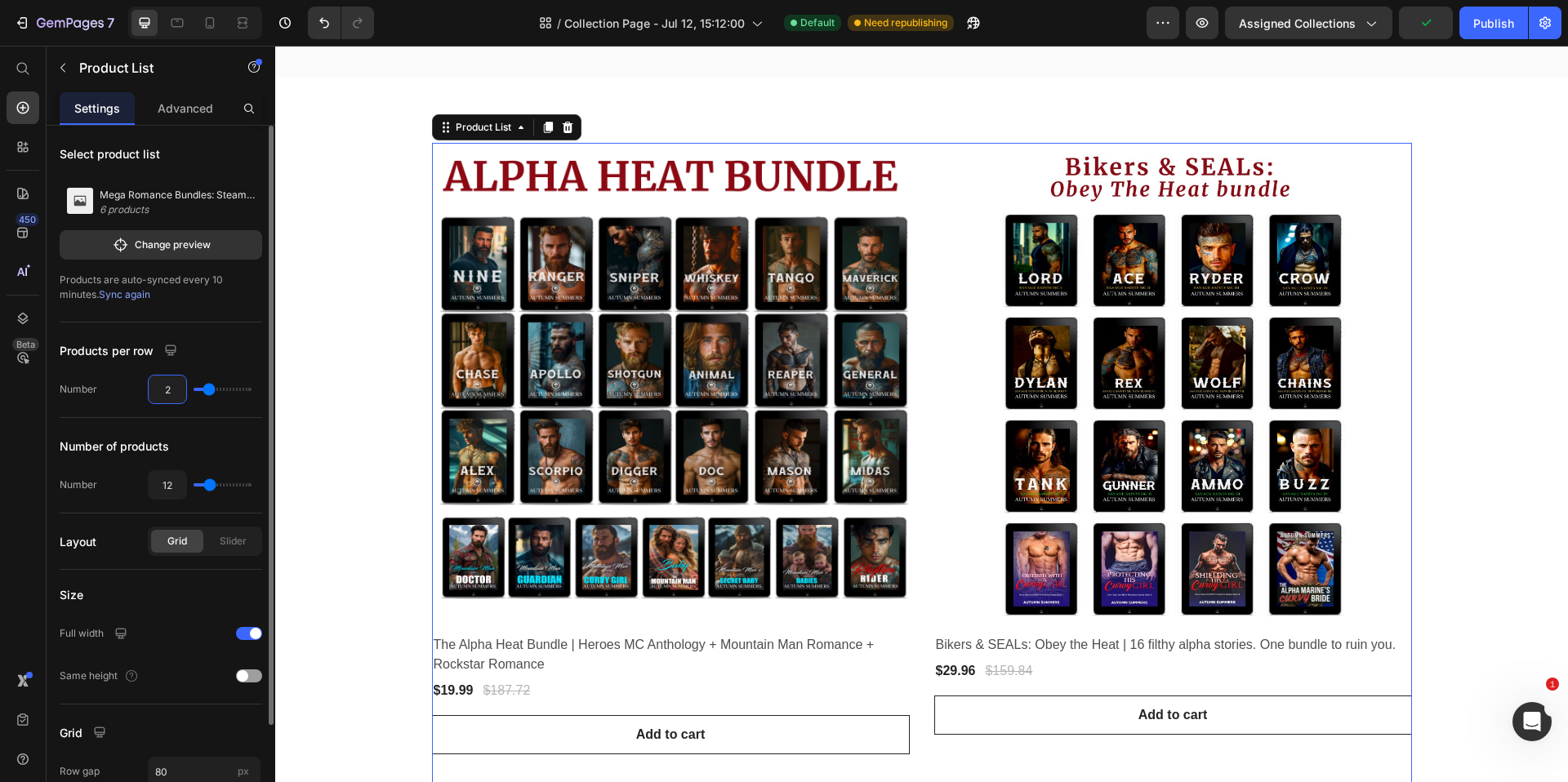 type on "4" 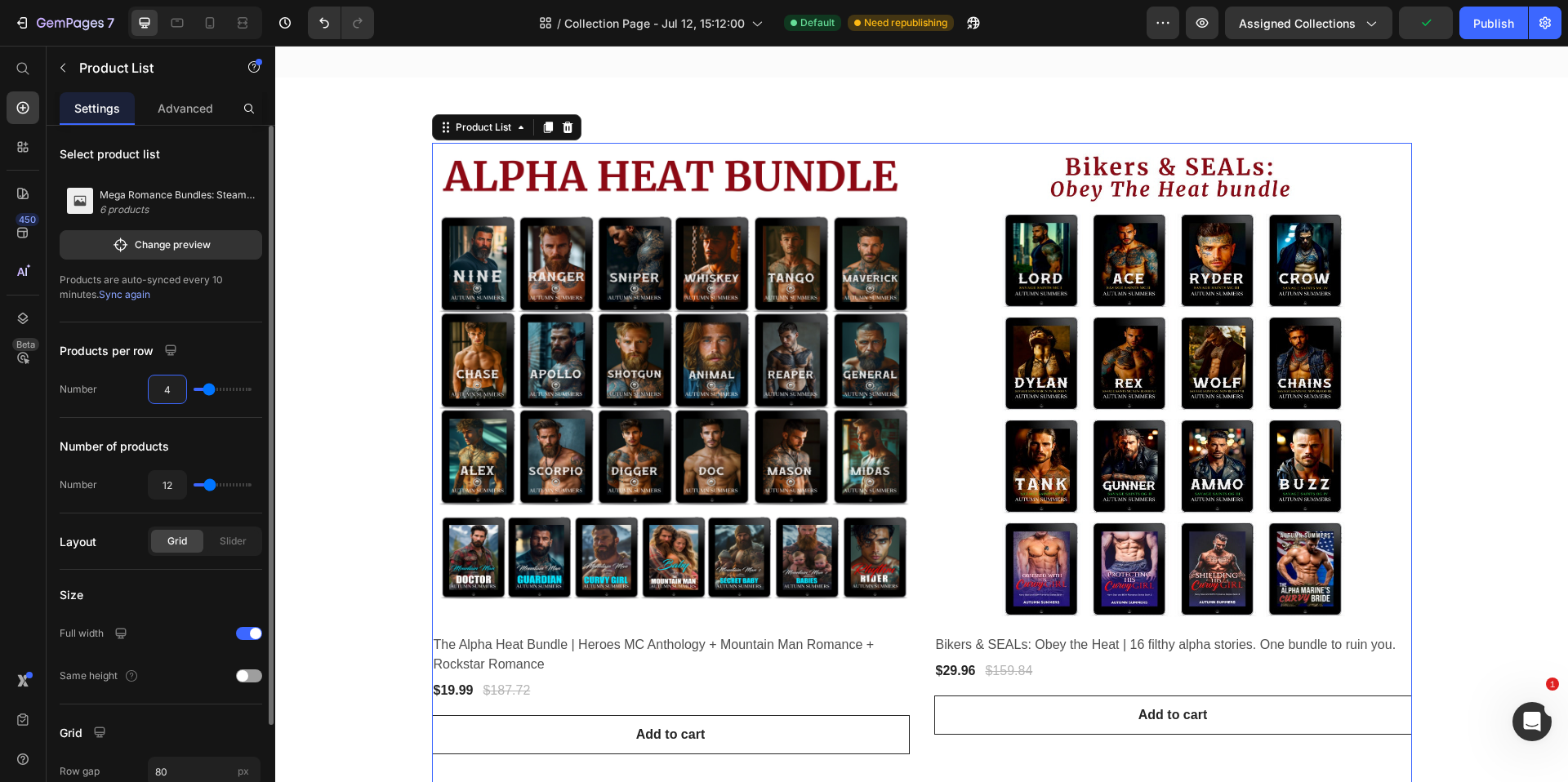 type on "4" 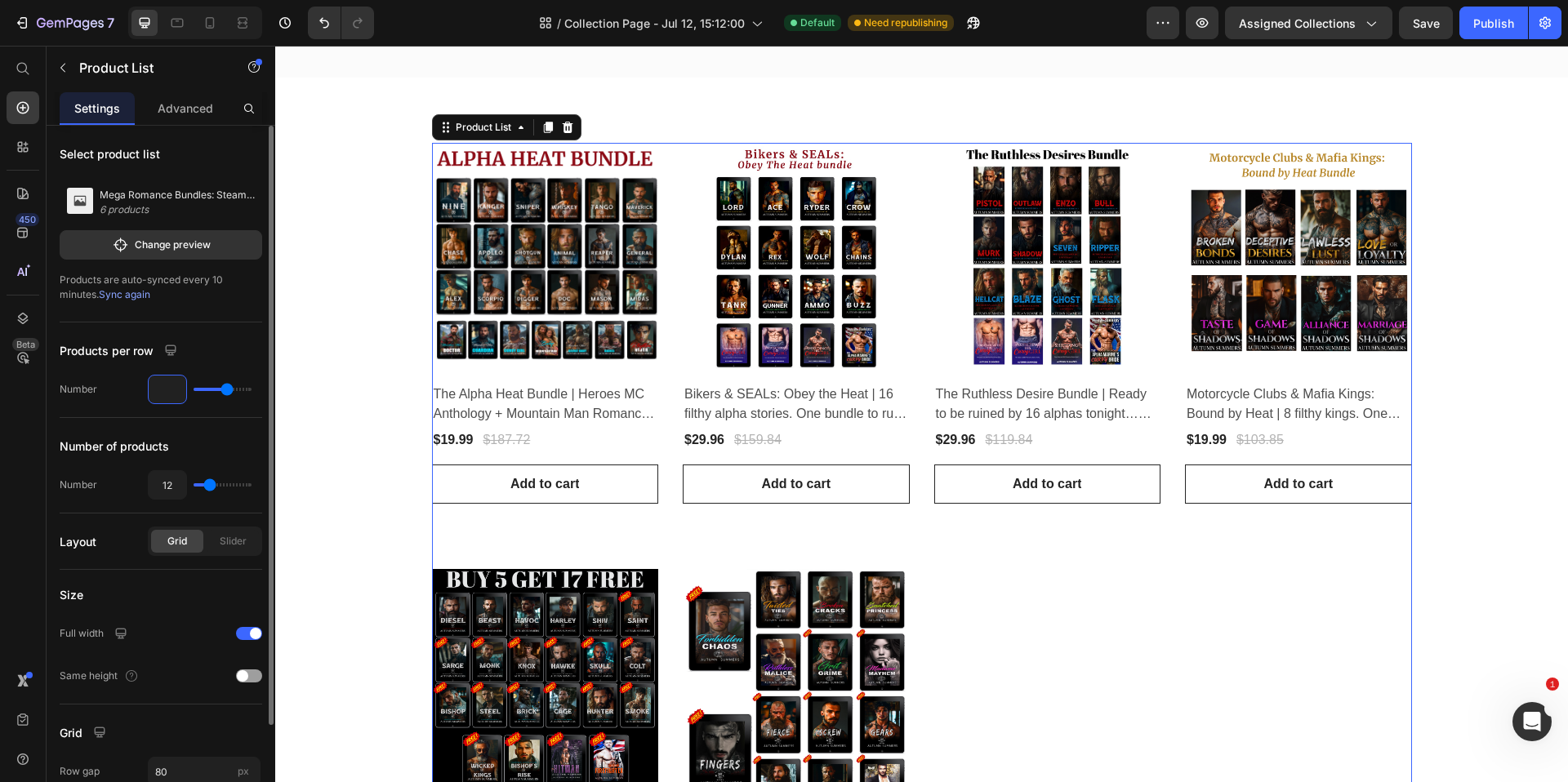 type on "3" 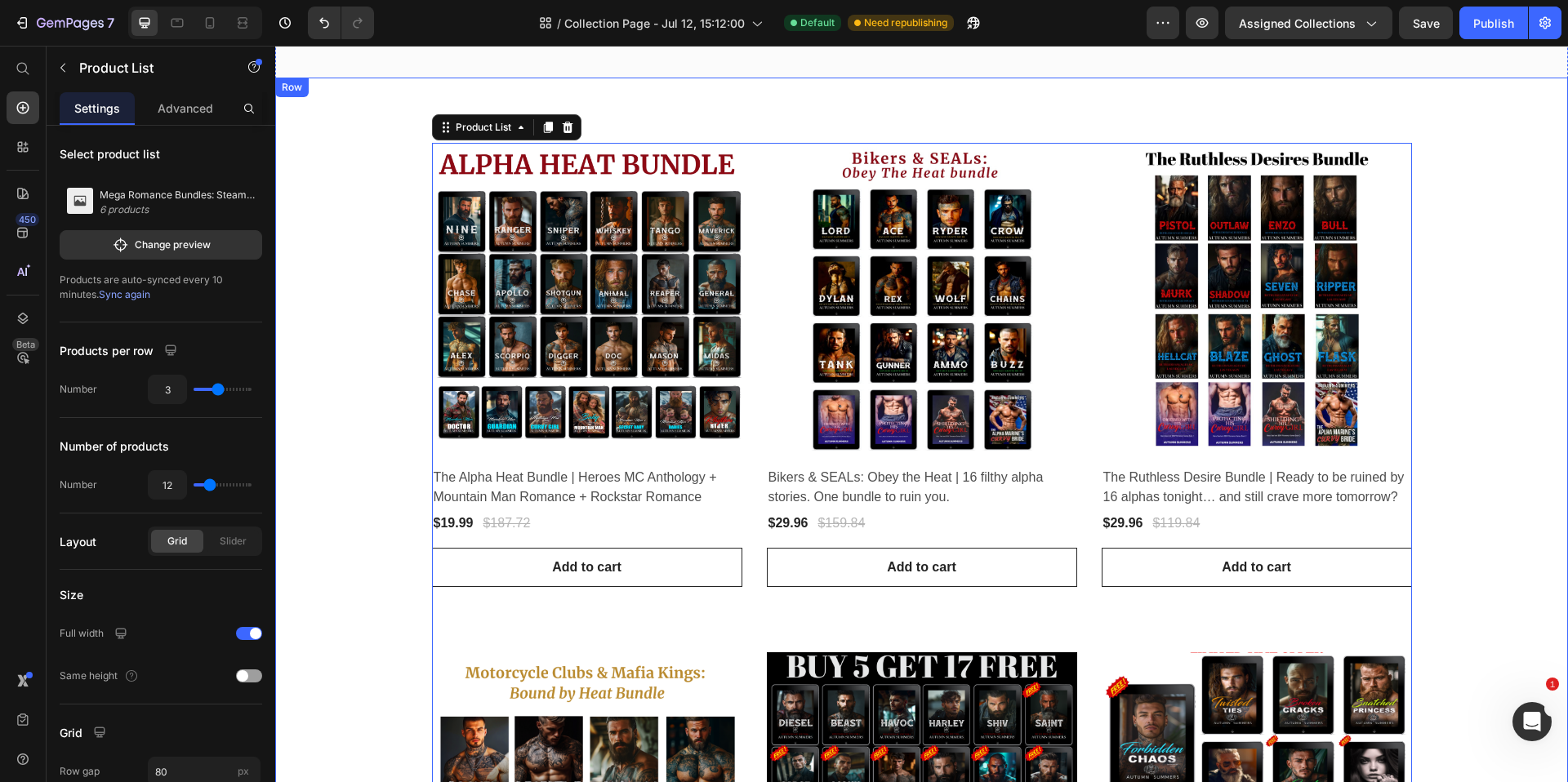 click on "Product Images & Gallery Row The Alpha Heat Bundle | Heroes MC Anthology + Mountain Man Romance + Rockstar Romance (P) Title $19.99 (P) Price $187.72 (P) Price Row Row Add to cart (P) Cart Button Product Images & Gallery Row Bikers & SEALs: Obey the Heat | 16 filthy alpha stories. One bundle to ruin you. (P) Title $29.96 (P) Price $159.84 (P) Price Row Row Add to cart (P) Cart Button Product Images & Gallery Row The Ruthless Desire Bundle | Ready to be ruined by 16 alphas tonight… and still crave more tomorrow? (P) Title $29.96 (P) Price $119.84 (P) Price Row Row Add to cart (P) Cart Button Product Images & Gallery Row Motorcycle Clubs & Mafia Kings: Bound by Heat | 8 filthy kings. One criminal empire. A bundle built to burn. (P) Title $19.99 (P) Price $103.85 (P) Price Row Row Add to cart (P) Cart Button Product Images & Gallery Row WICKED KINGS MC | BUY 5 GET 17 FREE | MC ROMANCE BUNDLE (P) Title $29.95 (P) Price $131.78 (P) Price Row Row Add to cart (P) Cart Button Product Images & Gallery Row (P) Title" at bounding box center (921, 620) 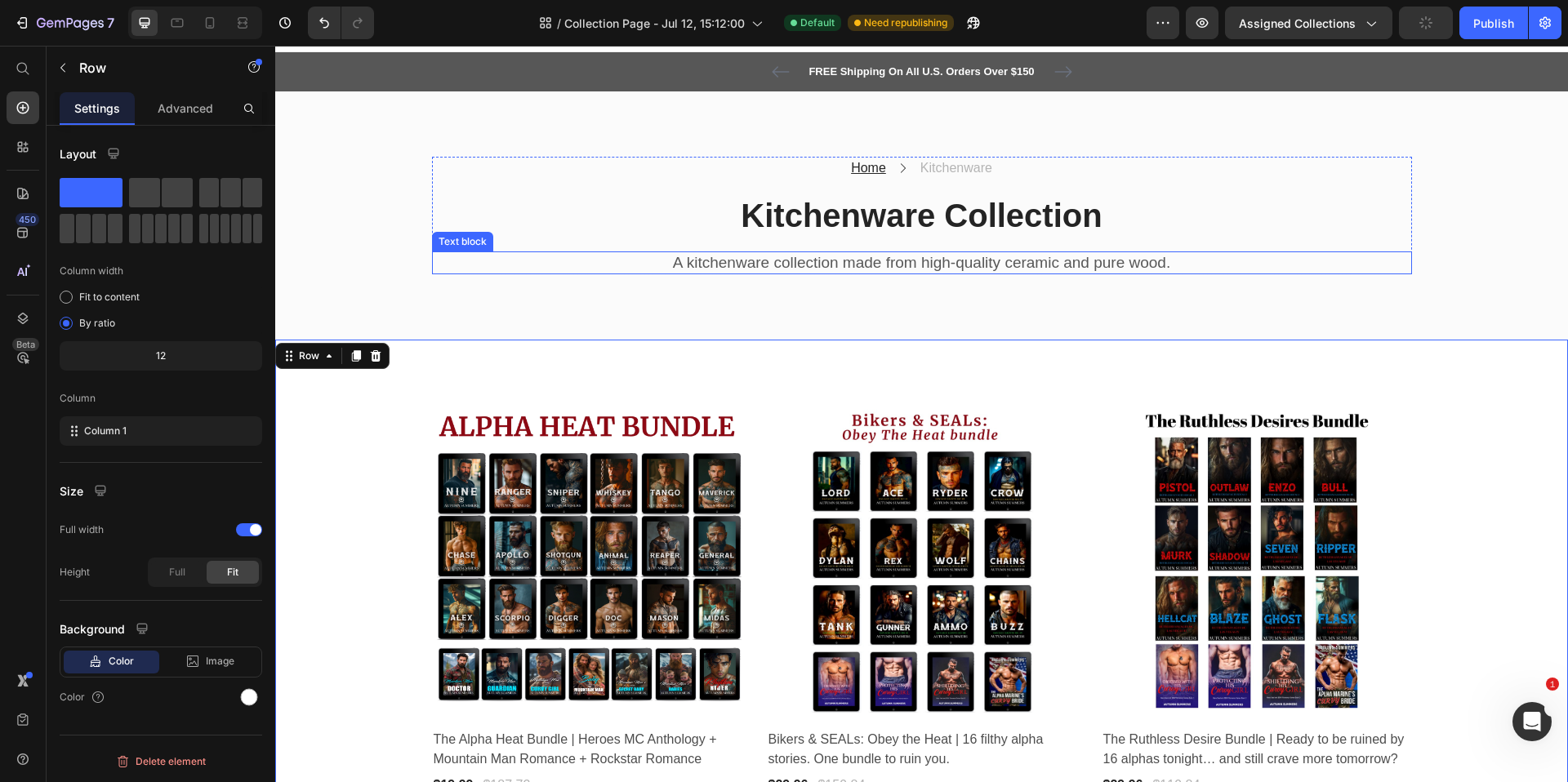 scroll, scrollTop: 0, scrollLeft: 0, axis: both 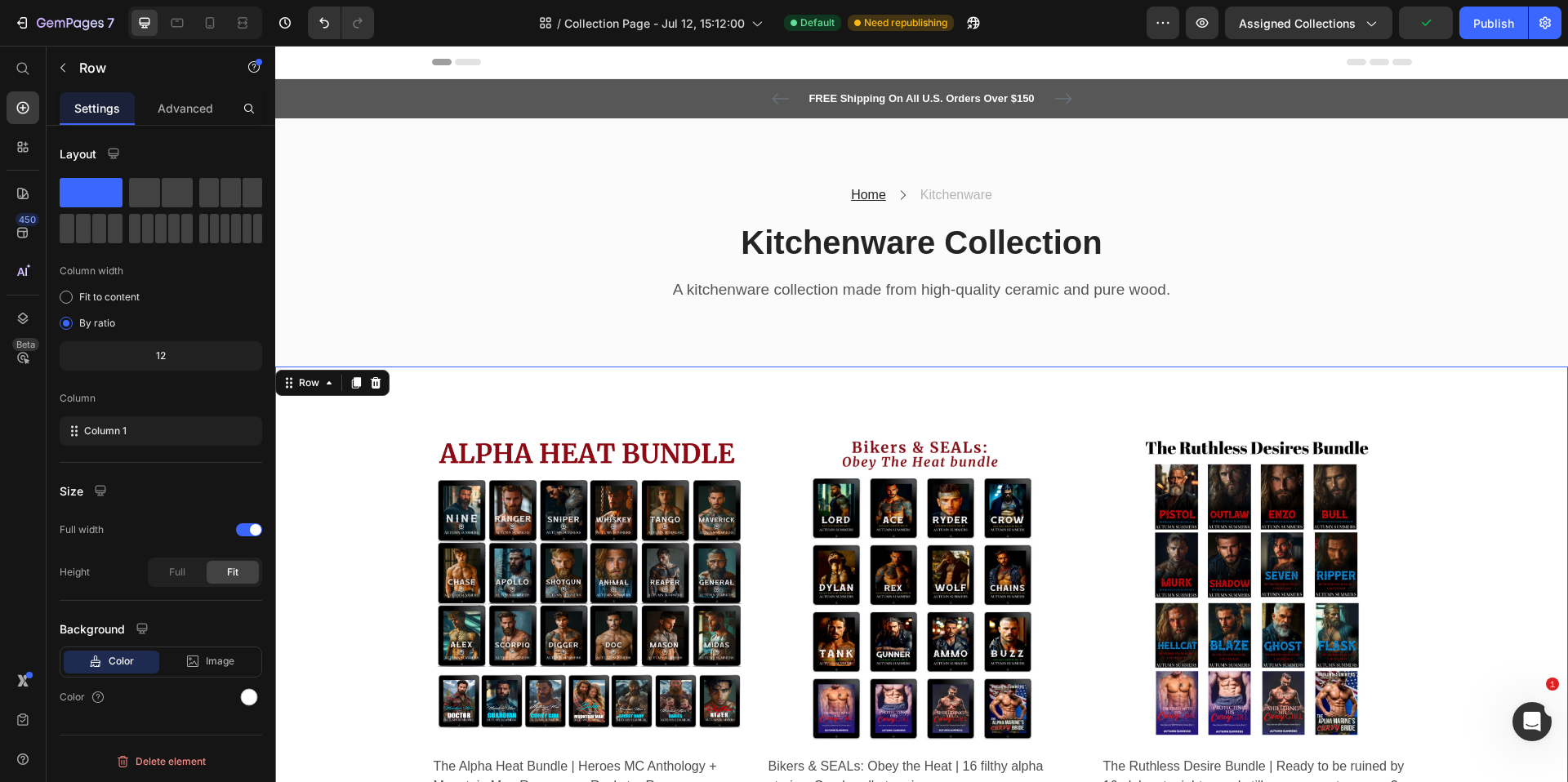 click on "Product Images & Gallery Row The Alpha Heat Bundle | Heroes MC Anthology + Mountain Man Romance + Rockstar Romance (P) Title $19.99 (P) Price $187.72 (P) Price Row Row Add to cart (P) Cart Button Product Images & Gallery Row Bikers & SEALs: Obey the Heat | 16 filthy alpha stories. One bundle to ruin you. (P) Title $29.96 (P) Price $159.84 (P) Price Row Row Add to cart (P) Cart Button Product Images & Gallery Row The Ruthless Desire Bundle | Ready to be ruined by 16 alphas tonight… and still crave more tomorrow? (P) Title $29.96 (P) Price $119.84 (P) Price Row Row Add to cart (P) Cart Button Product Images & Gallery Row Motorcycle Clubs & Mafia Kings: Bound by Heat | 8 filthy kings. One criminal empire. A bundle built to burn. (P) Title $19.99 (P) Price $103.85 (P) Price Row Row Add to cart (P) Cart Button Product Images & Gallery Row WICKED KINGS MC | BUY 5 GET 17 FREE | MC ROMANCE BUNDLE (P) Title $29.95 (P) Price $131.78 (P) Price Row Row Add to cart (P) Cart Button Product Images & Gallery Row (P) Title" at bounding box center (921, 909) 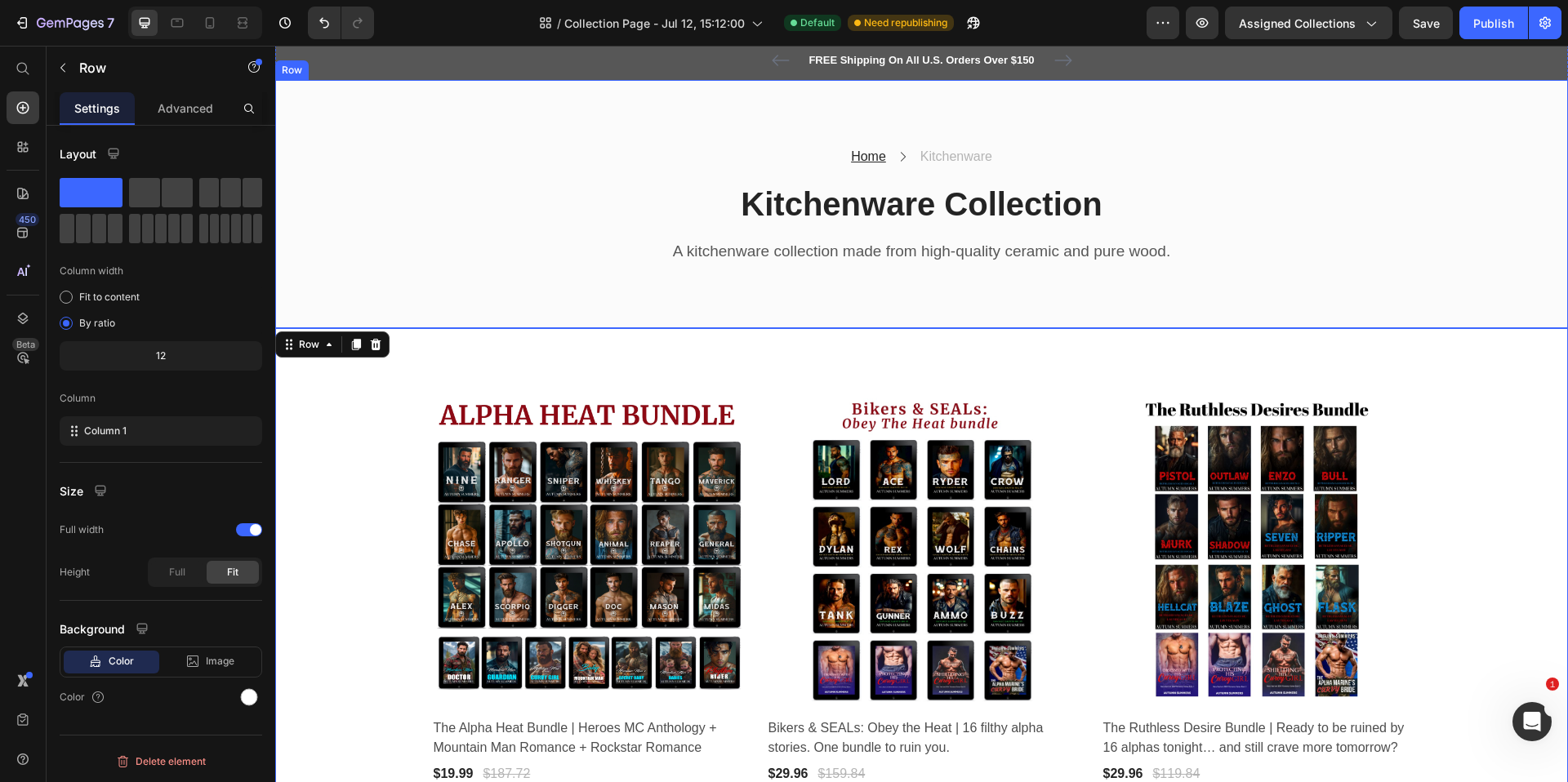 scroll, scrollTop: 0, scrollLeft: 0, axis: both 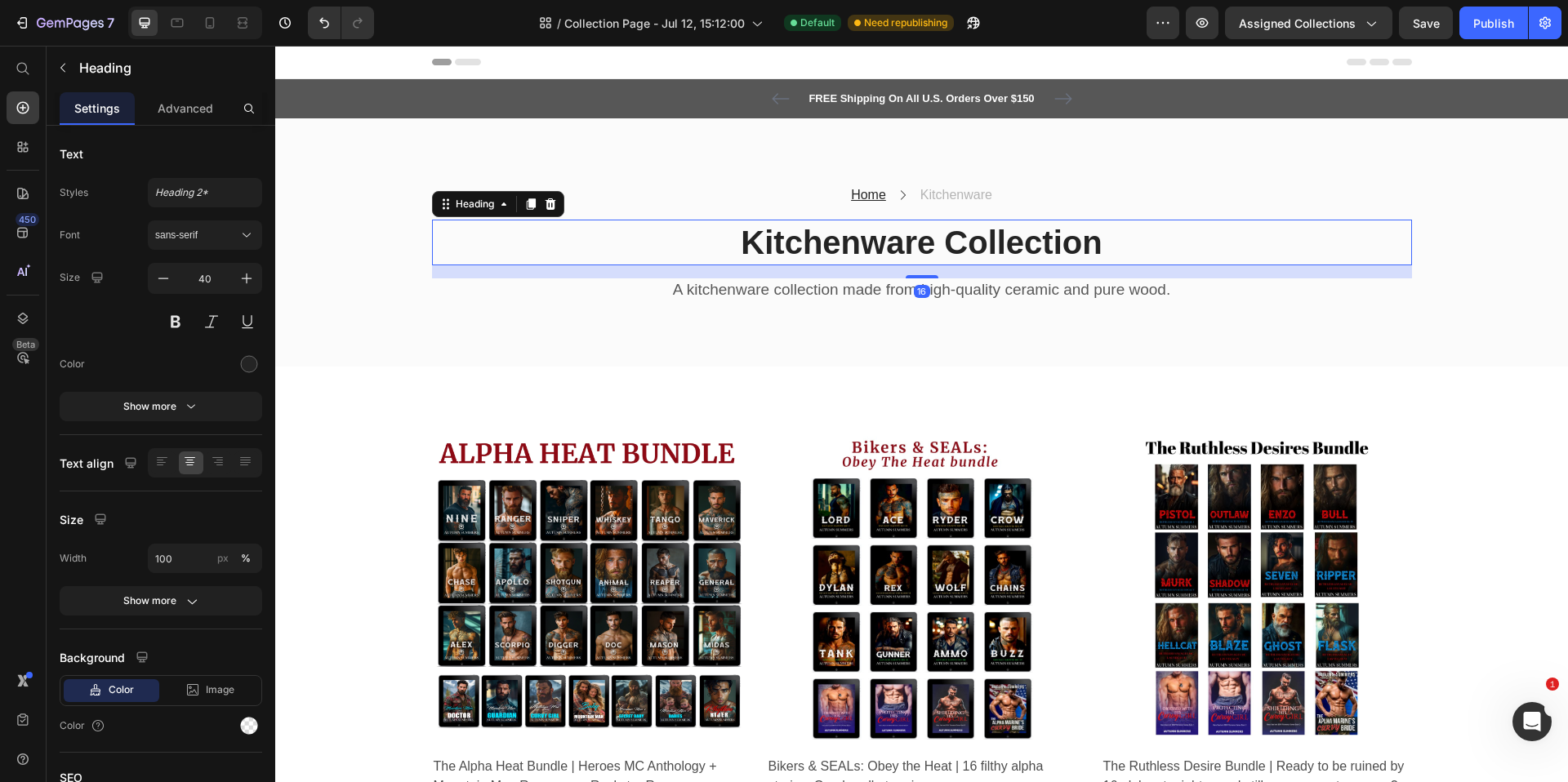 click on "Kitchenware Collection" at bounding box center [922, 242] 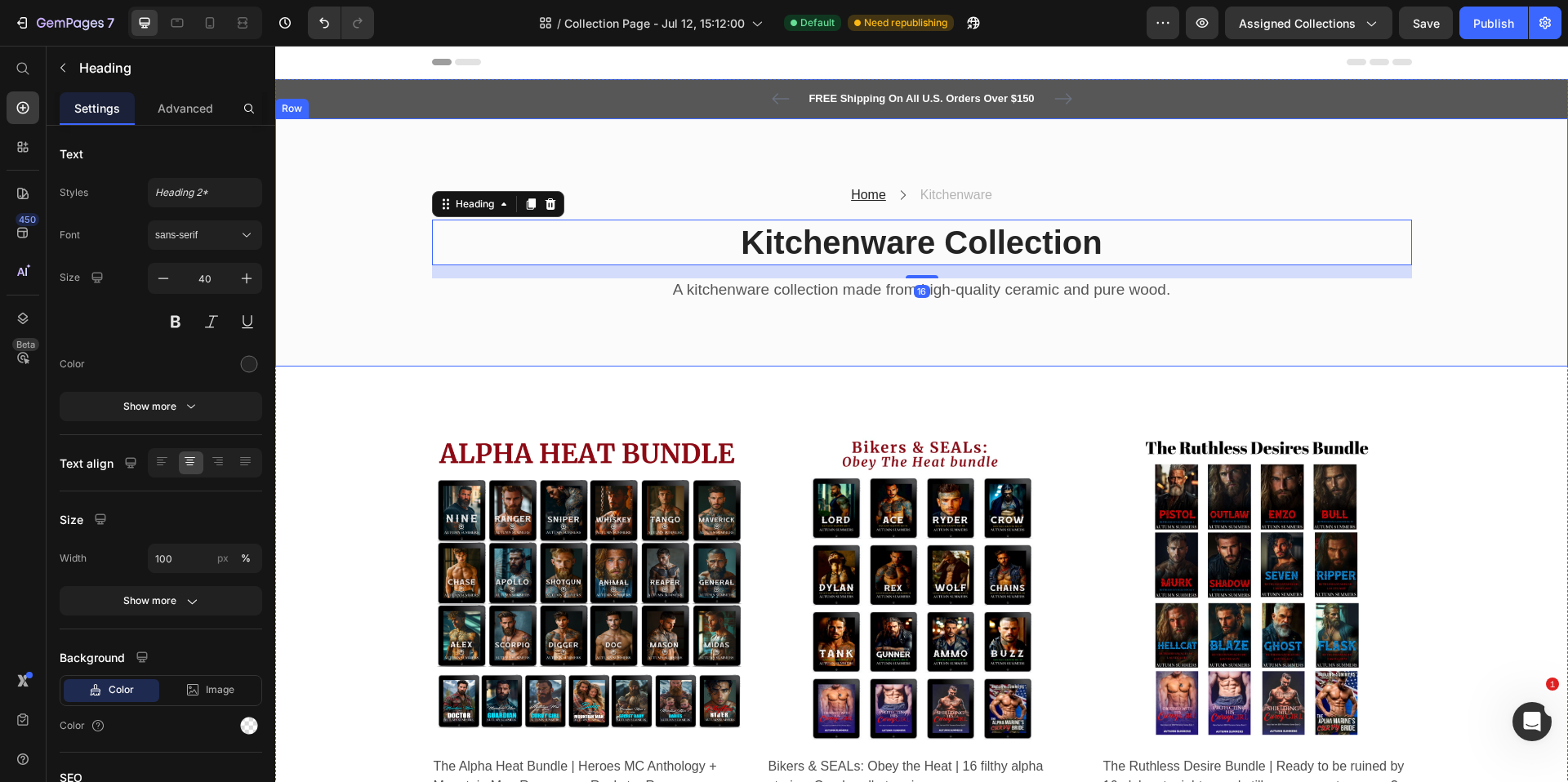 click on "Home Text block
Icon Kitchenware Text block Row Kitchenware Collection Heading   16 A kitchenware collection made from high-quality ceramic and pure wood. Text block Row Row Row" at bounding box center [921, 242] 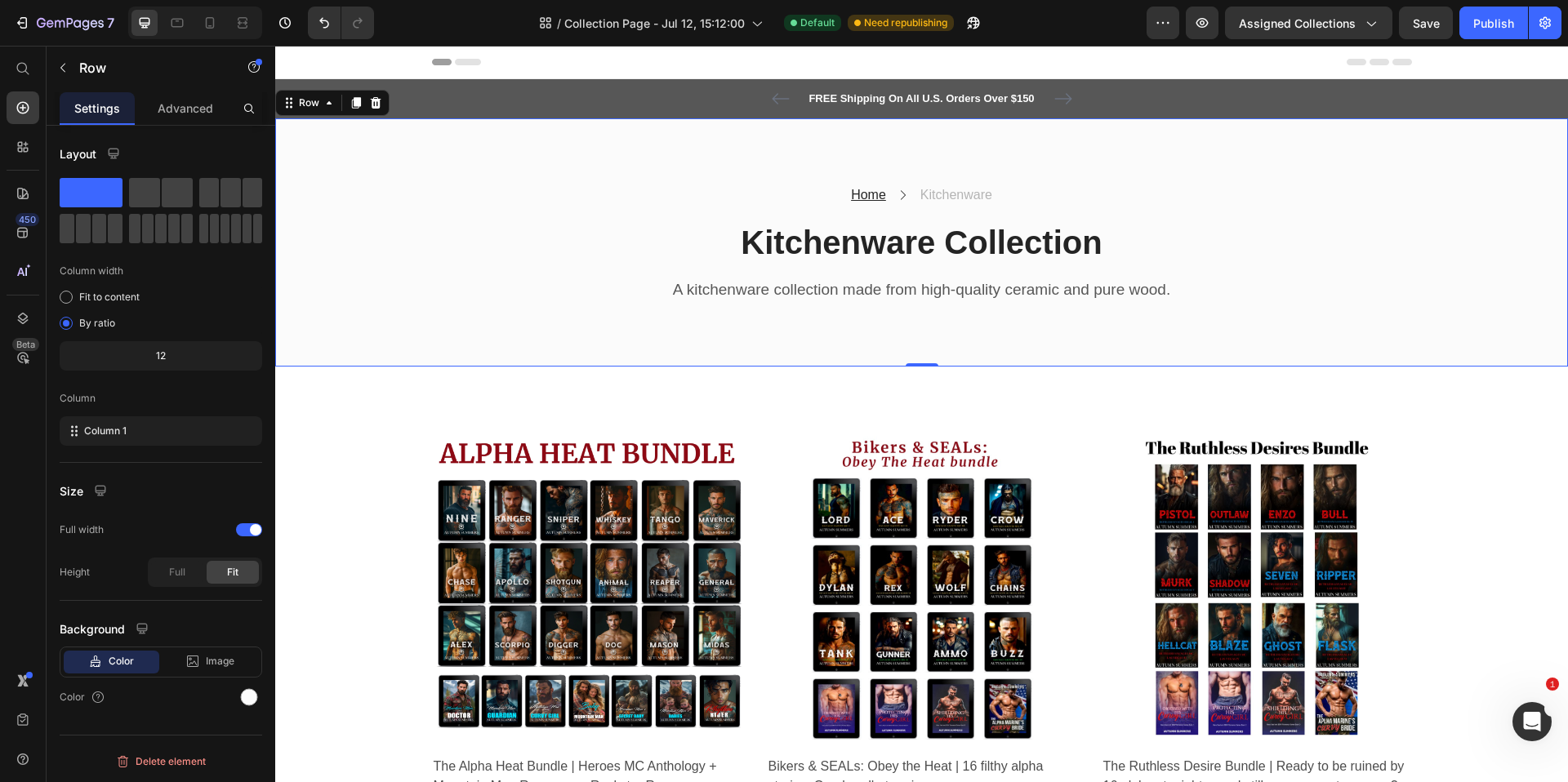 click on "Product Images & Gallery Row The Alpha Heat Bundle | Heroes MC Anthology + Mountain Man Romance + Rockstar Romance (P) Title $19.99 (P) Price $187.72 (P) Price Row Row Add to cart (P) Cart Button Product Images & Gallery Row Bikers & SEALs: Obey the Heat | 16 filthy alpha stories. One bundle to ruin you. (P) Title $29.96 (P) Price $159.84 (P) Price Row Row Add to cart (P) Cart Button Product Images & Gallery Row The Ruthless Desire Bundle | Ready to be ruined by 16 alphas tonight… and still crave more tomorrow? (P) Title $29.96 (P) Price $119.84 (P) Price Row Row Add to cart (P) Cart Button Product Images & Gallery Row Motorcycle Clubs & Mafia Kings: Bound by Heat | 8 filthy kings. One criminal empire. A bundle built to burn. (P) Title $19.99 (P) Price $103.85 (P) Price Row Row Add to cart (P) Cart Button Product Images & Gallery Row WICKED KINGS MC | BUY 5 GET 17 FREE | MC ROMANCE BUNDLE (P) Title $29.95 (P) Price $131.78 (P) Price Row Row Add to cart (P) Cart Button Product Images & Gallery Row (P) Title" at bounding box center (921, 909) 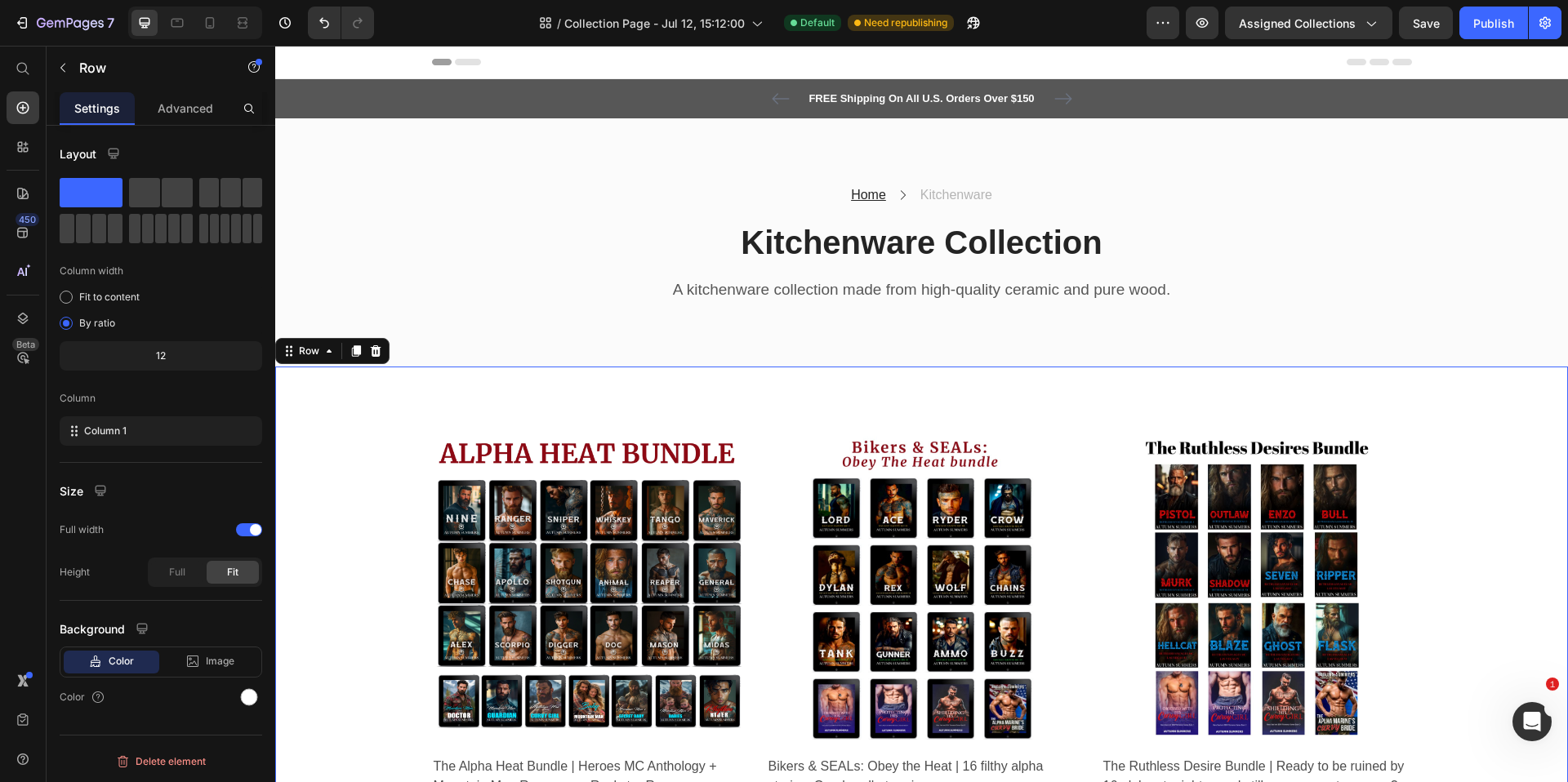 click on "Product Images & Gallery Row The Alpha Heat Bundle | Heroes MC Anthology + Mountain Man Romance + Rockstar Romance (P) Title $19.99 (P) Price $187.72 (P) Price Row Row Add to cart (P) Cart Button Product Images & Gallery Row Bikers & SEALs: Obey the Heat | 16 filthy alpha stories. One bundle to ruin you. (P) Title $29.96 (P) Price $159.84 (P) Price Row Row Add to cart (P) Cart Button Product Images & Gallery Row The Ruthless Desire Bundle | Ready to be ruined by 16 alphas tonight… and still crave more tomorrow? (P) Title $29.96 (P) Price $119.84 (P) Price Row Row Add to cart (P) Cart Button Product Images & Gallery Row Motorcycle Clubs & Mafia Kings: Bound by Heat | 8 filthy kings. One criminal empire. A bundle built to burn. (P) Title $19.99 (P) Price $103.85 (P) Price Row Row Add to cart (P) Cart Button Product Images & Gallery Row WICKED KINGS MC | BUY 5 GET 17 FREE | MC ROMANCE BUNDLE (P) Title $29.95 (P) Price $131.78 (P) Price Row Row Add to cart (P) Cart Button Product Images & Gallery Row (P) Title" at bounding box center (921, 909) 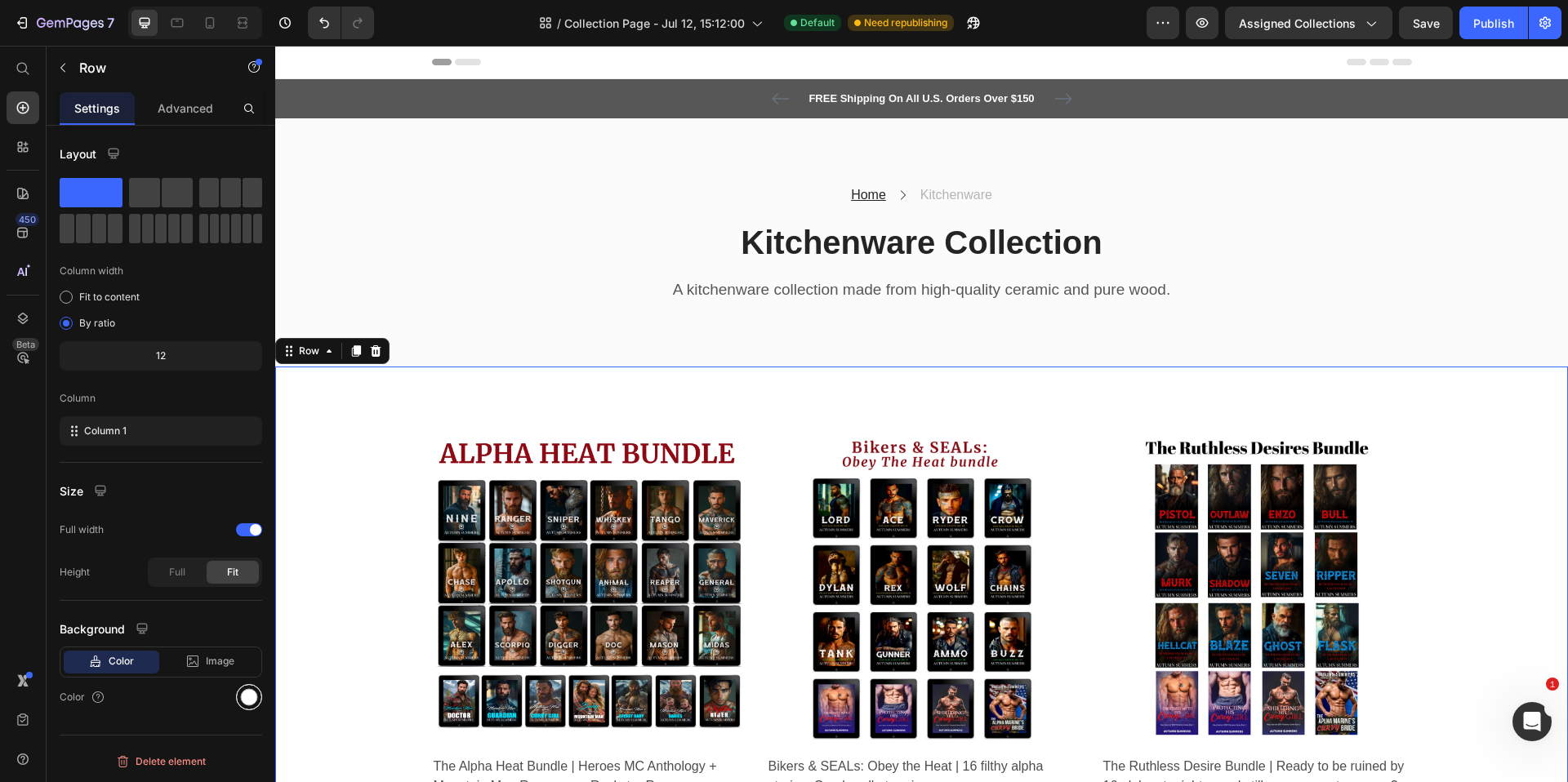 click at bounding box center (249, 697) 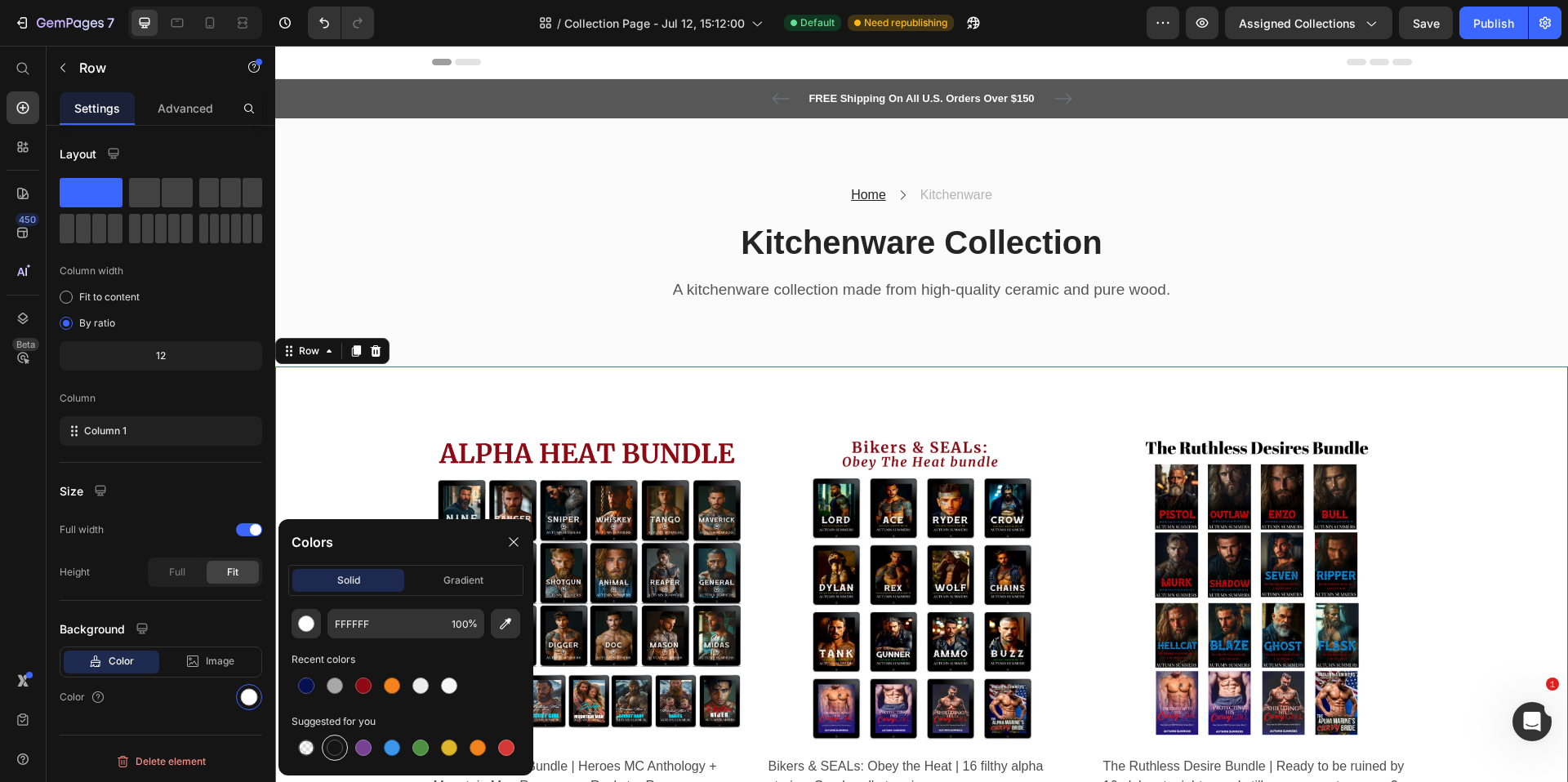 click at bounding box center (335, 748) 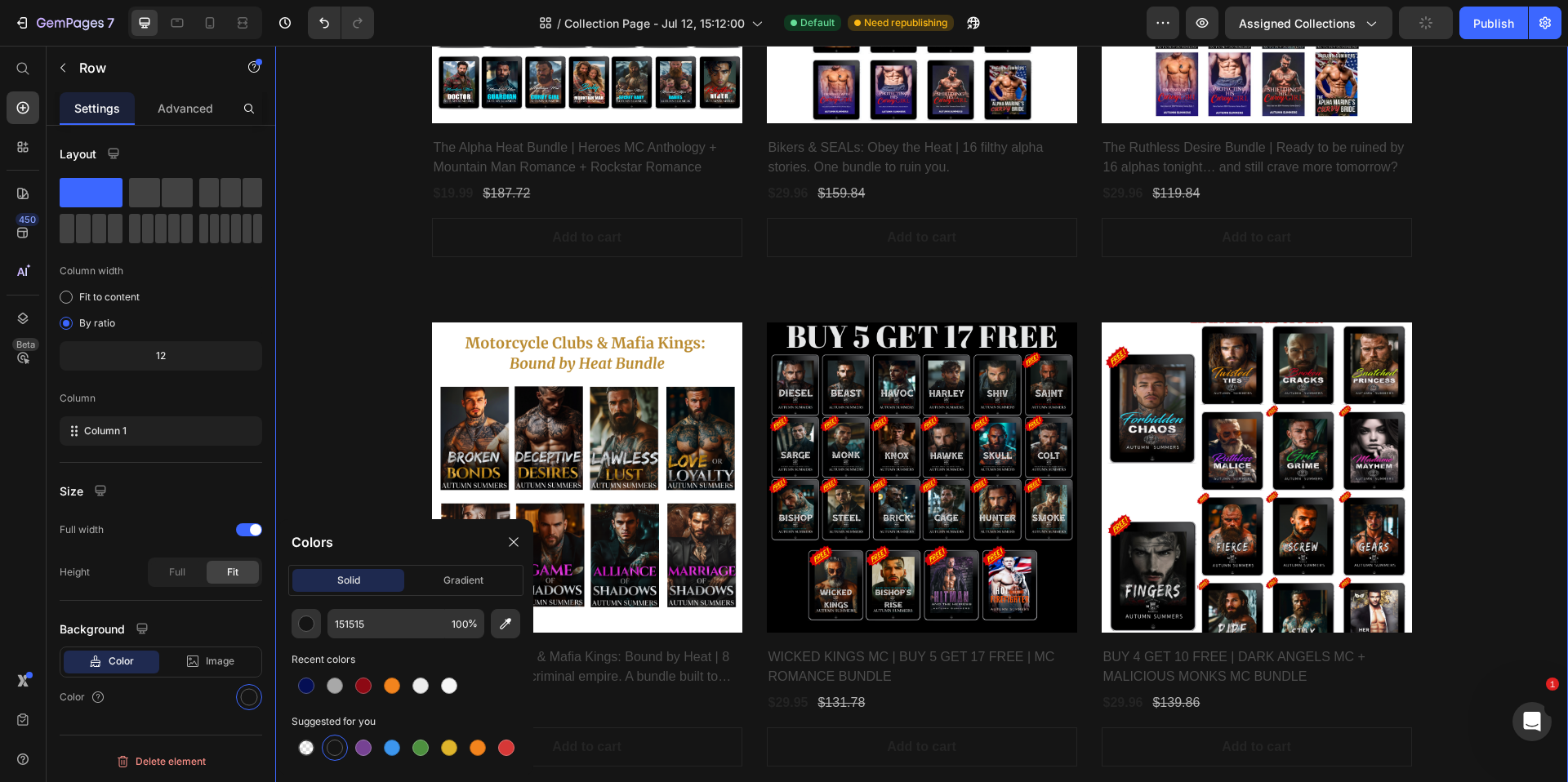 scroll, scrollTop: 628, scrollLeft: 0, axis: vertical 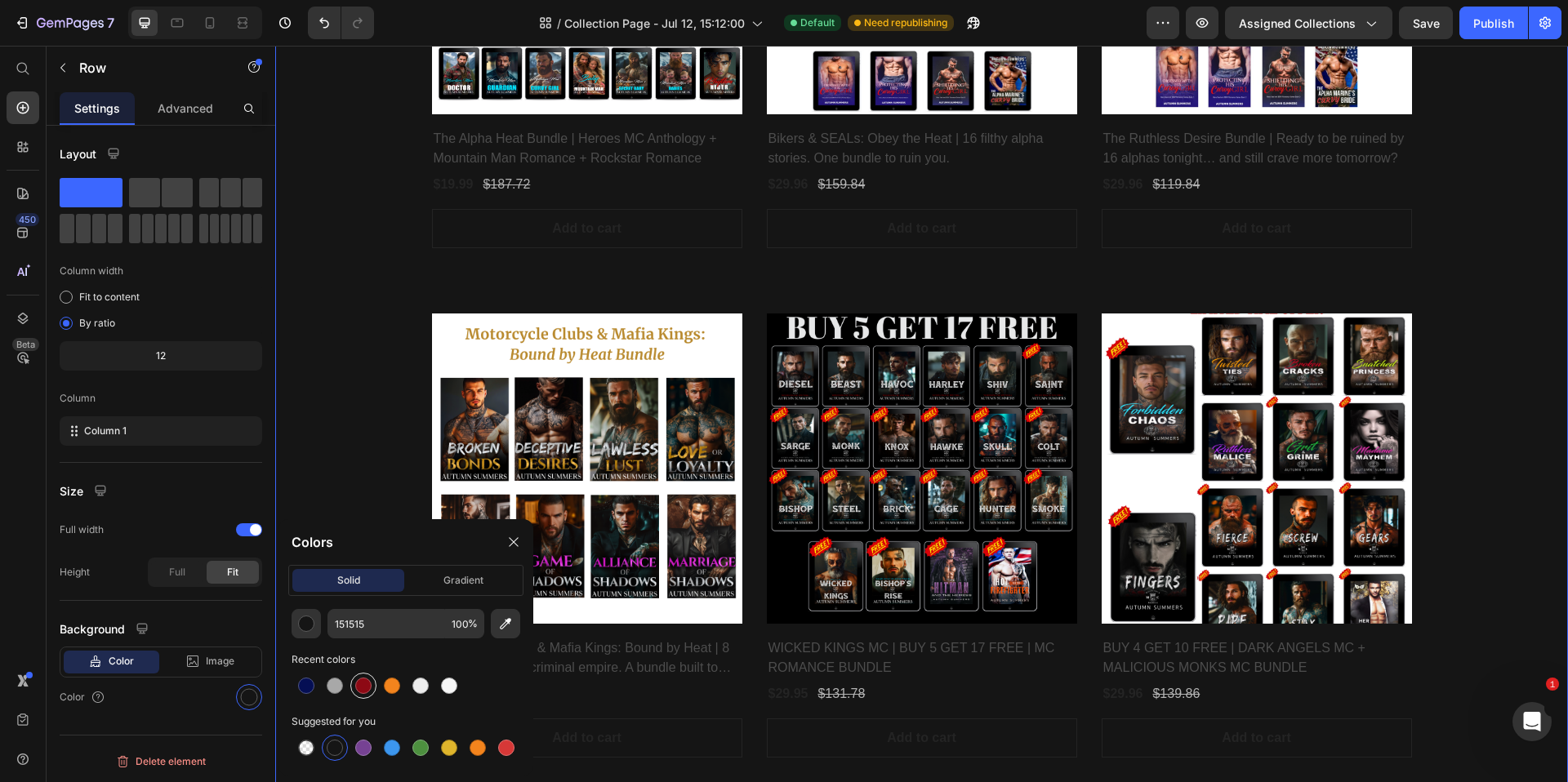 click at bounding box center (363, 686) 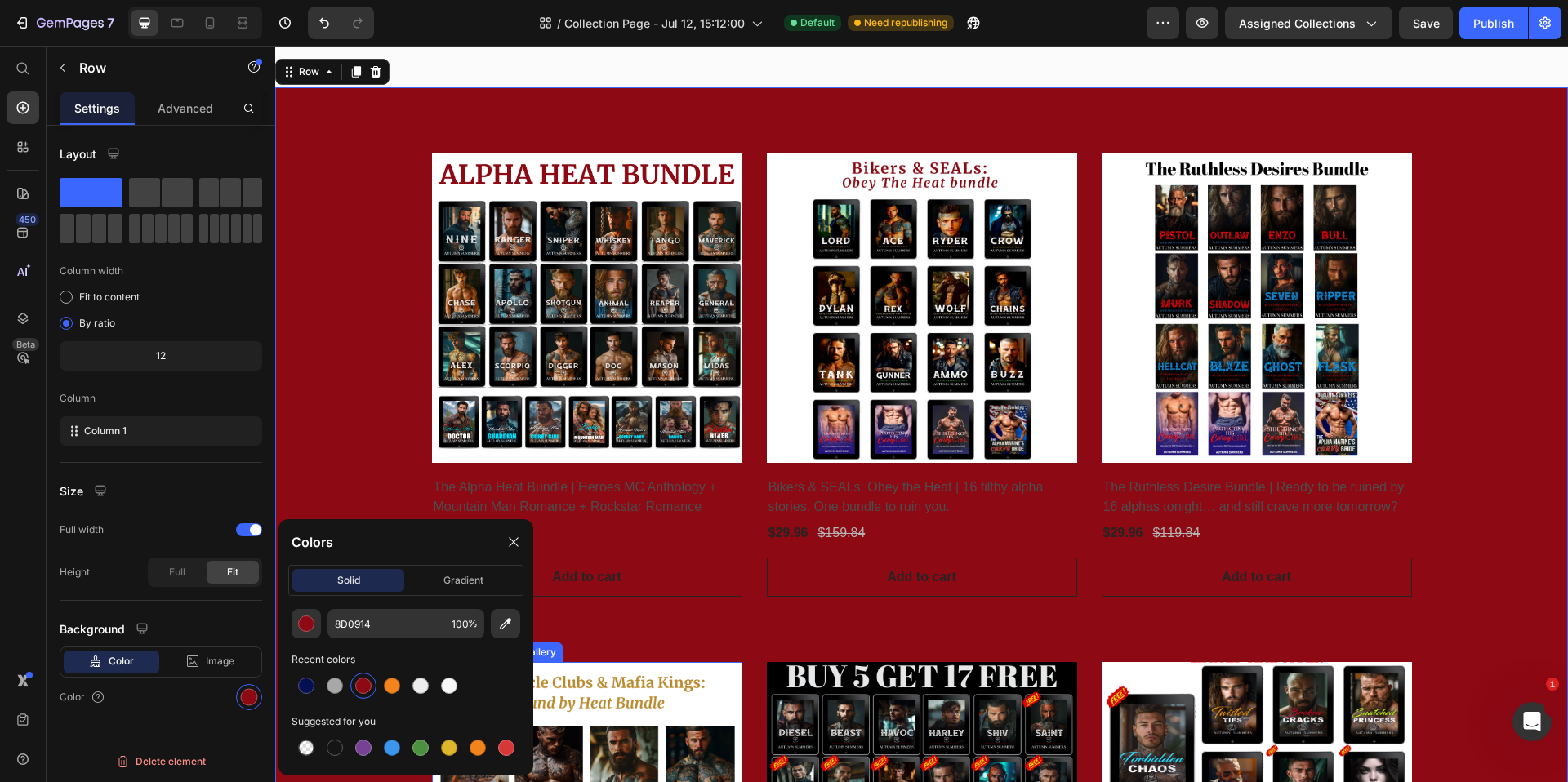 scroll, scrollTop: 359, scrollLeft: 0, axis: vertical 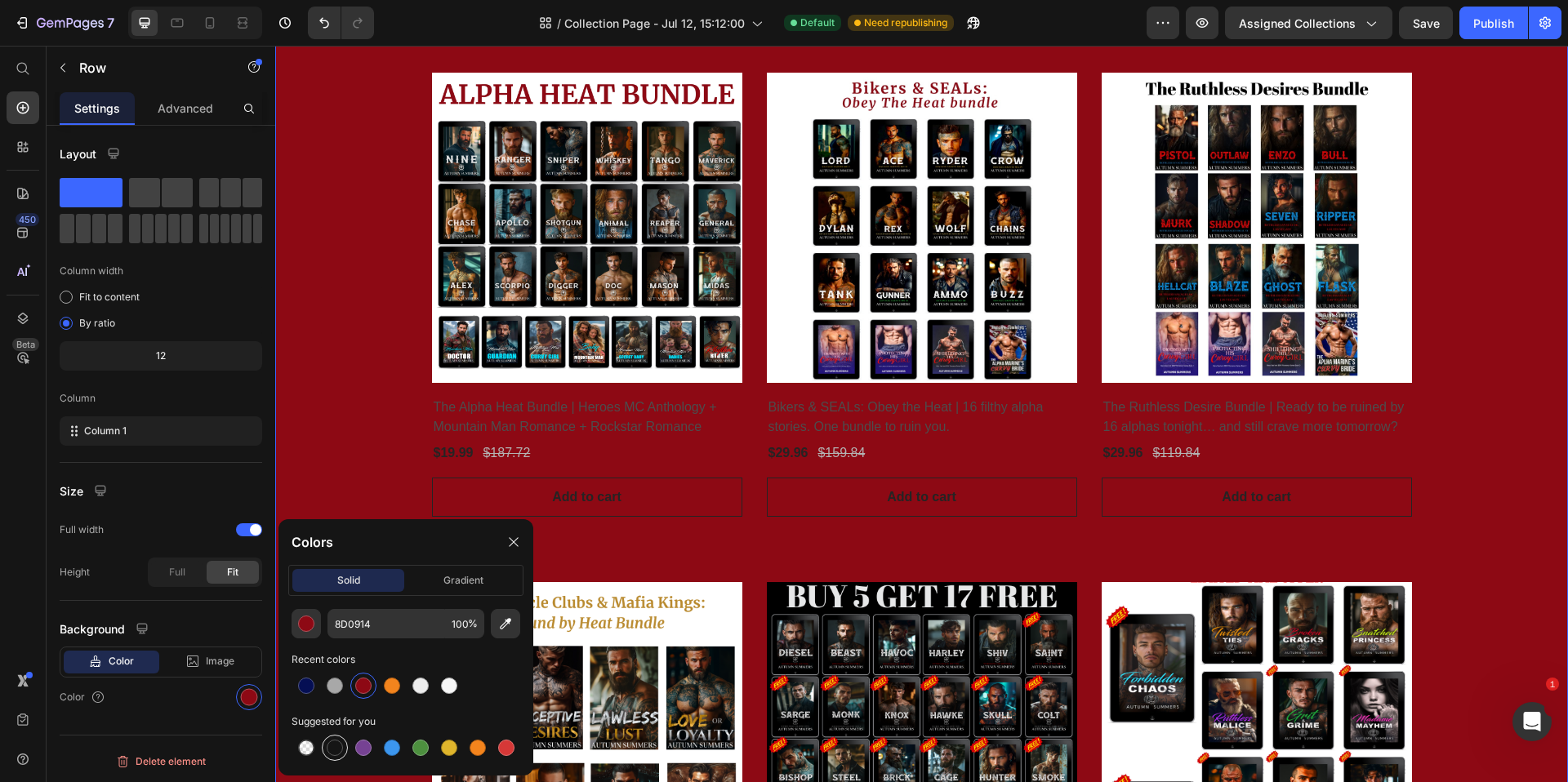 click at bounding box center [335, 748] 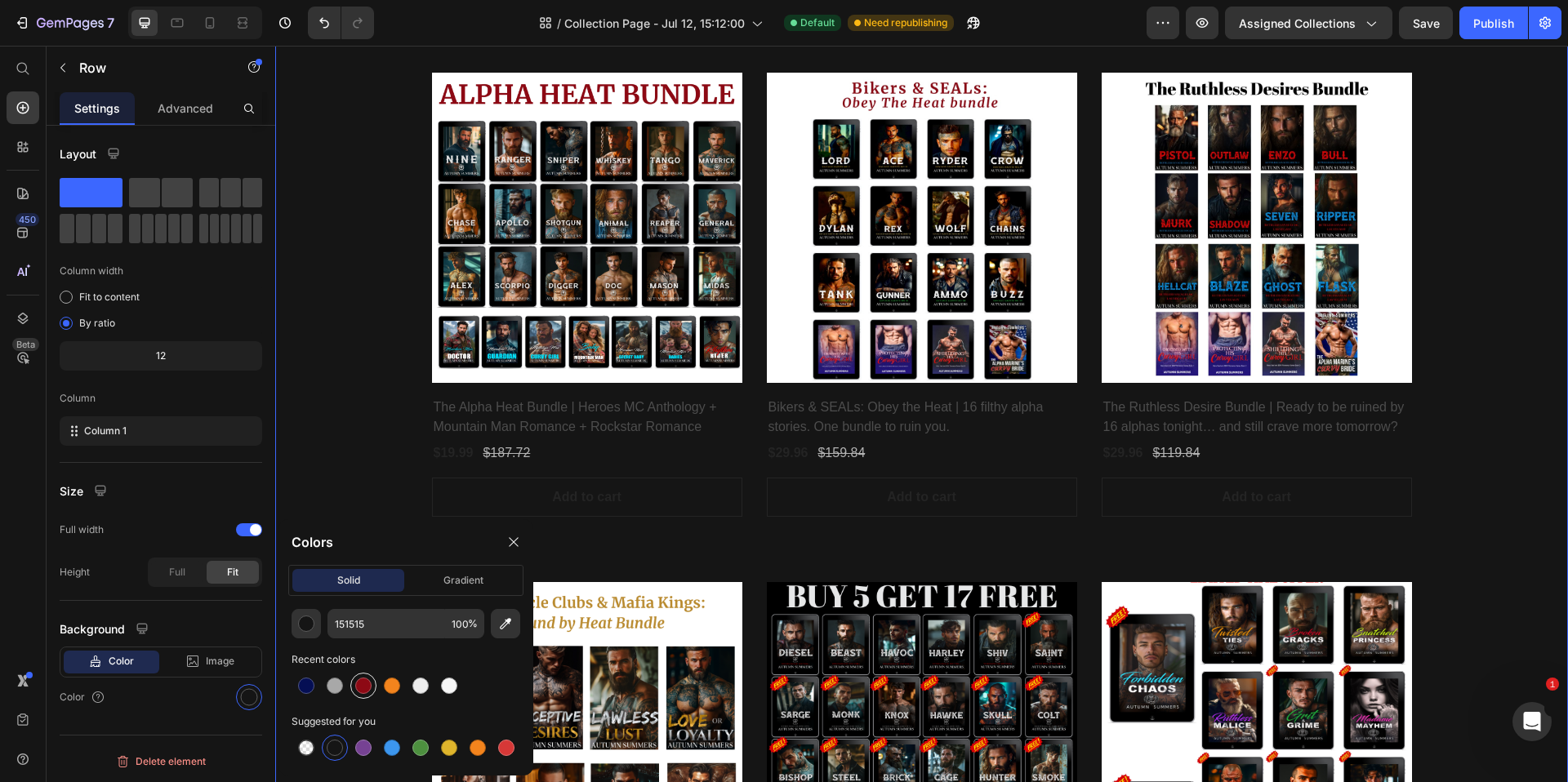 click at bounding box center (363, 686) 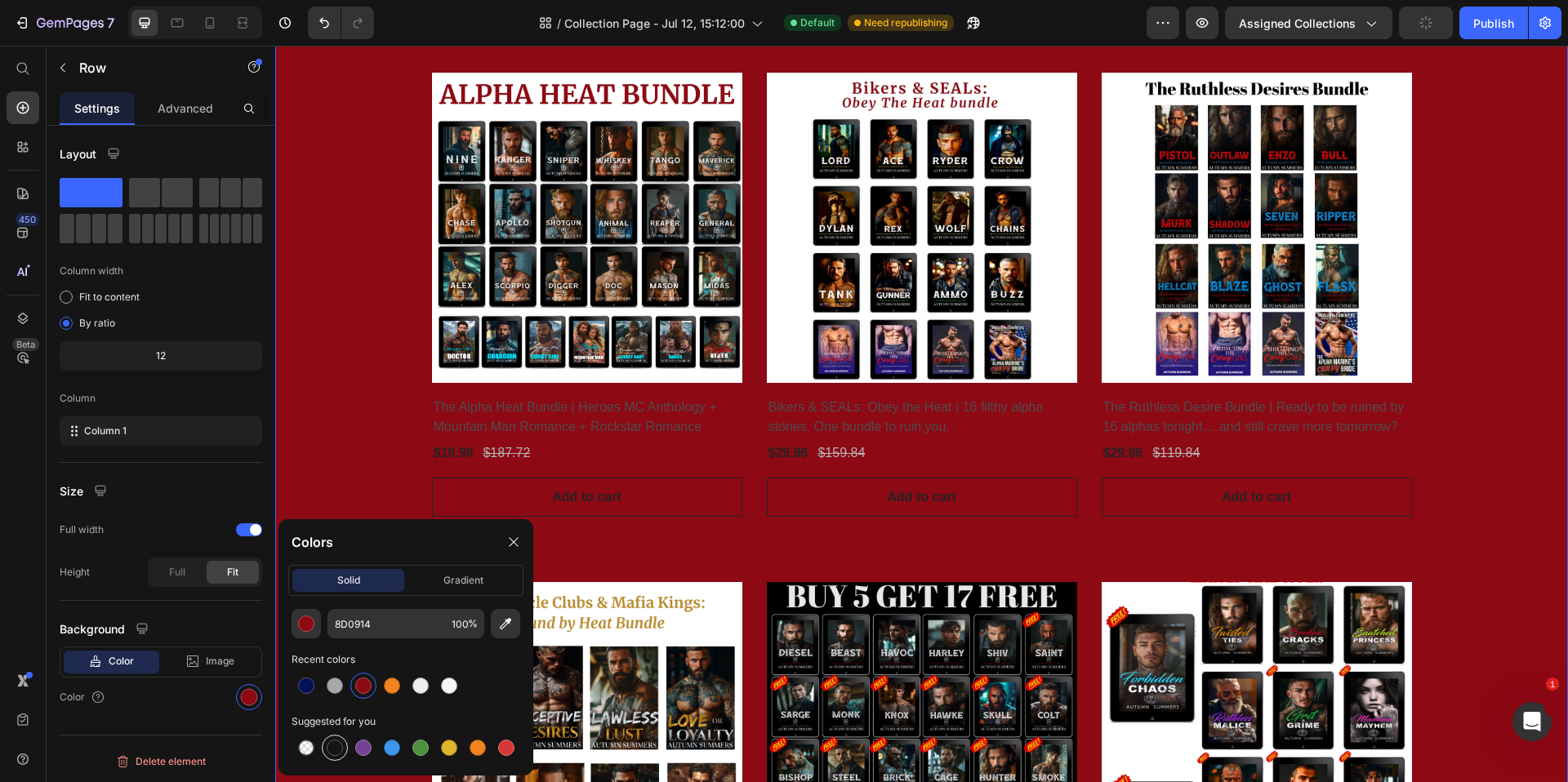 click at bounding box center (335, 748) 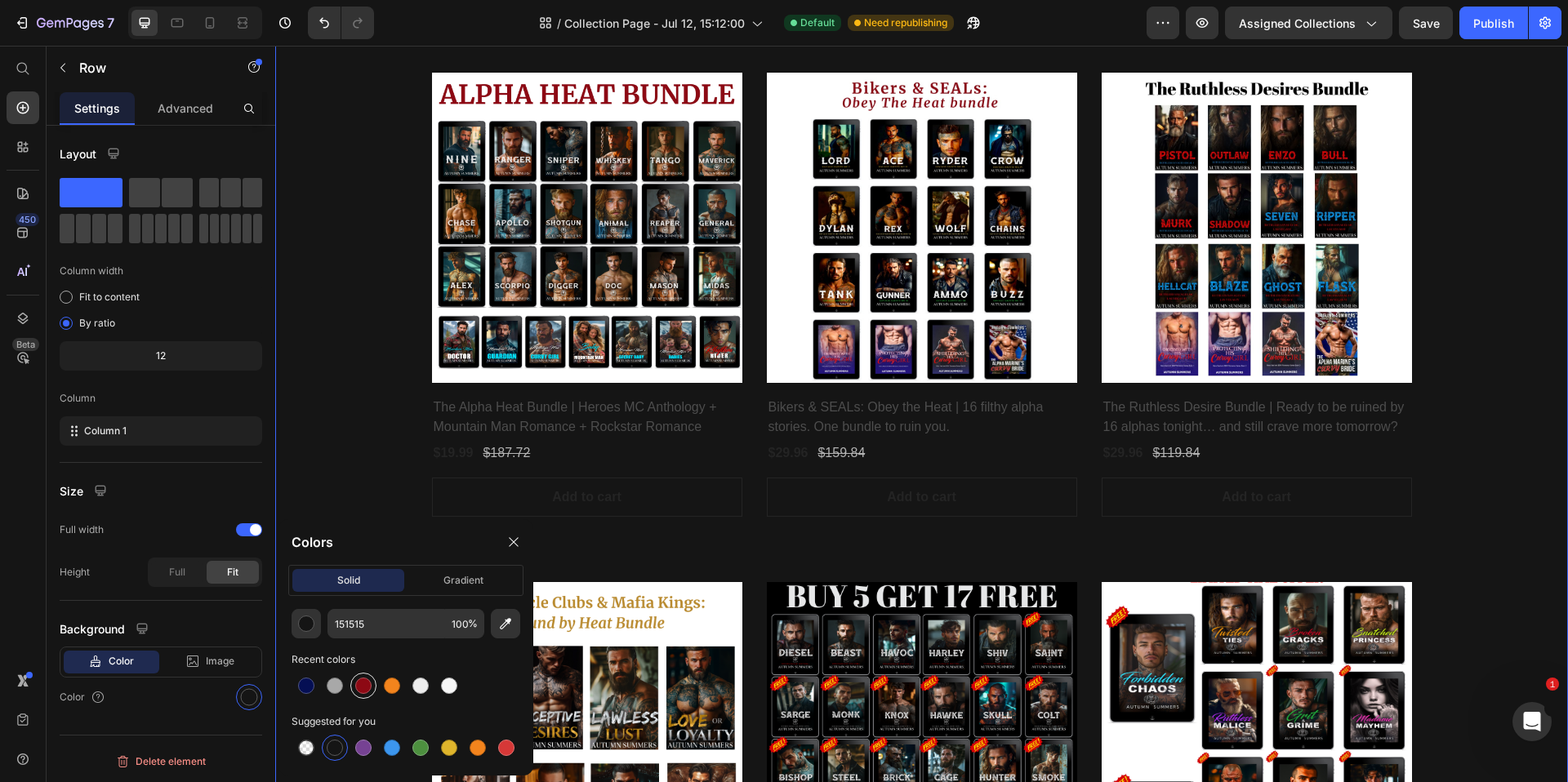 click at bounding box center [363, 686] 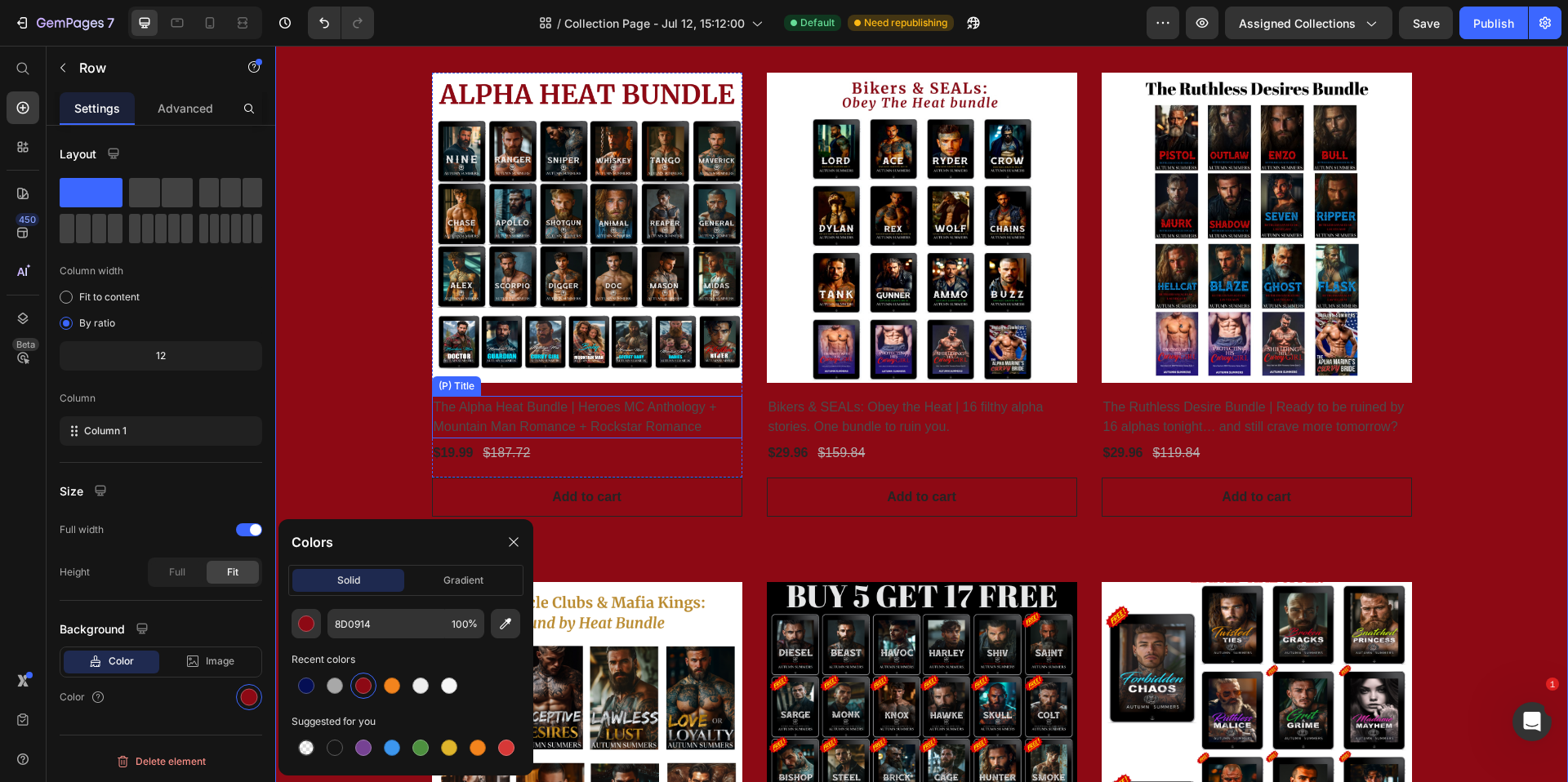 click on "The Alpha Heat Bundle | Heroes MC Anthology + Mountain Man Romance + Rockstar Romance" at bounding box center [587, 417] 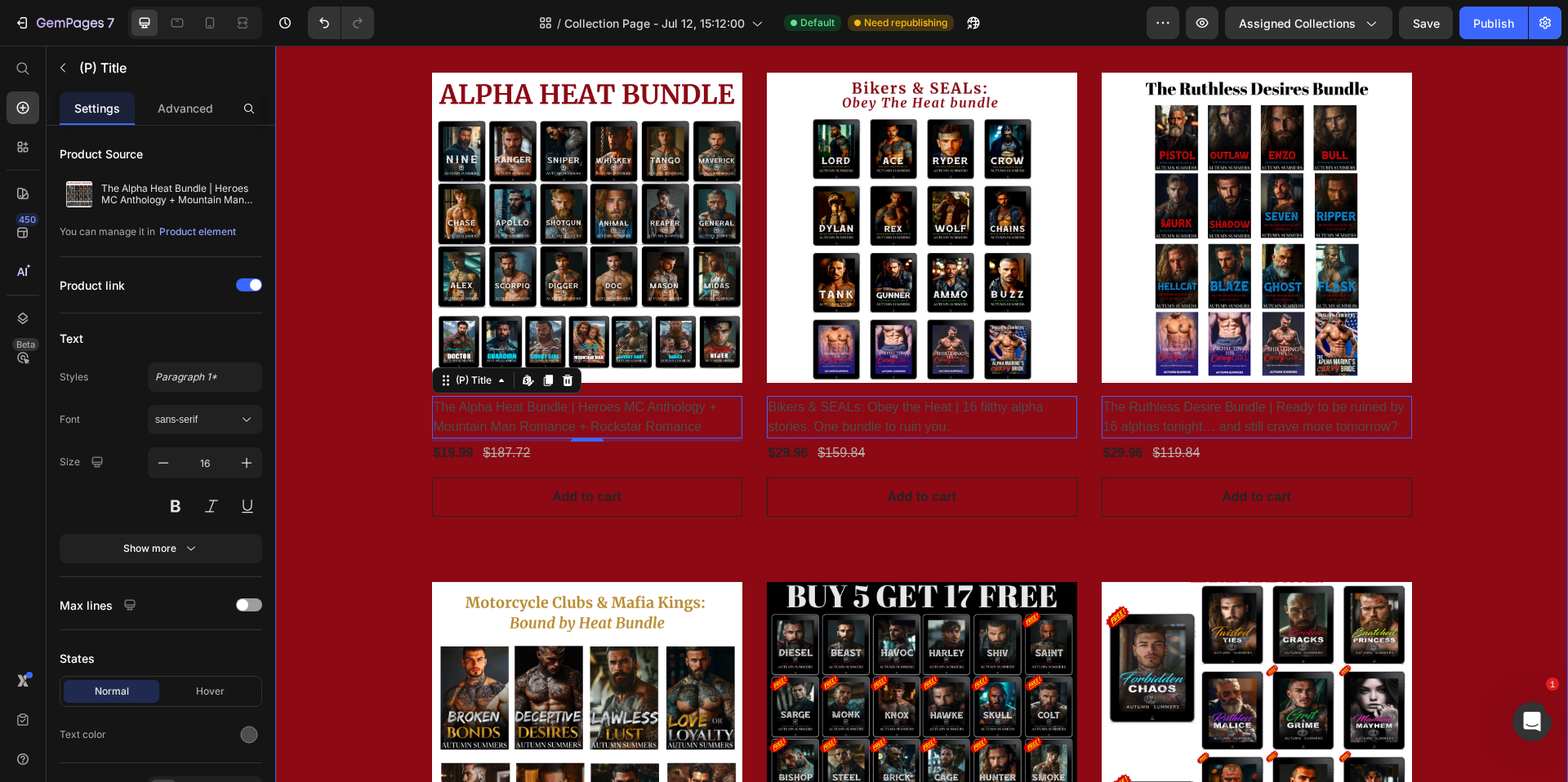 click on "Product Images & Gallery Row The Alpha Heat Bundle | Heroes MC Anthology + Mountain Man Romance + Rockstar Romance (P) Title   Edit content in Shopify 4 $19.99 (P) Price $187.72 (P) Price Row Row Add to cart (P) Cart Button Product Images & Gallery Row Bikers & SEALs: Obey the Heat | 16 filthy alpha stories. One bundle to ruin you. (P) Title   Edit content in Shopify 0 $29.96 (P) Price $159.84 (P) Price Row Row Add to cart (P) Cart Button Product Images & Gallery Row The Ruthless Desire Bundle | Ready to be ruined by 16 alphas tonight… and still crave more tomorrow? (P) Title   Edit content in Shopify 0 $29.96 (P) Price $119.84 (P) Price Row Row Add to cart (P) Cart Button Product Images & Gallery Row Motorcycle Clubs & Mafia Kings: Bound by Heat | 8 filthy kings. One criminal empire. A bundle built to burn. (P) Title   Edit content in Shopify 0 $19.99 (P) Price $103.85 (P) Price Row Row Add to cart (P) Cart Button Product Images & Gallery Row WICKED KINGS MC | BUY 5 GET 17 FREE | MC ROMANCE BUNDLE   0 Row" at bounding box center (921, 549) 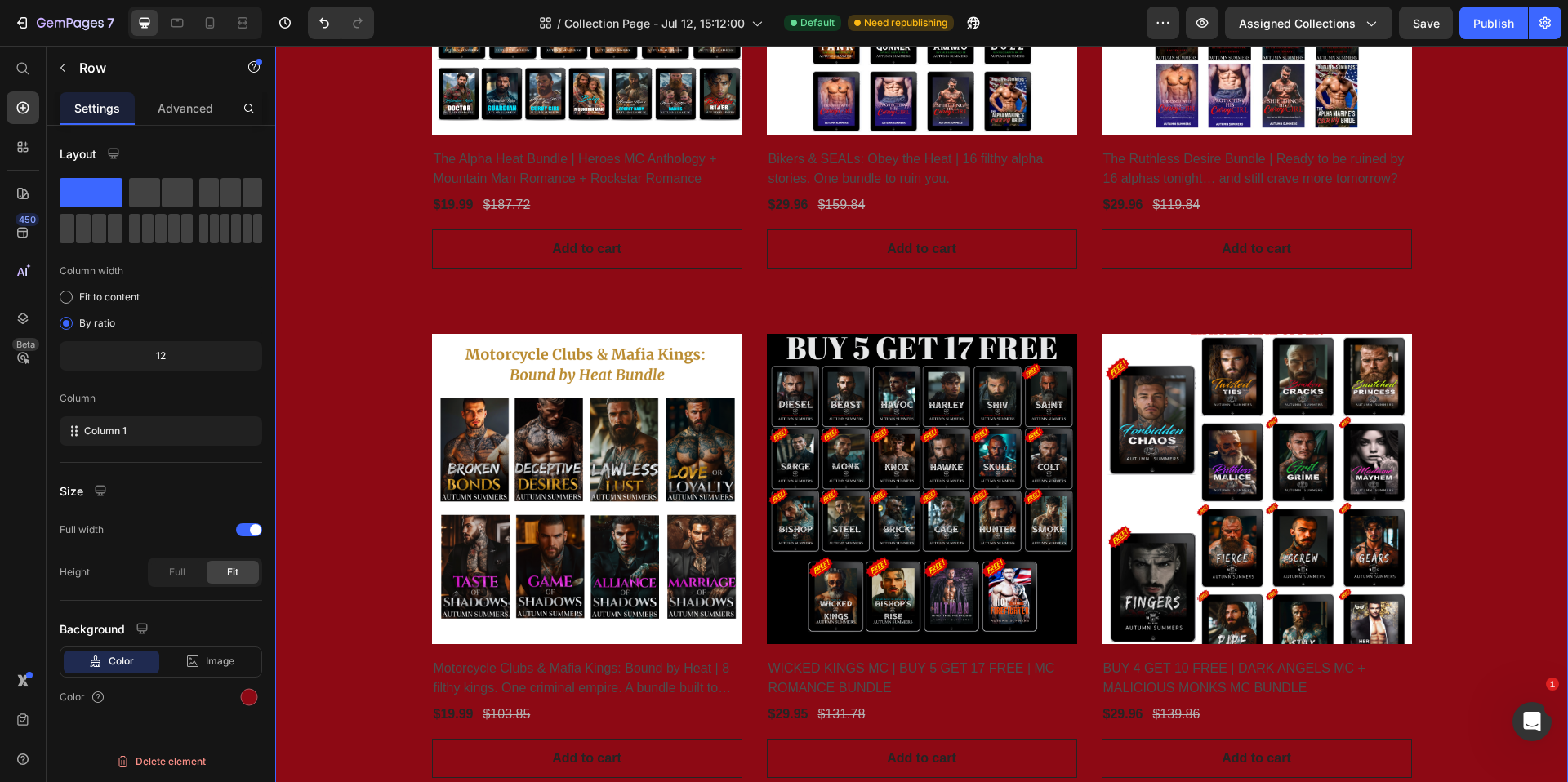 scroll, scrollTop: 0, scrollLeft: 0, axis: both 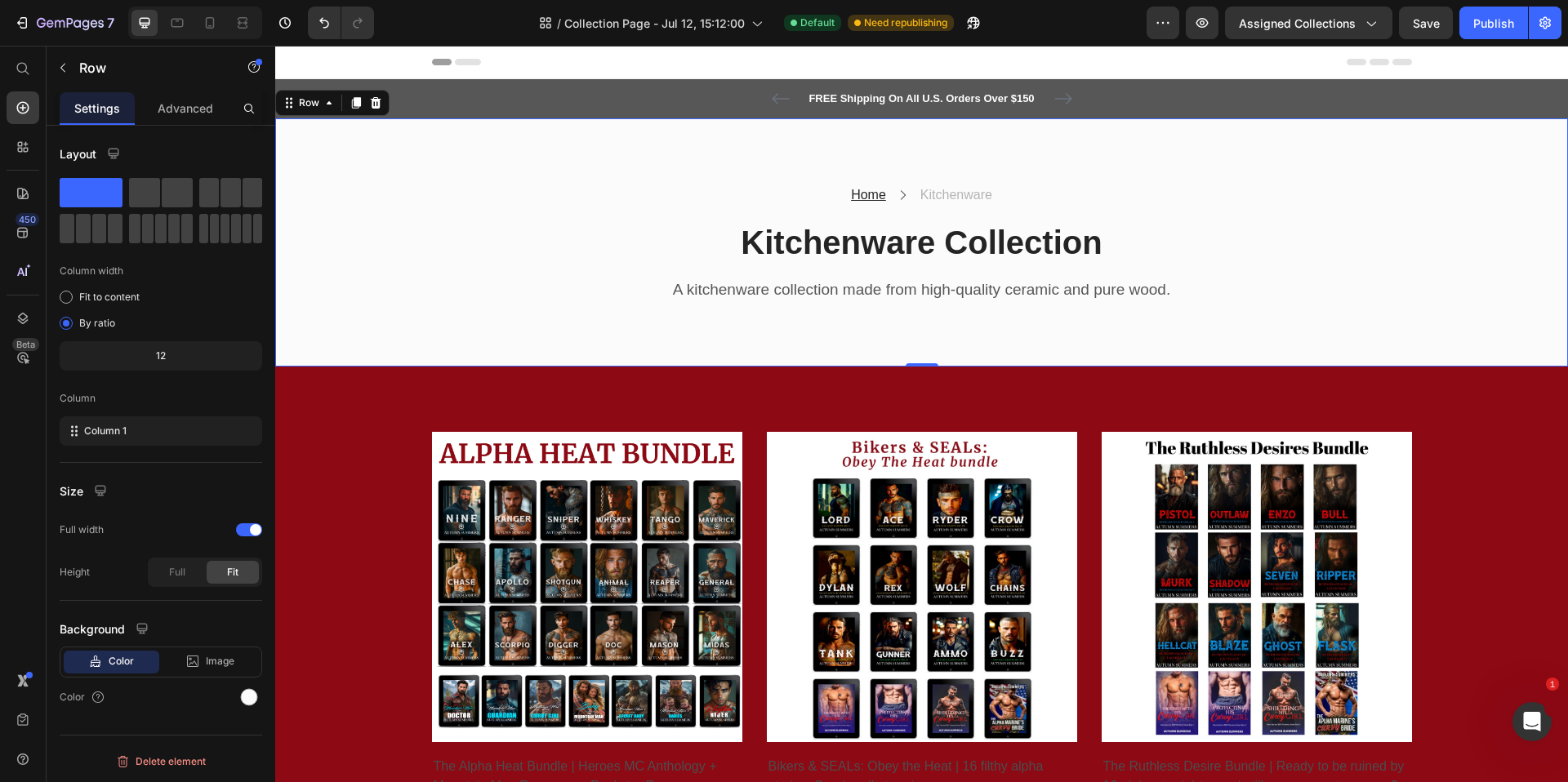 click on "Home Text block
Icon Kitchenware Text block Row Kitchenware Collection Heading A kitchenware collection made from high-quality ceramic and pure wood. Text block Row Row Row   0" at bounding box center (921, 242) 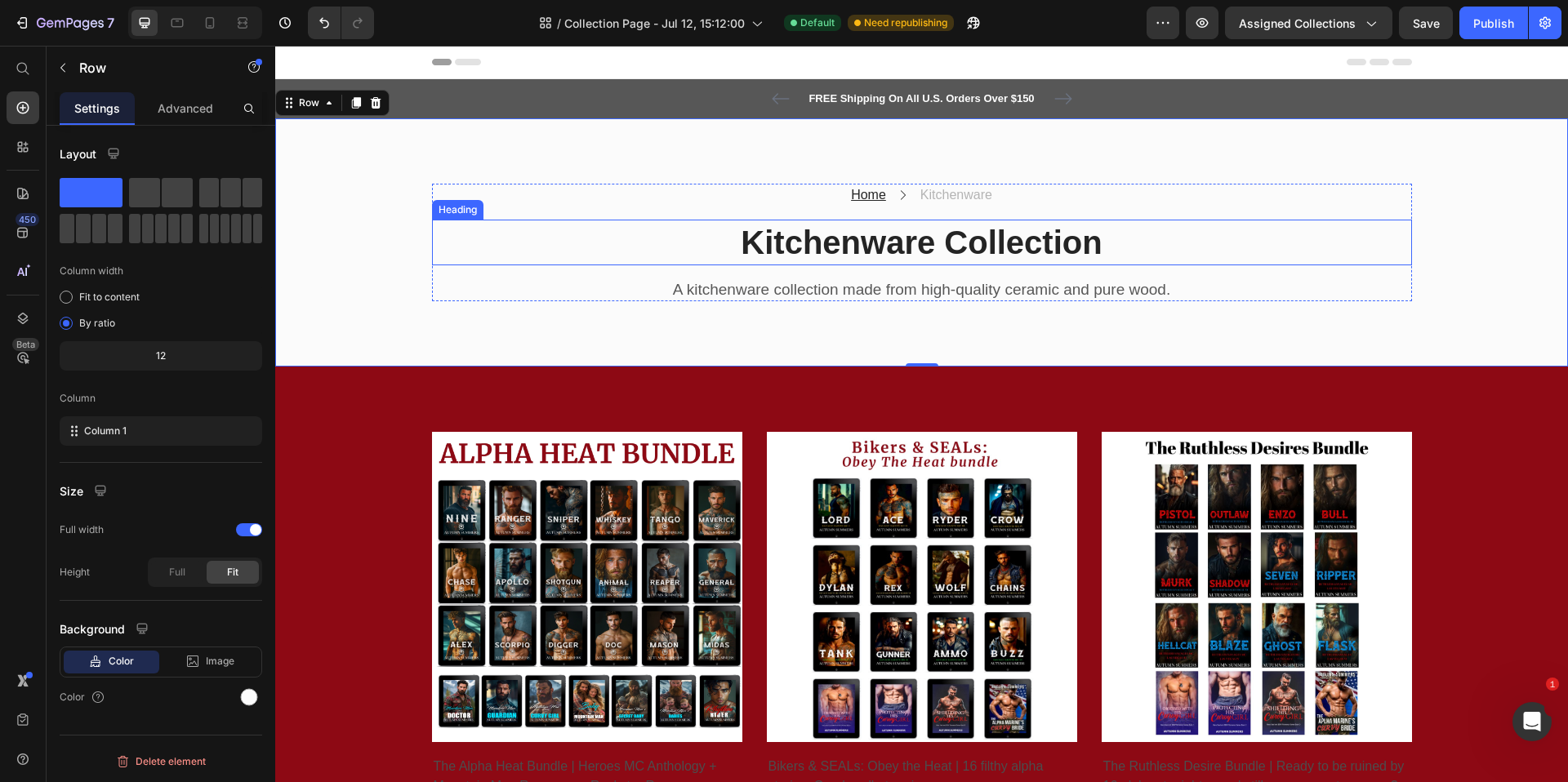 click on "Kitchenware Collection" at bounding box center [922, 242] 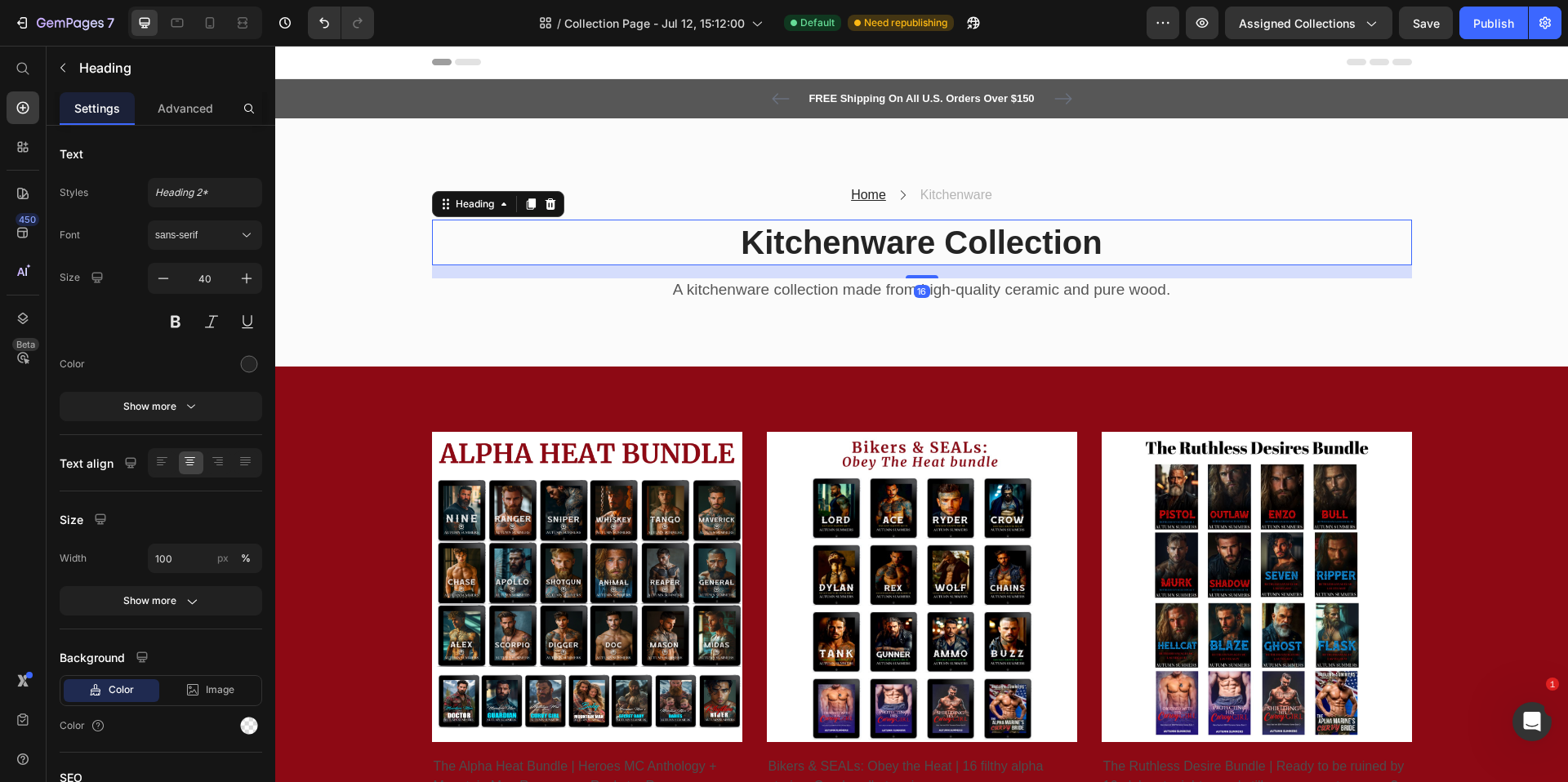click on "Kitchenware Collection" at bounding box center (922, 242) 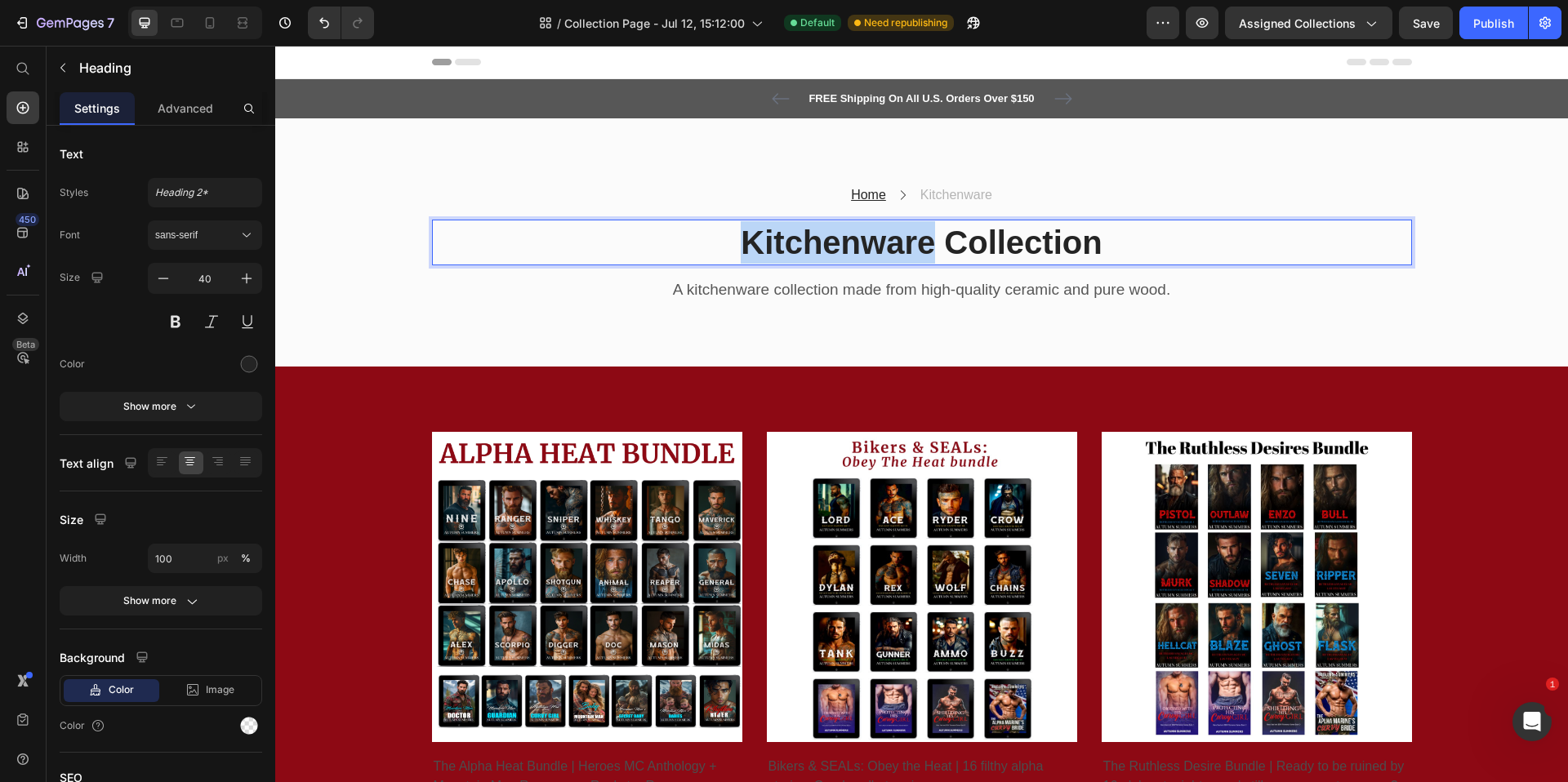 click on "Kitchenware Collection" at bounding box center (922, 242) 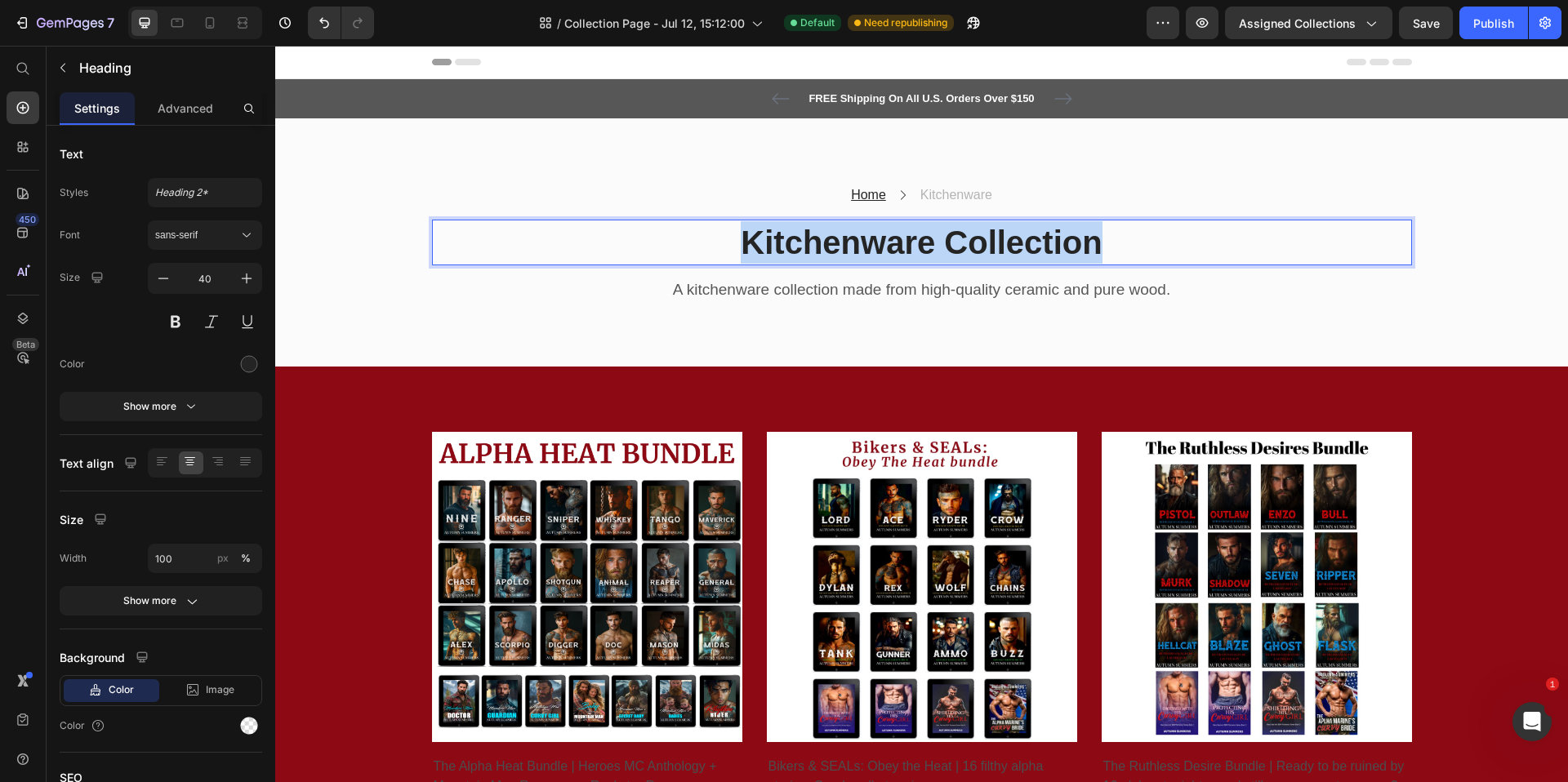 click on "Kitchenware Collection" at bounding box center [922, 242] 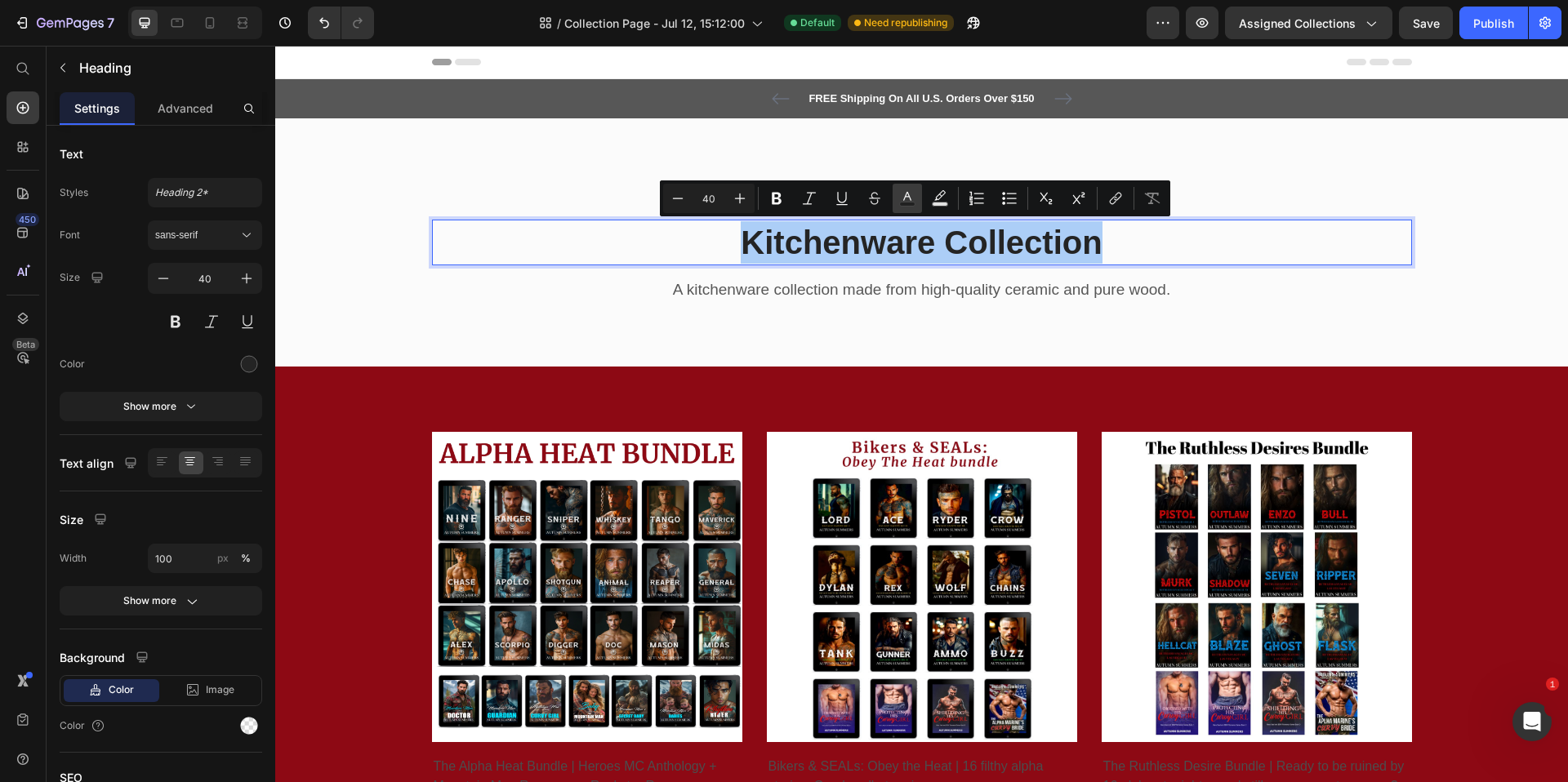click 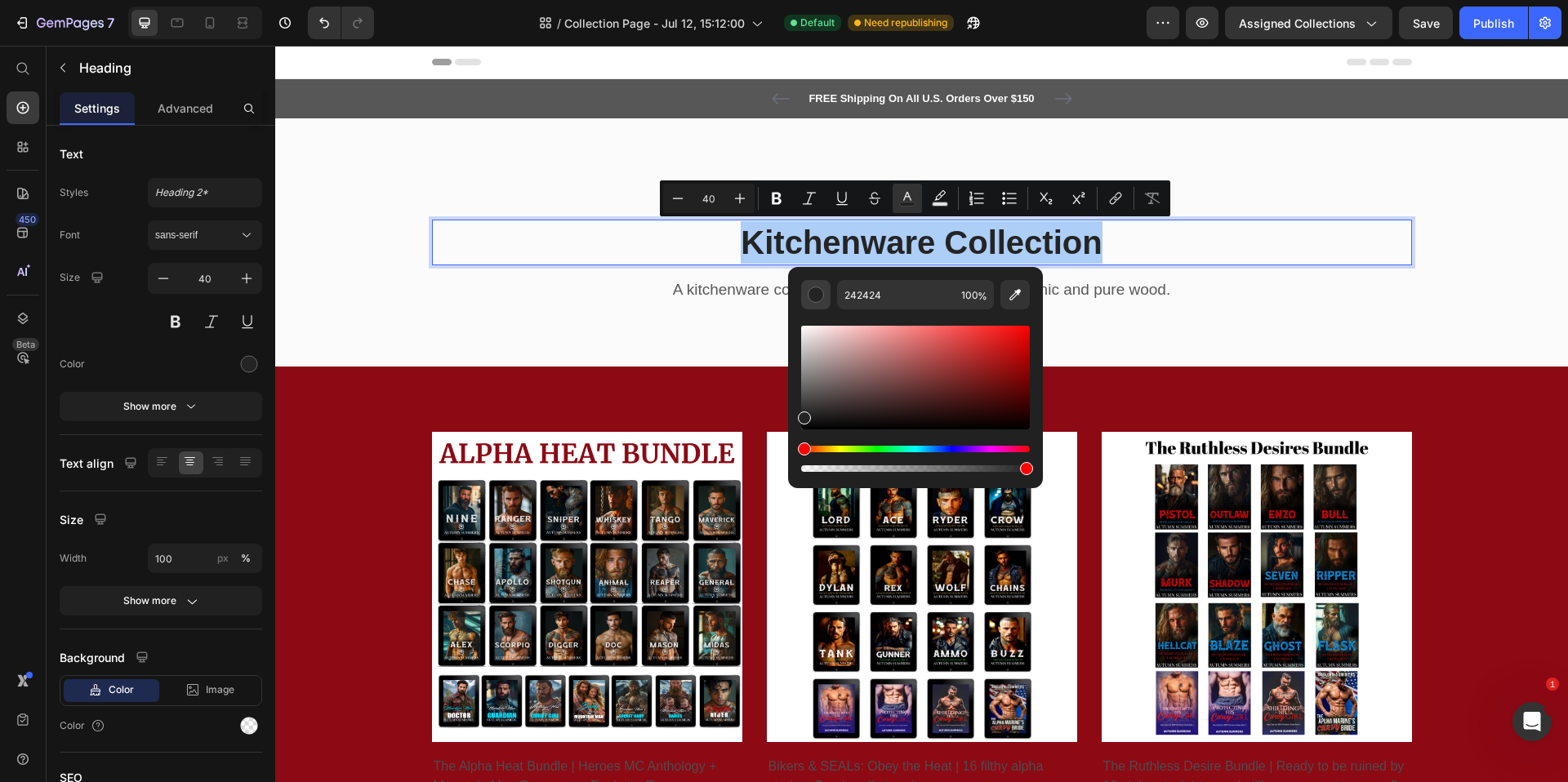 click at bounding box center (816, 295) 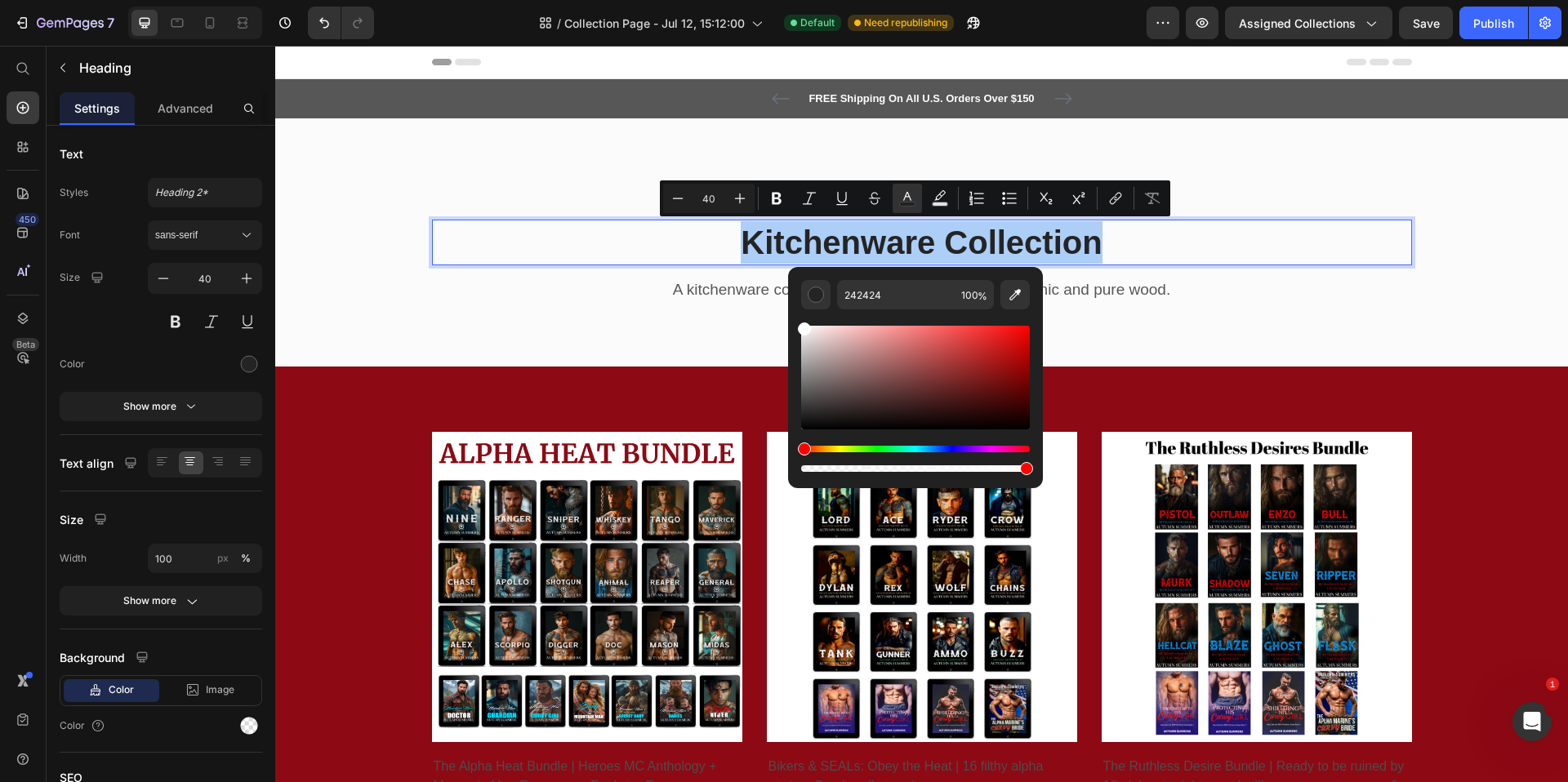 drag, startPoint x: 802, startPoint y: 340, endPoint x: 798, endPoint y: 282, distance: 58.13777 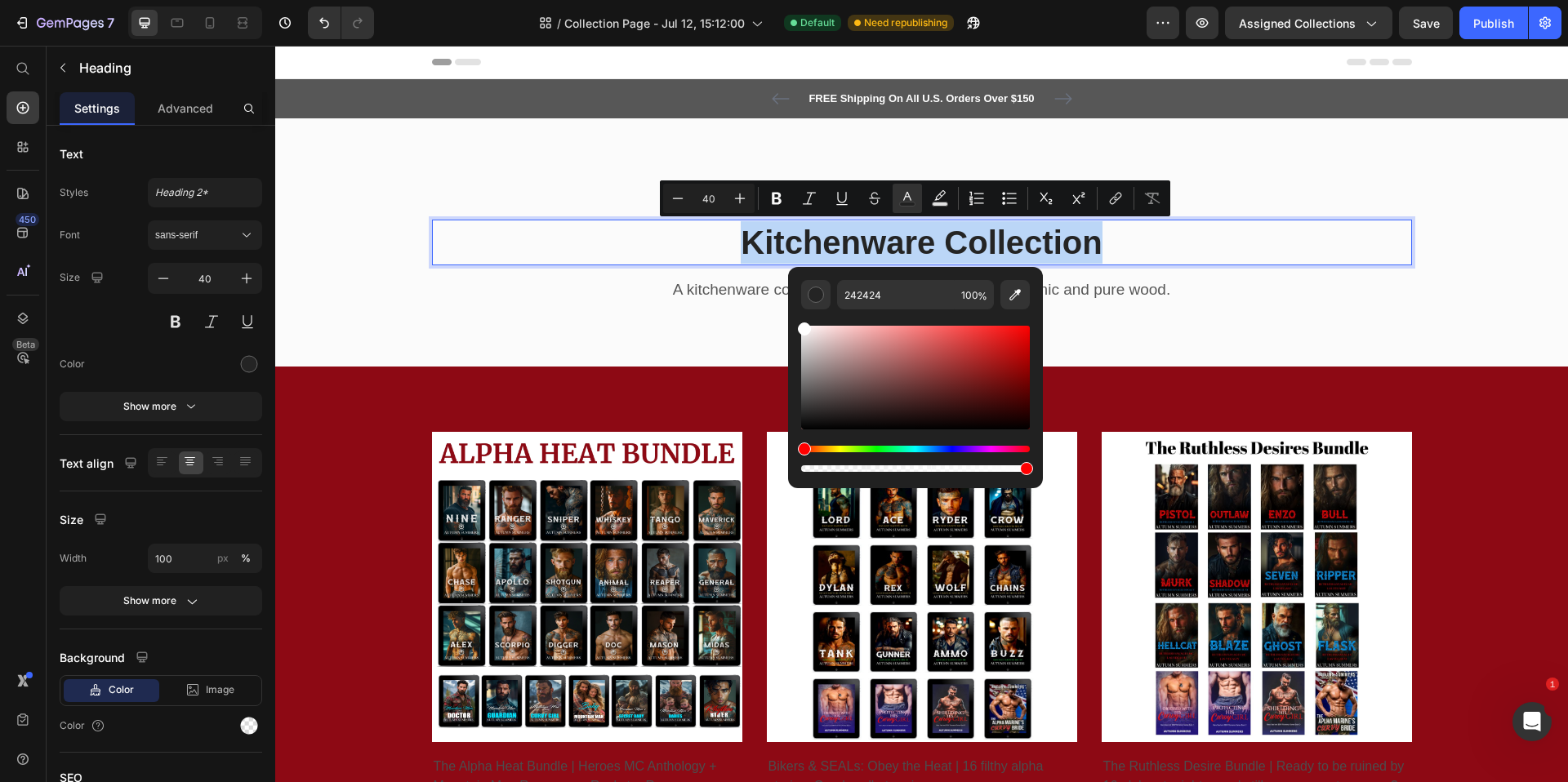 type on "FFFFFF" 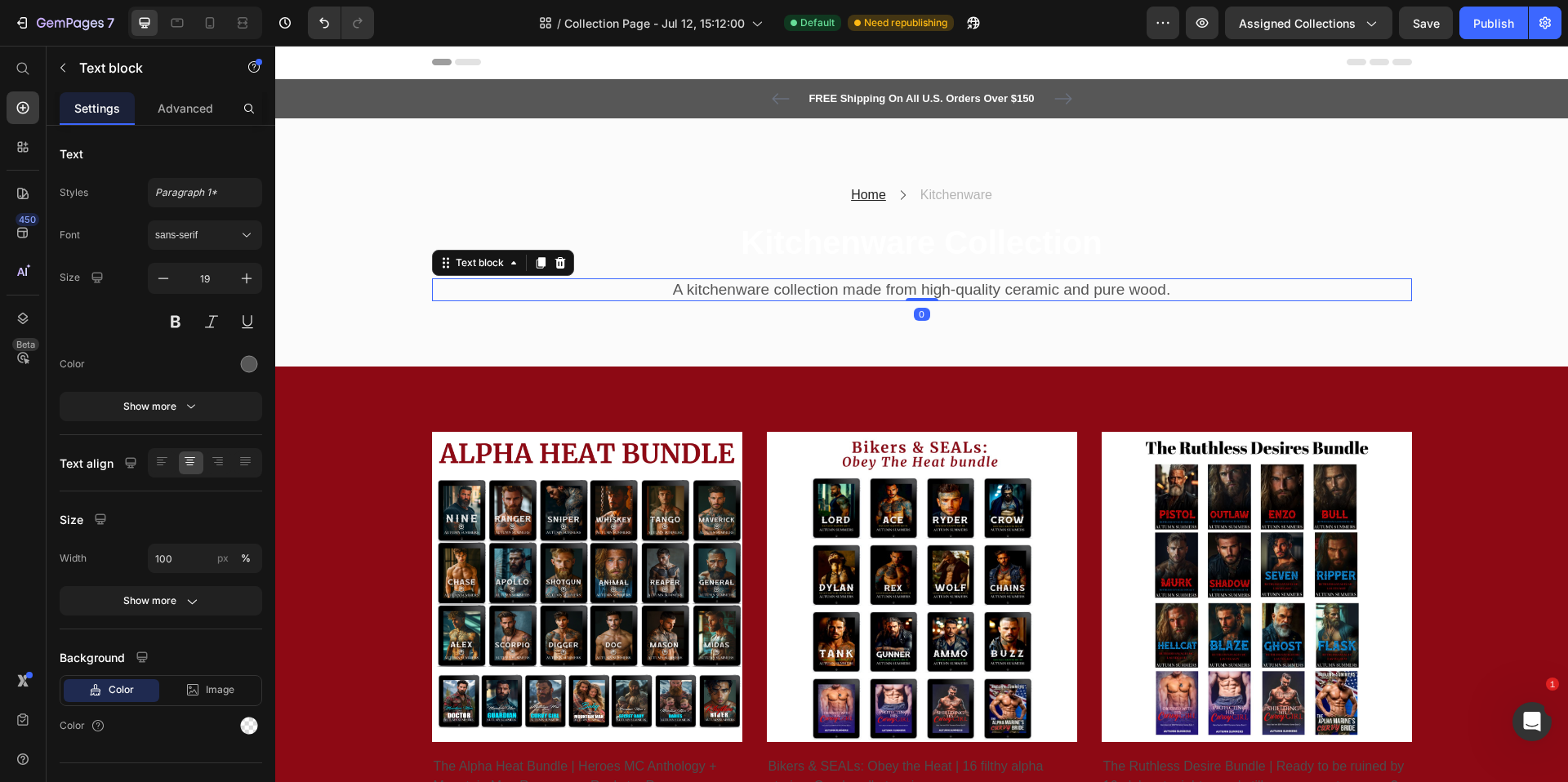 click on "A kitchenware collection made from high-quality ceramic and pure wood." at bounding box center (922, 290) 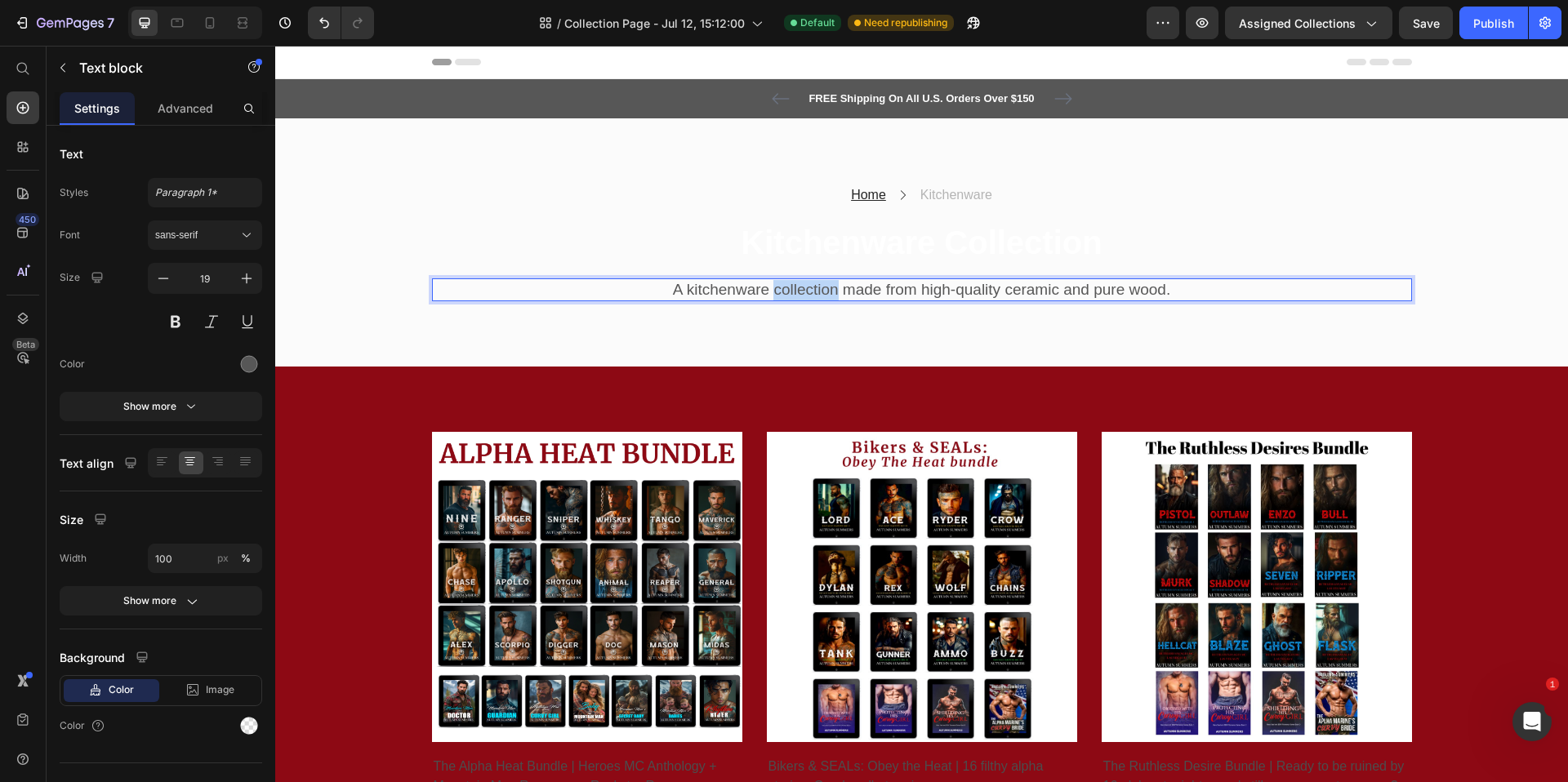 click on "A kitchenware collection made from high-quality ceramic and pure wood." at bounding box center (922, 290) 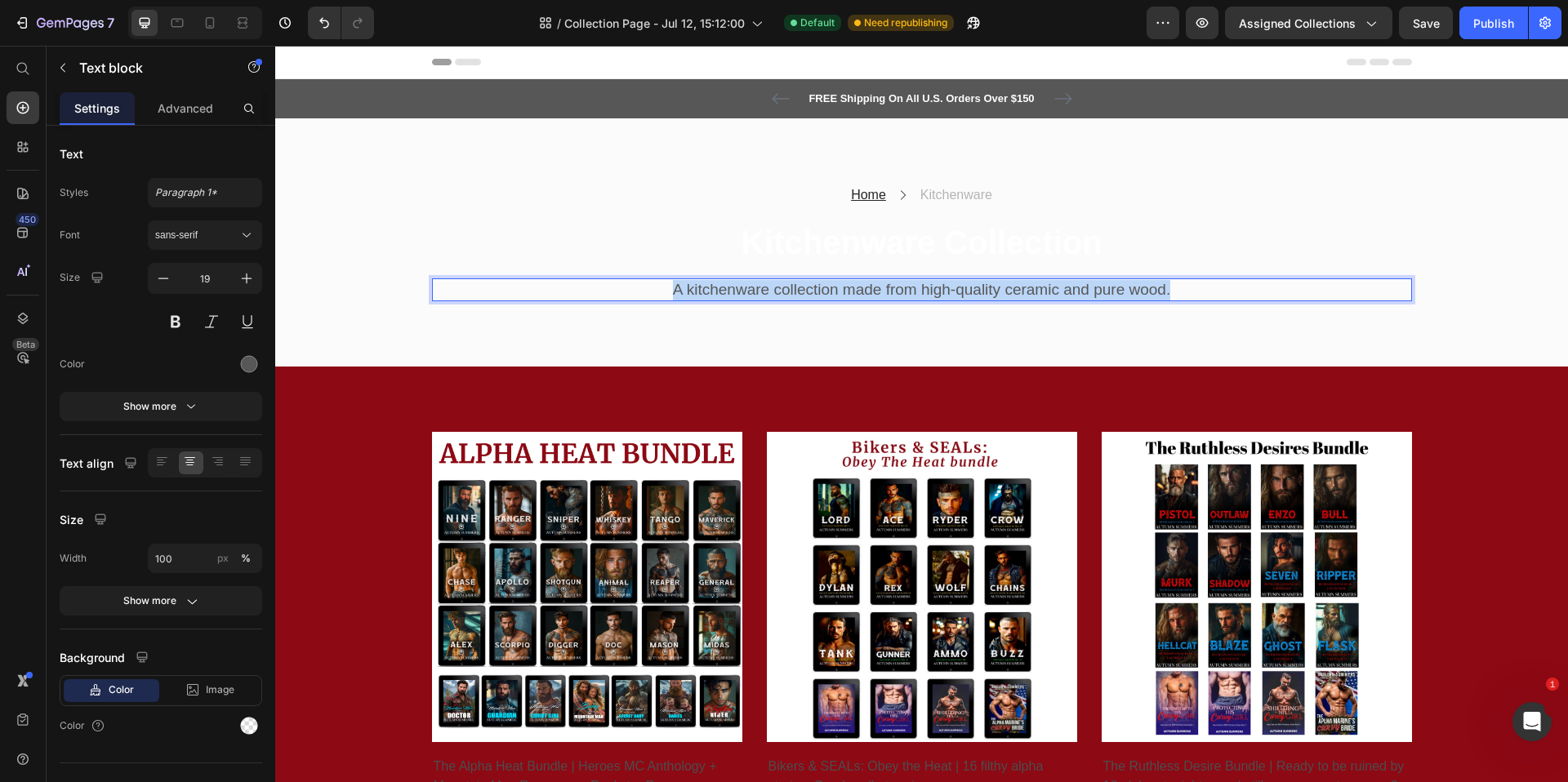 click on "A kitchenware collection made from high-quality ceramic and pure wood." at bounding box center [922, 290] 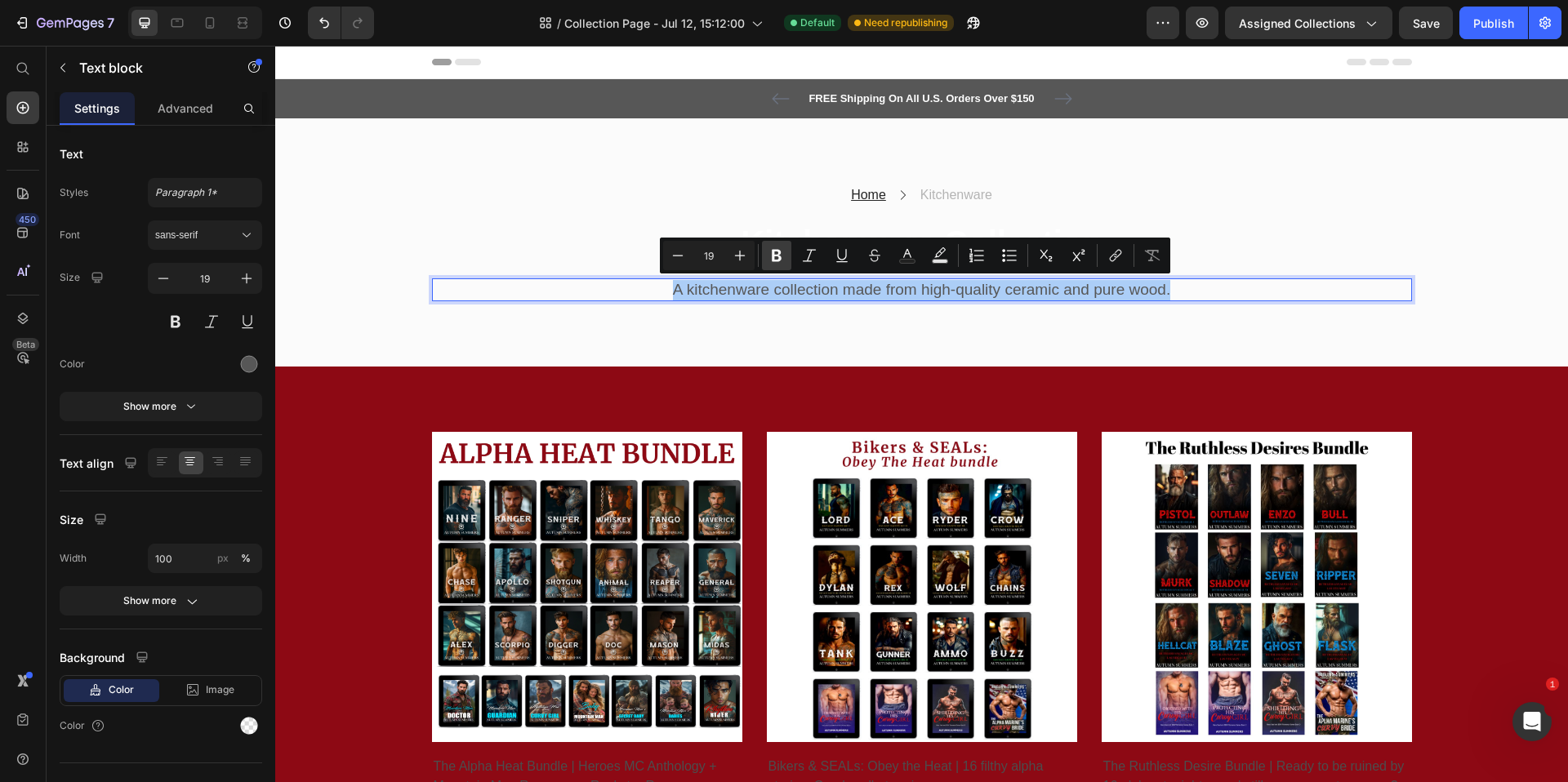 click on "Bold" at bounding box center (777, 255) 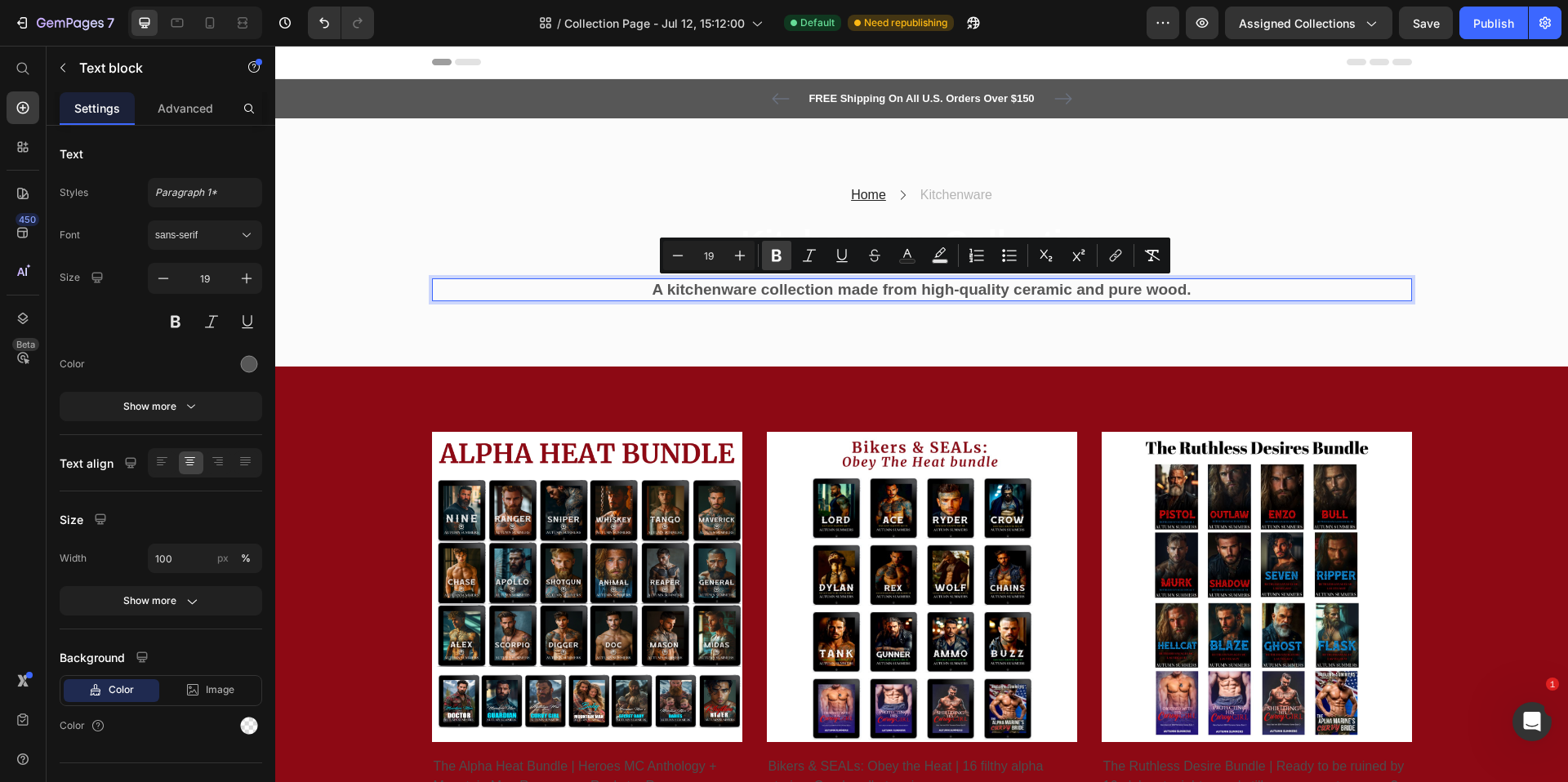 click on "Bold" at bounding box center (777, 255) 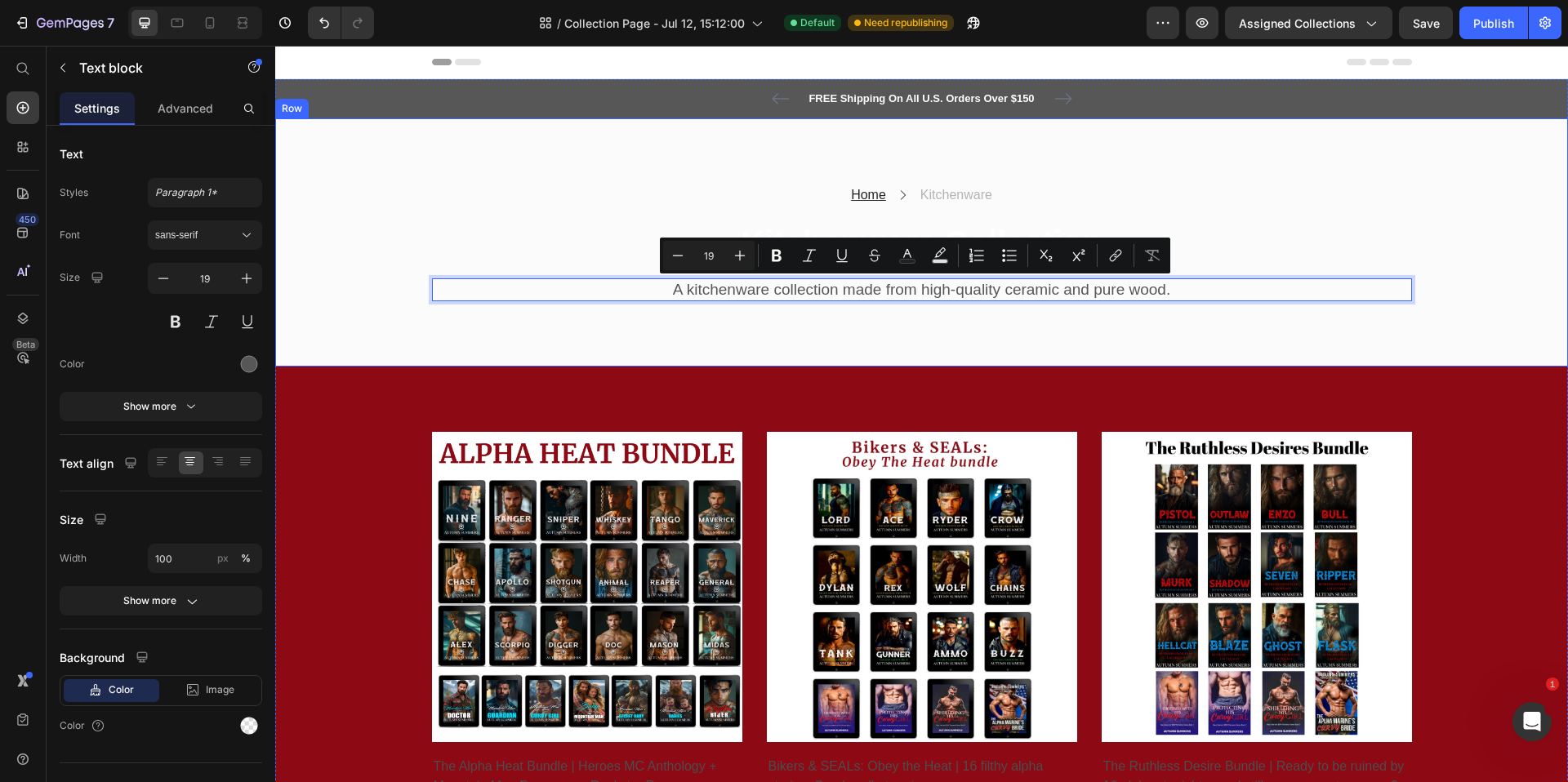 click on "Home Text block
Icon Kitchenware Text block Row ⁠⁠⁠⁠⁠⁠⁠ Kitchenware Collection Heading A kitchenware collection made from high-quality ceramic and pure wood. Text block   0 Row Row Row" at bounding box center (921, 242) 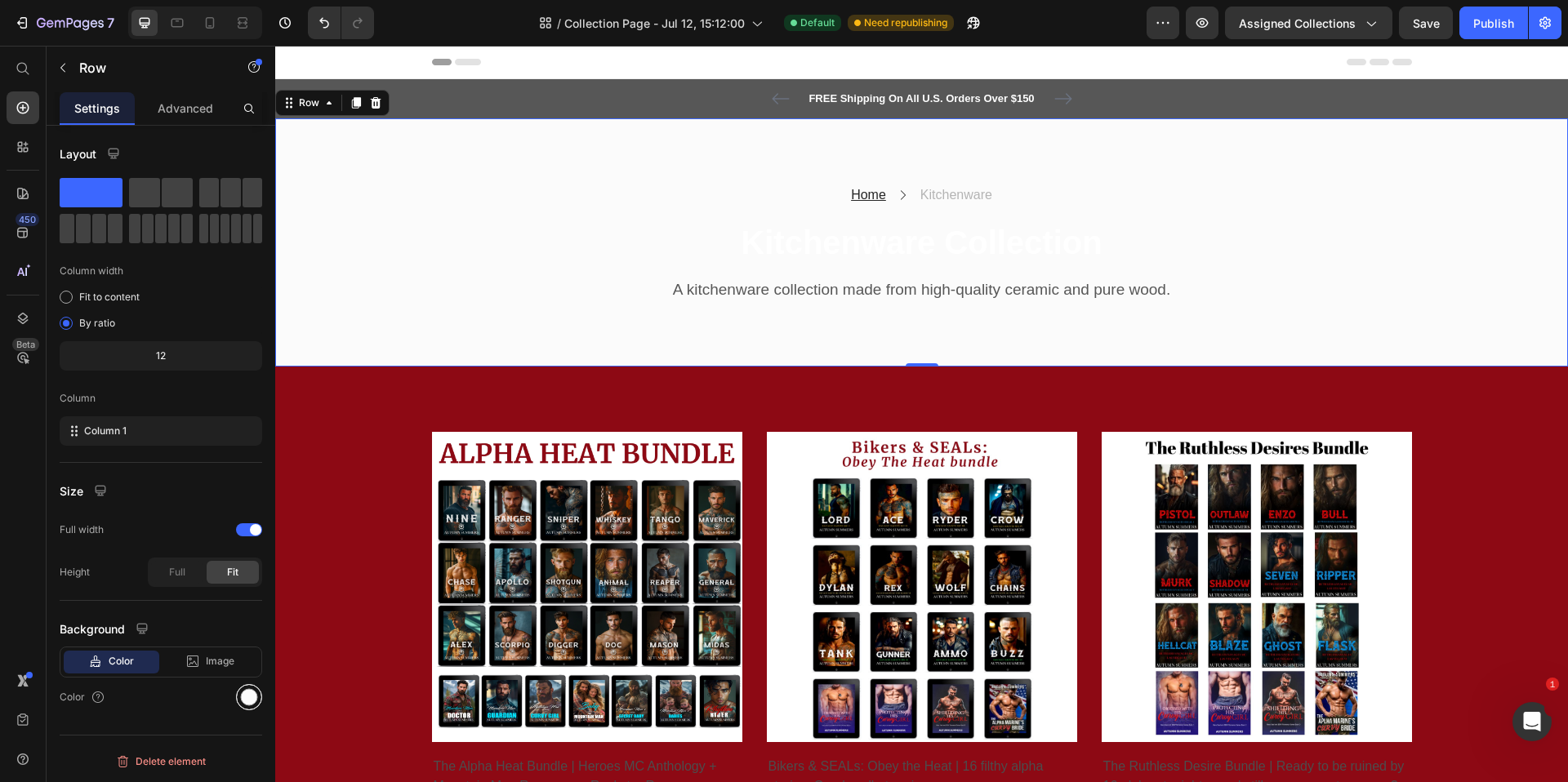 click at bounding box center (249, 697) 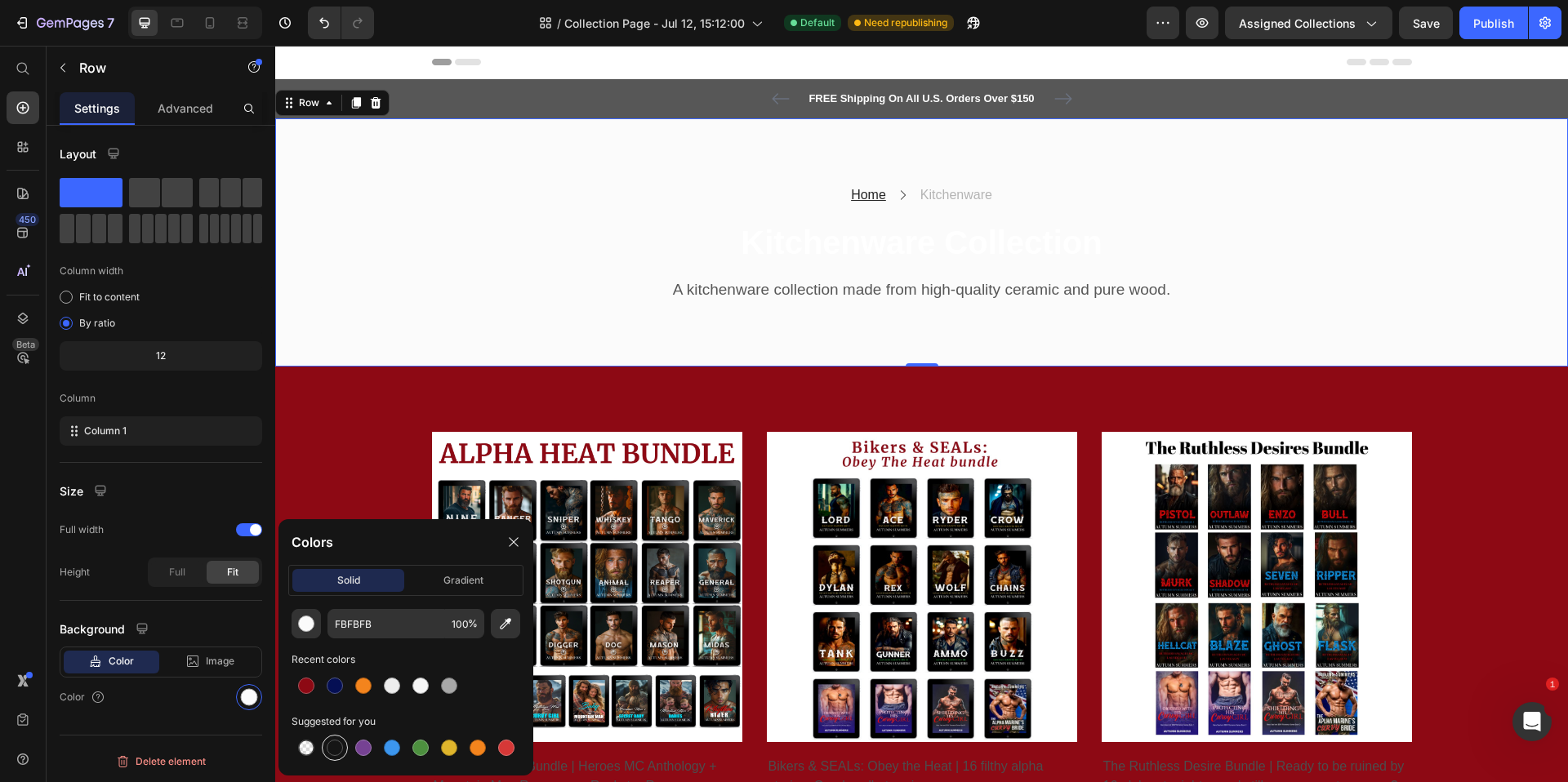 click at bounding box center [335, 748] 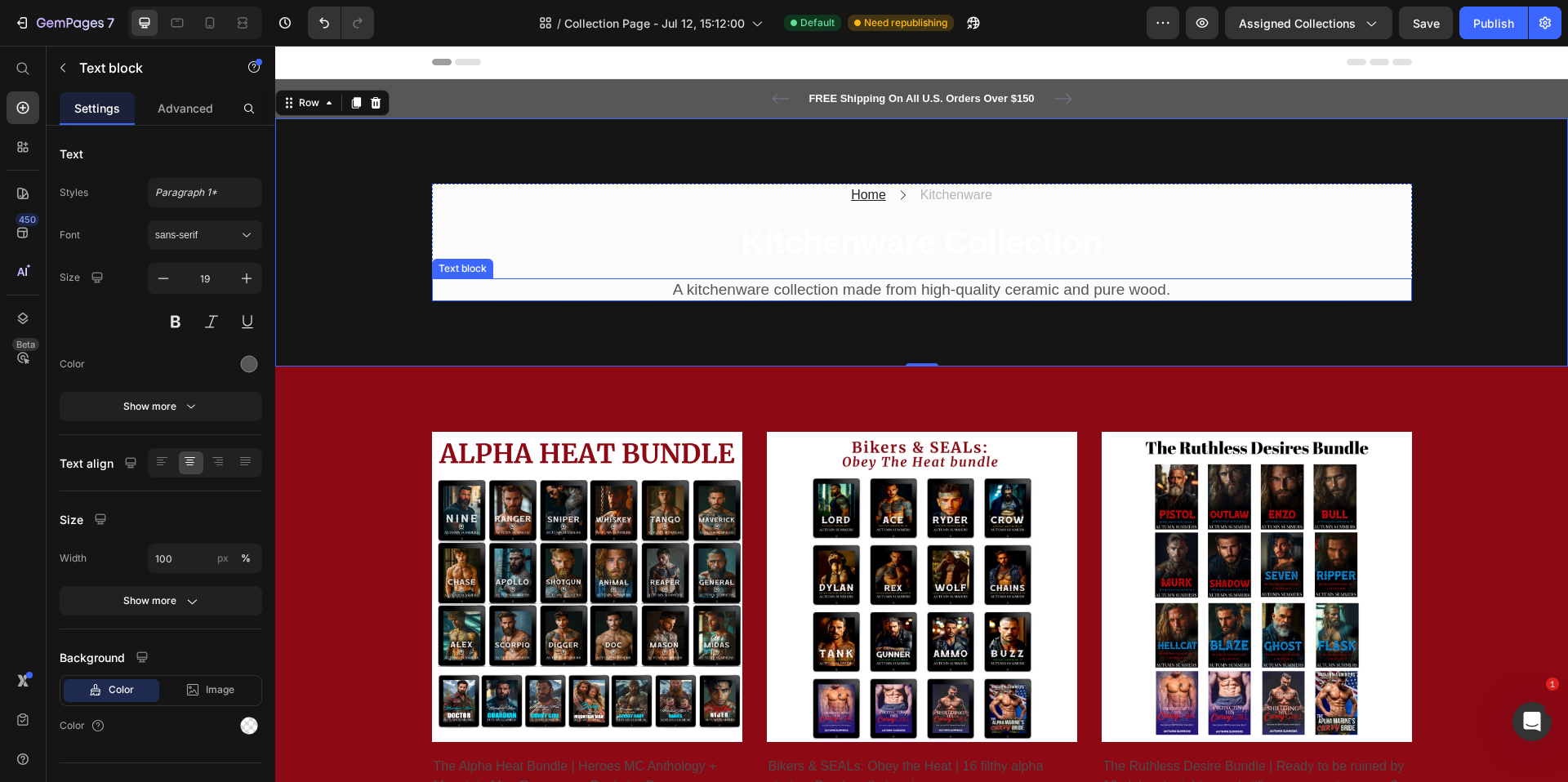 click on "A kitchenware collection made from high-quality ceramic and pure wood." at bounding box center (922, 290) 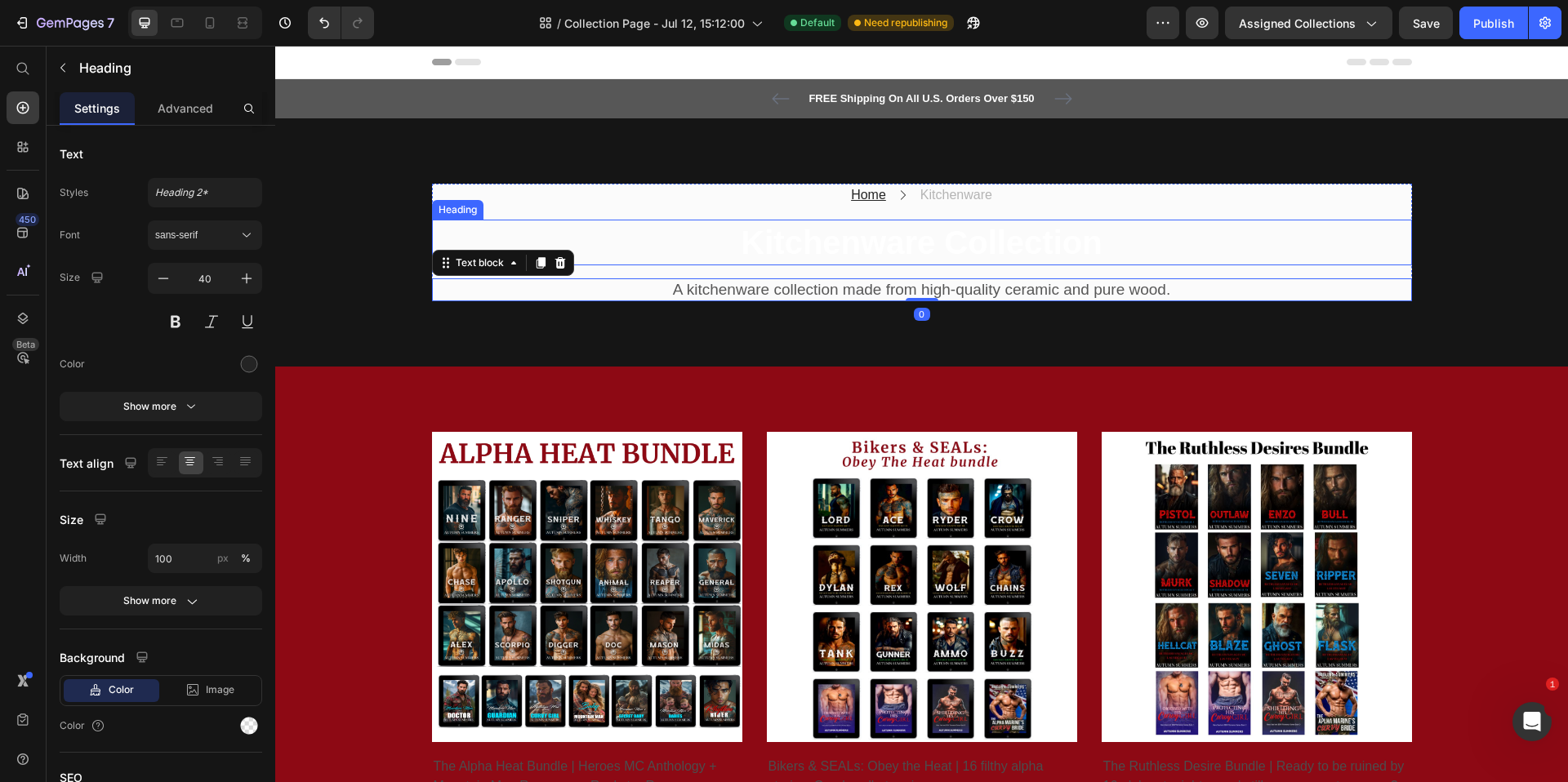 click on "⁠⁠⁠⁠⁠⁠⁠ Kitchenware Collection" at bounding box center (922, 242) 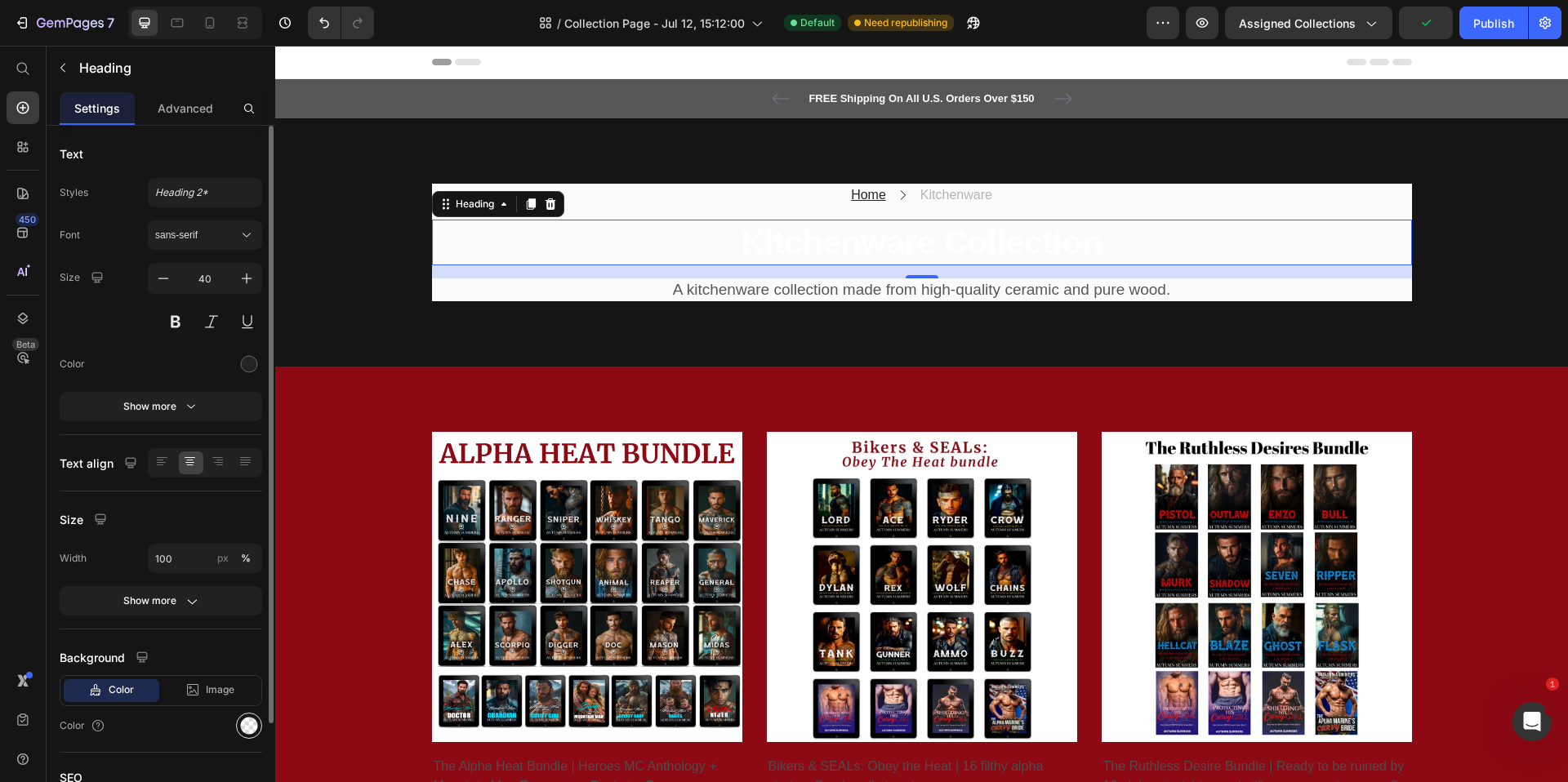 click at bounding box center [249, 726] 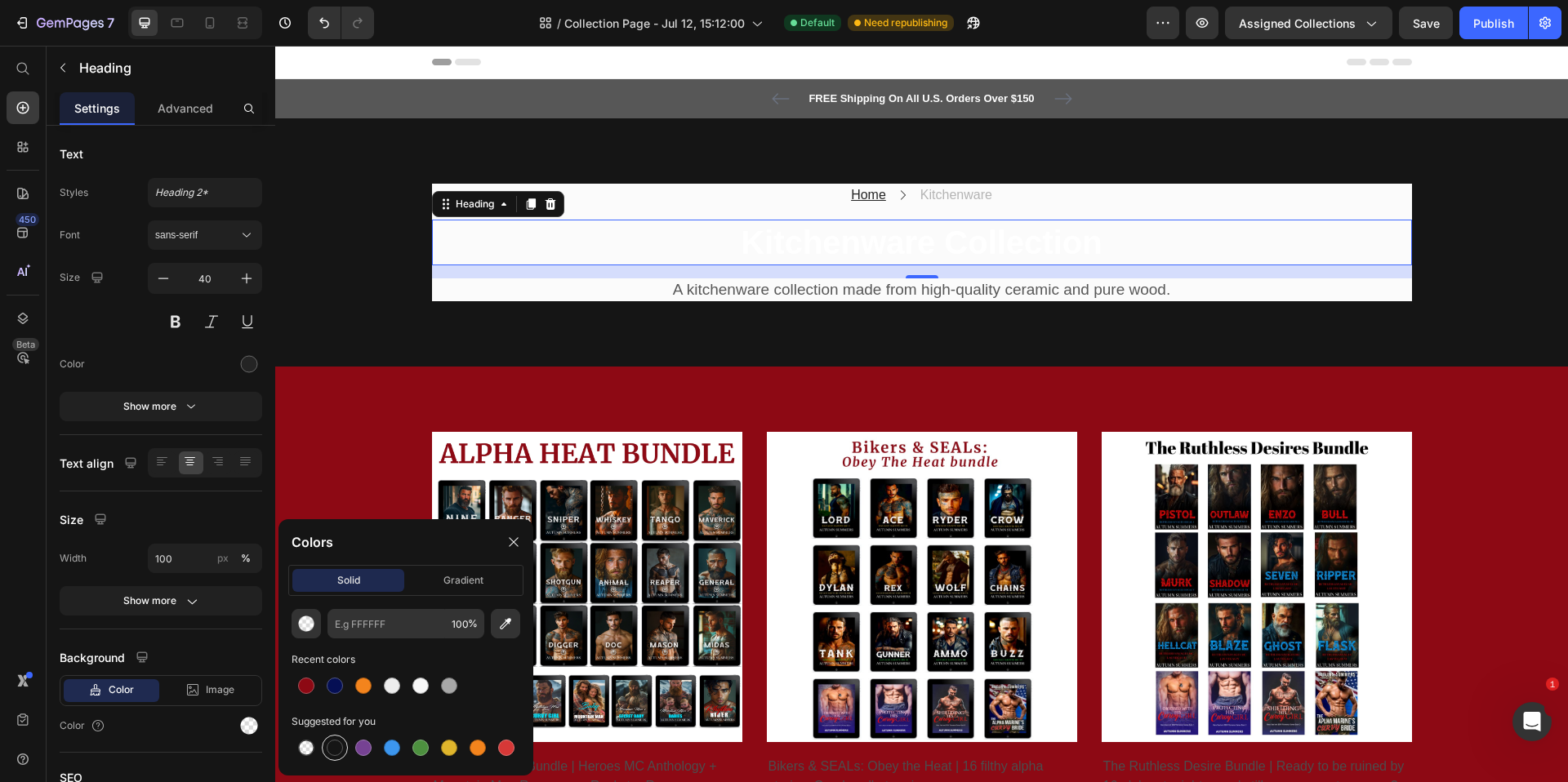 click at bounding box center [335, 748] 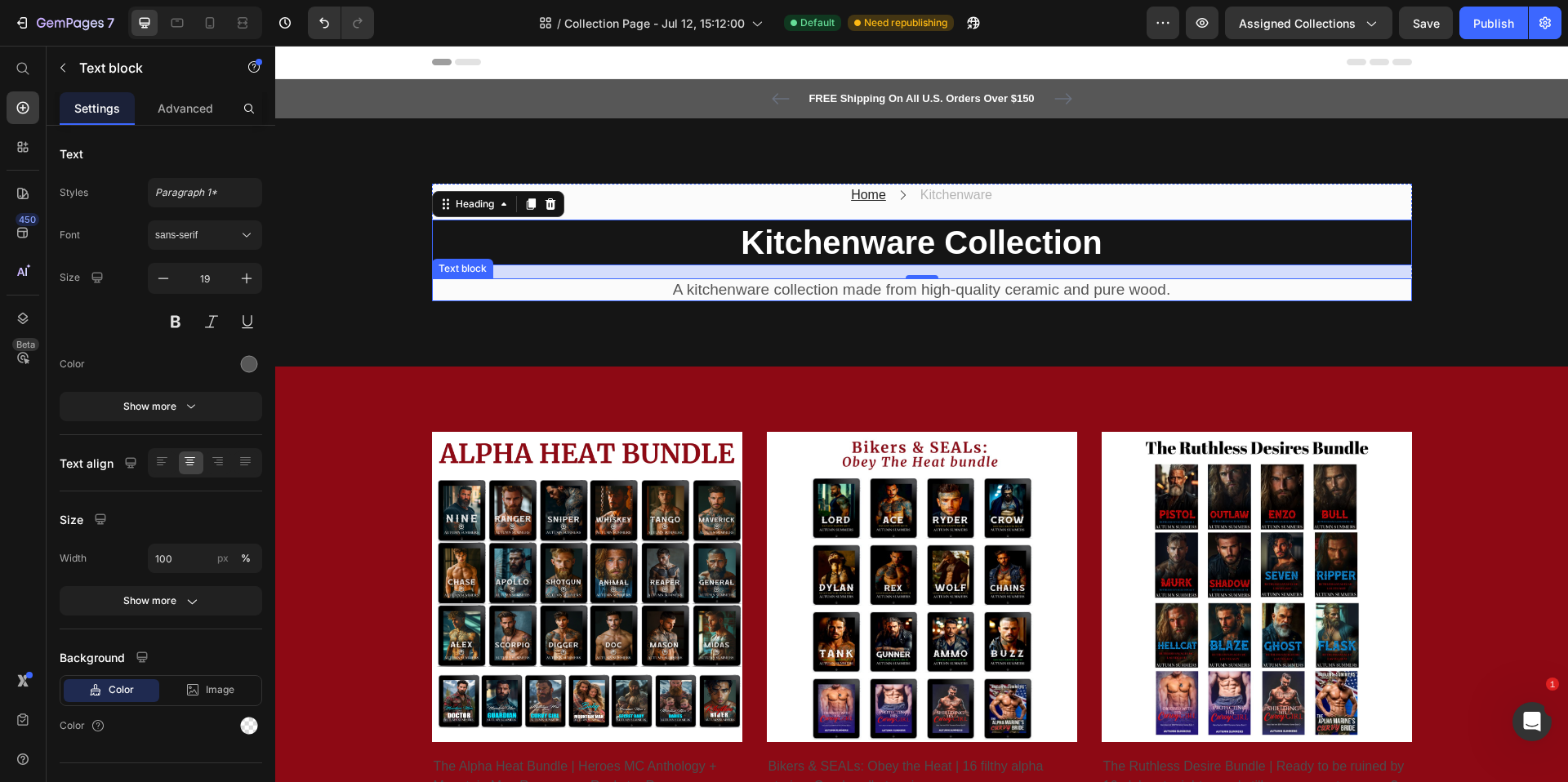 click on "A kitchenware collection made from high-quality ceramic and pure wood." at bounding box center [922, 290] 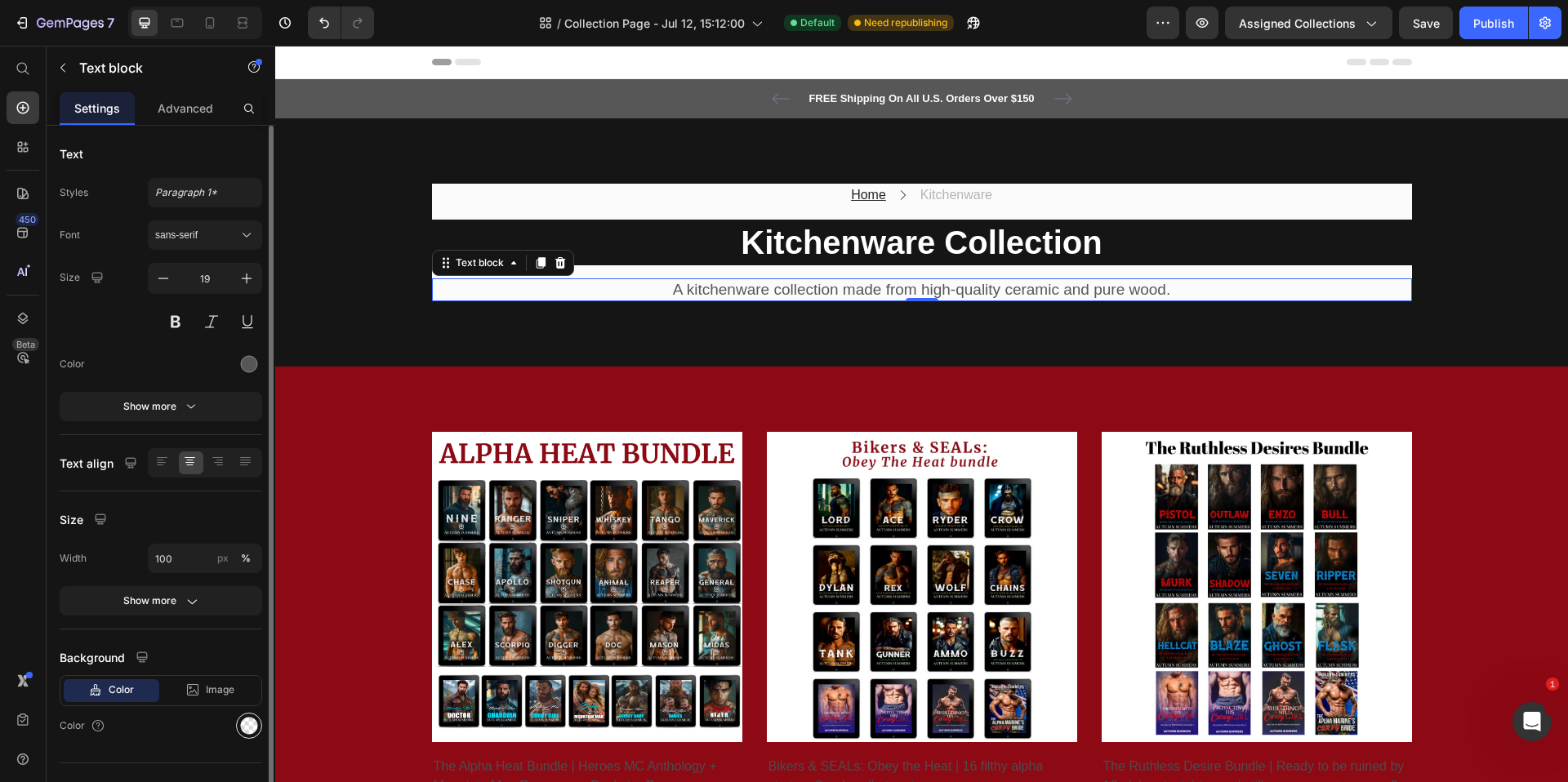 click at bounding box center (249, 726) 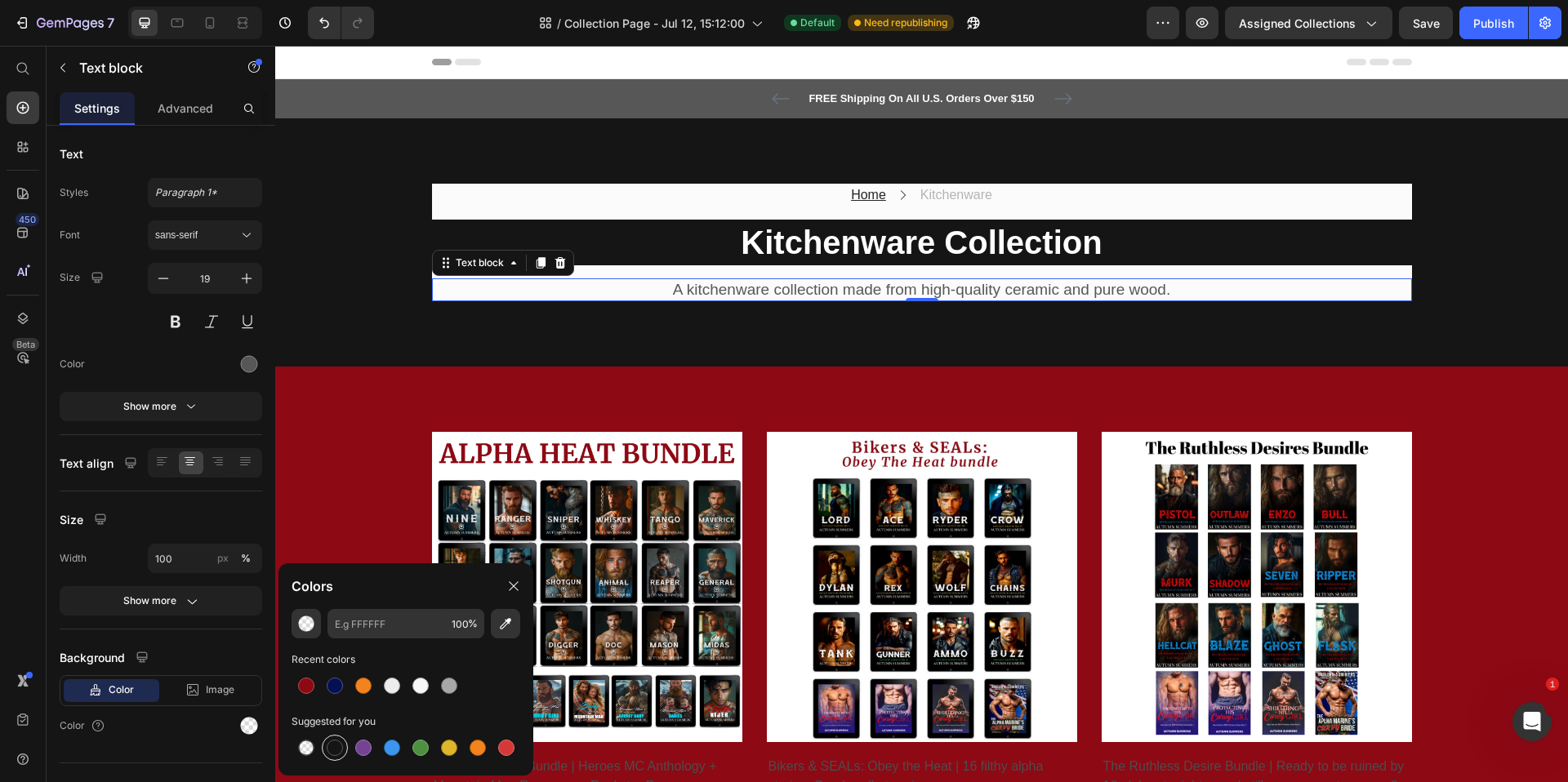click at bounding box center [335, 748] 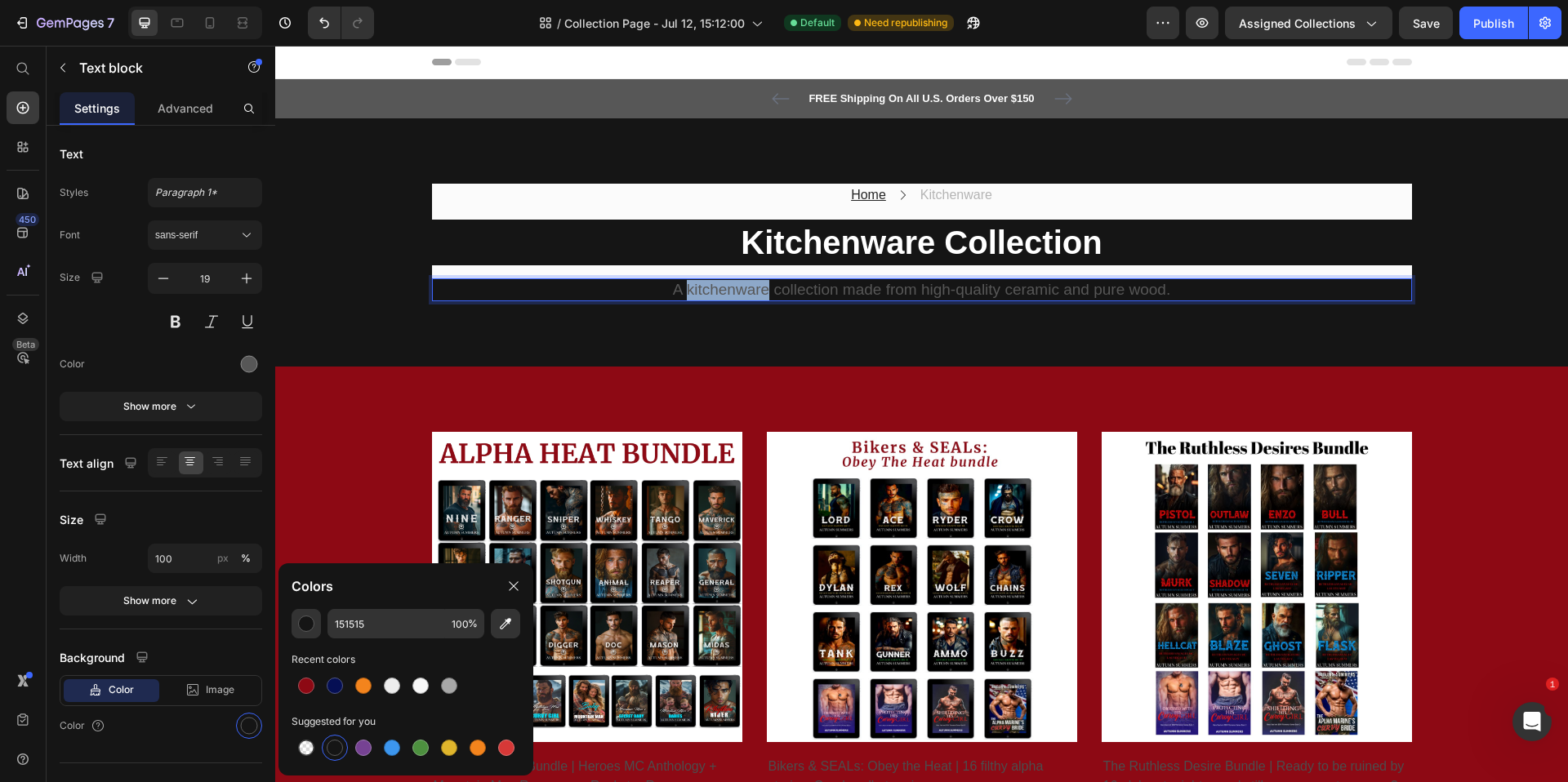 click on "A kitchenware collection made from high-quality ceramic and pure wood." at bounding box center (922, 290) 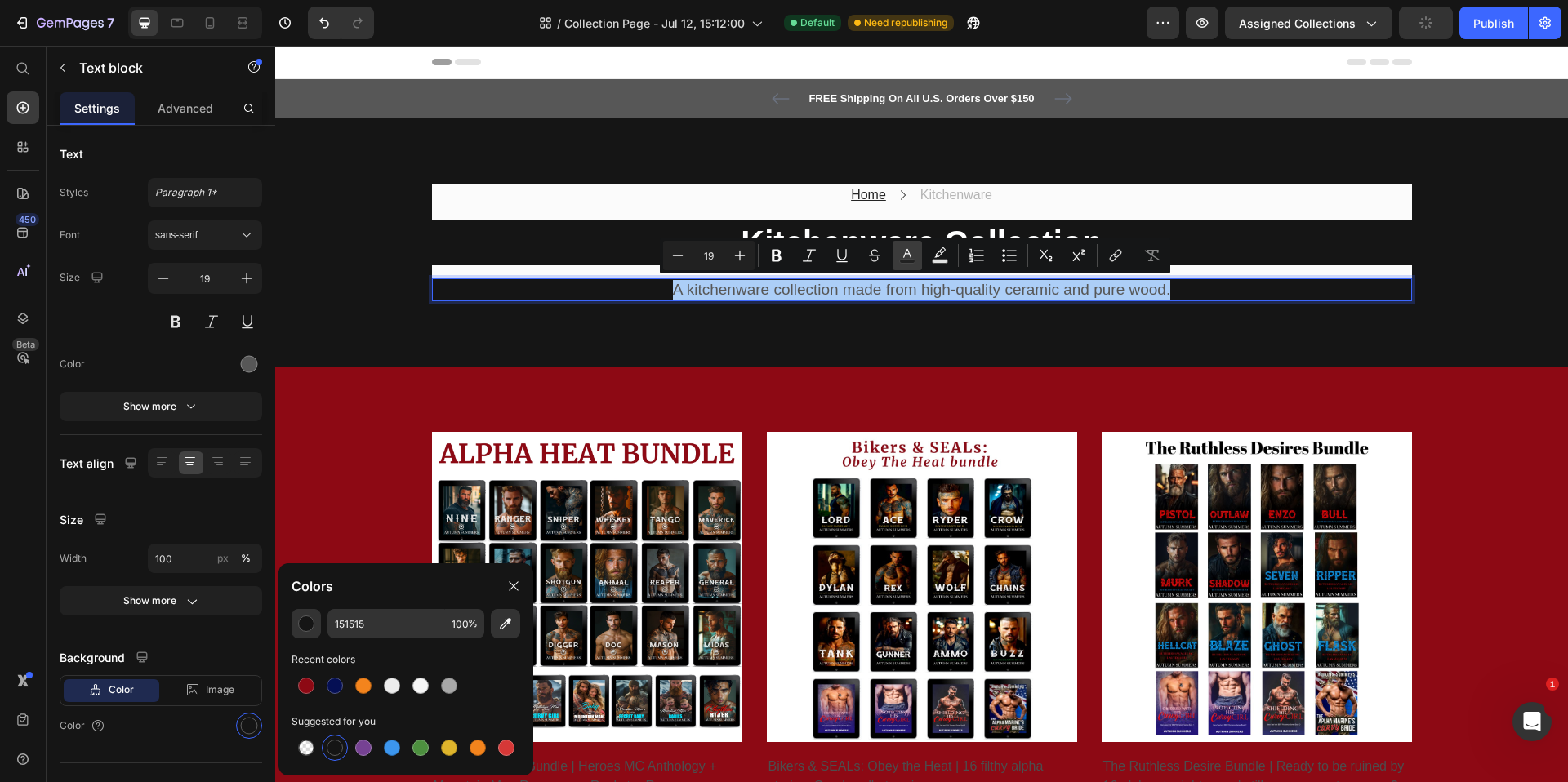 click 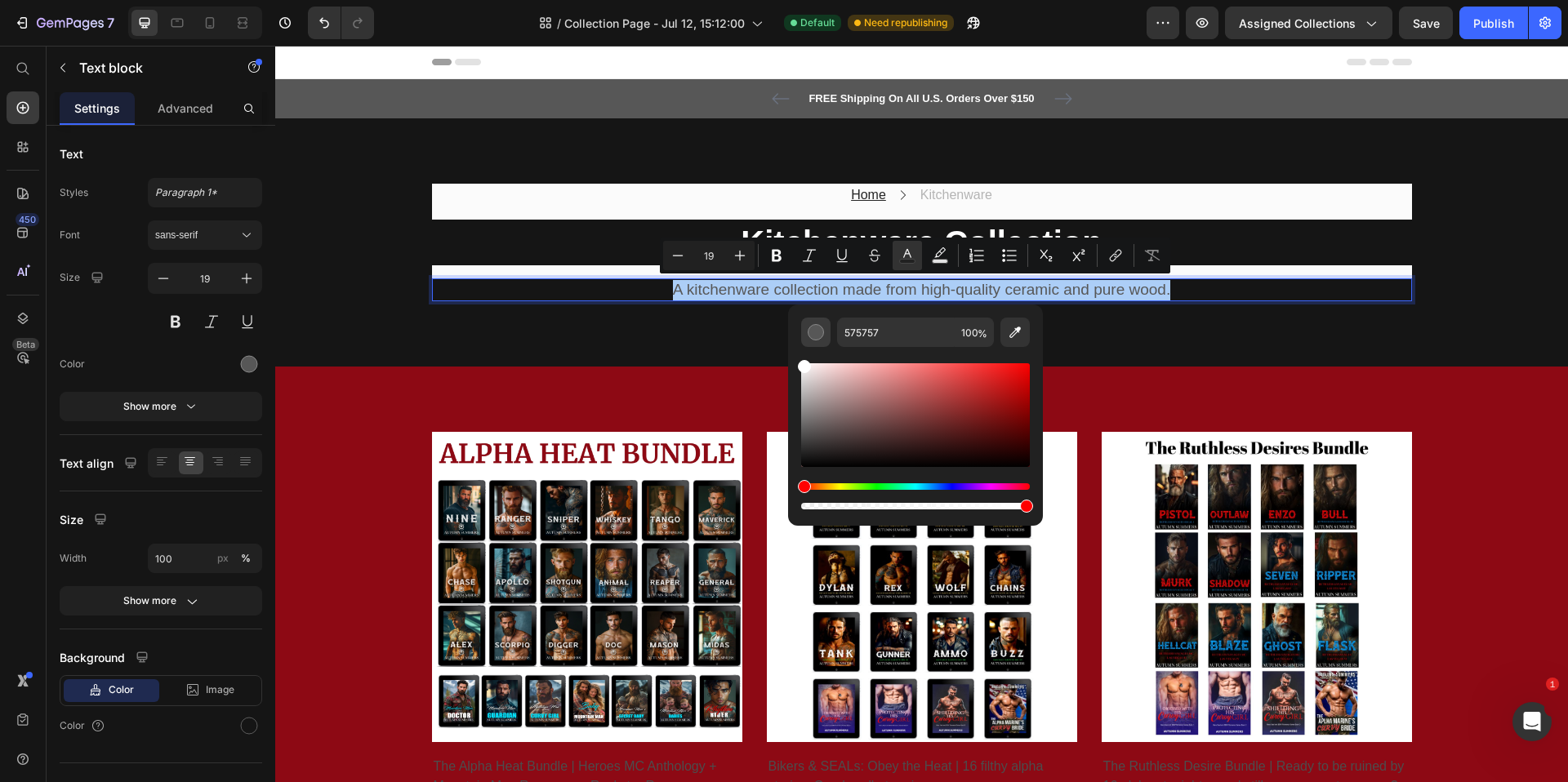 drag, startPoint x: 805, startPoint y: 432, endPoint x: 801, endPoint y: 338, distance: 94.08507 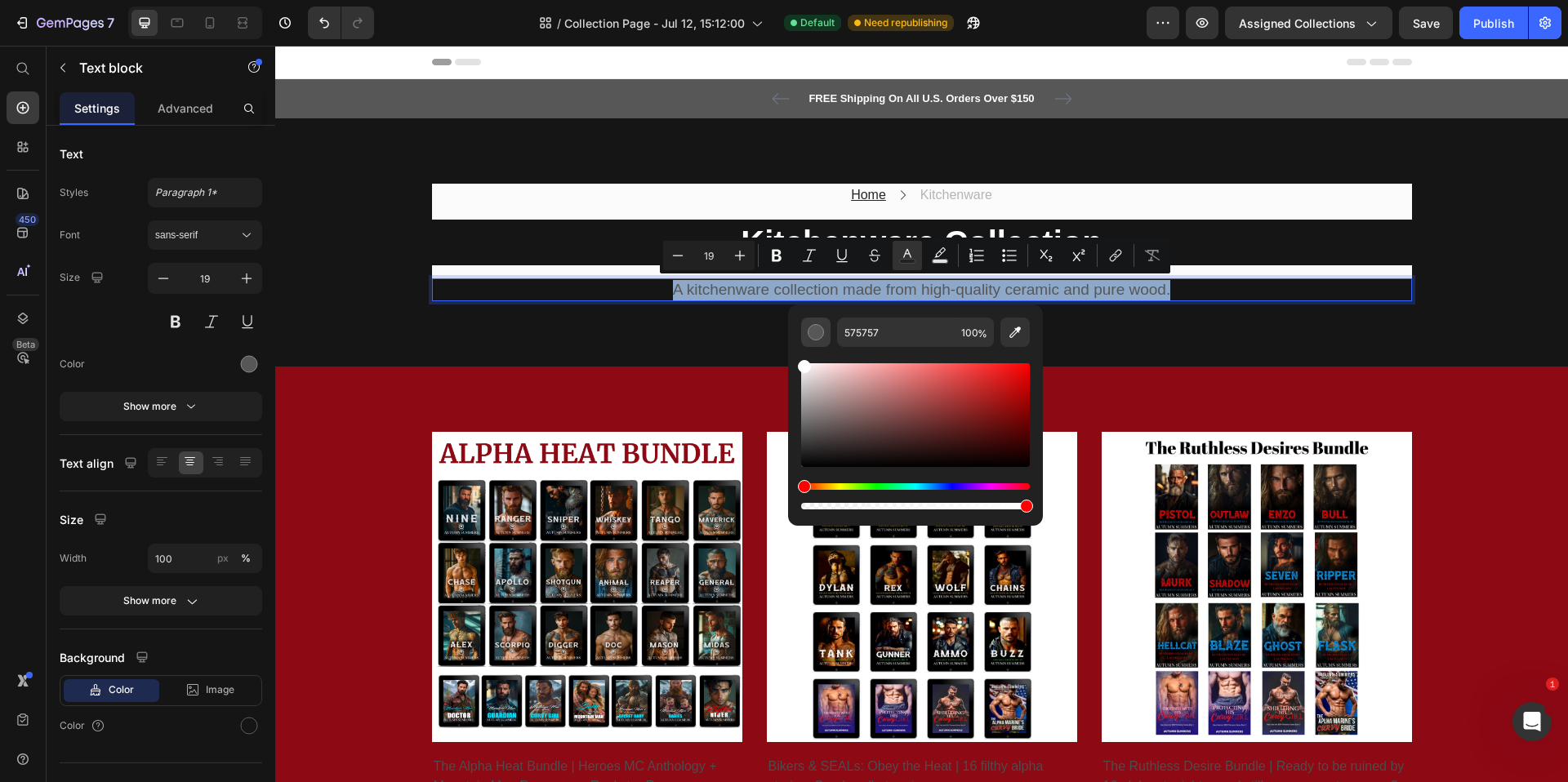 type on "FFFFFF" 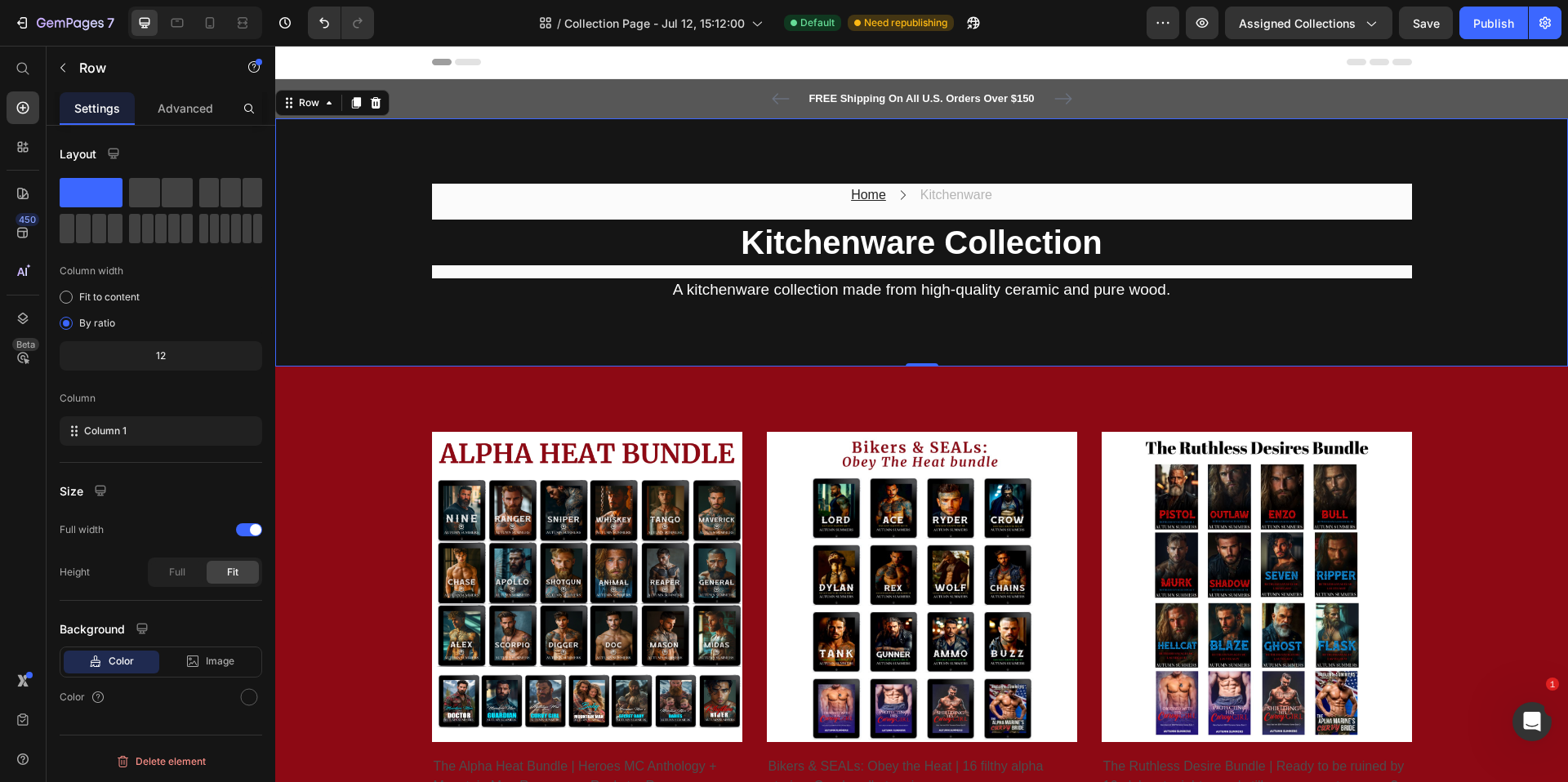 click on "Home Text block
Icon Kitchenware Text block Row ⁠⁠⁠⁠⁠⁠⁠ Kitchenware Collection Heading A kitchenware collection made from high-quality ceramic and pure wood. Text block Row Row Row   0" at bounding box center [921, 242] 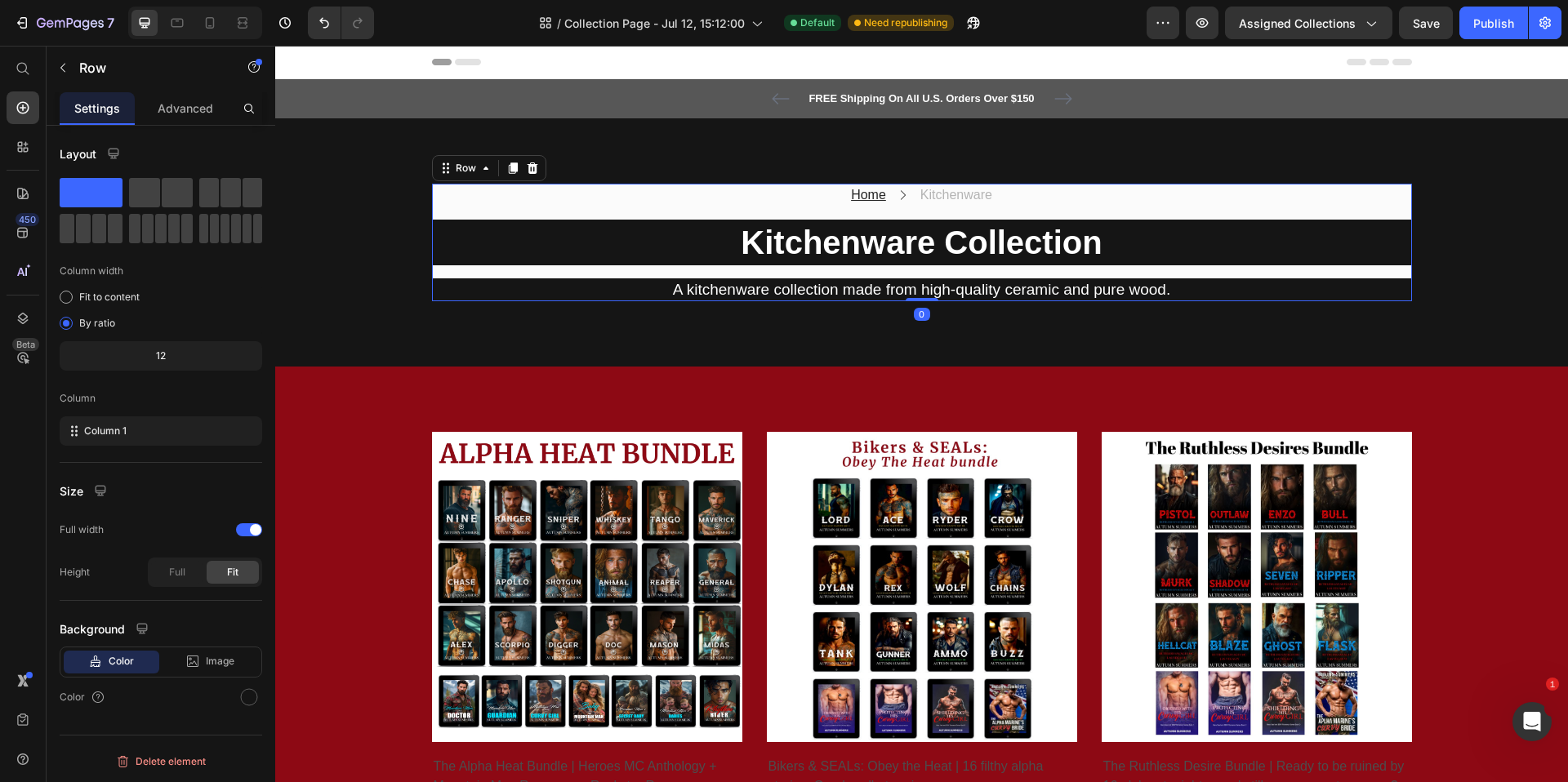 click on "Home Text block
Icon Kitchenware Text block Row ⁠⁠⁠⁠⁠⁠⁠ Kitchenware Collection Heading A kitchenware collection made from high-quality ceramic and pure wood. Text block" at bounding box center [922, 242] 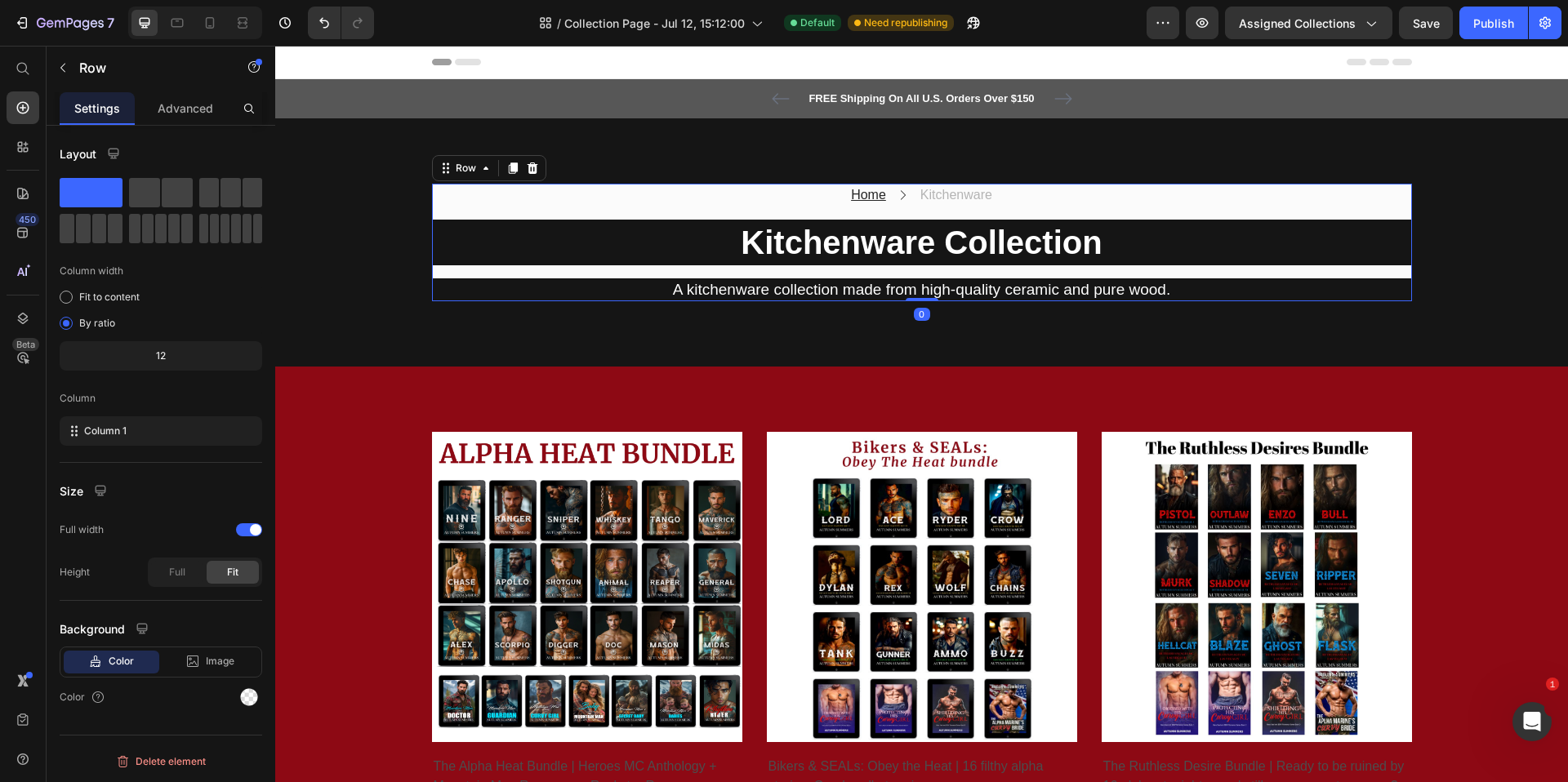 click on "Home Text block
Icon Kitchenware Text block Row ⁠⁠⁠⁠⁠⁠⁠ Kitchenware Collection Heading A kitchenware collection made from high-quality ceramic and pure wood. Text block" at bounding box center [922, 242] 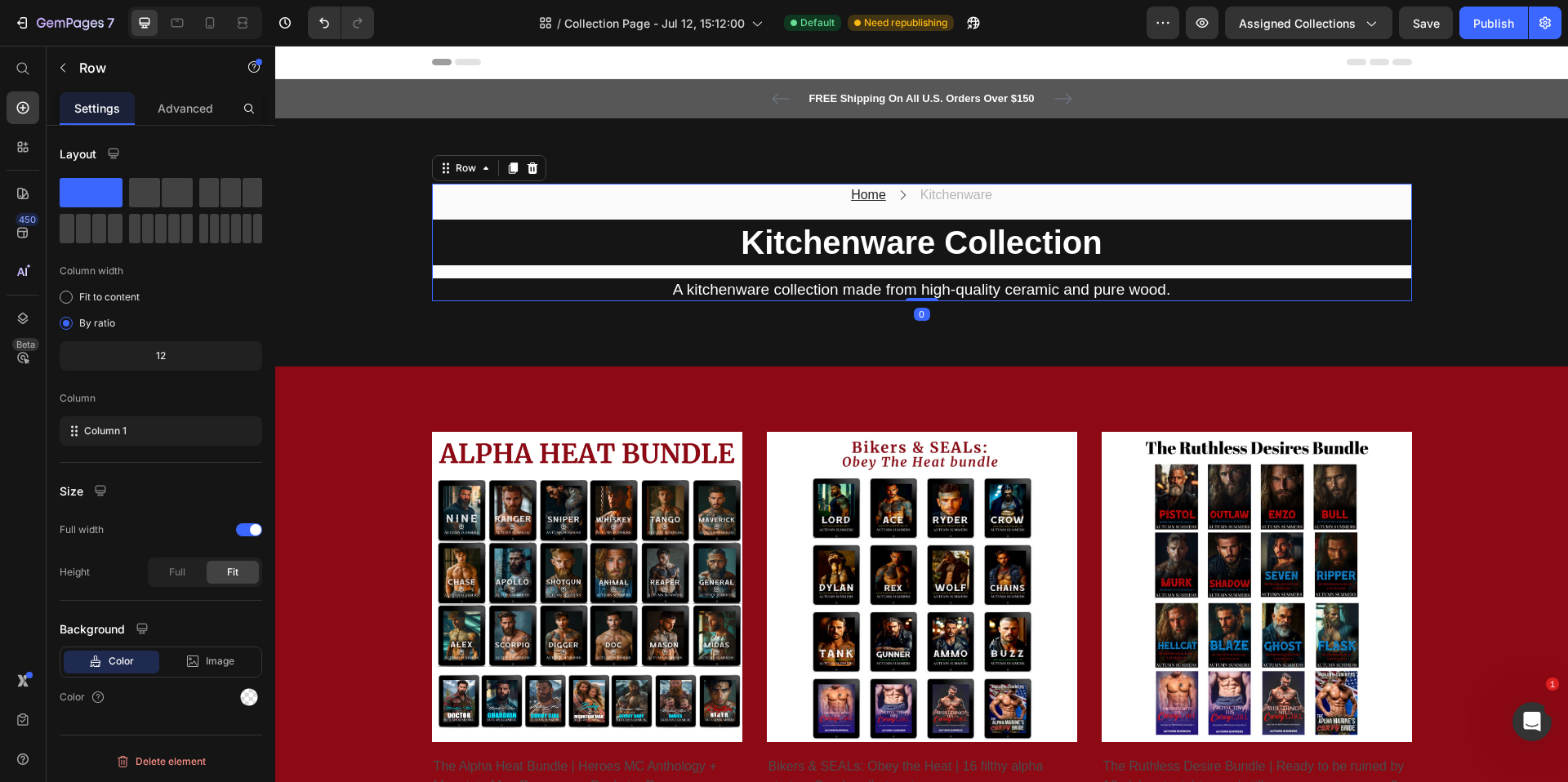 click on "Home Text block
Icon Kitchenware Text block Row" at bounding box center (922, 195) 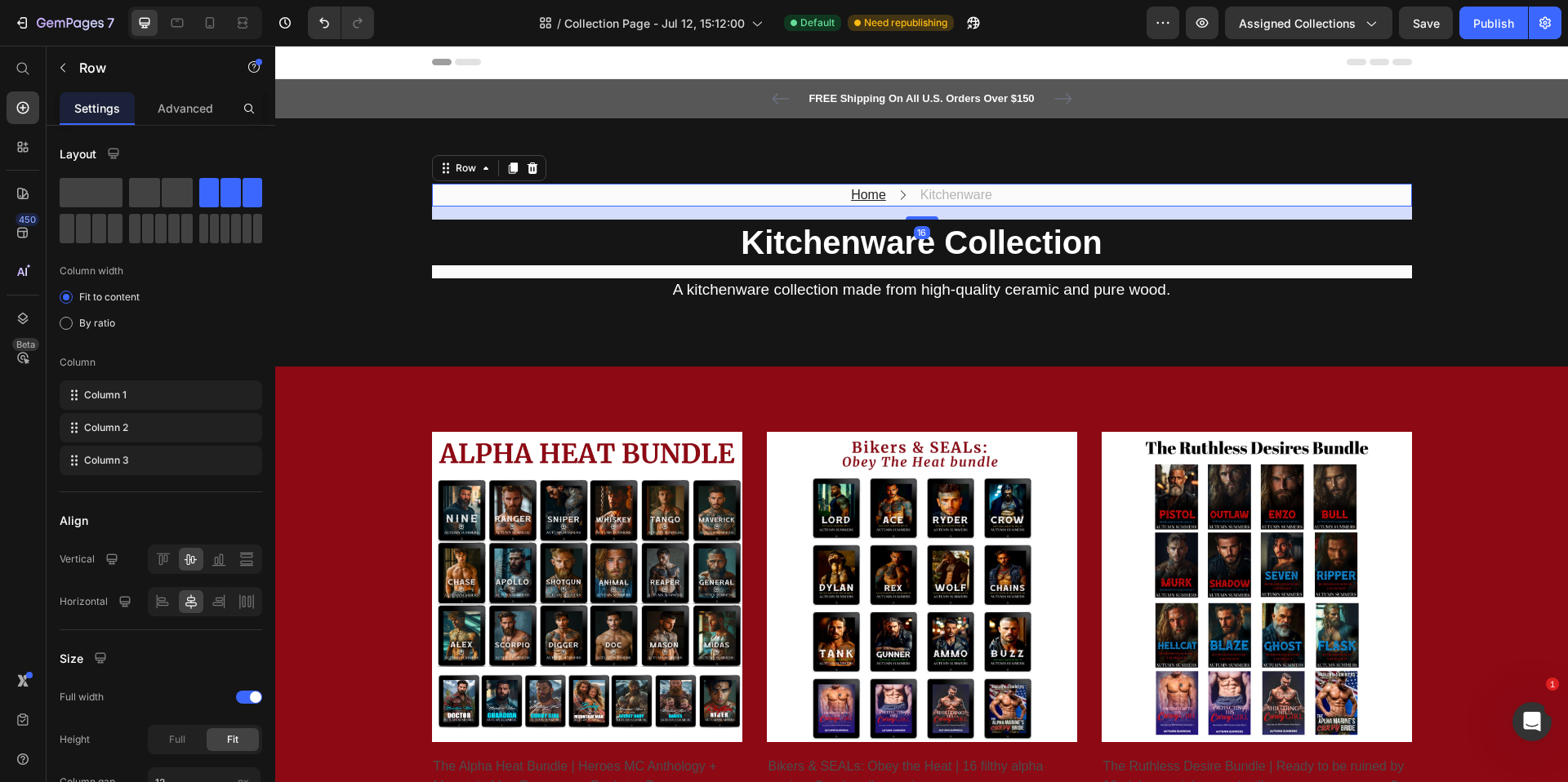 click on "Home Text block
Icon Kitchenware Text block Row   16" at bounding box center (922, 195) 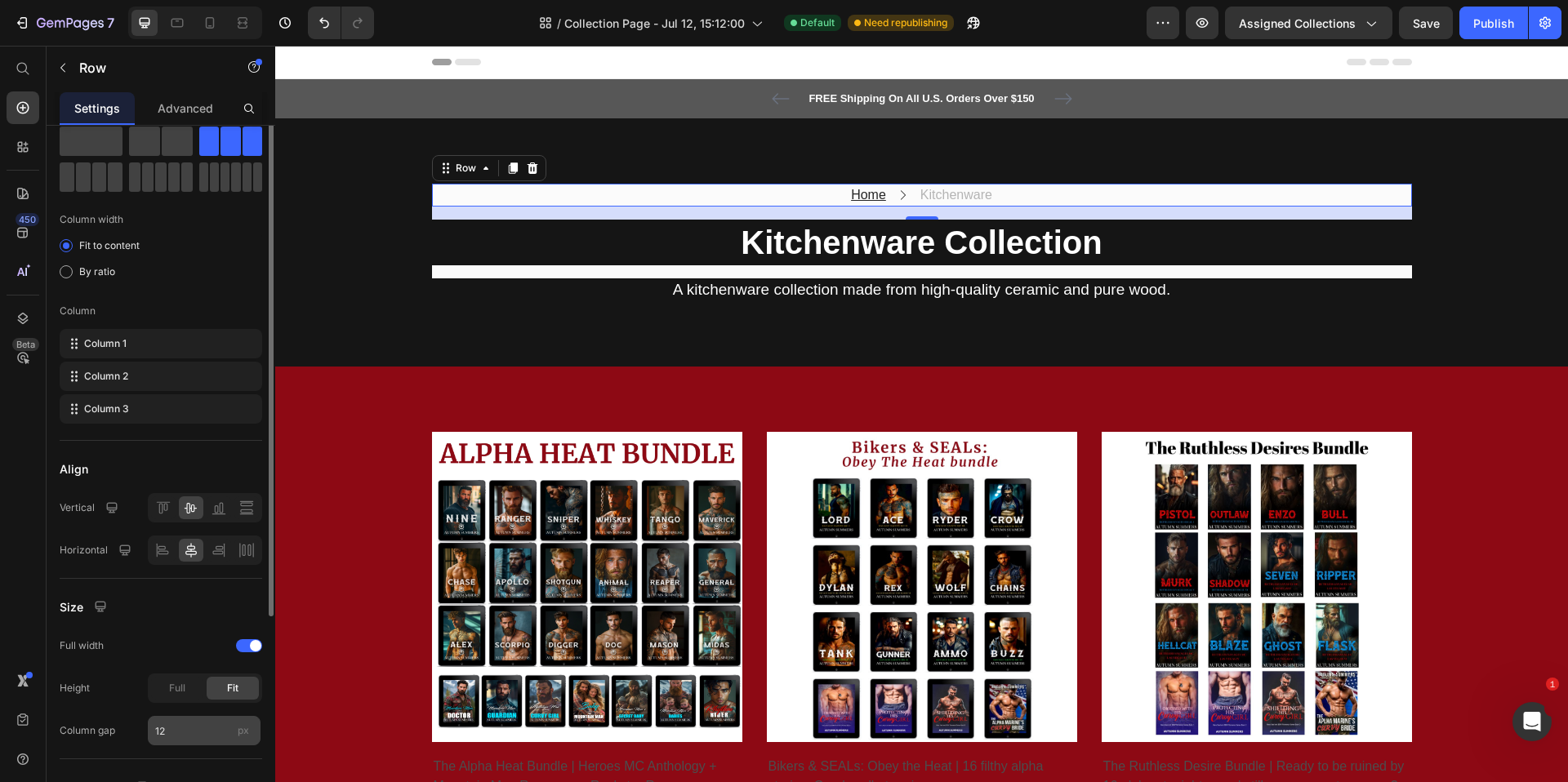 scroll, scrollTop: 209, scrollLeft: 0, axis: vertical 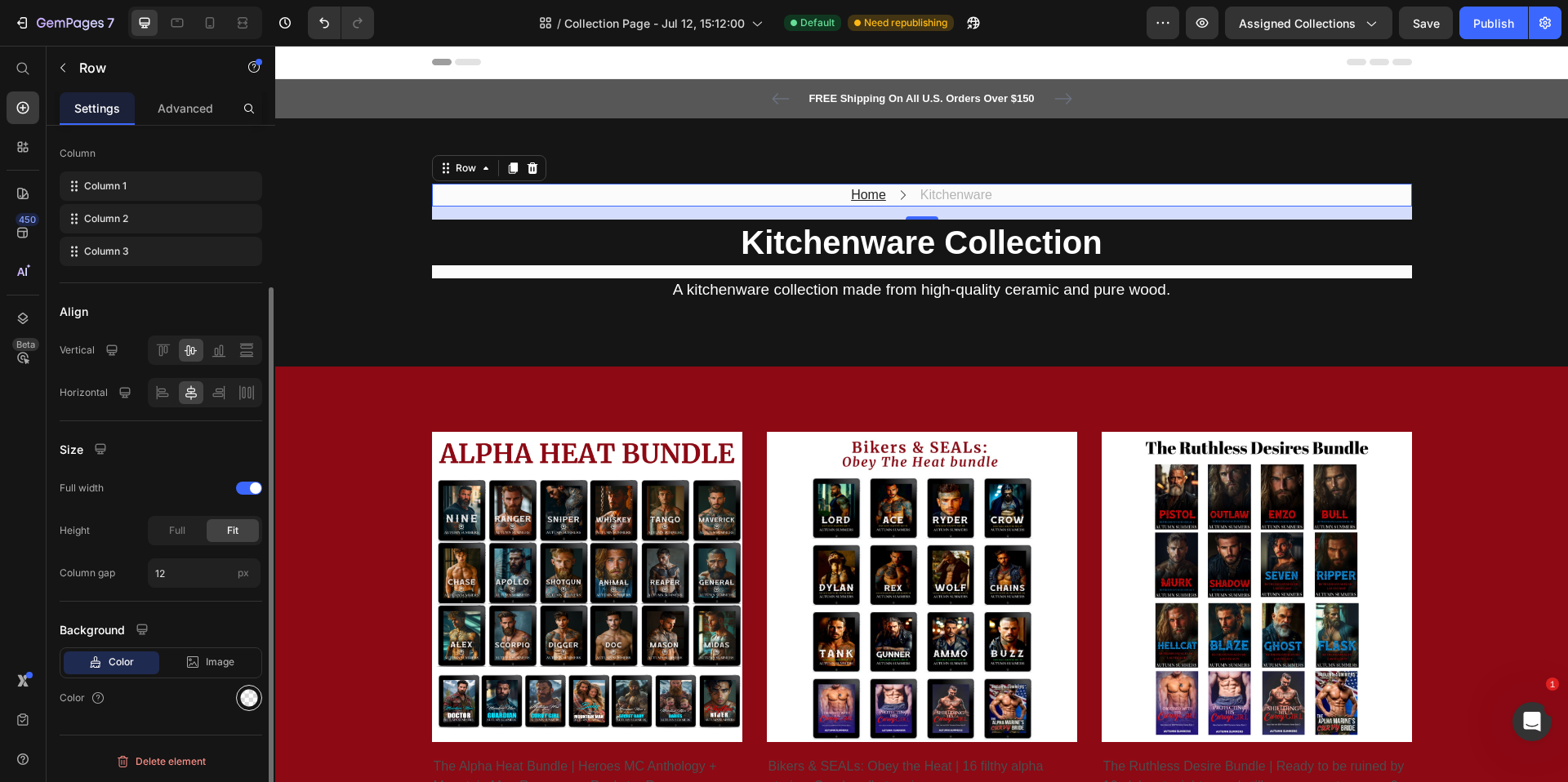 click at bounding box center [249, 698] 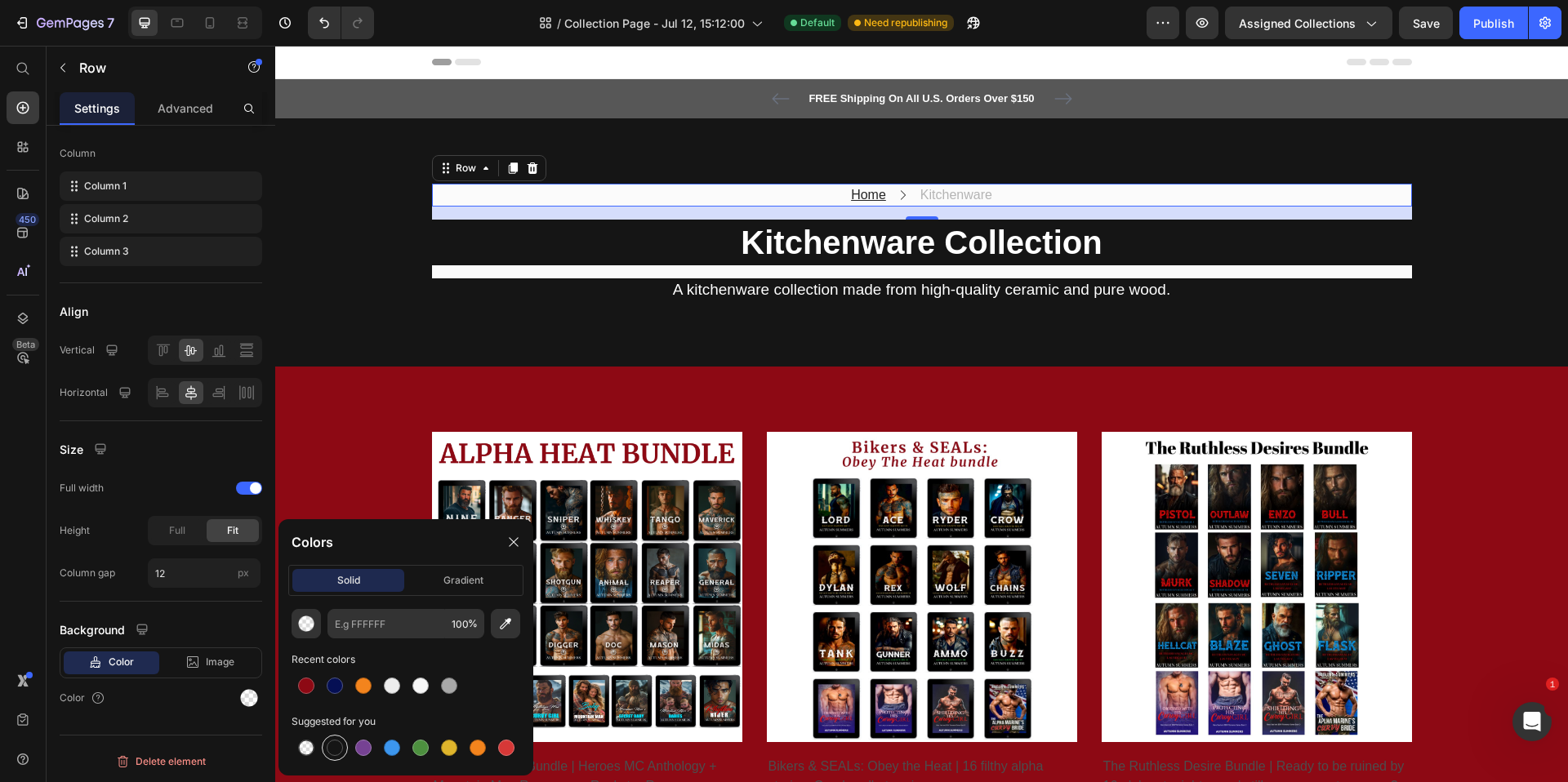 click at bounding box center [335, 748] 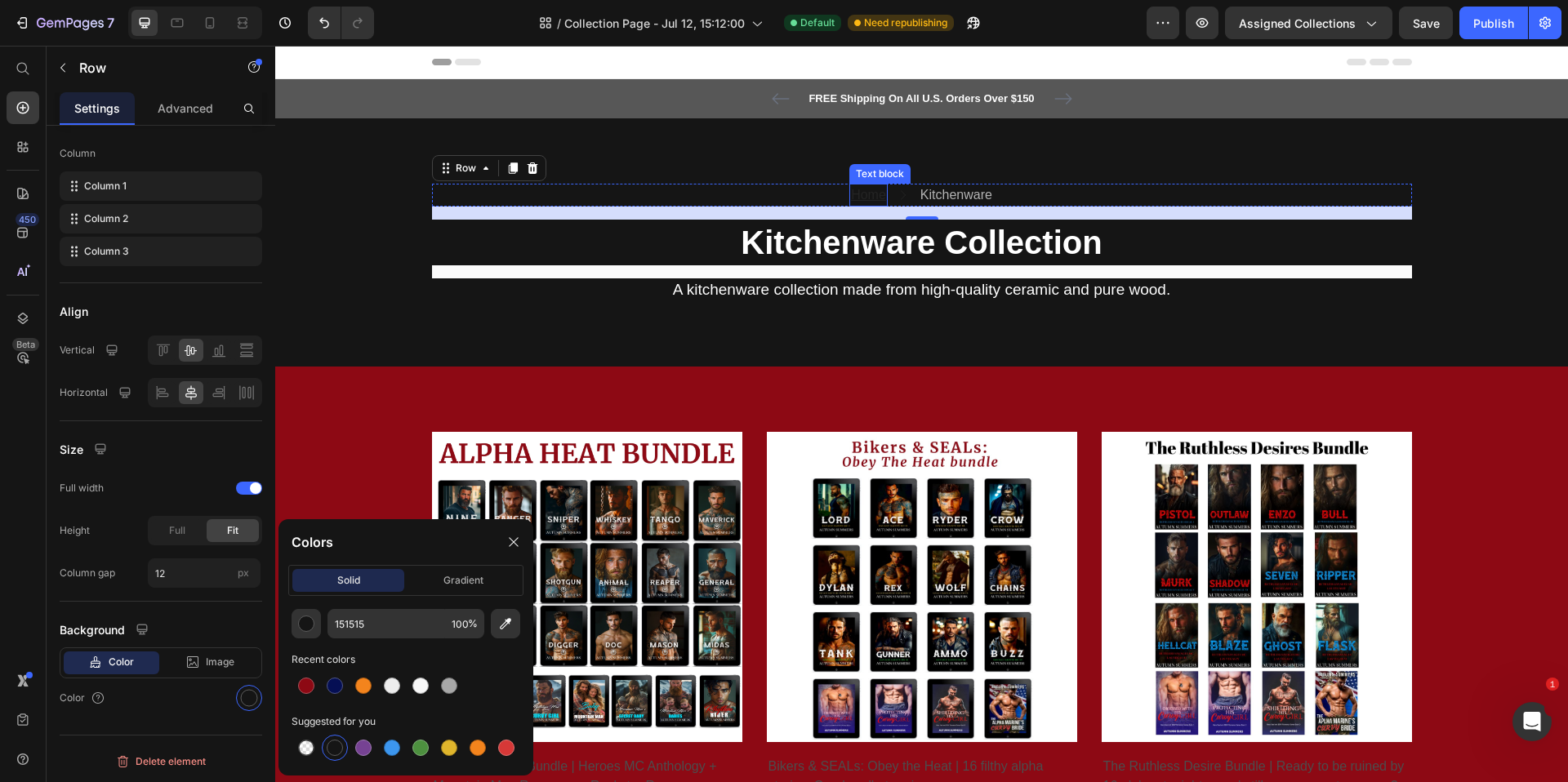 click on "Home" at bounding box center [868, 195] 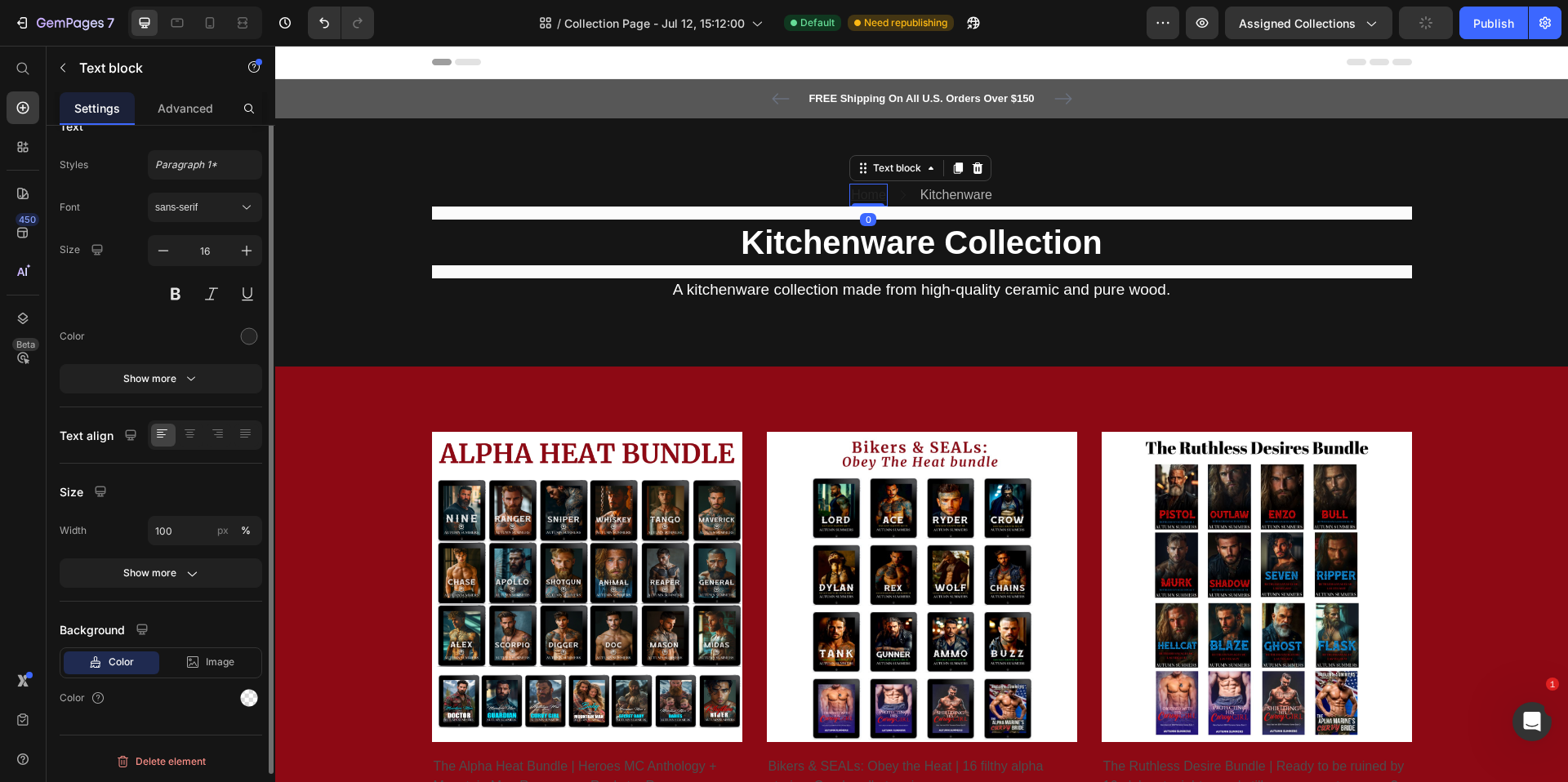 scroll, scrollTop: 0, scrollLeft: 0, axis: both 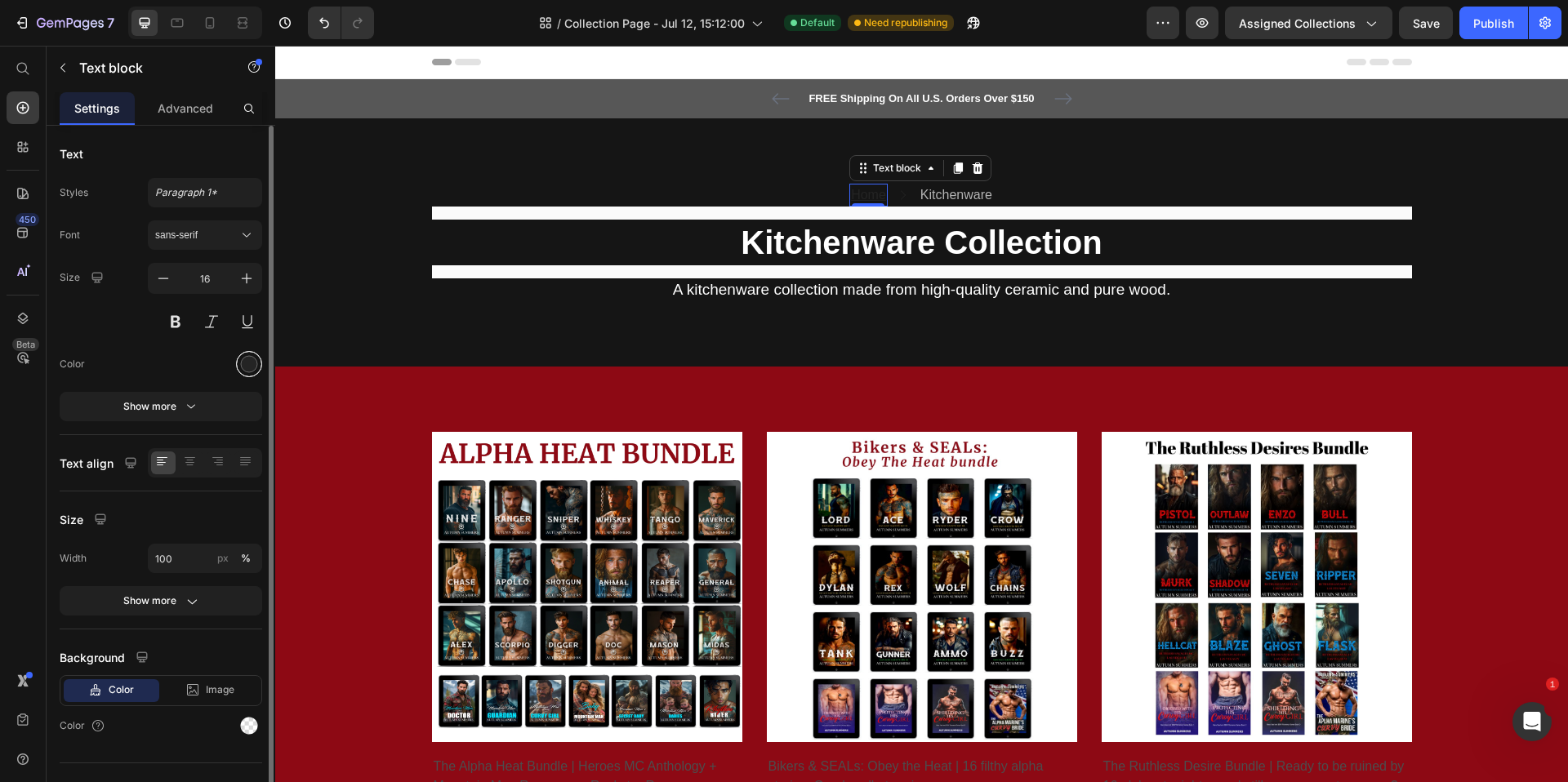 click at bounding box center [249, 364] 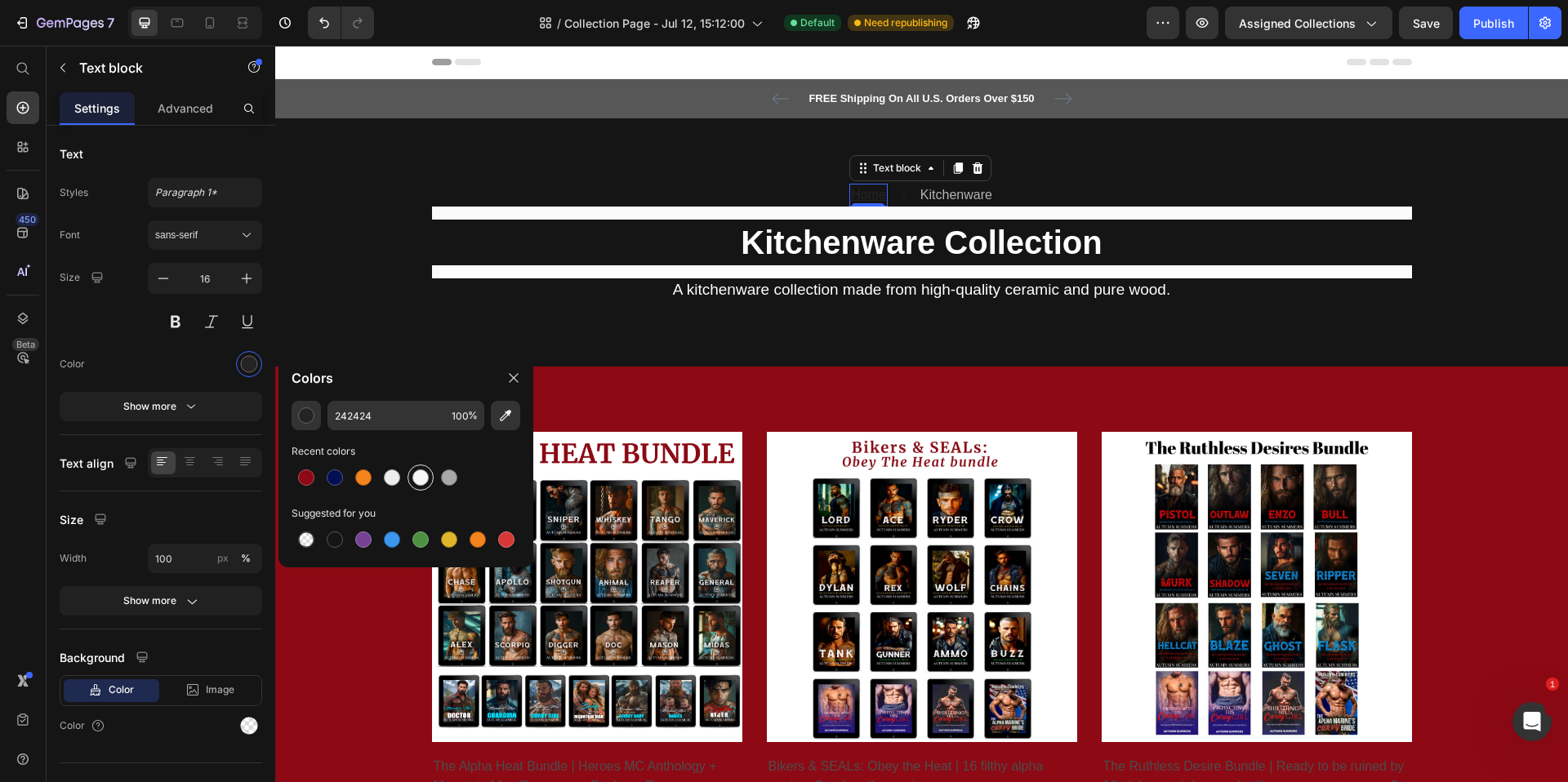 click at bounding box center [421, 478] 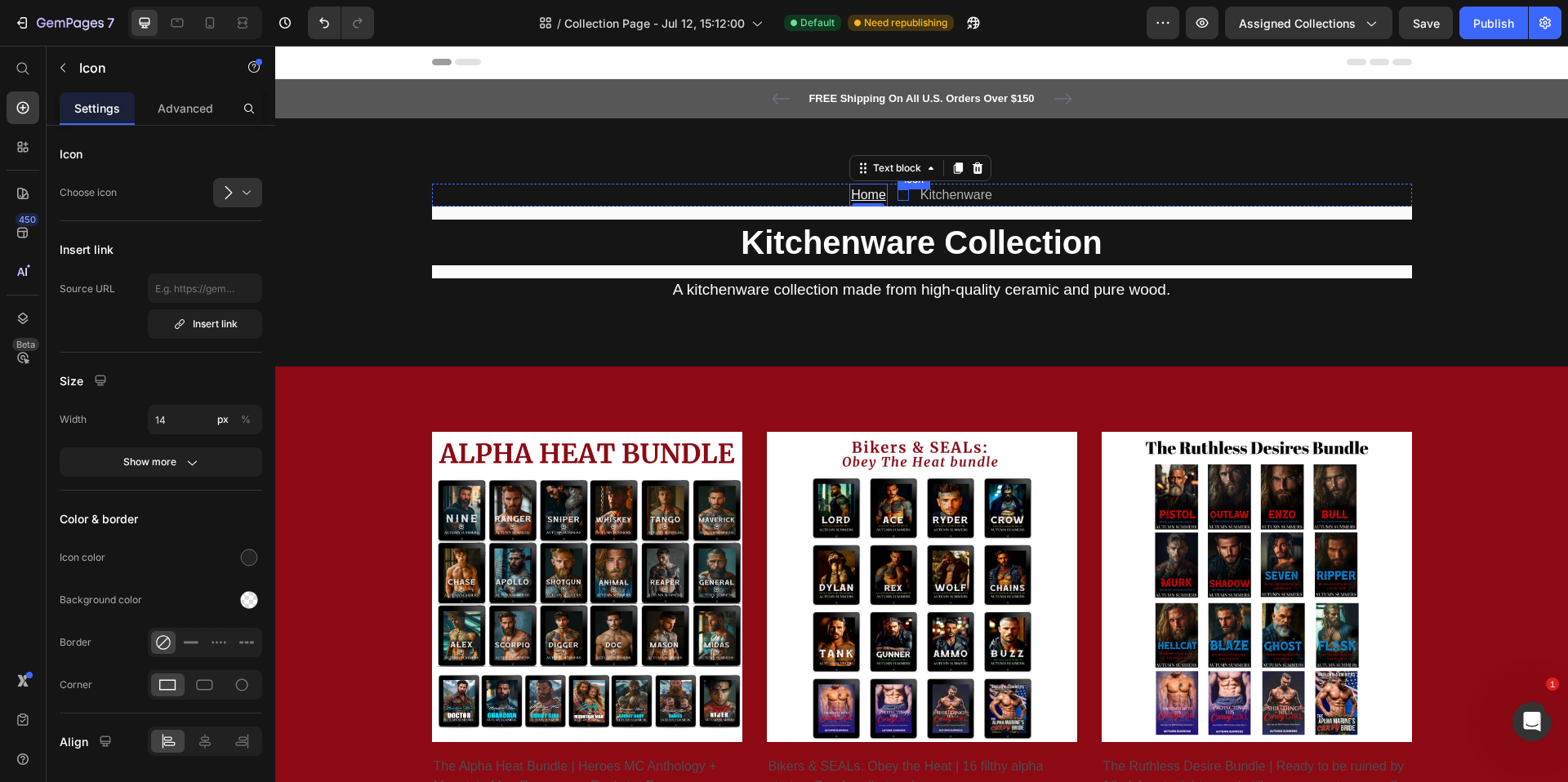 click 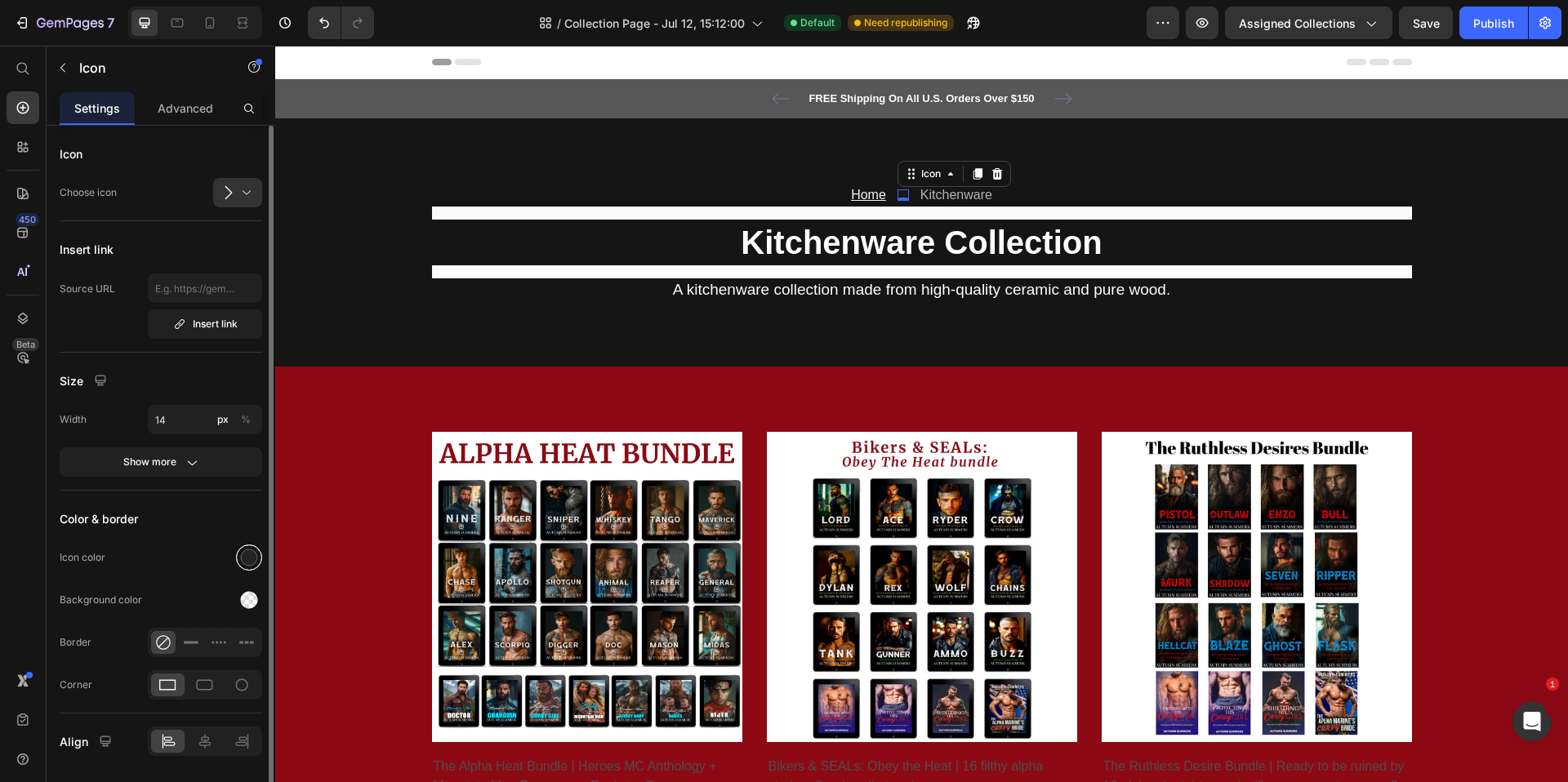 click at bounding box center [249, 558] 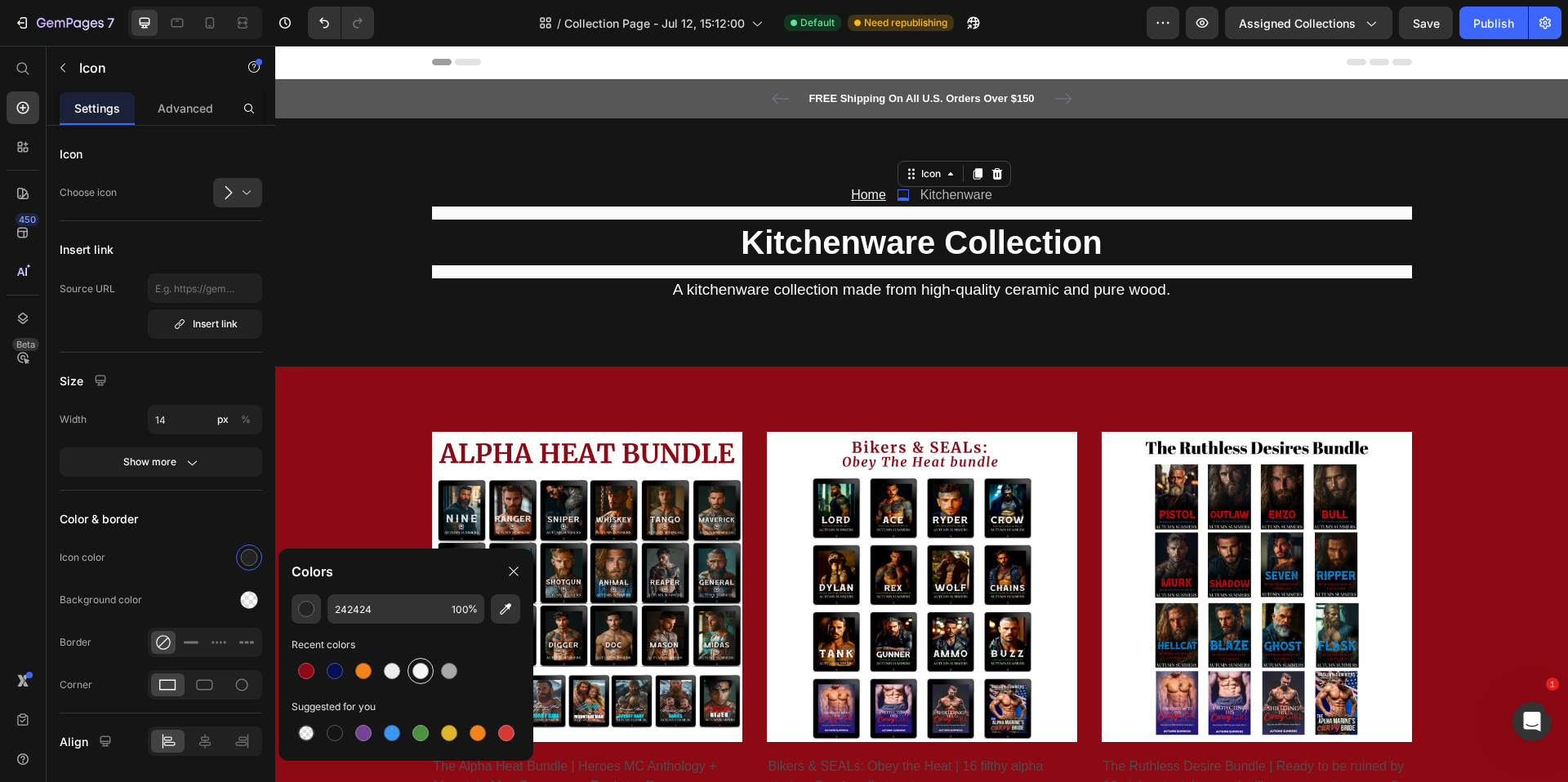 click at bounding box center (421, 671) 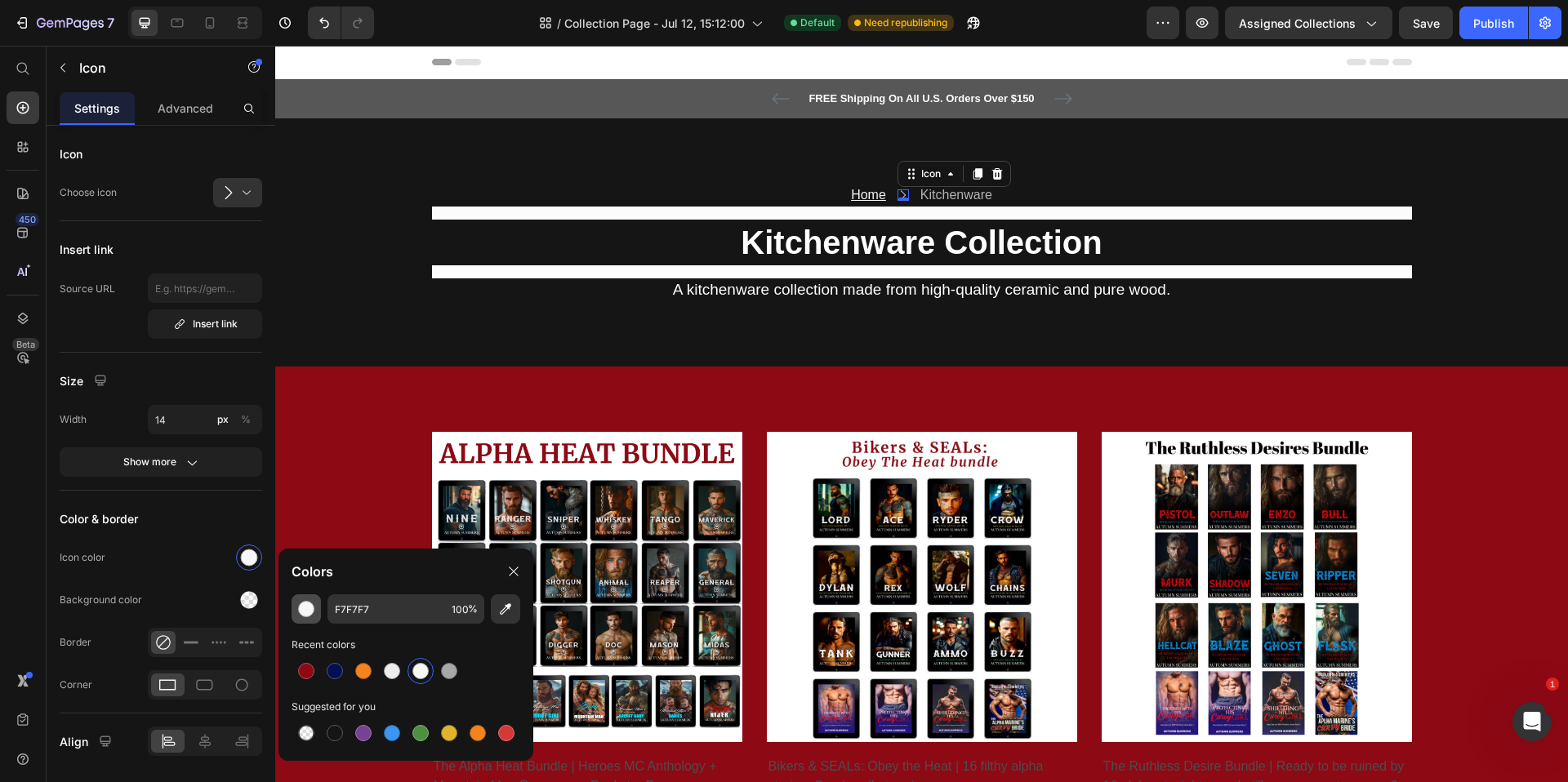 click at bounding box center [306, 609] 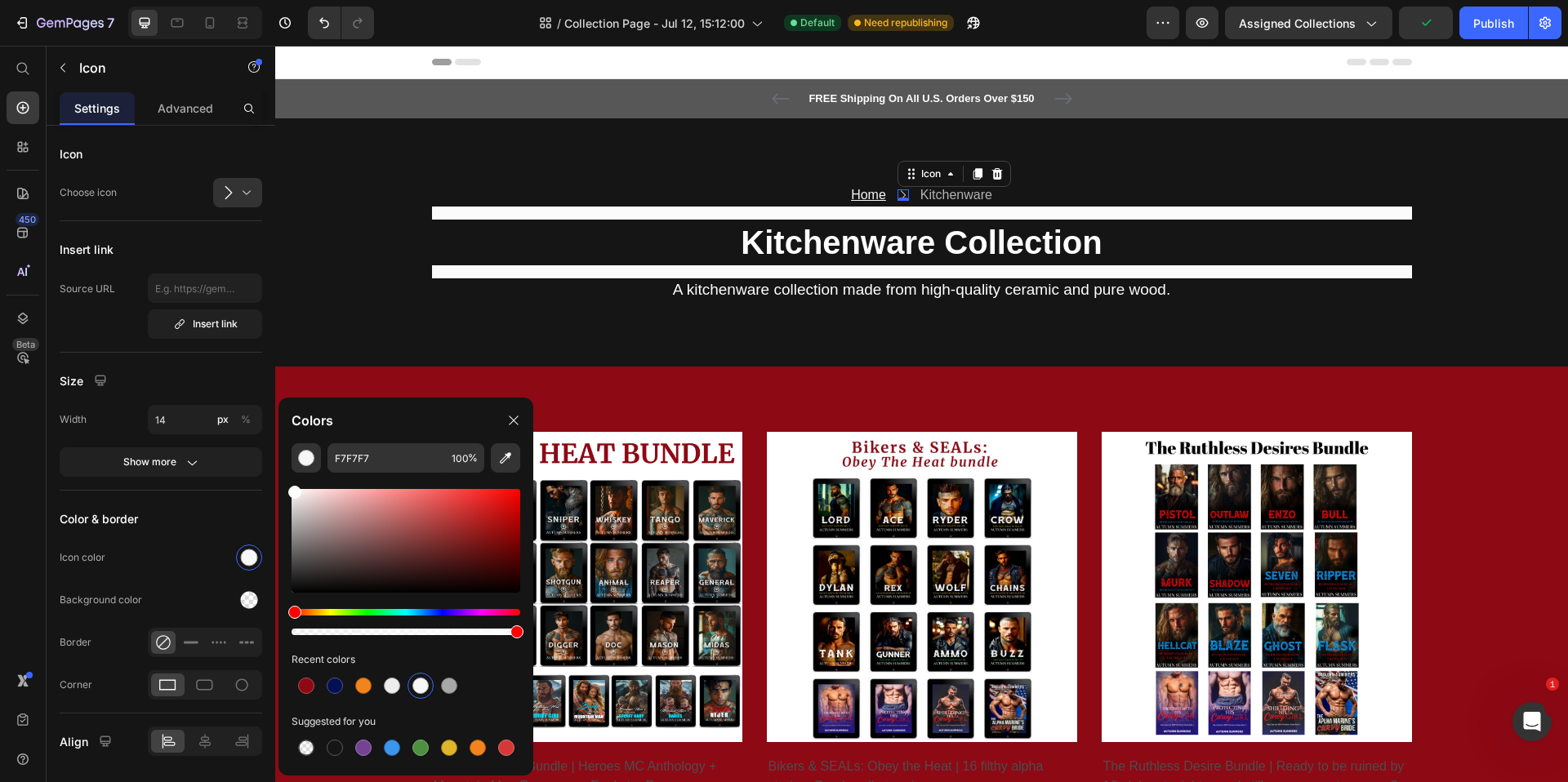 drag, startPoint x: 292, startPoint y: 491, endPoint x: 289, endPoint y: 468, distance: 23.194827 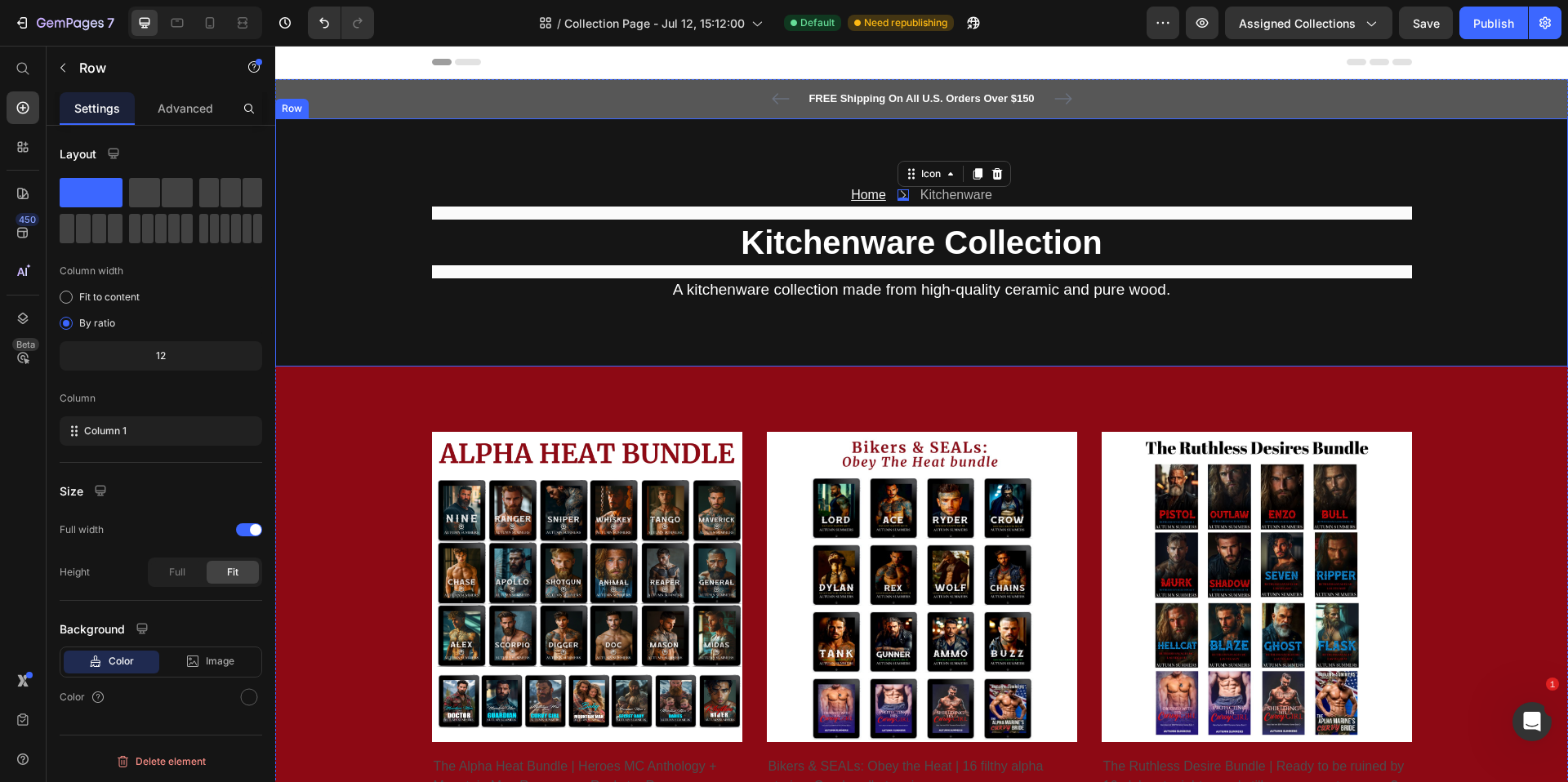 click on "Home Text block
Icon   0 Kitchenware Text block Row ⁠⁠⁠⁠⁠⁠⁠ Kitchenware Collection Heading A kitchenware collection made from high-quality ceramic and pure wood. Text block Row Row Row" at bounding box center (921, 242) 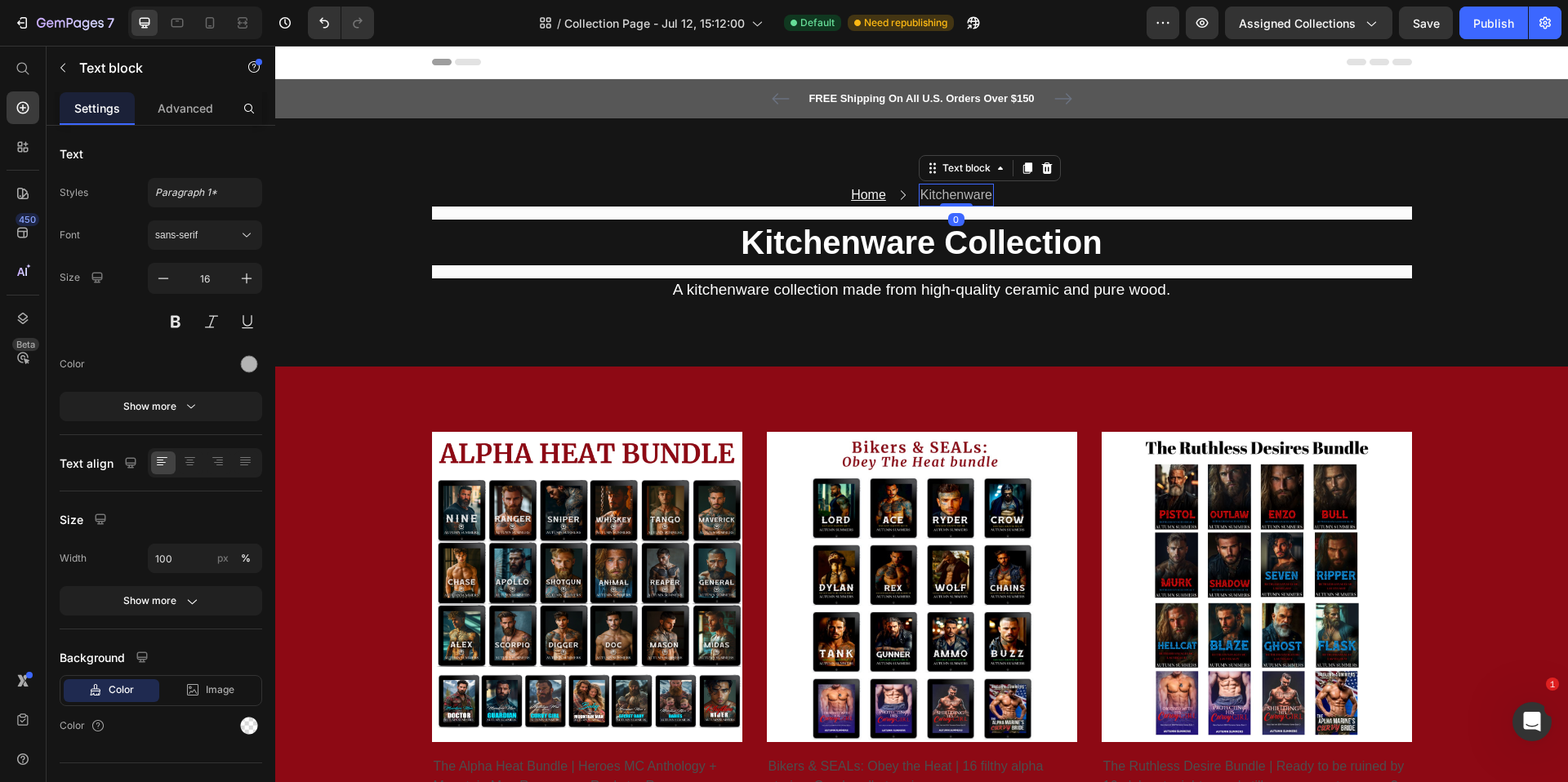 click on "Kitchenware" at bounding box center [956, 195] 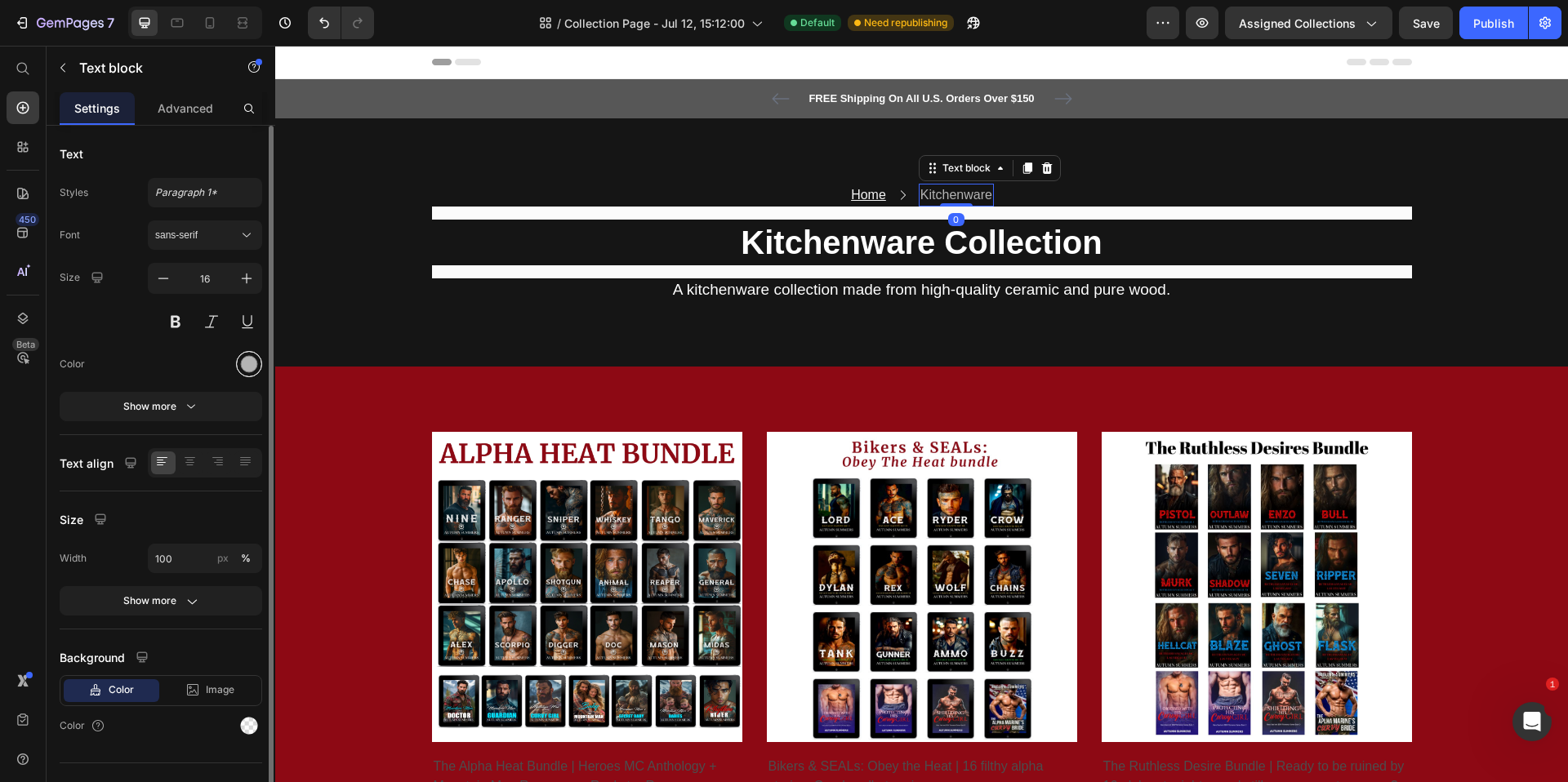 click at bounding box center [249, 364] 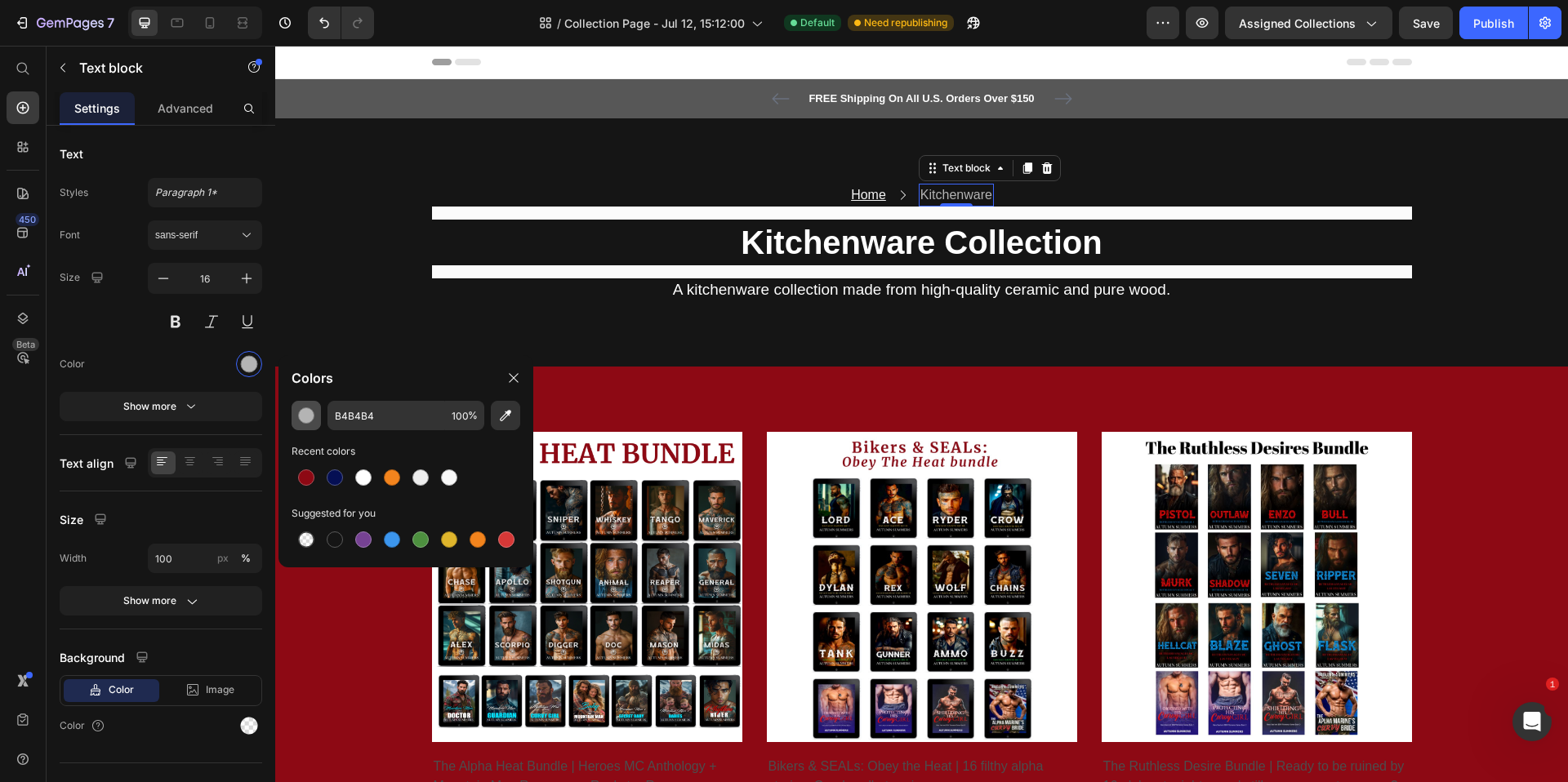 click at bounding box center [306, 415] 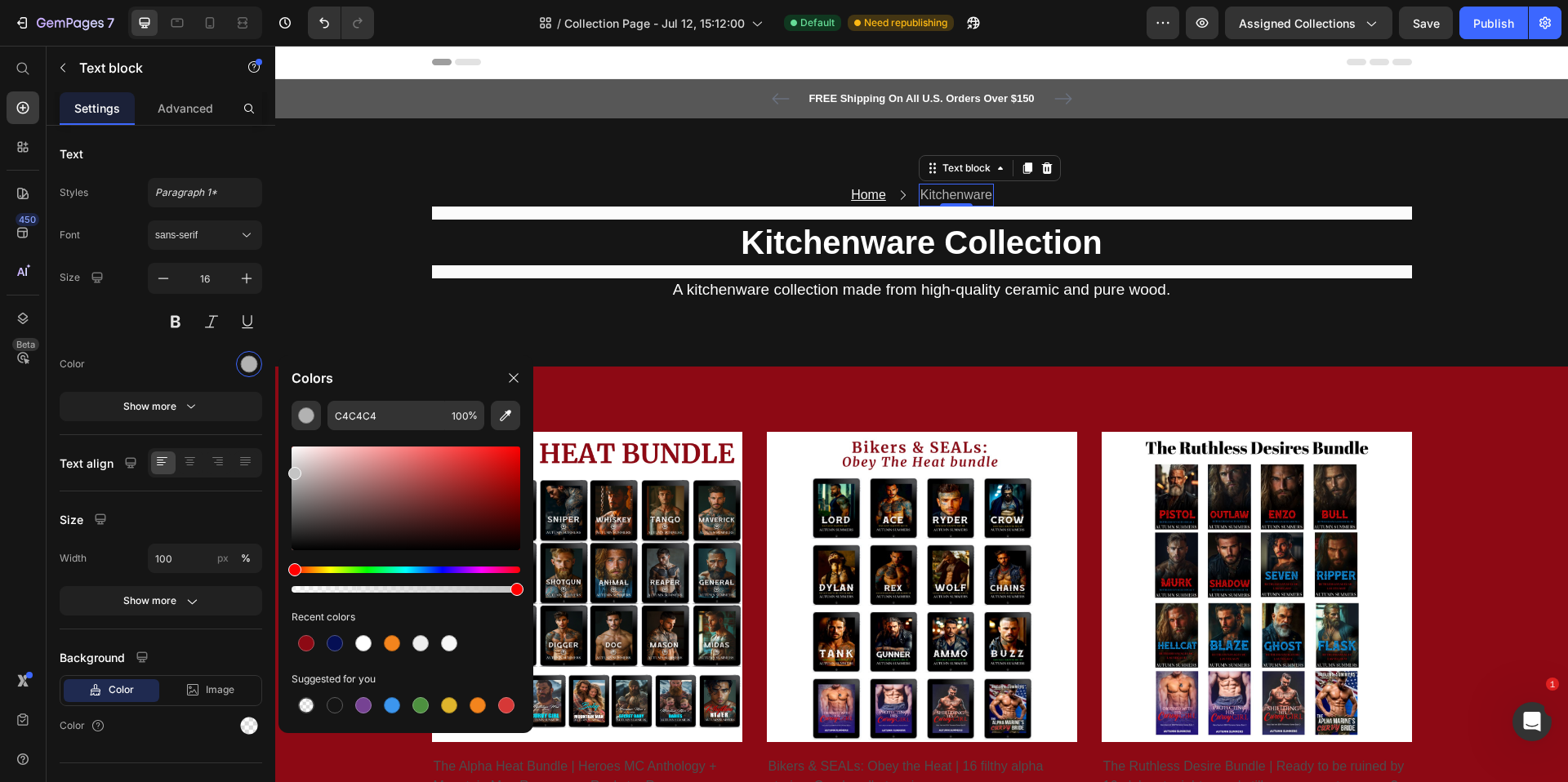 drag, startPoint x: 292, startPoint y: 478, endPoint x: 292, endPoint y: 469, distance: 9 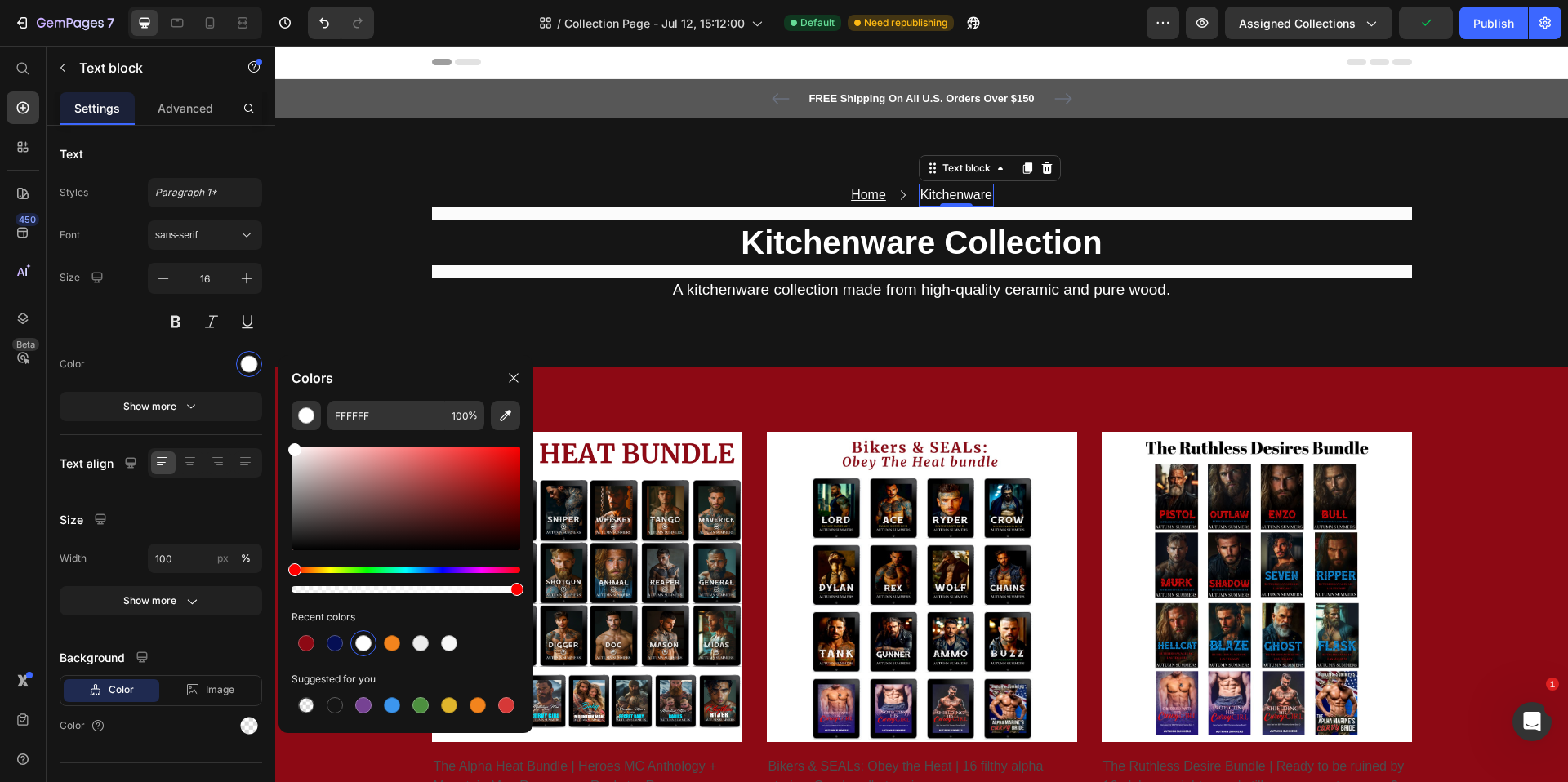 drag, startPoint x: 292, startPoint y: 469, endPoint x: 285, endPoint y: 422, distance: 47.518417 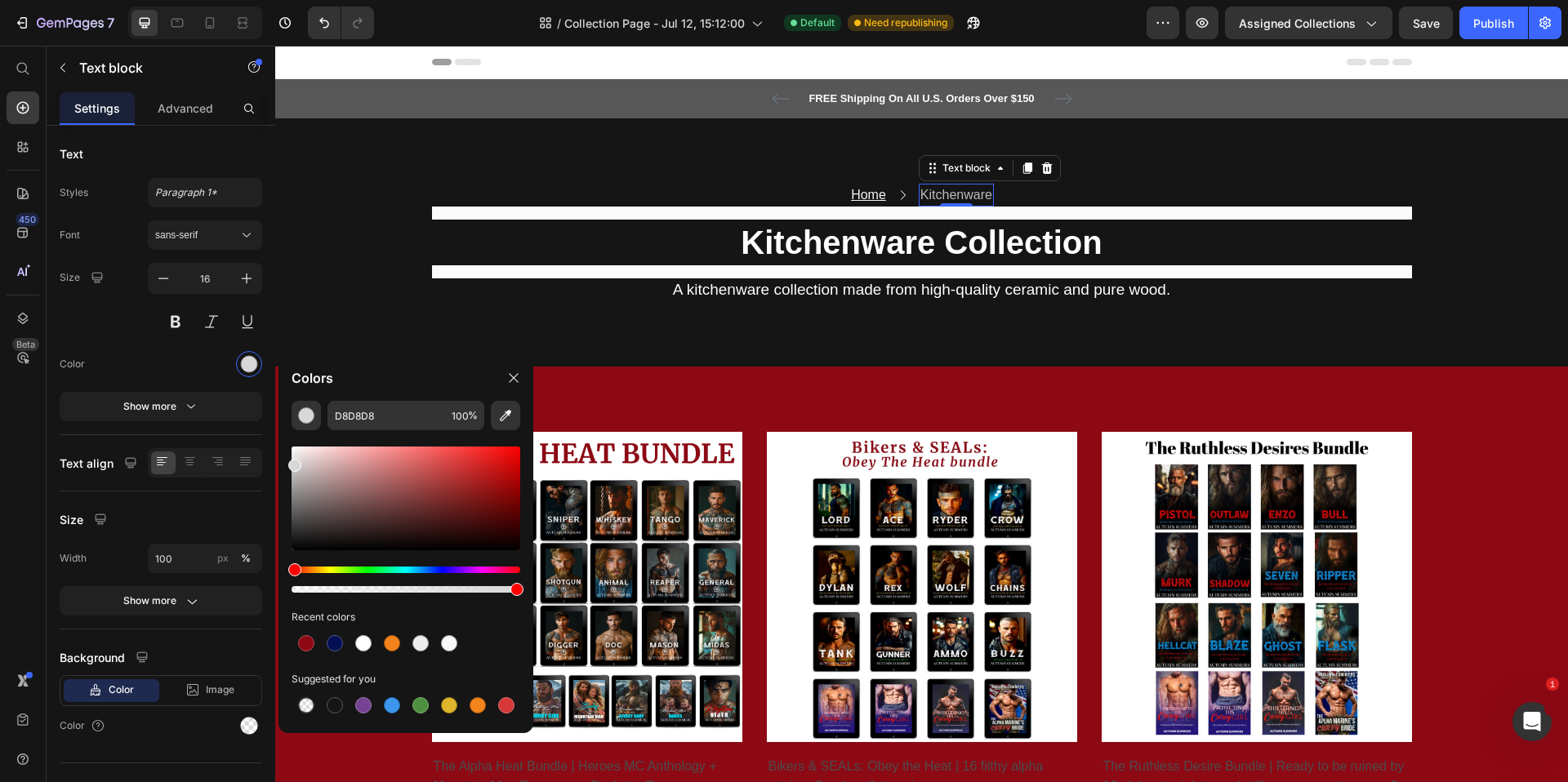 click at bounding box center (295, 465) 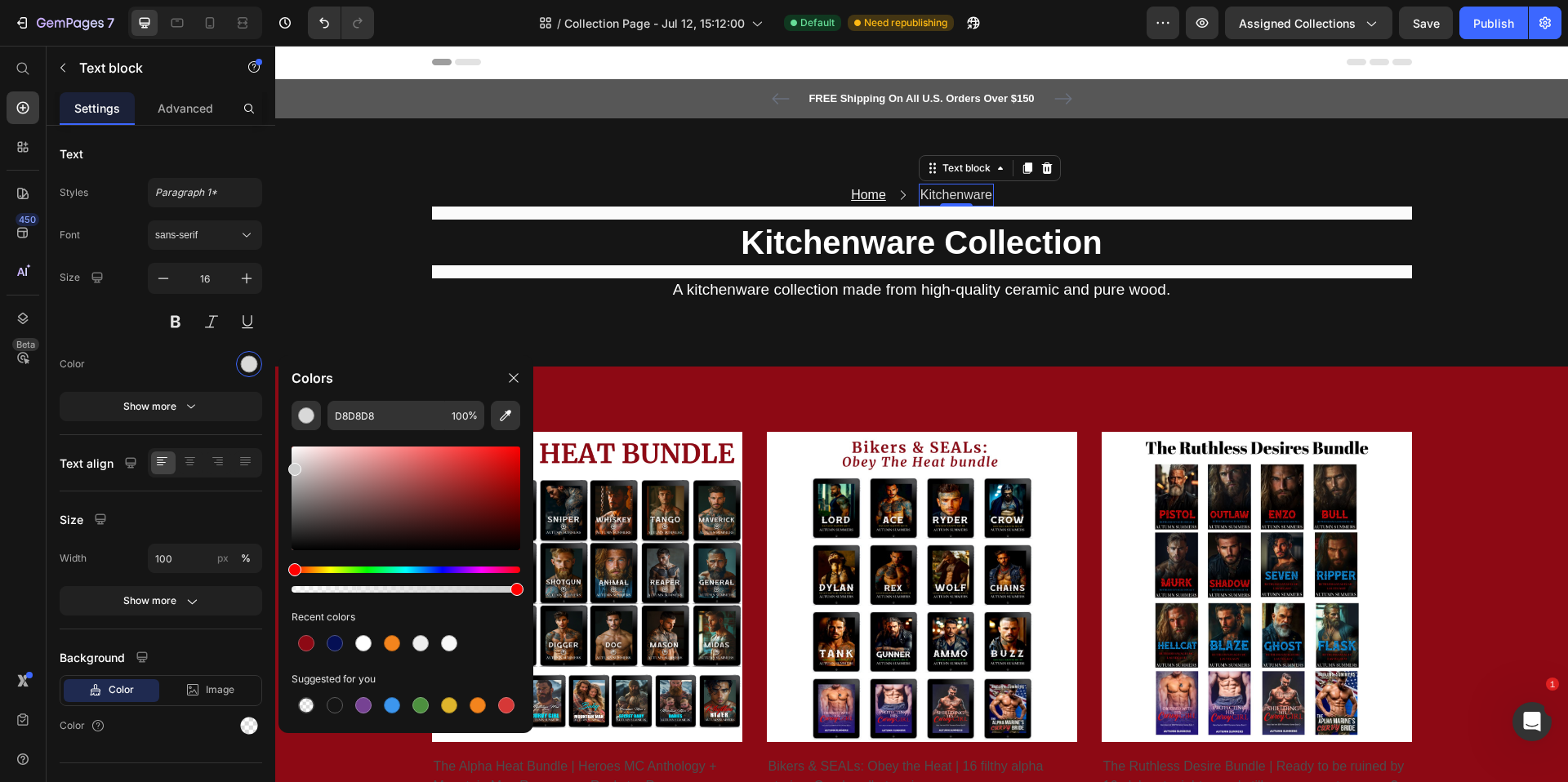 type on "CECECE" 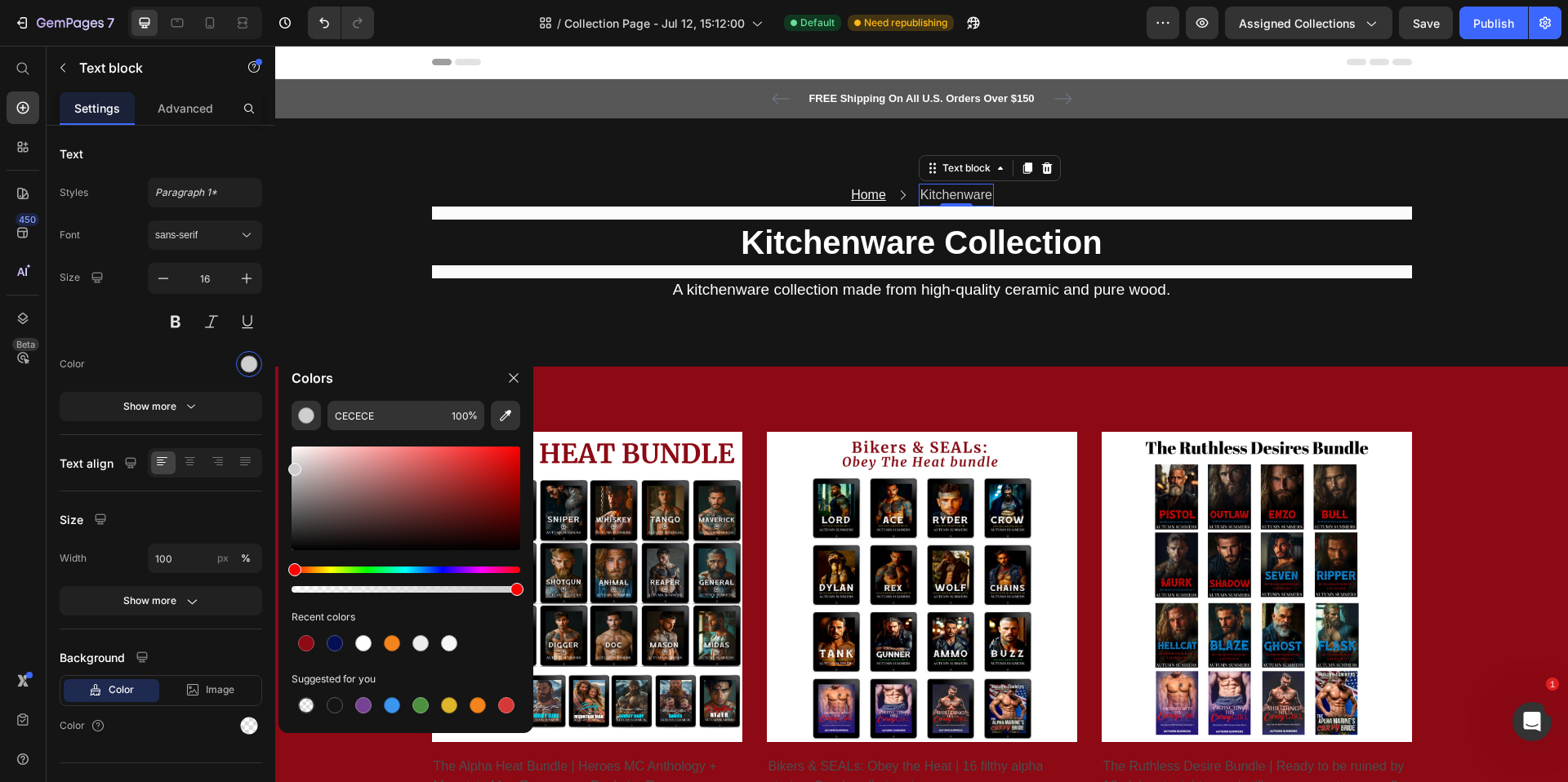 click at bounding box center [295, 469] 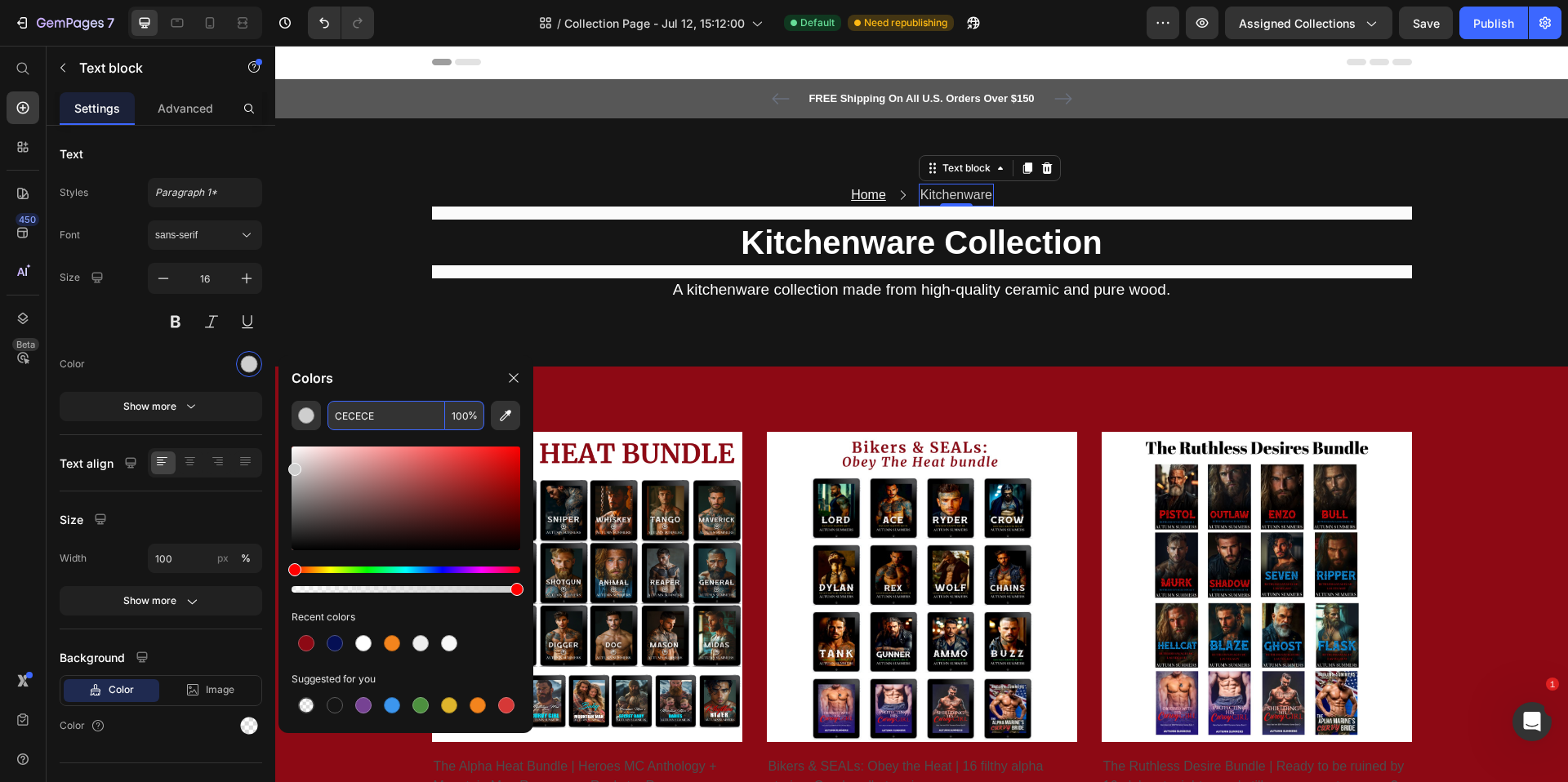 click on "CECECE" at bounding box center (386, 415) 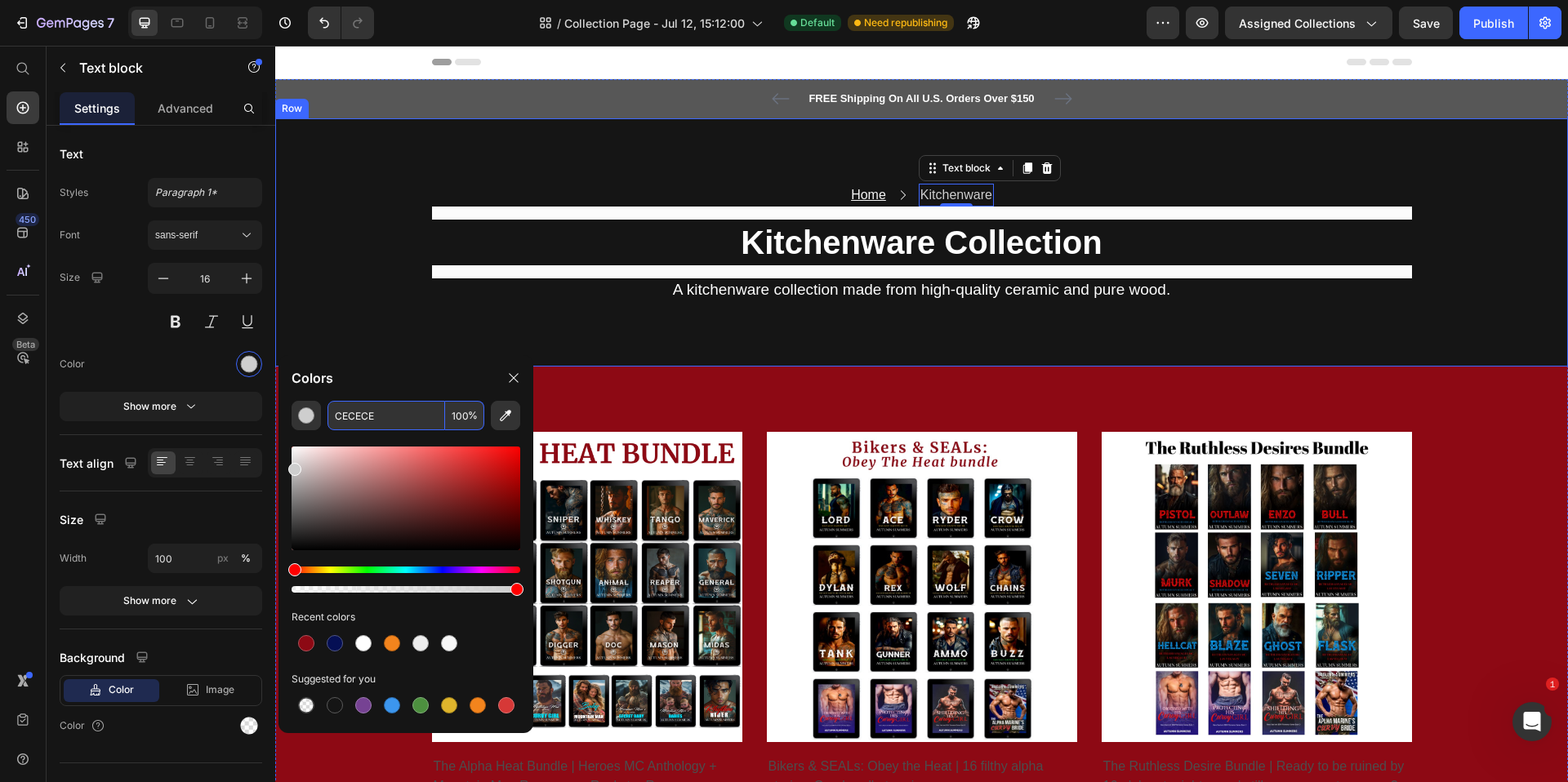 click on "Home Text block
Icon Kitchenware Text block   0 Row ⁠⁠⁠⁠⁠⁠⁠ Kitchenware Collection Heading A kitchenware collection made from high-quality ceramic and pure wood. Text block Row Row Row" at bounding box center [921, 242] 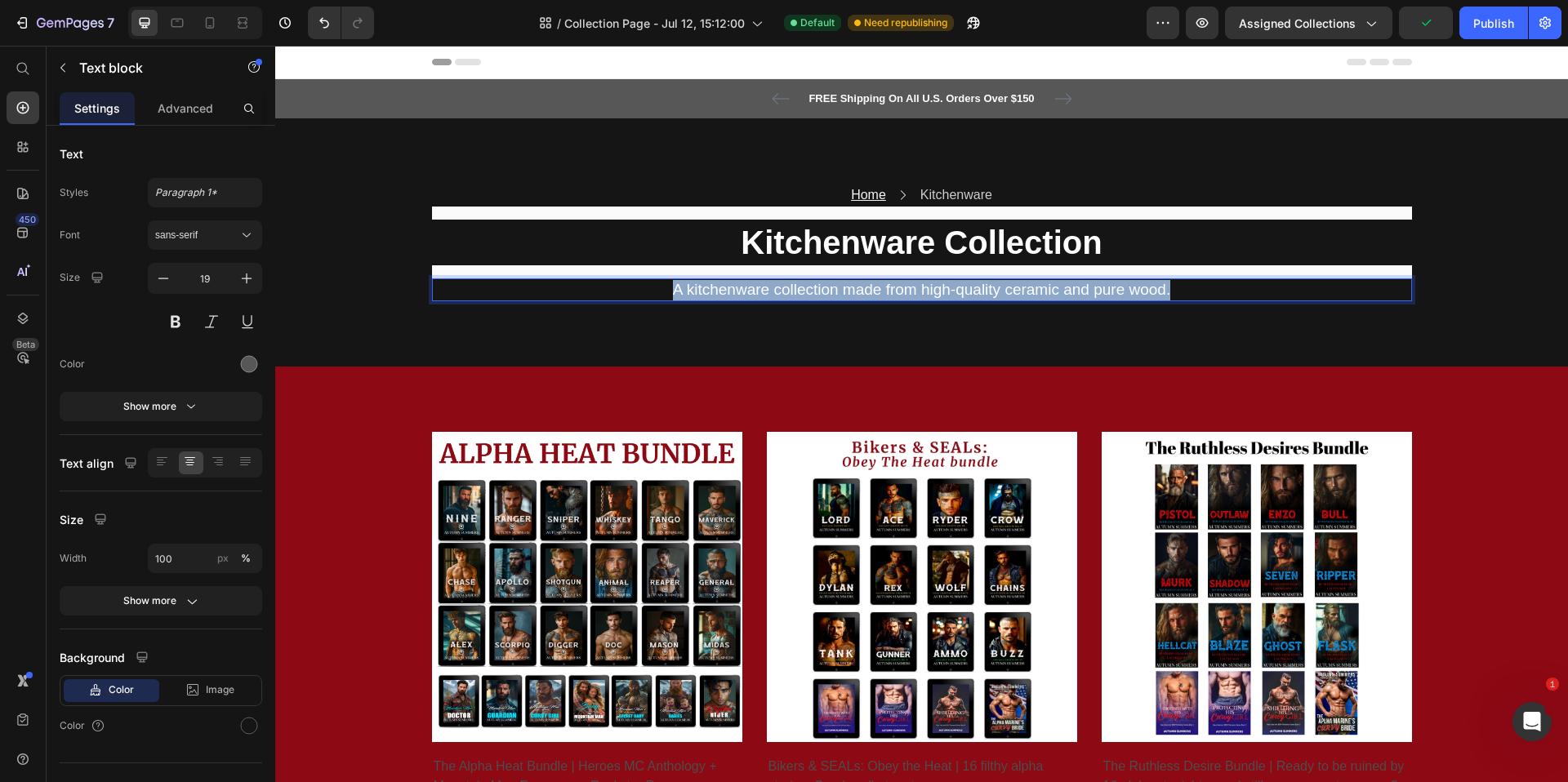 click on "A kitchenware collection made from high-quality ceramic and pure wood." at bounding box center (921, 289) 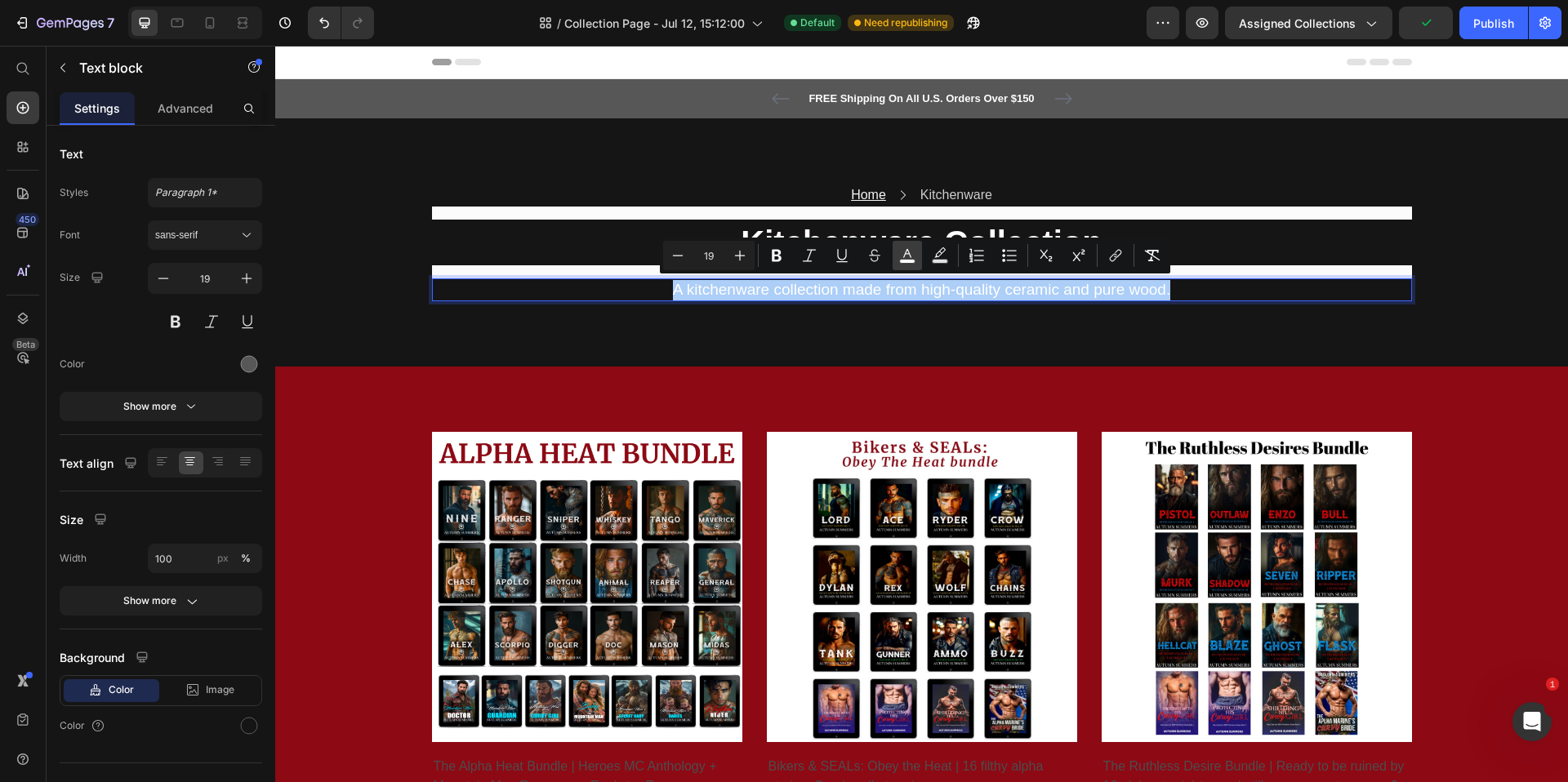 click 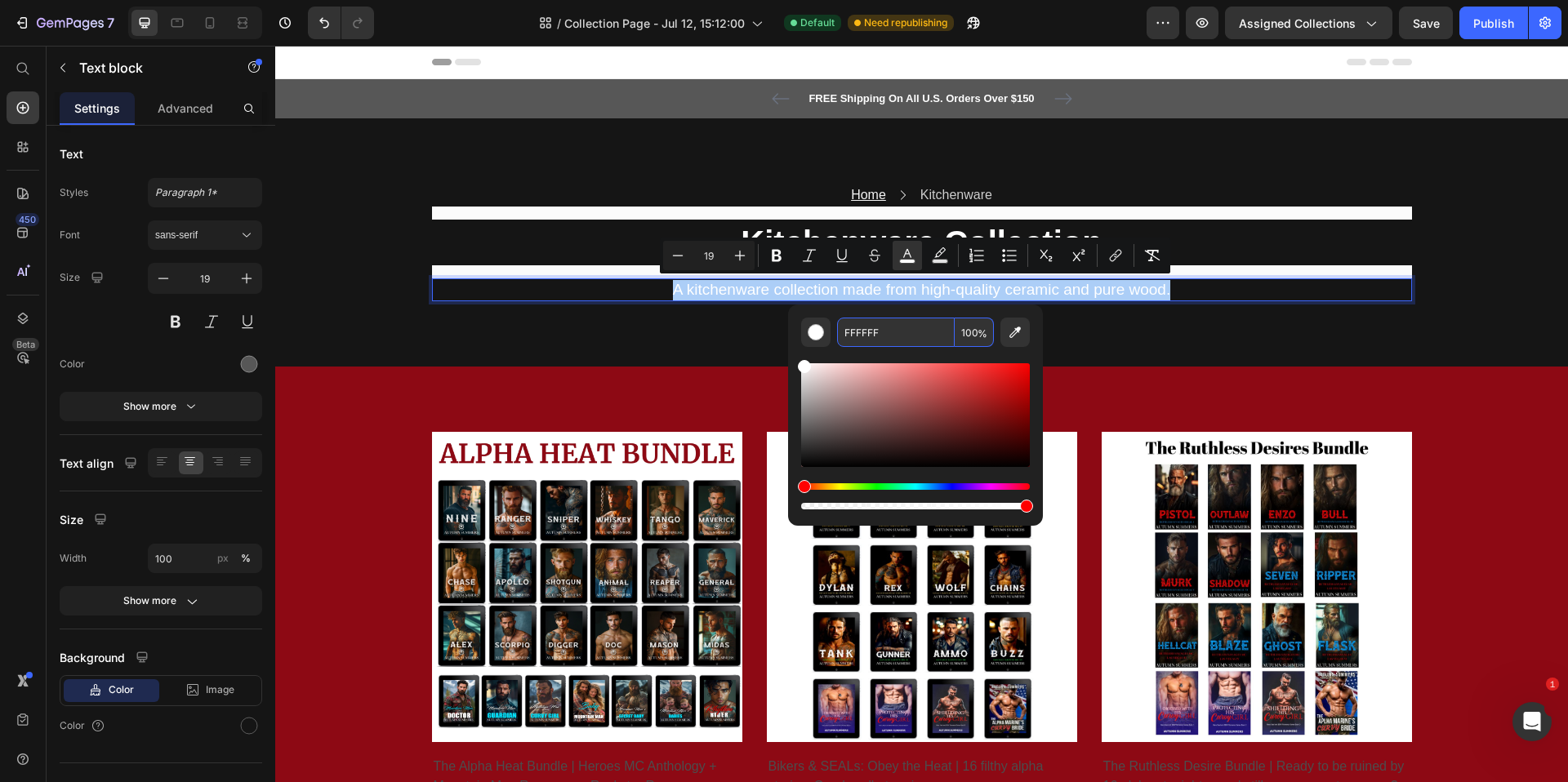 click on "FFFFFF" at bounding box center (896, 332) 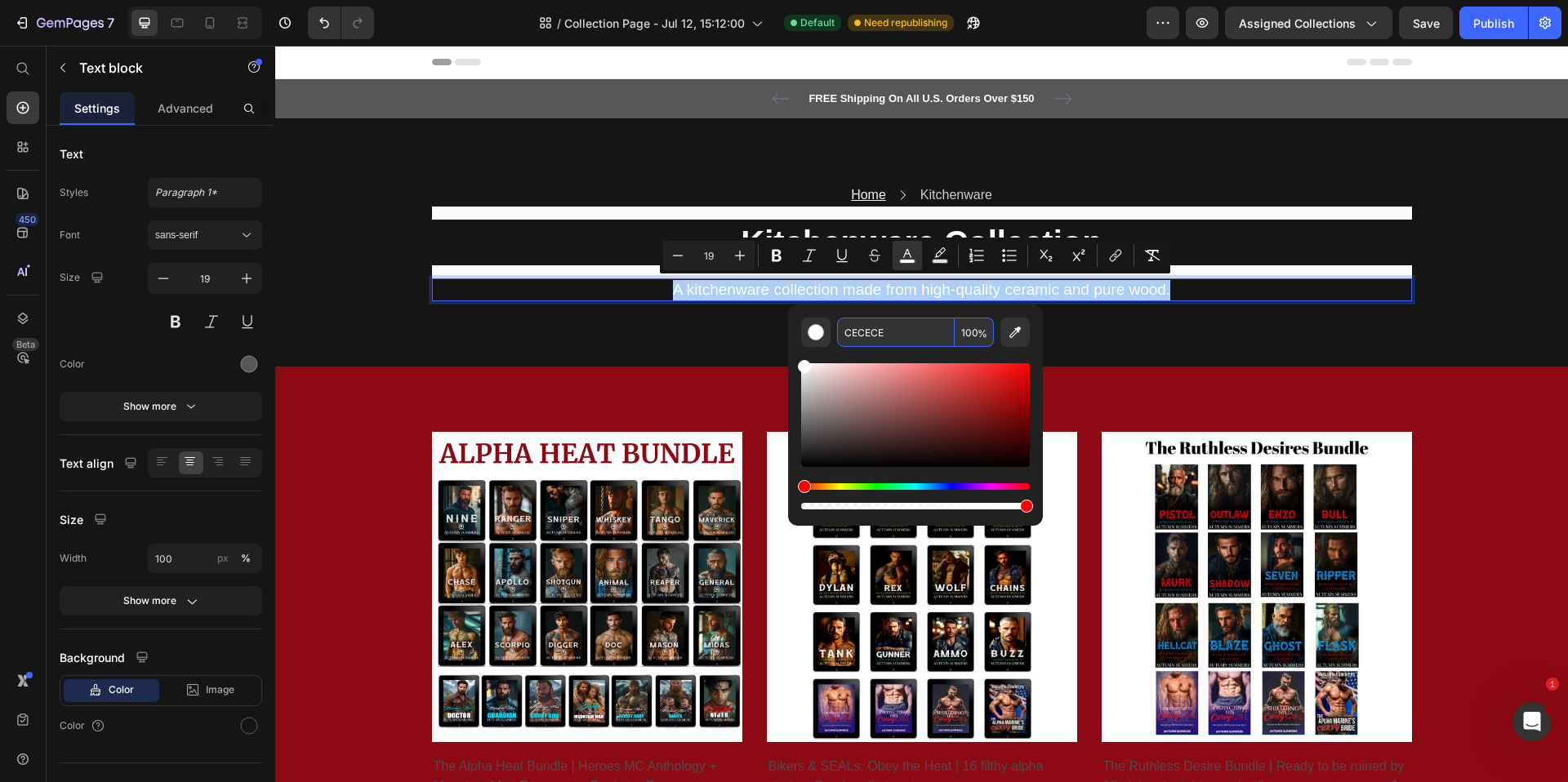 type on "CECECE" 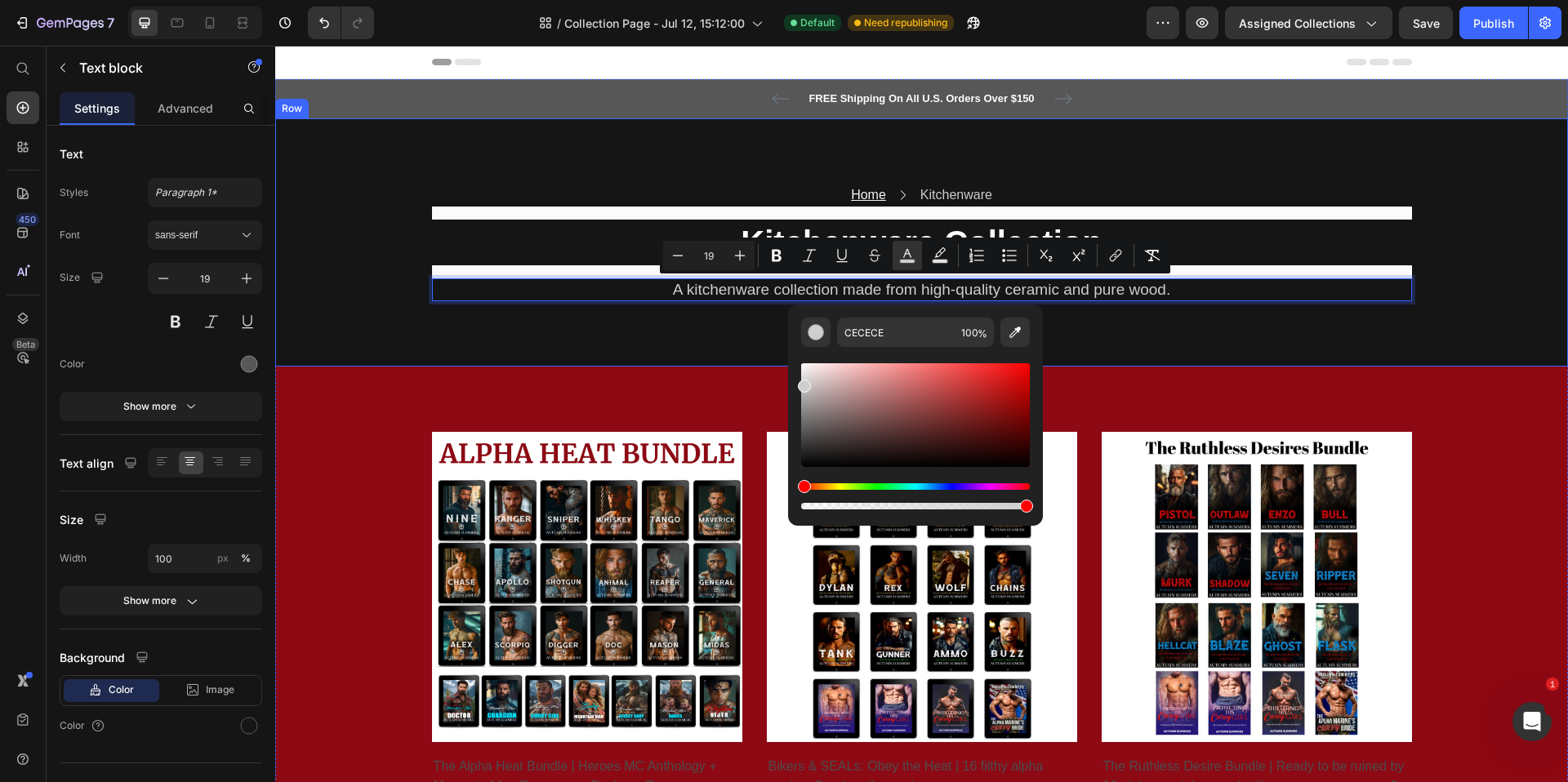 click on "Home Text block
Icon Kitchenware Text block Row ⁠⁠⁠⁠⁠⁠⁠ Kitchenware Collection Heading A kitchenware collection made from high-quality ceramic and pure wood. Text block   0 Row Row Row" at bounding box center (921, 242) 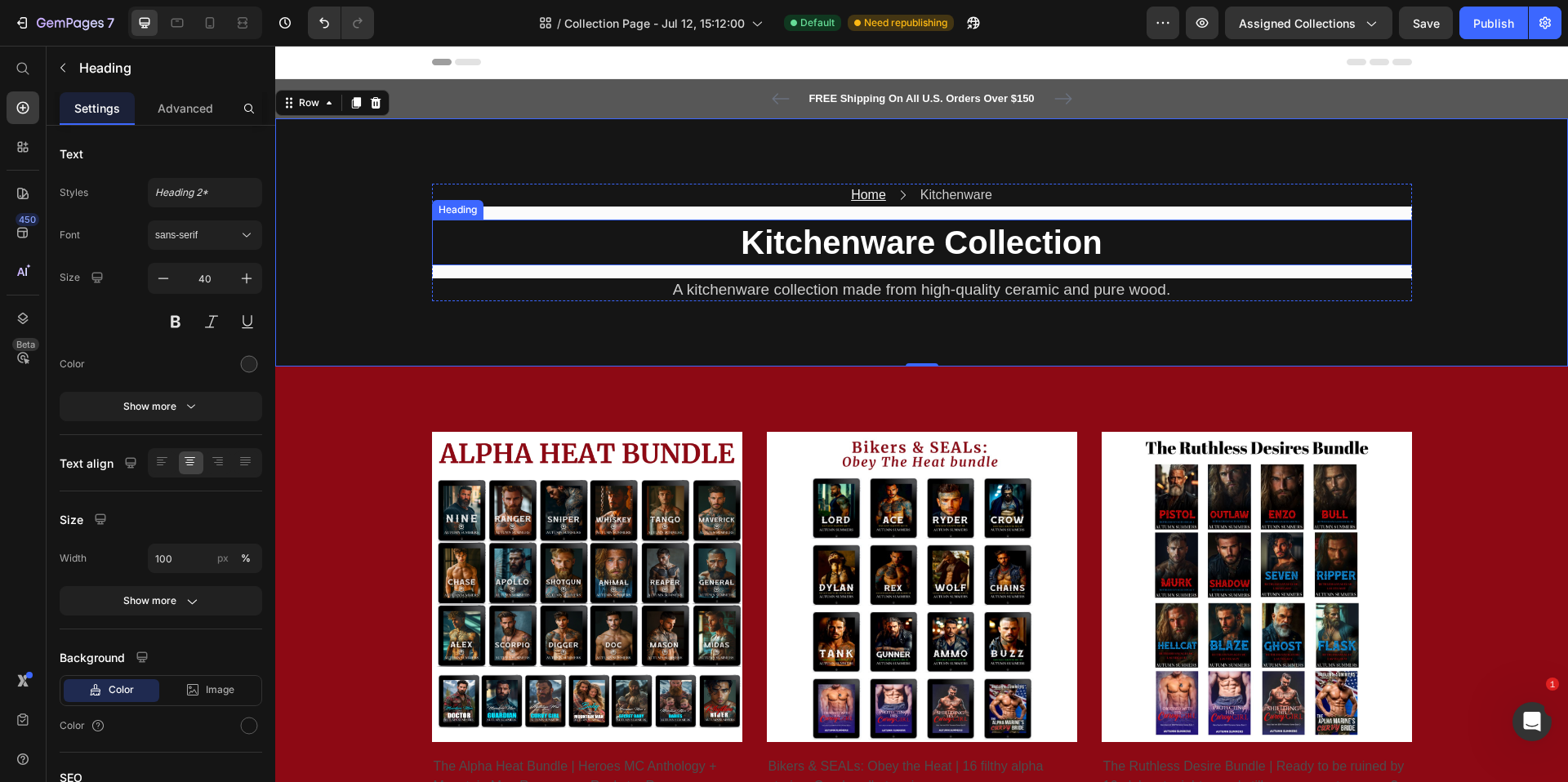 click on "Kitchenware Collection" at bounding box center [921, 242] 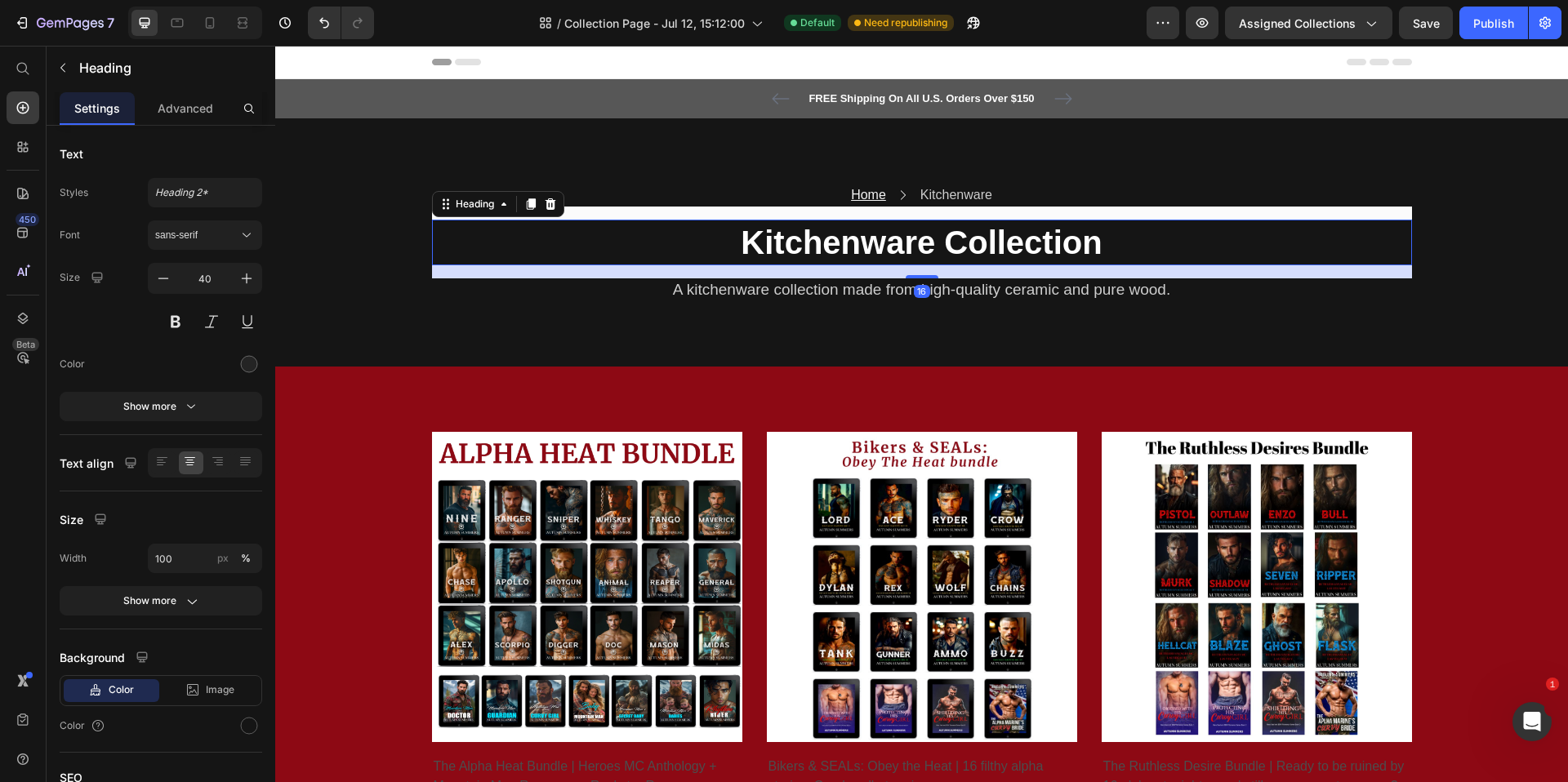 click on "Kitchenware Collection" at bounding box center [921, 242] 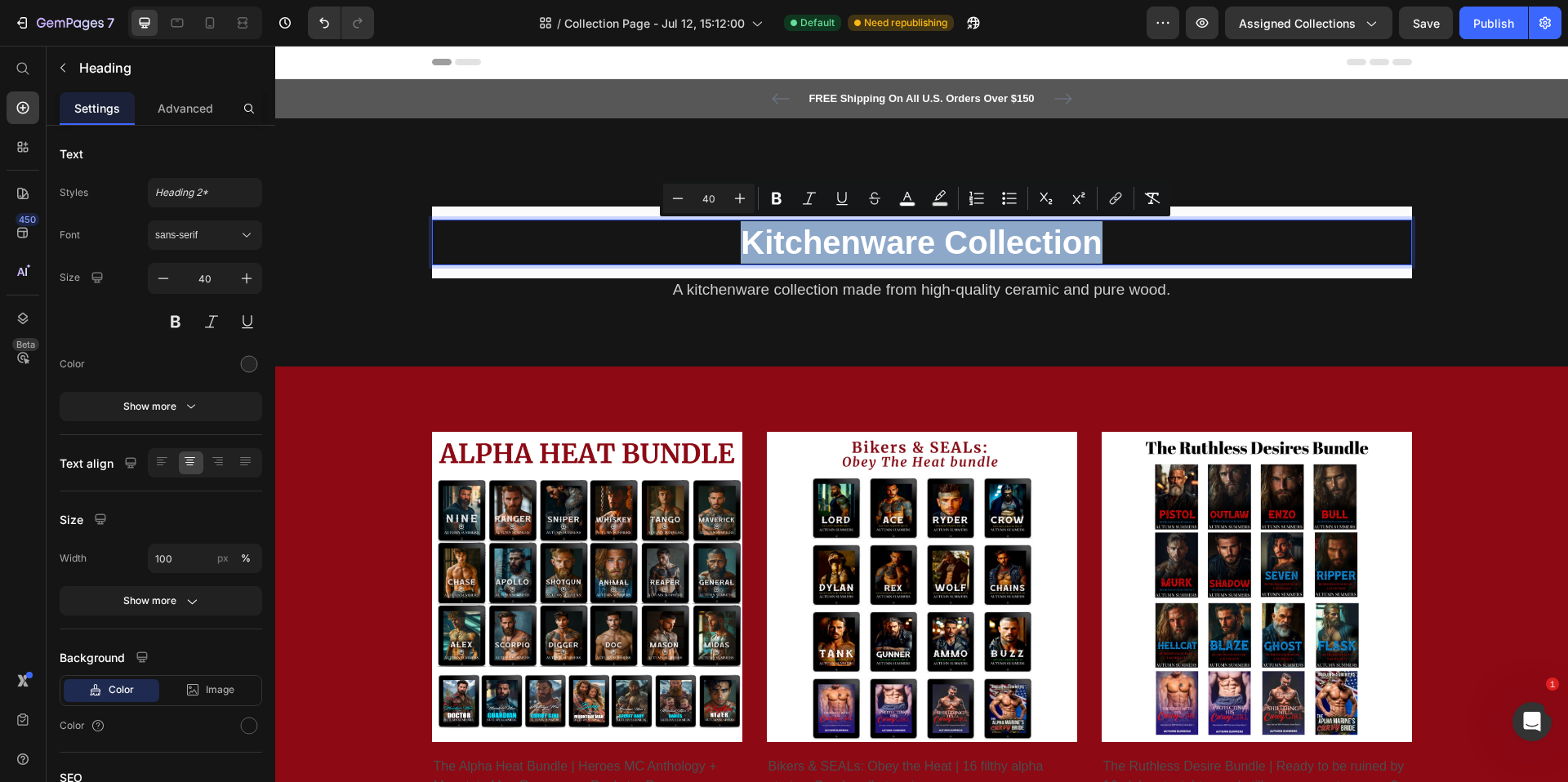 click on "Kitchenware Collection" at bounding box center (921, 242) 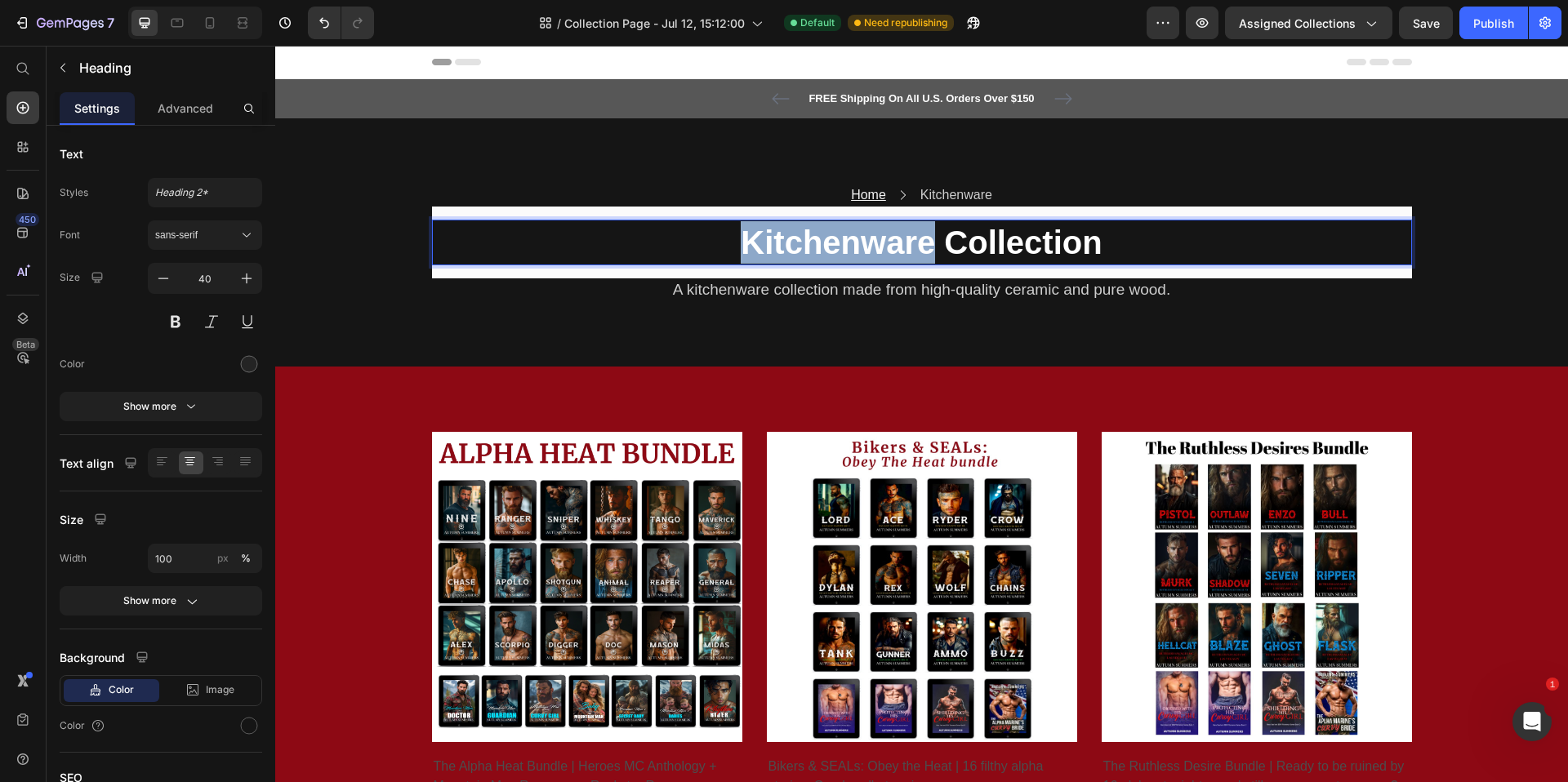 drag, startPoint x: 922, startPoint y: 238, endPoint x: 670, endPoint y: 238, distance: 252 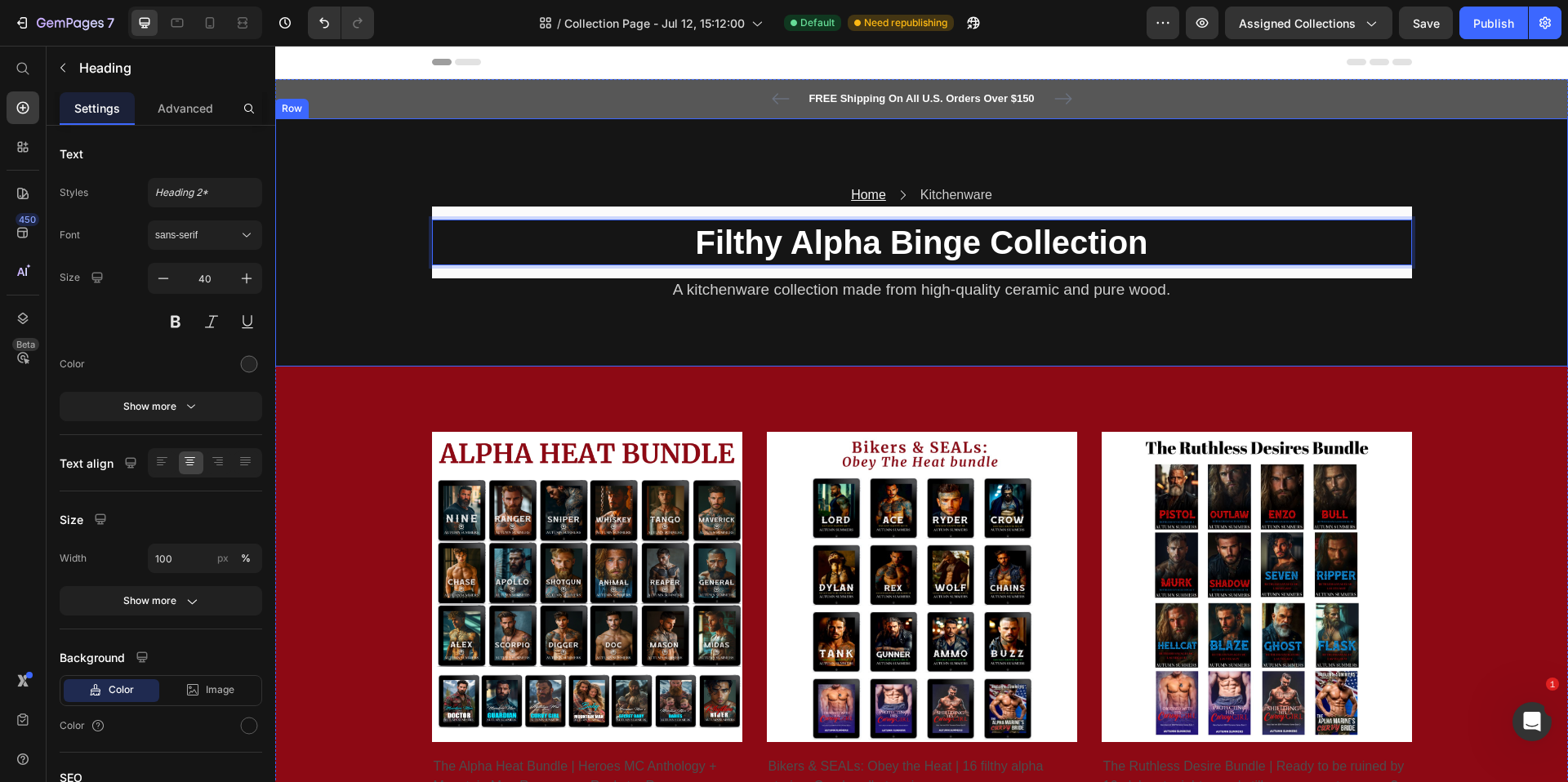 click on "Home Text block
Icon Kitchenware Text block Row Filthy Alpha Binge Collection Heading   16 A kitchenware collection made from high-quality ceramic and pure wood. Text block Row Row Row" at bounding box center (921, 242) 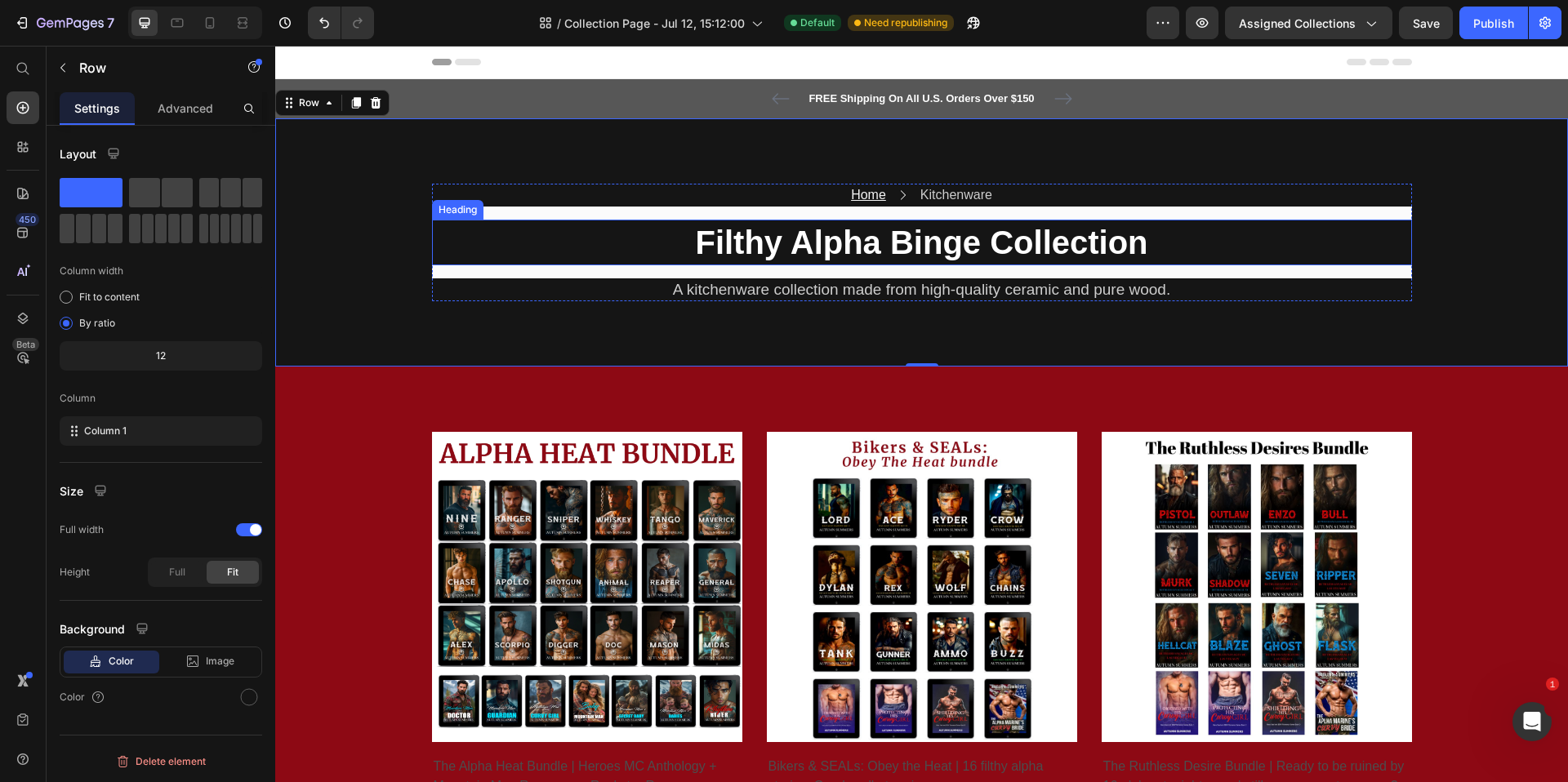 click on "Filthy Alpha Binge Collection" at bounding box center [921, 242] 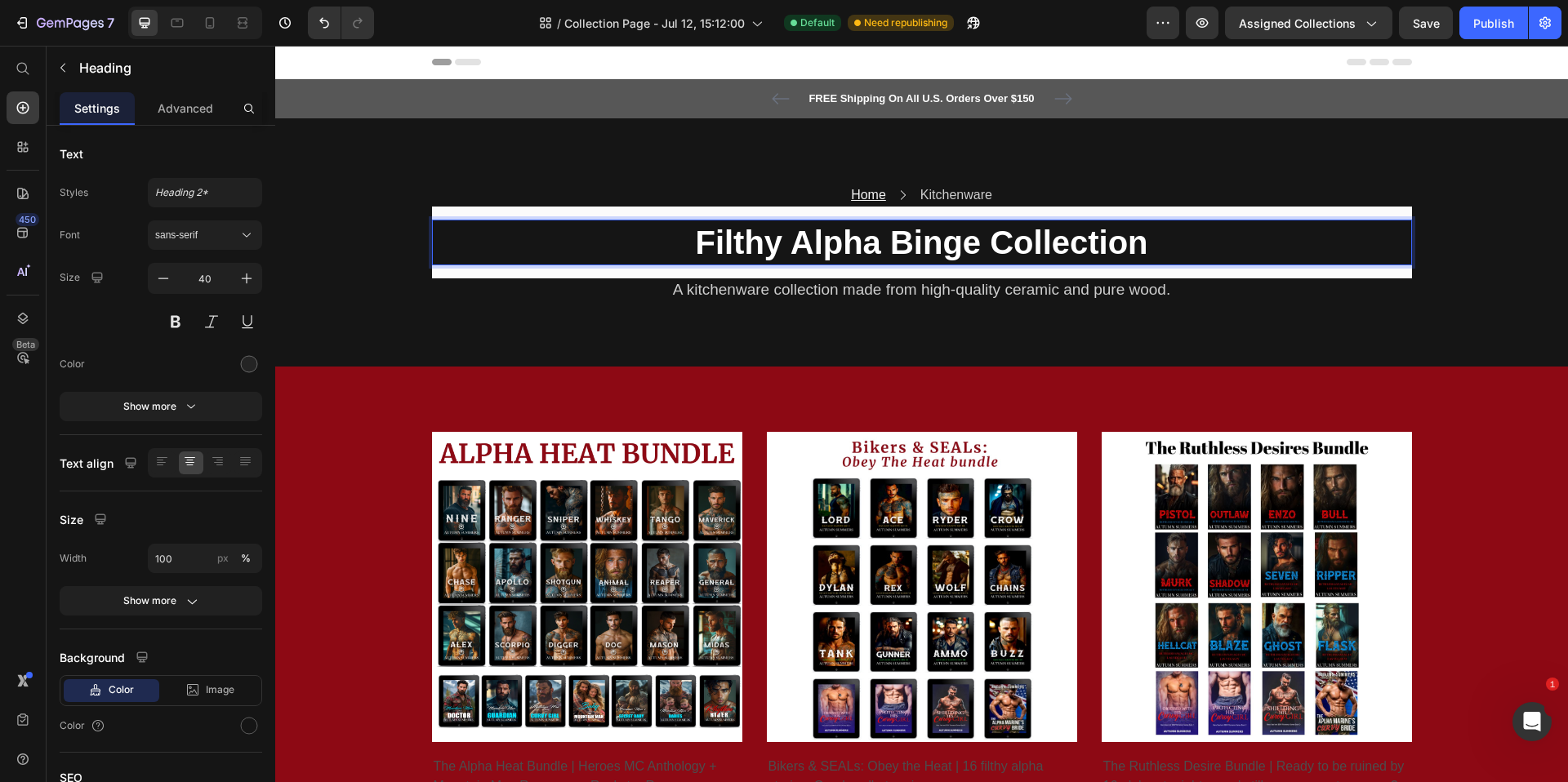 click on "Filthy Alpha Binge Collection" at bounding box center [921, 242] 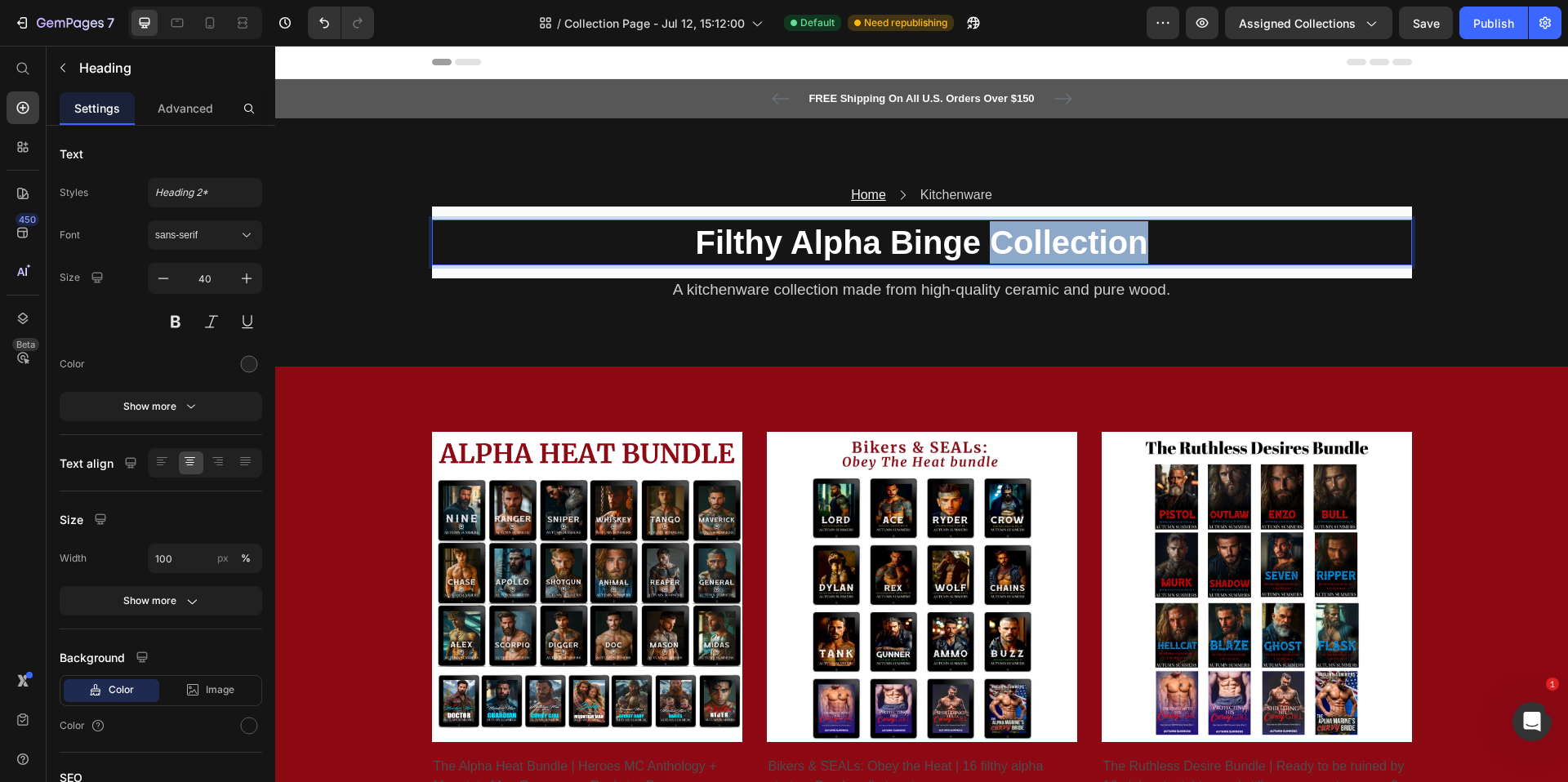 click on "Filthy Alpha Binge Collection" at bounding box center [921, 242] 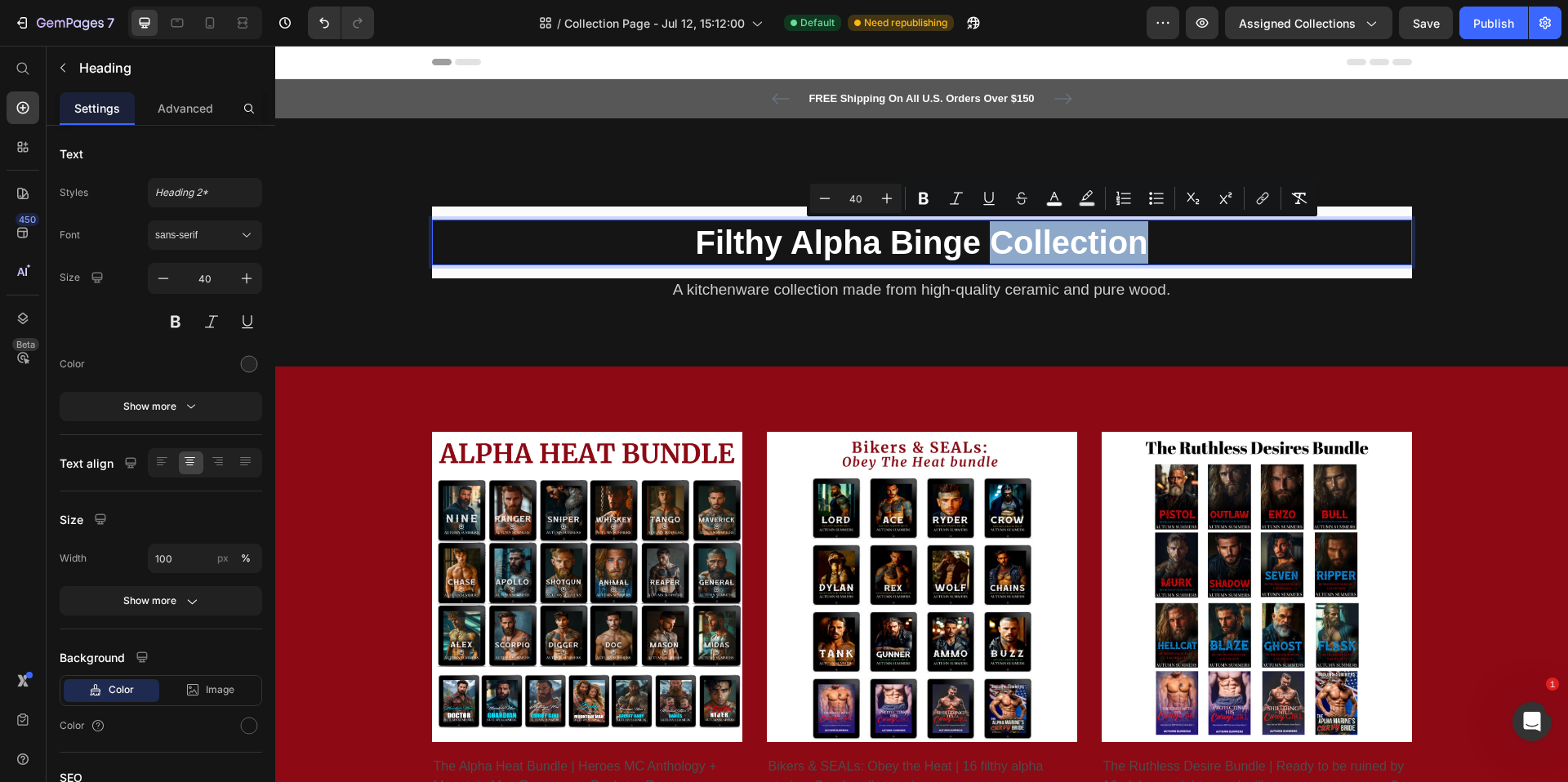 click on "Filthy Alpha Binge Collection" at bounding box center [921, 242] 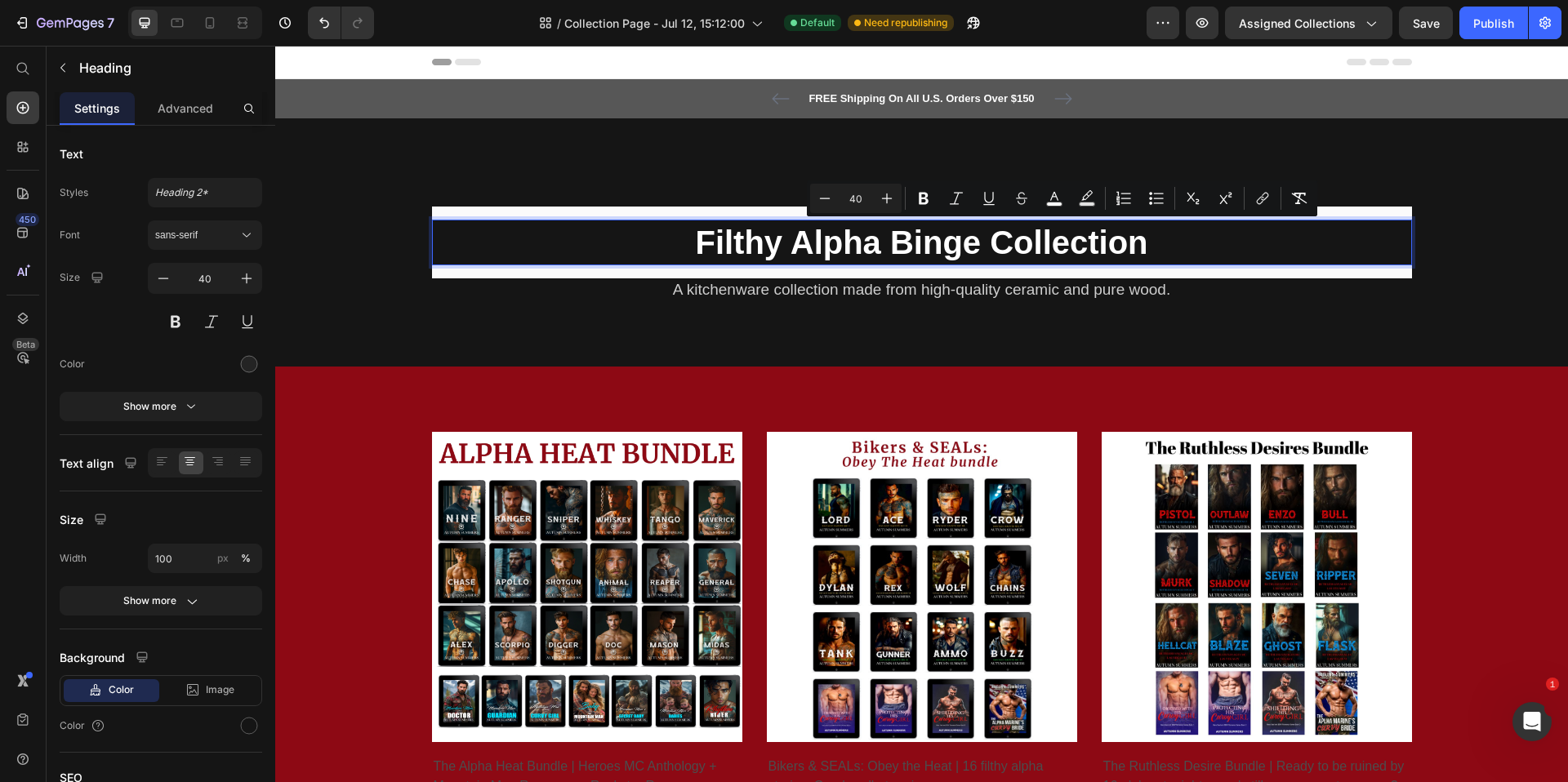 click on "Filthy Alpha Binge Collection" at bounding box center [921, 242] 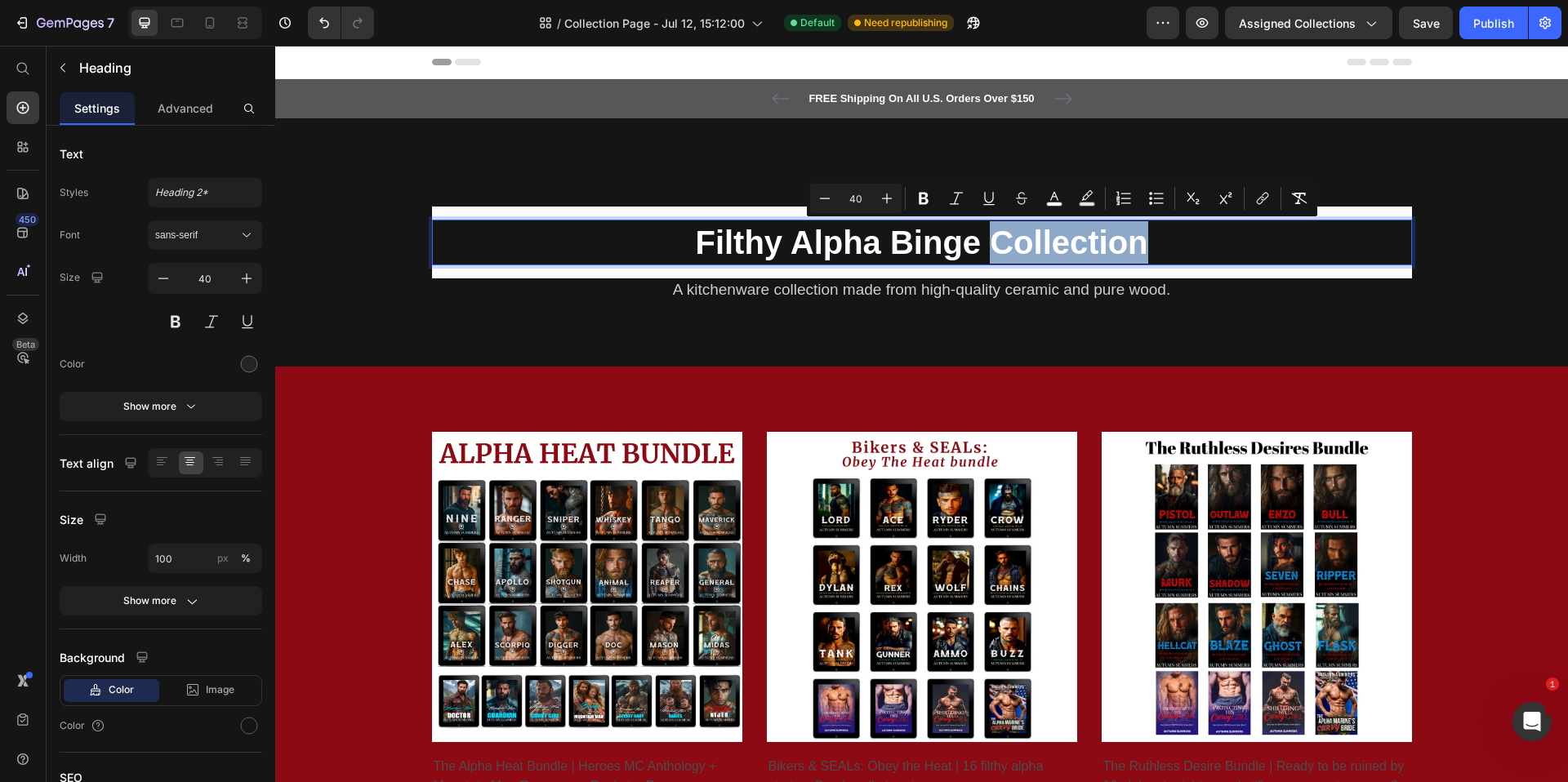click on "Filthy Alpha Binge Collection" at bounding box center [921, 242] 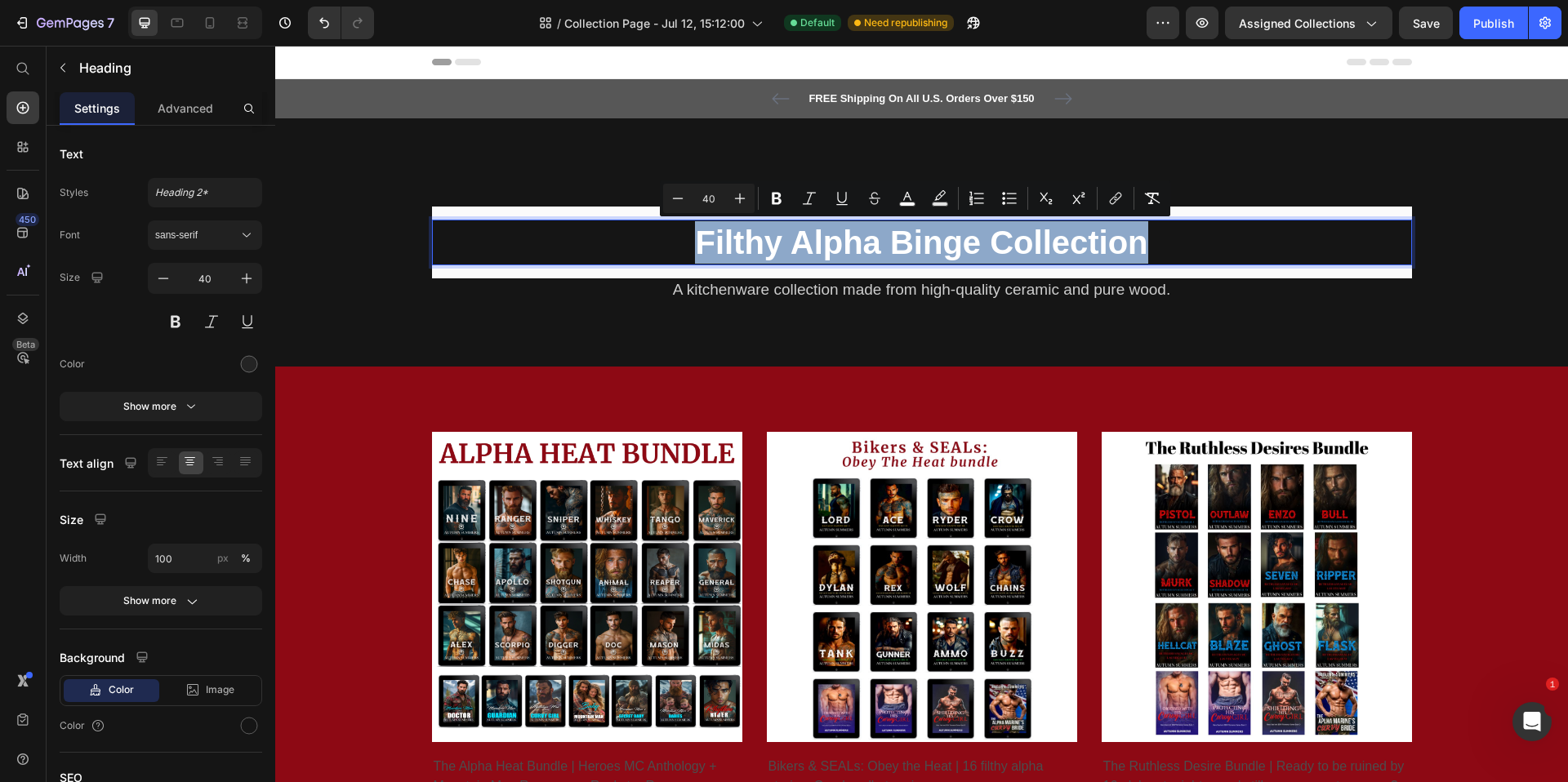 click on "Filthy Alpha Binge Collection" at bounding box center [921, 242] 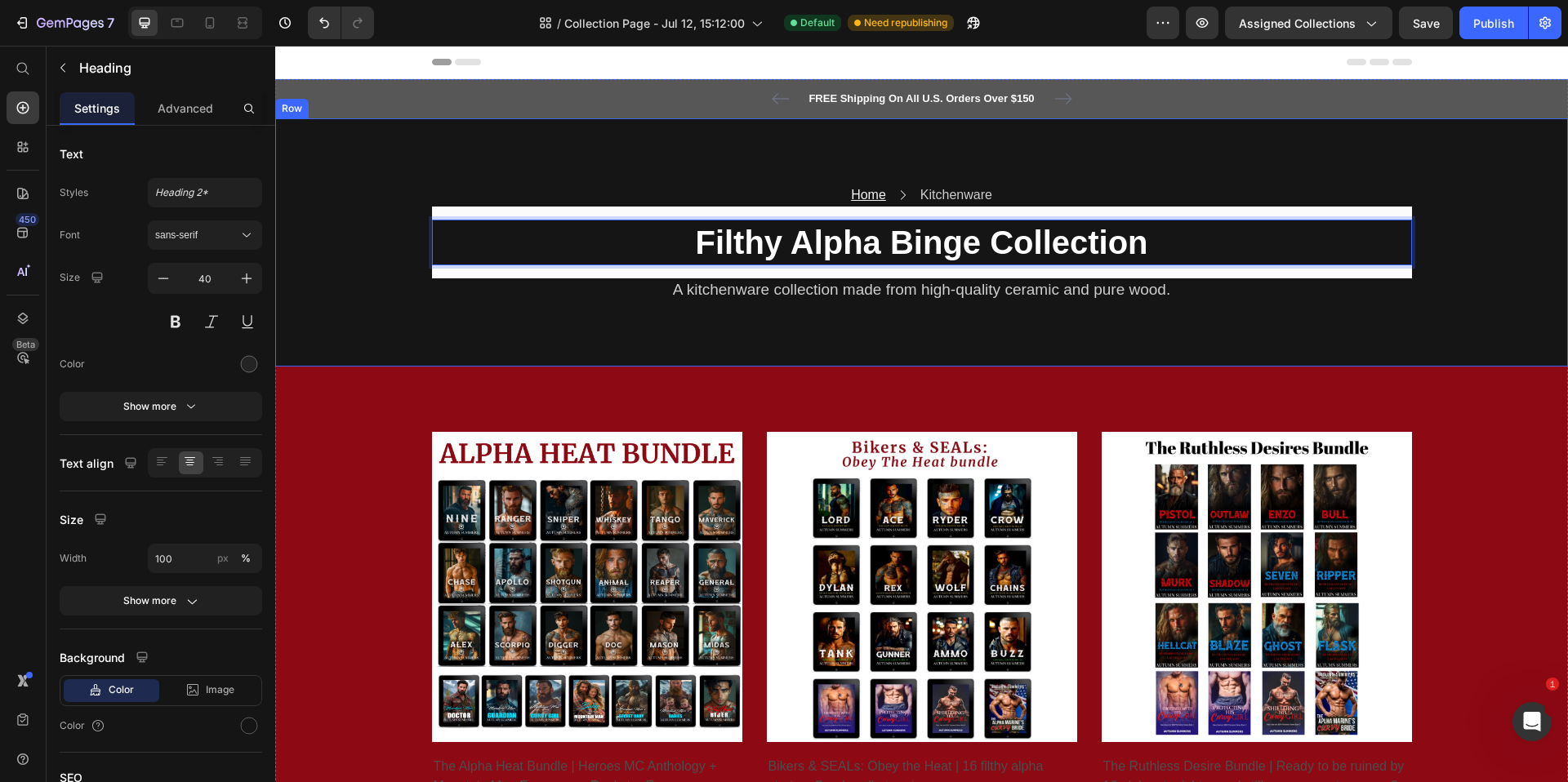 click on "Home Text block
Icon Kitchenware Text block Row Filthy Alpha Binge Collection Heading   16 A kitchenware collection made from high-quality ceramic and pure wood. Text block Row Row Row" at bounding box center (921, 242) 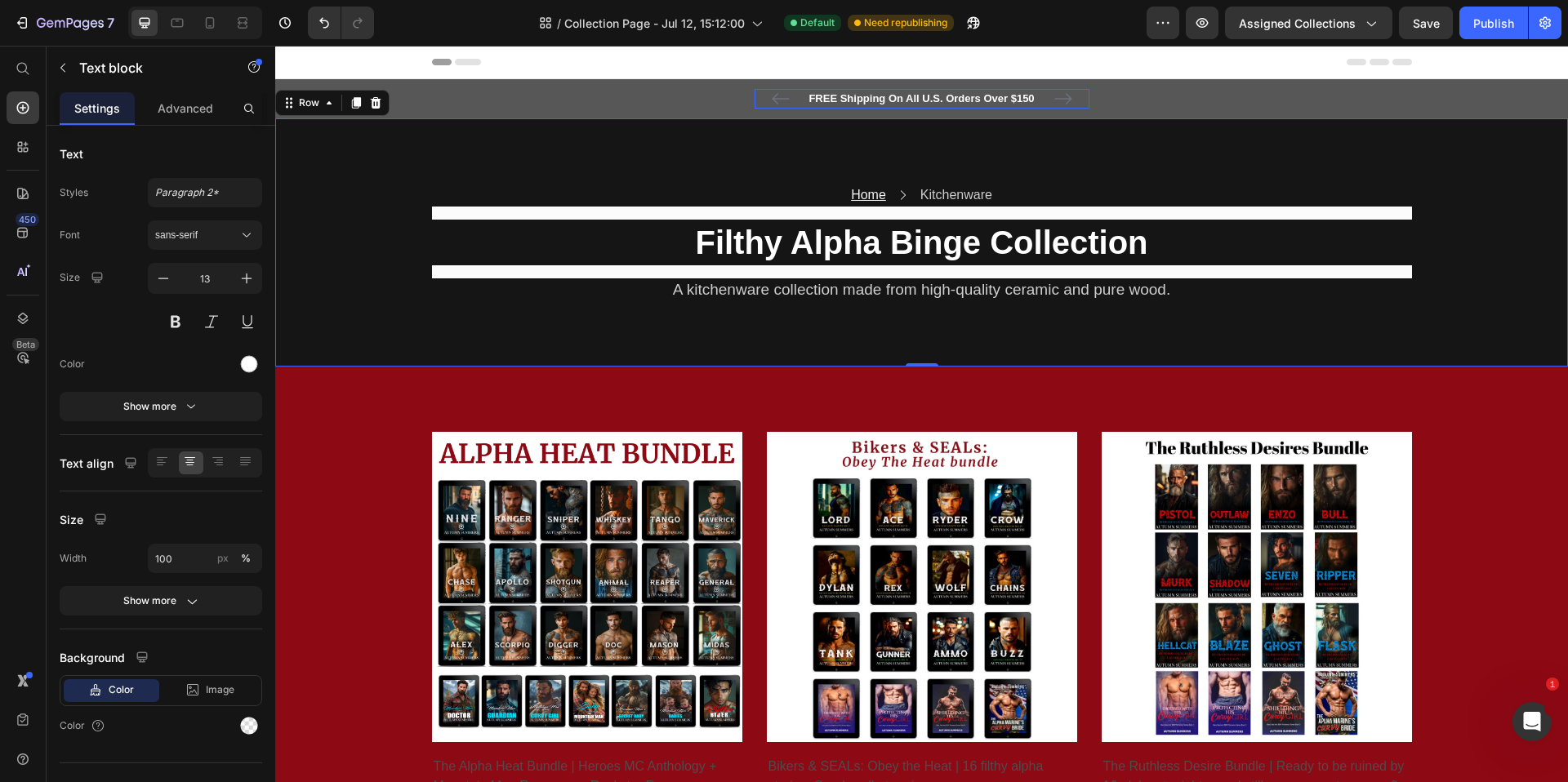 click on "FREE Shipping On All U.S. Orders Over $150" at bounding box center [922, 99] 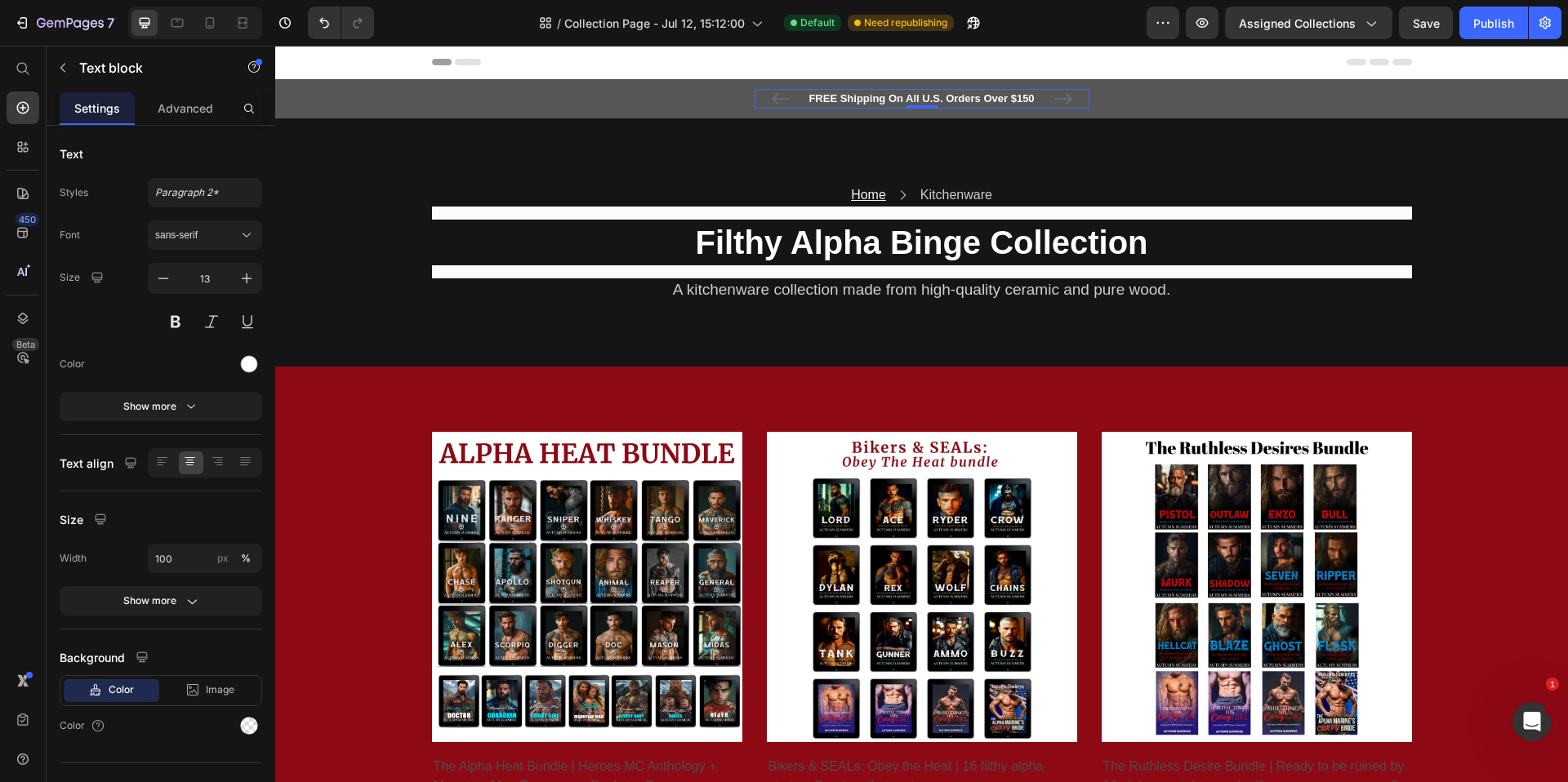 click on "FREE Shipping On All U.S. Orders Over $150" at bounding box center (922, 99) 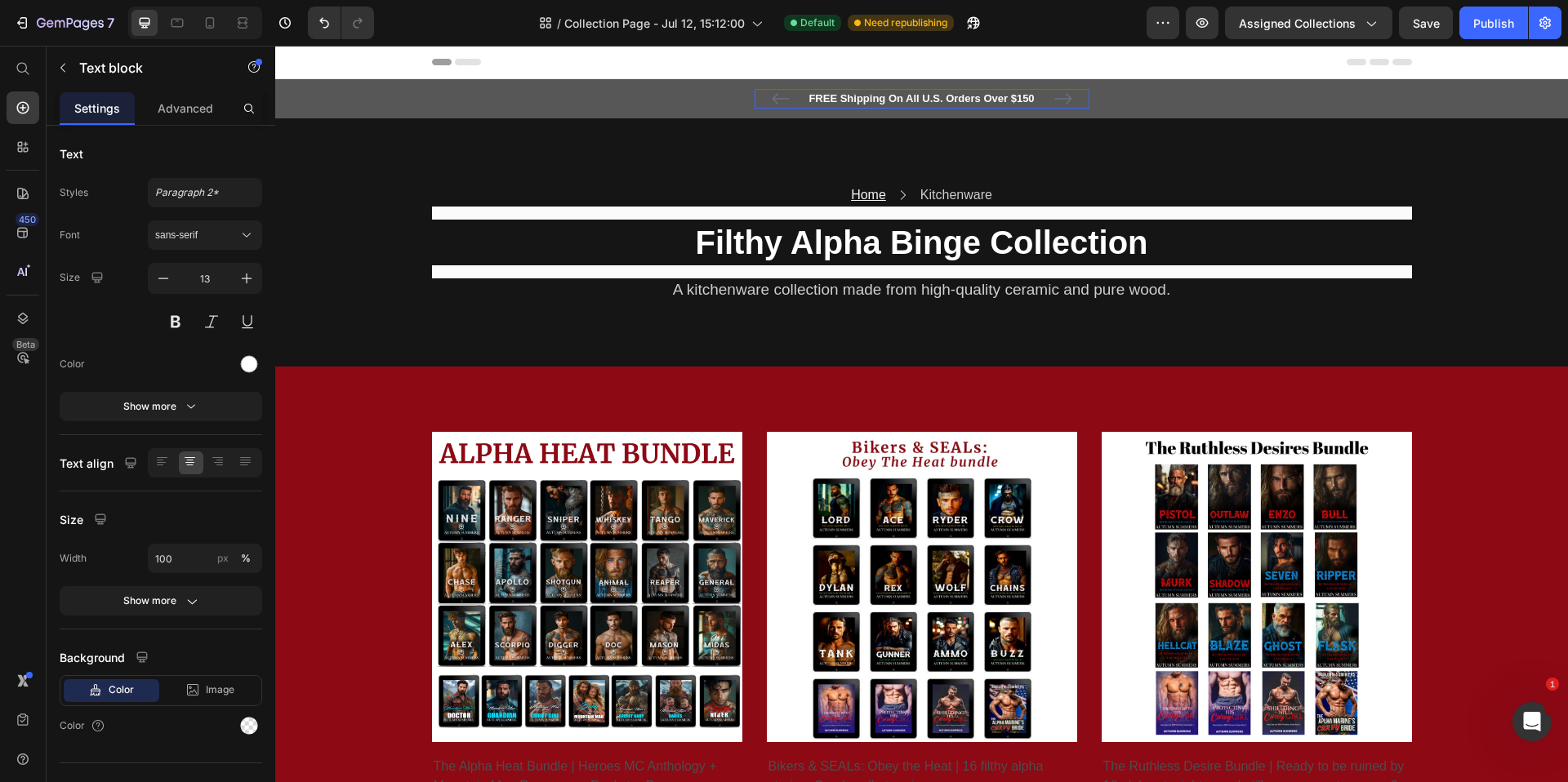 click on "FREE Shipping On All U.S. Orders Over $150" at bounding box center (922, 99) 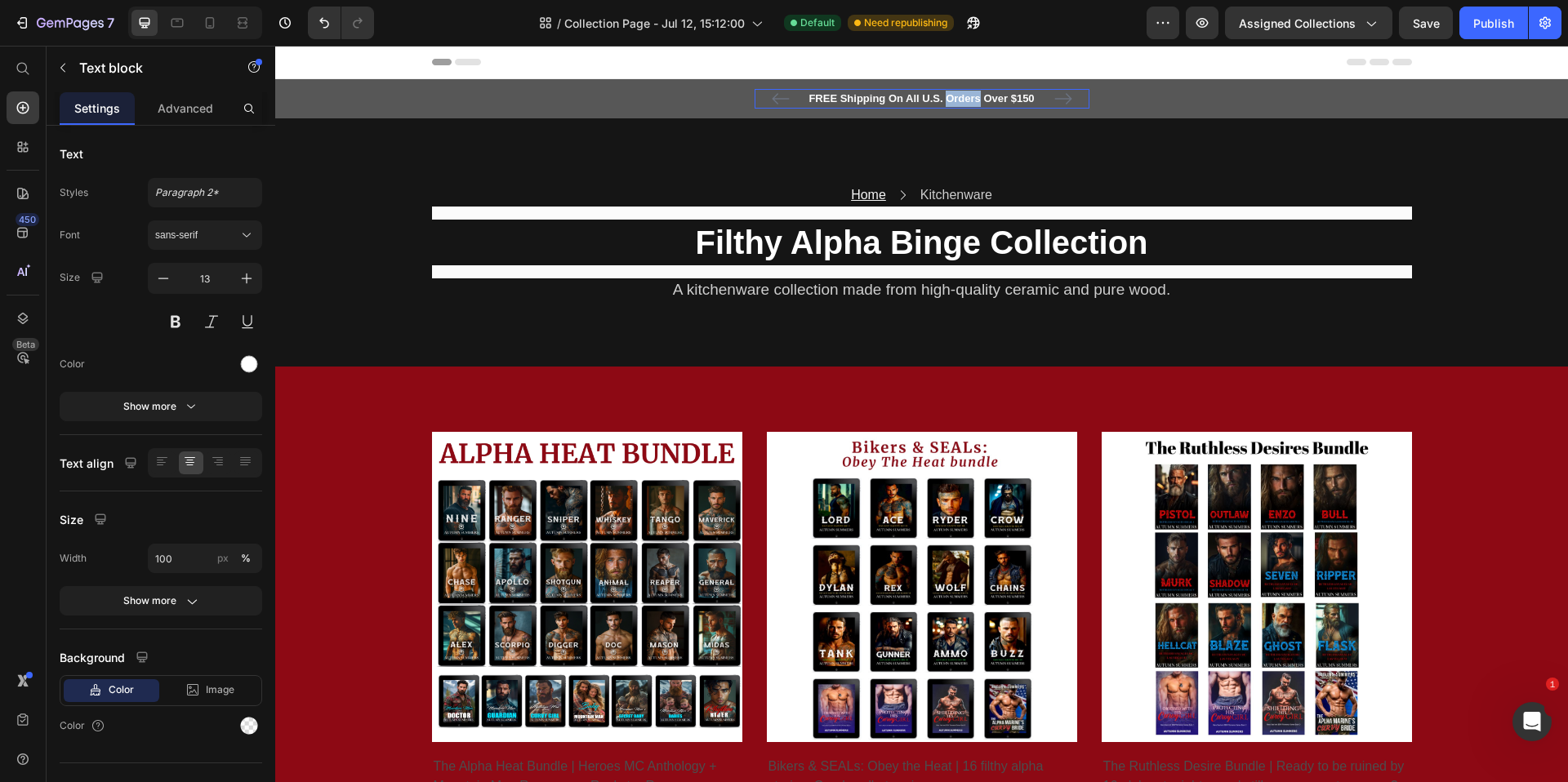 click on "FREE Shipping On All U.S. Orders Over $150" at bounding box center (922, 99) 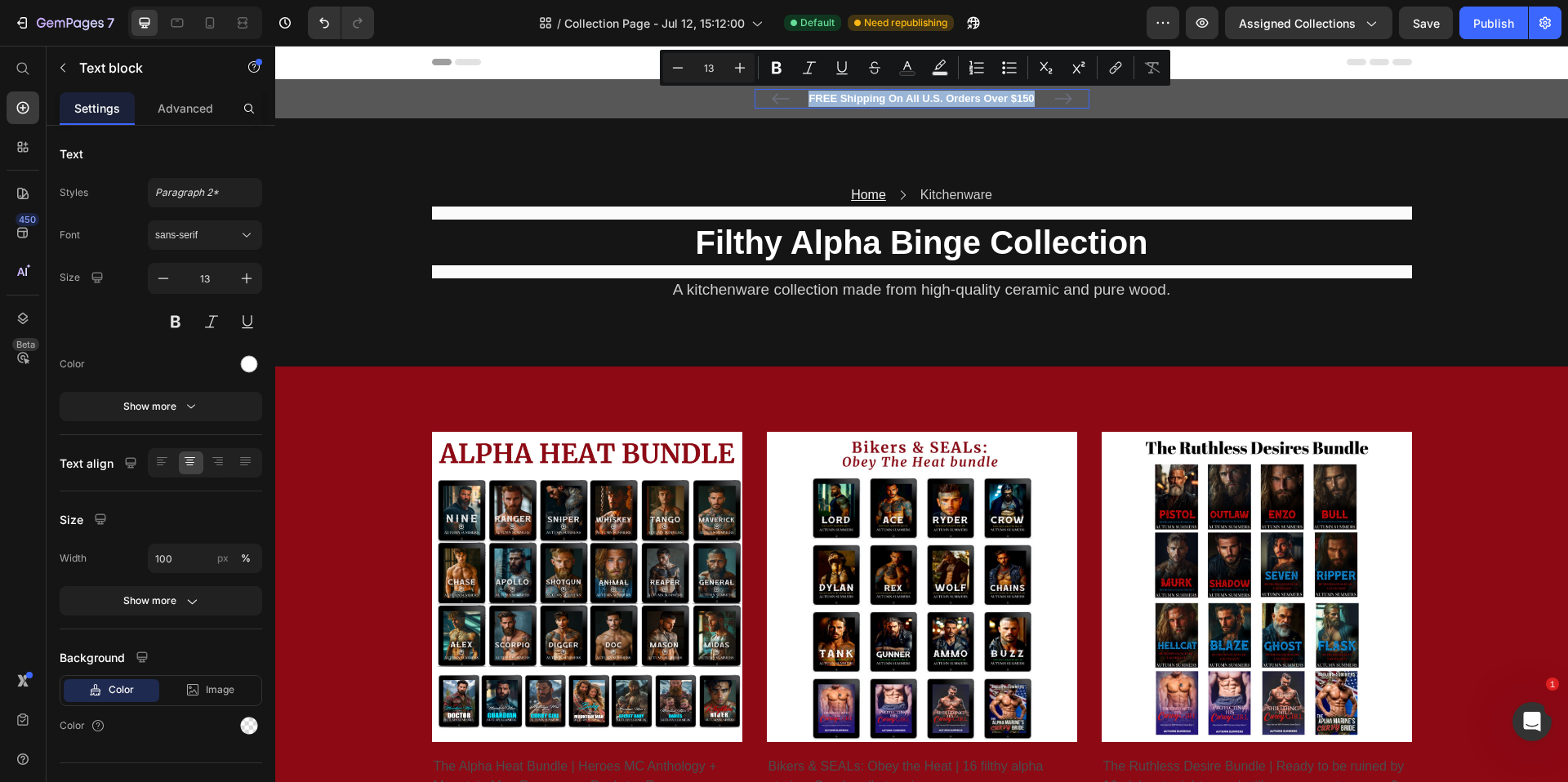 click on "FREE Shipping On All U.S. Orders Over $150" at bounding box center (922, 99) 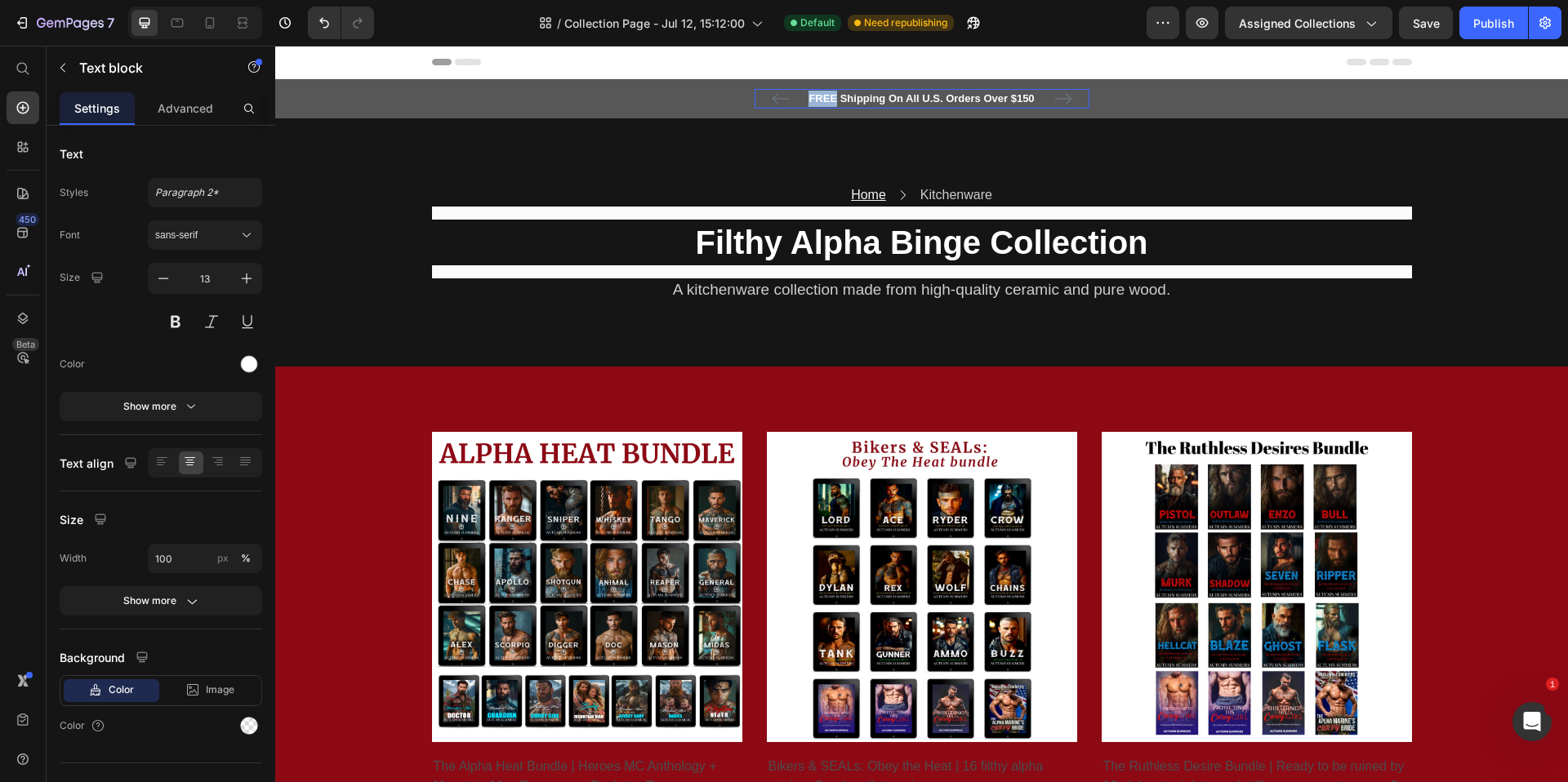 click on "FREE Shipping On All U.S. Orders Over $150" at bounding box center (922, 99) 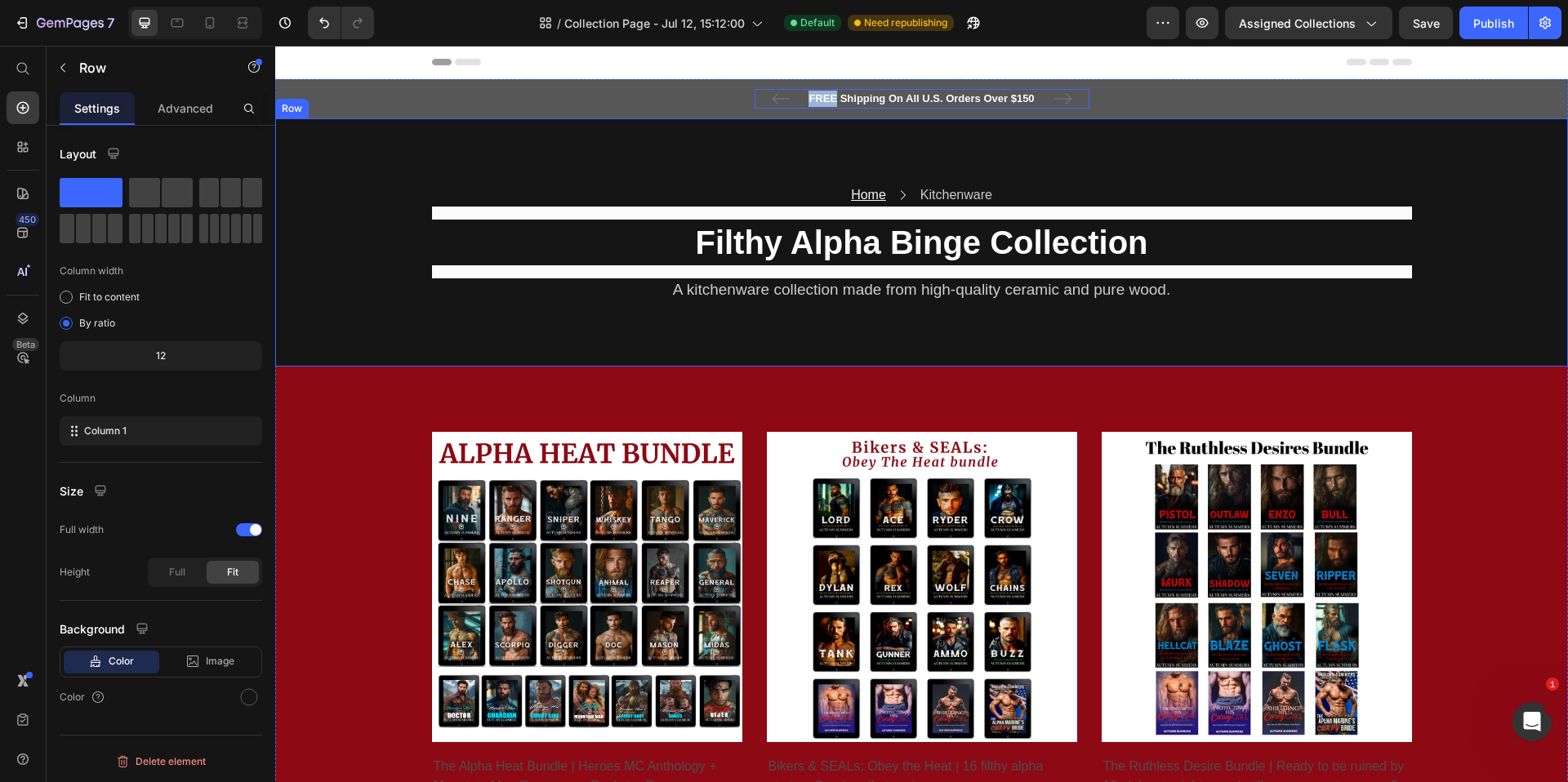 click on "Home Text block
Icon Kitchenware Text block Row ⁠⁠⁠⁠⁠⁠⁠ Filthy Alpha Binge Collection Heading A kitchenware collection made from high-quality ceramic and pure wood. Text block Row Row Row" at bounding box center (921, 242) 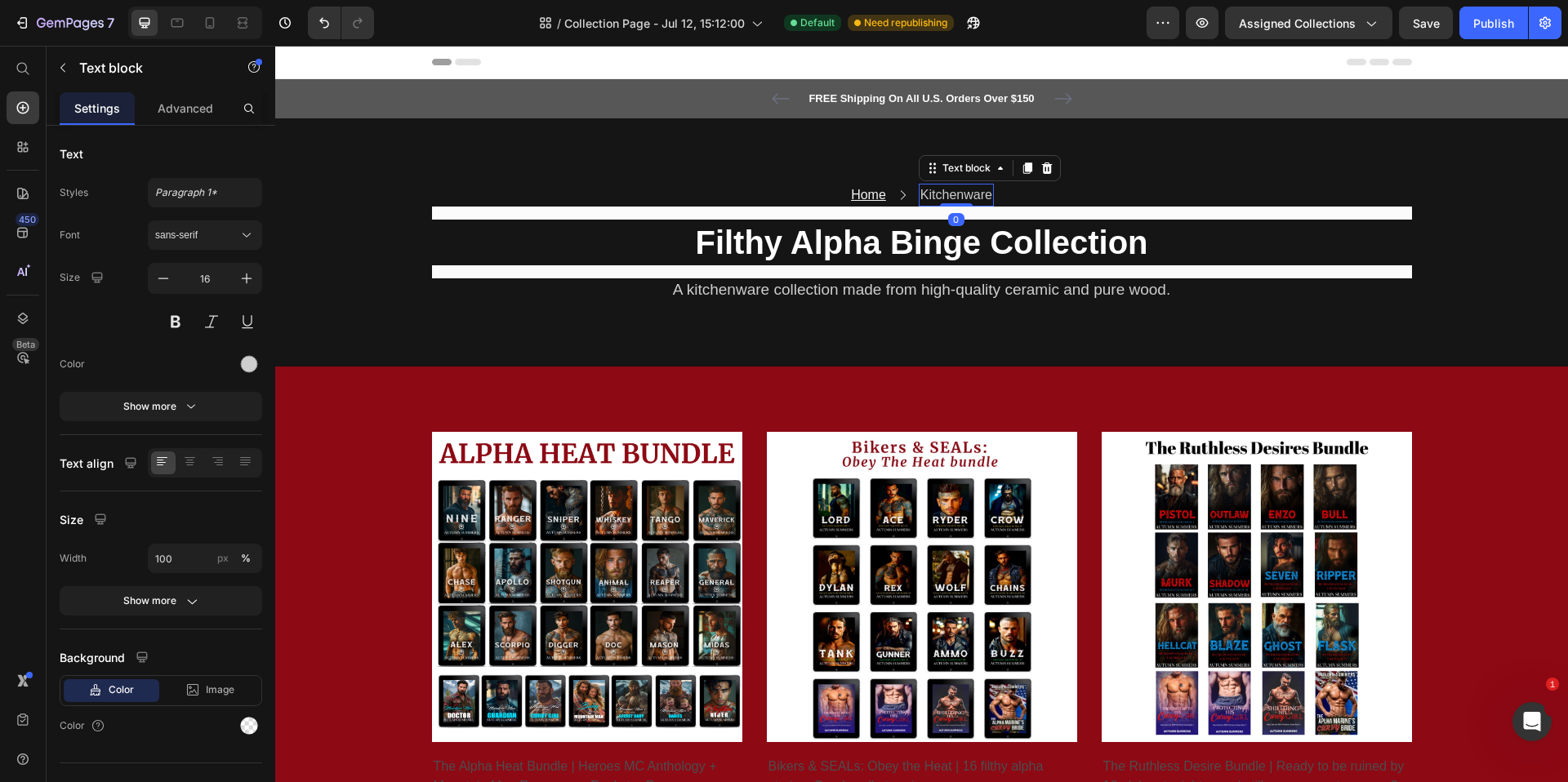 click on "Kitchenware" at bounding box center [956, 195] 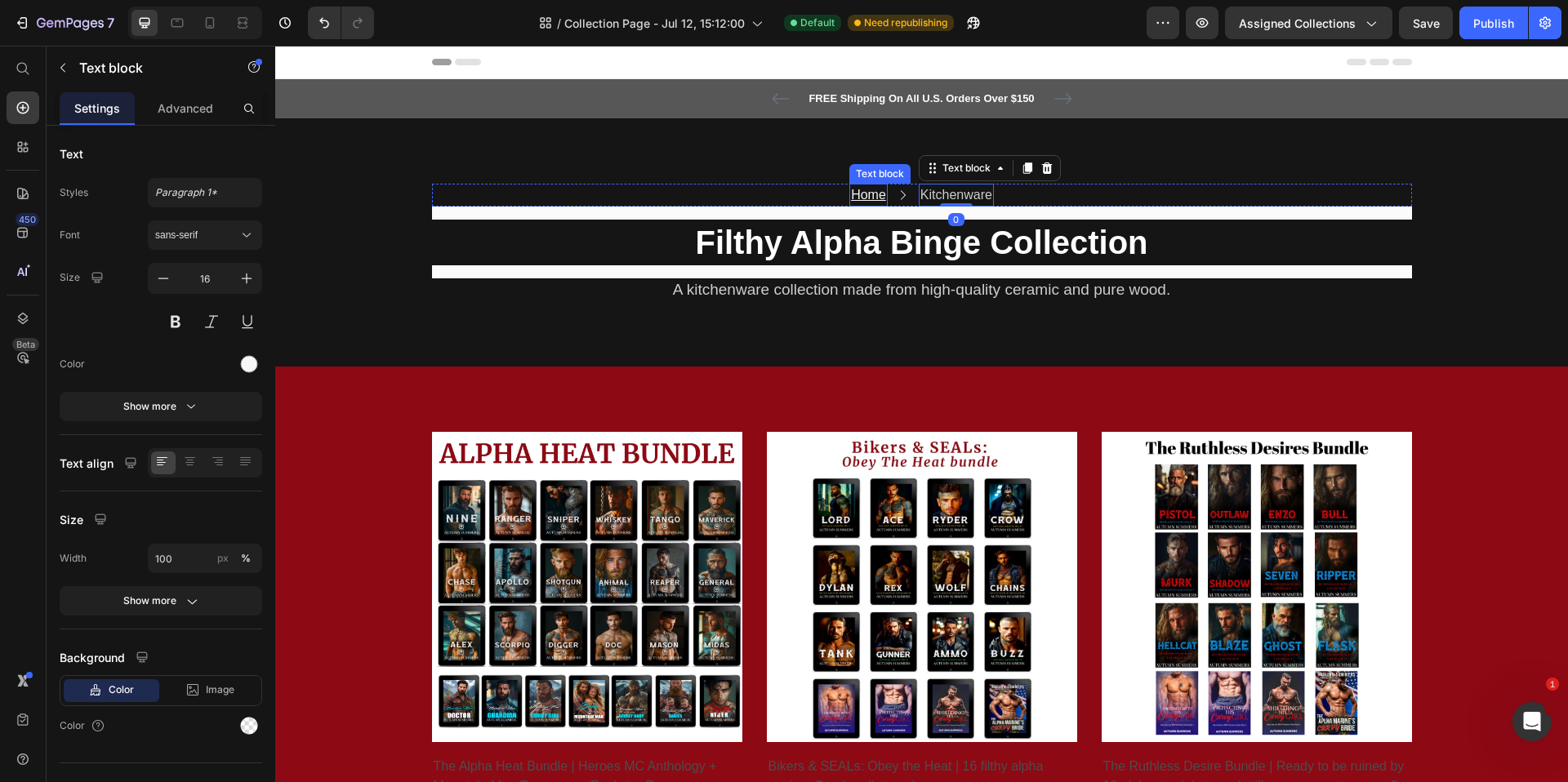 click on "Home" at bounding box center (868, 195) 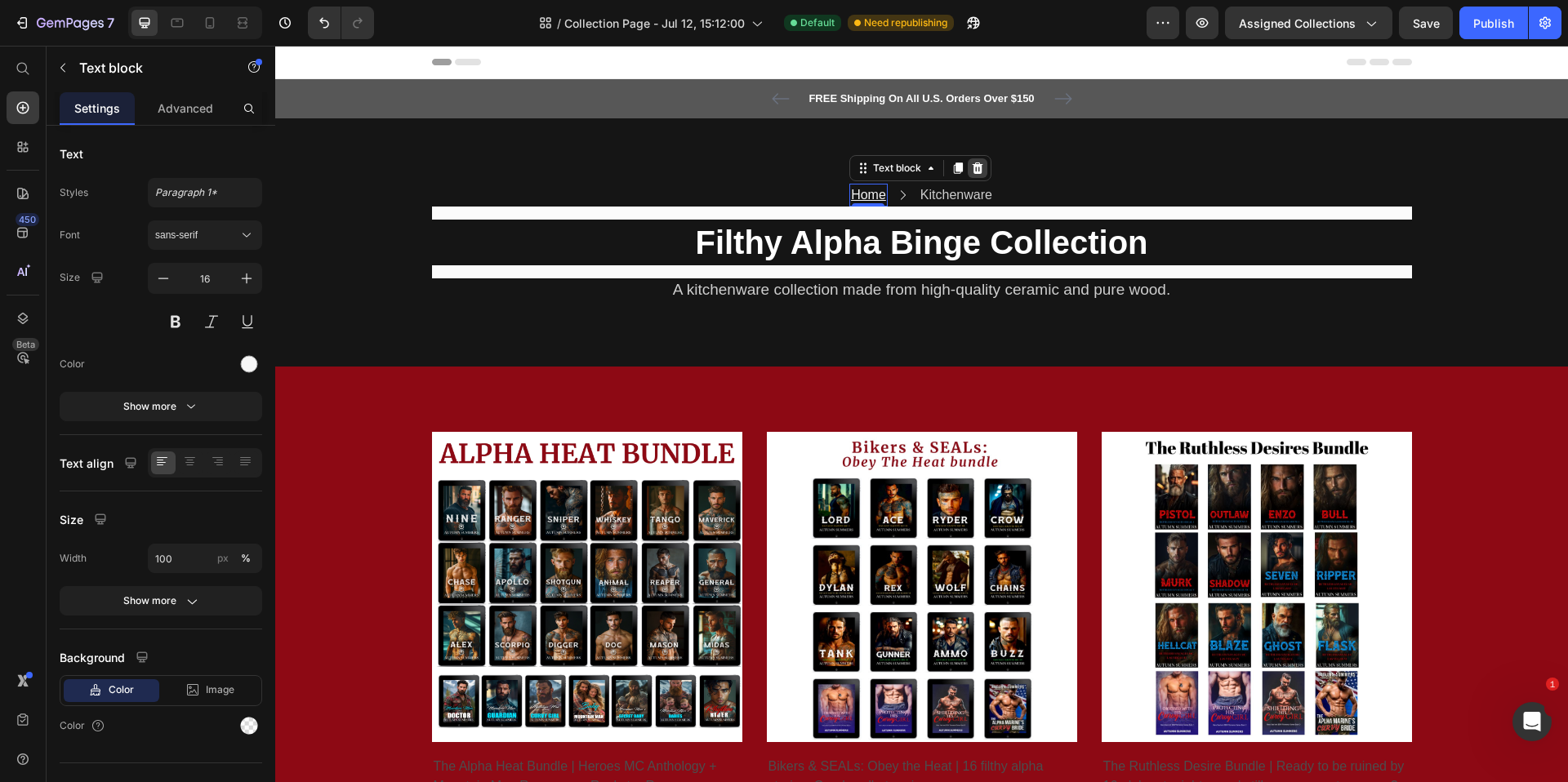 click 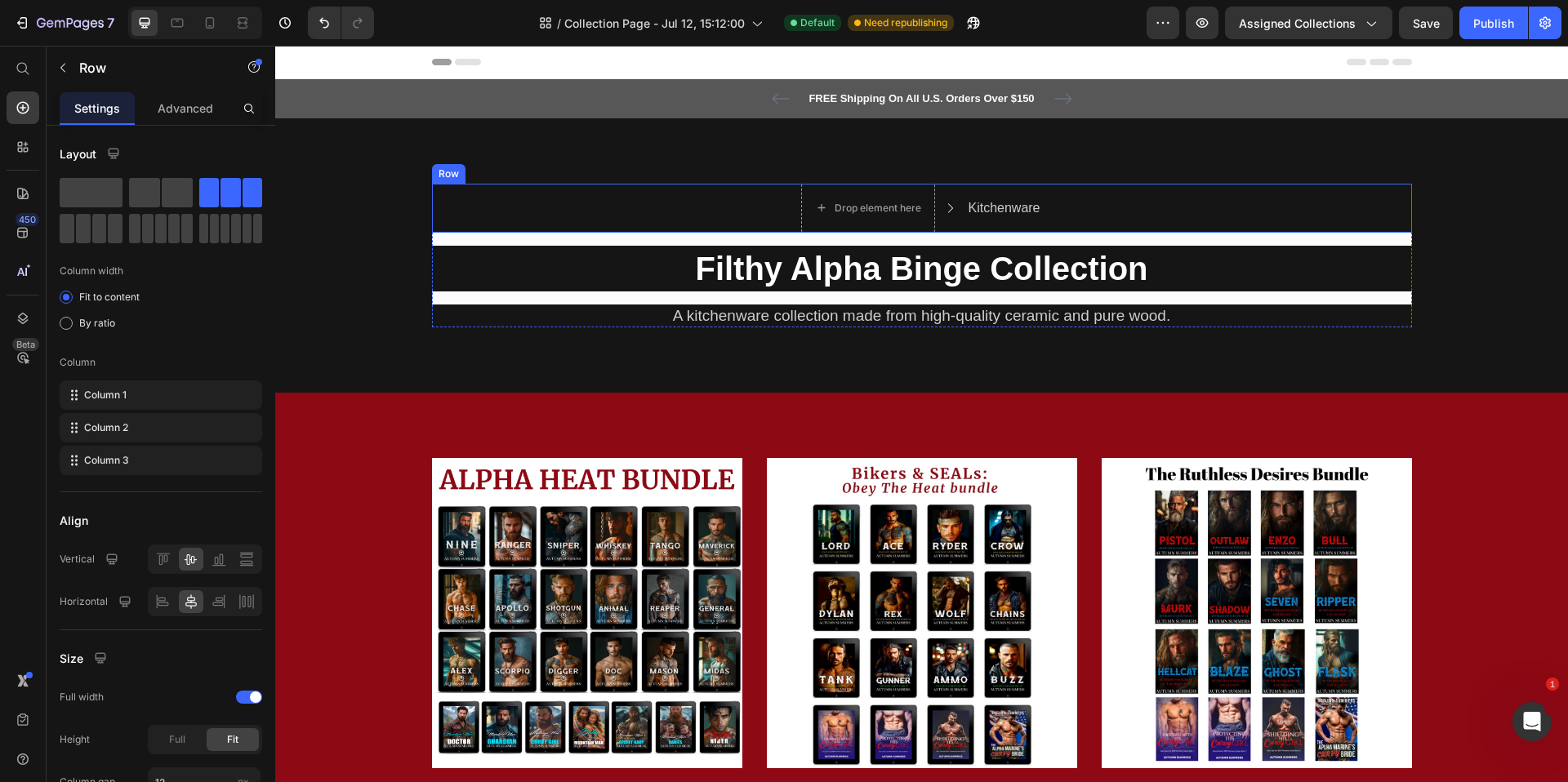 click on "Drop element here
Icon Kitchenware Text block Row" at bounding box center (922, 208) 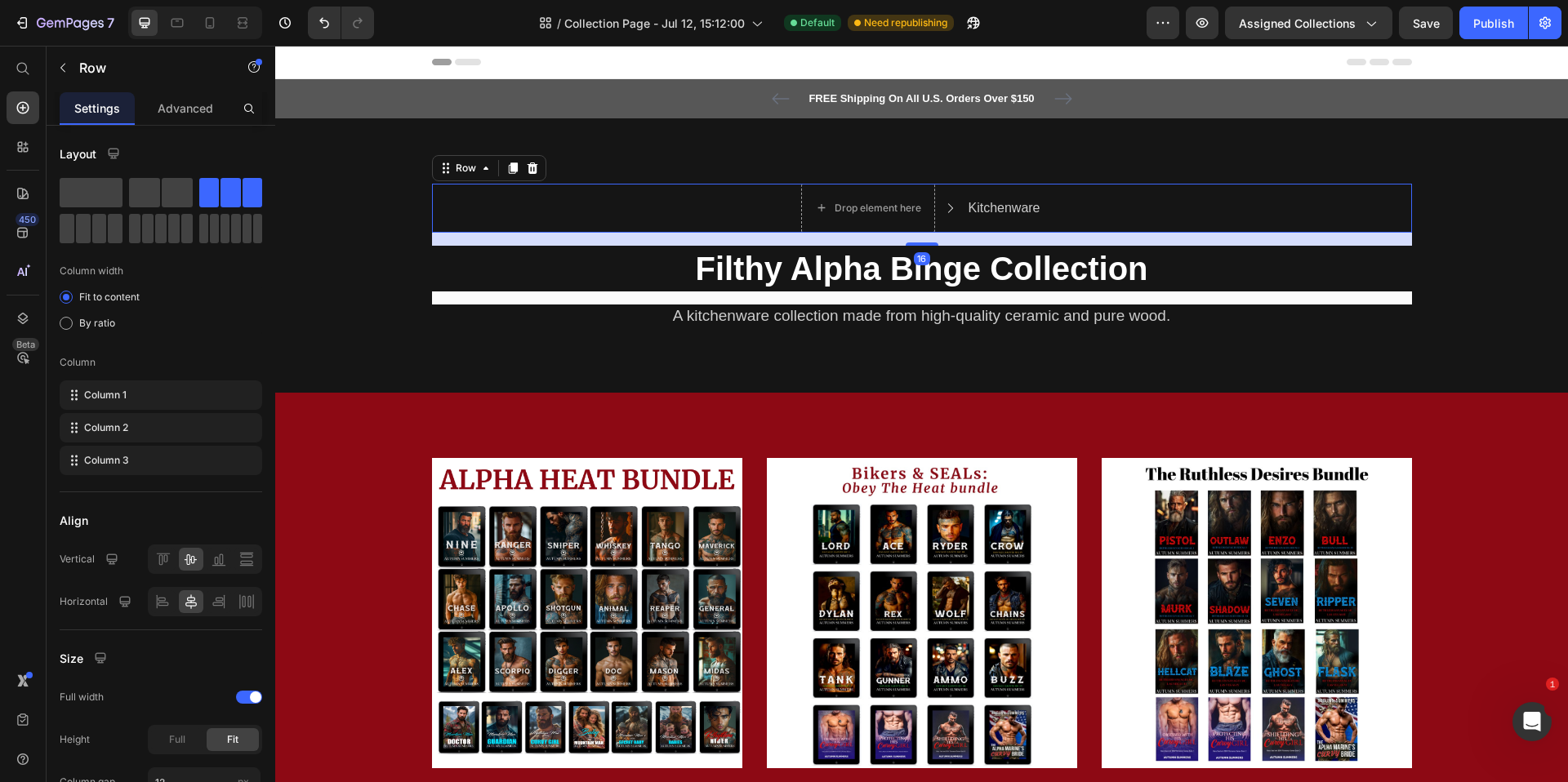 click on "Drop element here
Icon Kitchenware Text block Row   16" at bounding box center (922, 208) 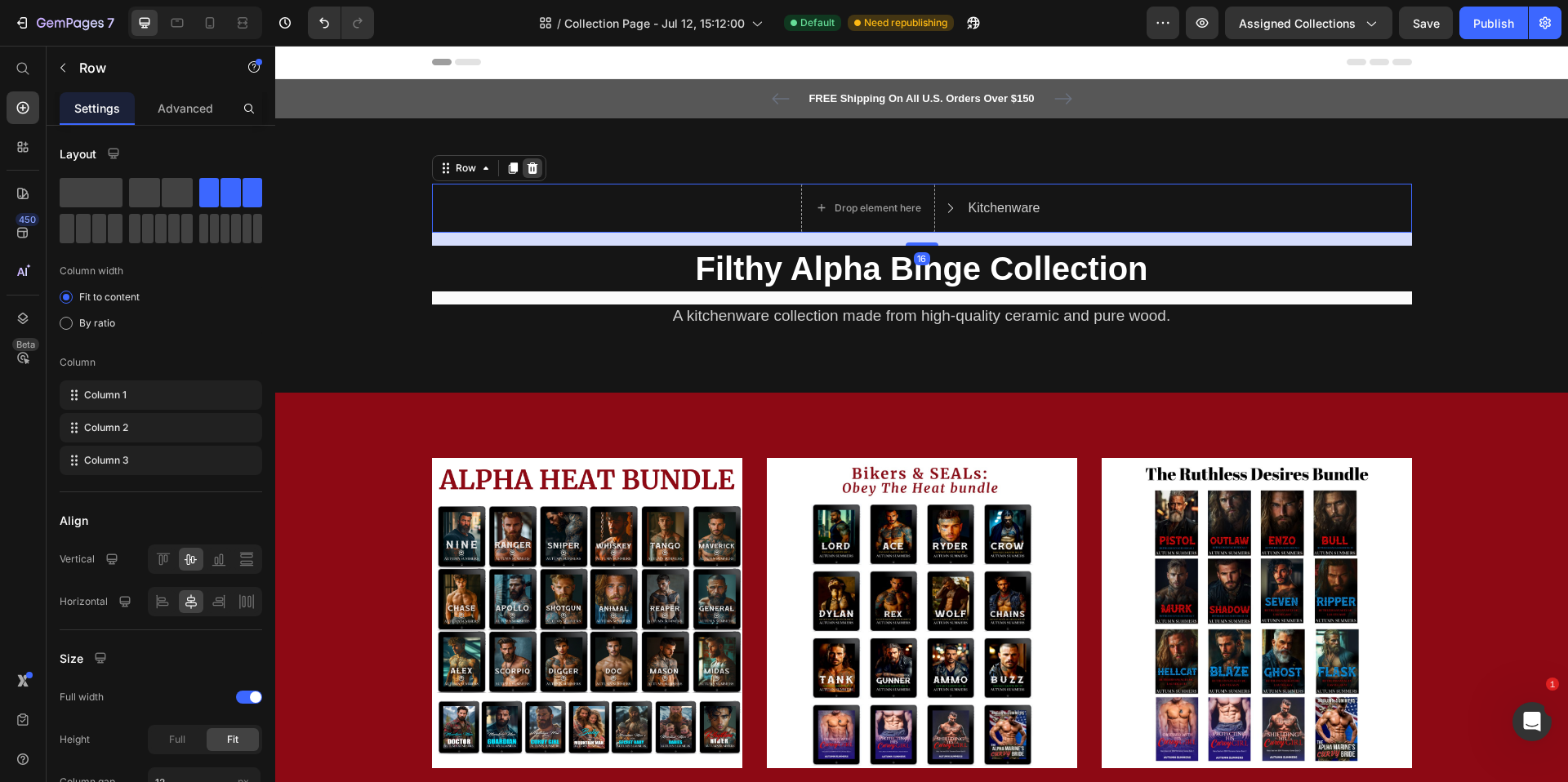 click 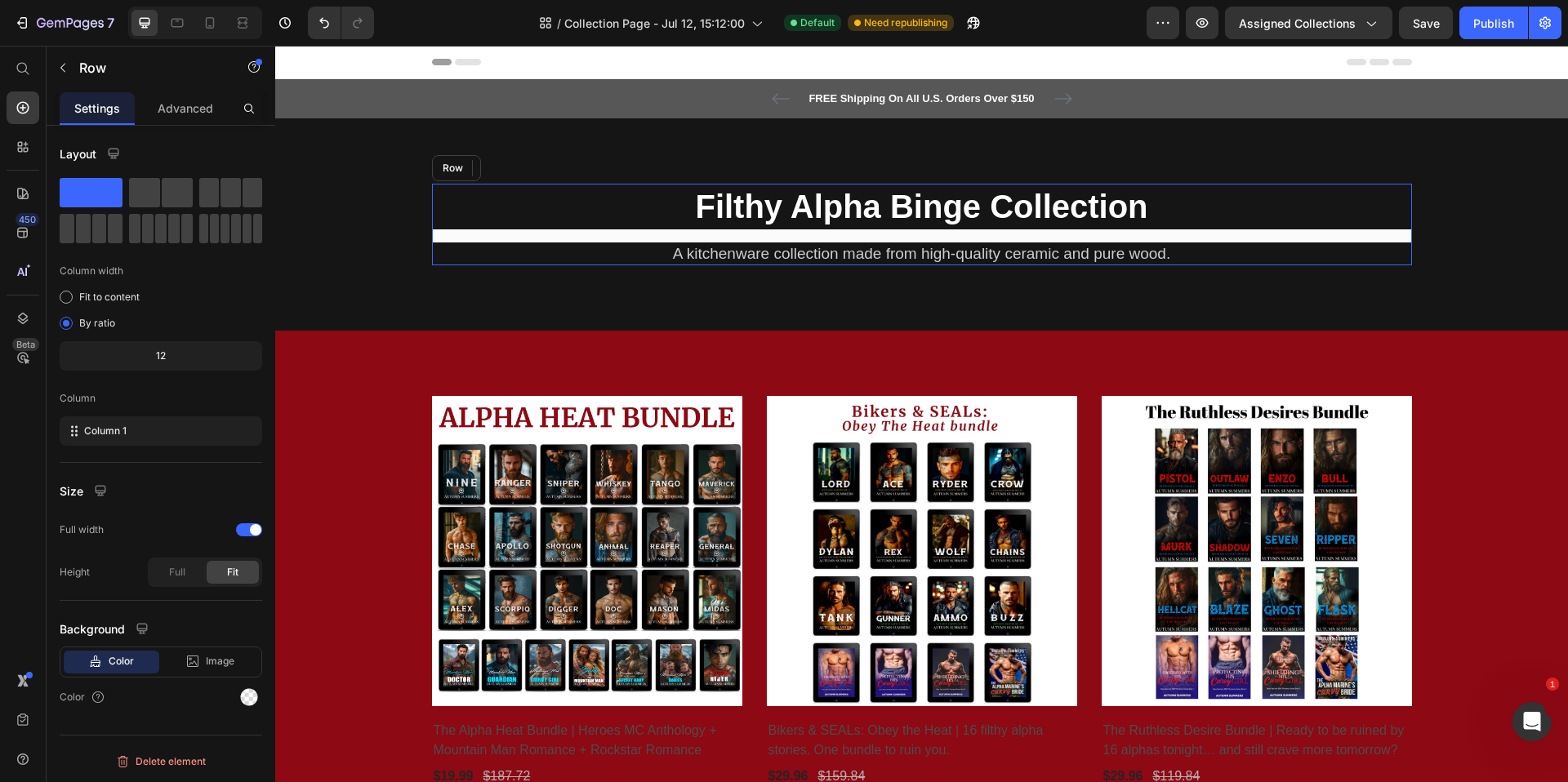click on "⁠⁠⁠⁠⁠⁠⁠ Filthy Alpha Binge Collection Heading A kitchenware collection made from high-quality ceramic and pure wood. Text block" at bounding box center (922, 224) 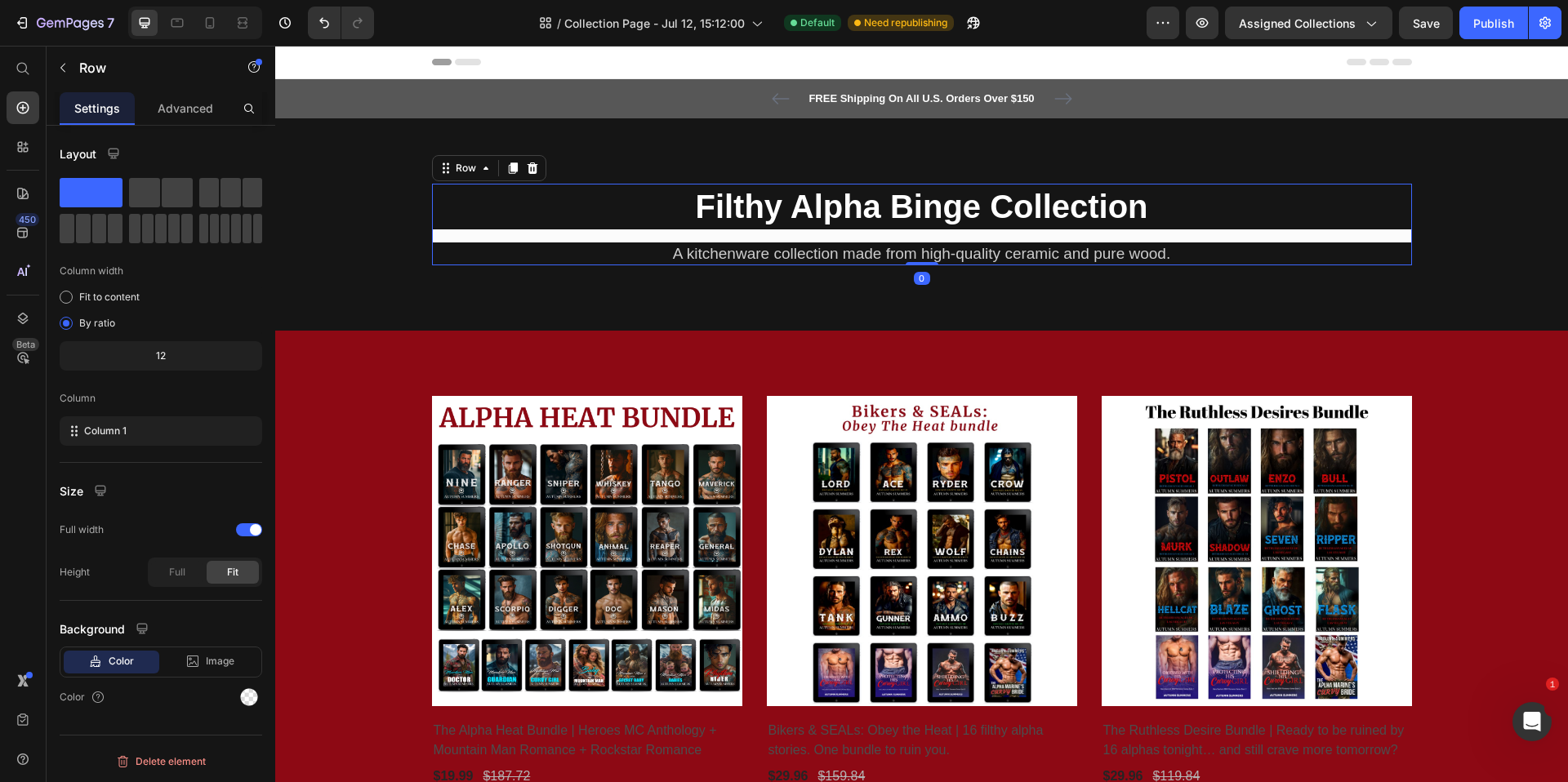 click on "⁠⁠⁠⁠⁠⁠⁠ Filthy Alpha Binge Collection Heading A kitchenware collection made from high-quality ceramic and pure wood. Text block" at bounding box center (922, 224) 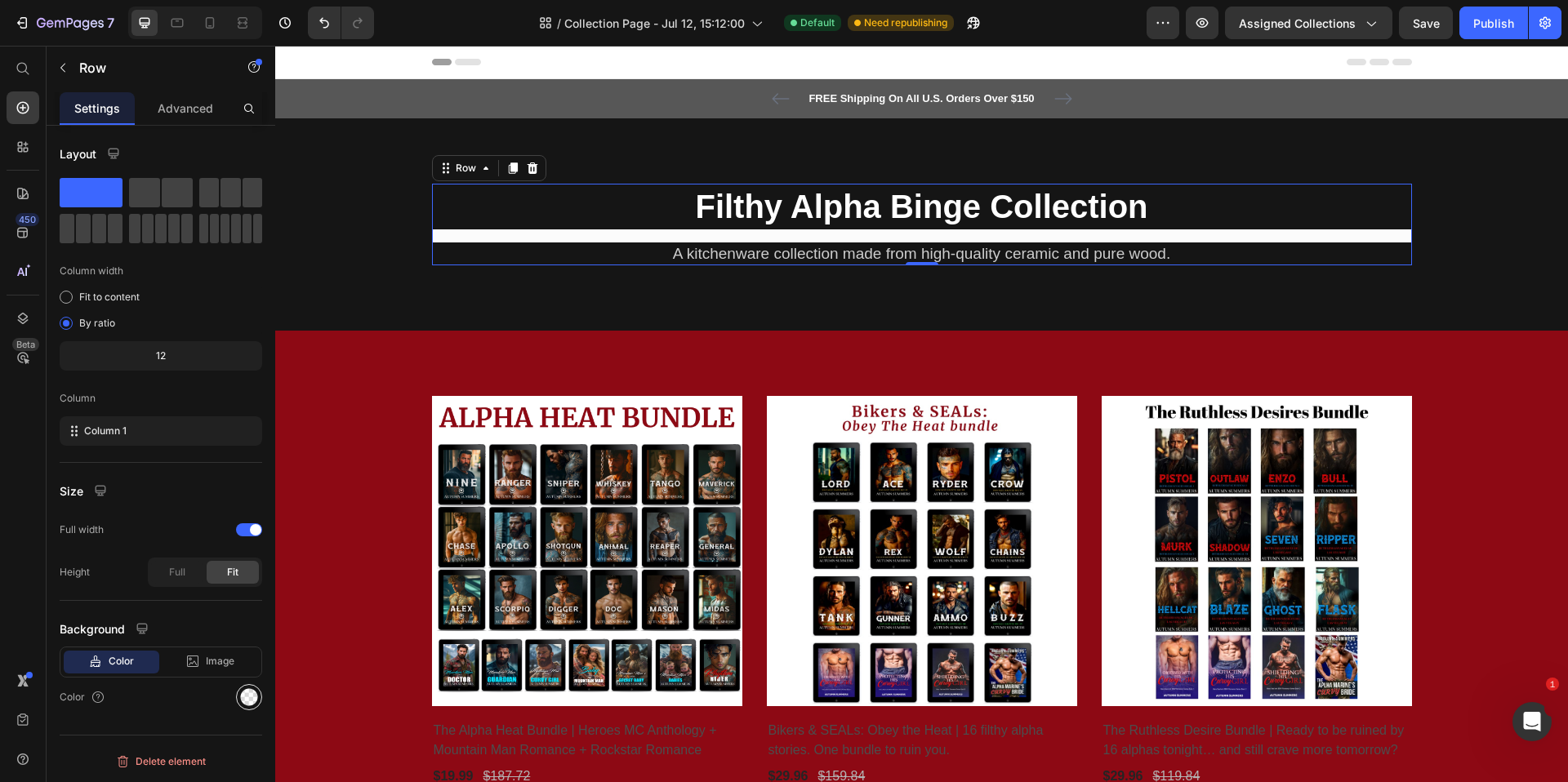 click at bounding box center (249, 697) 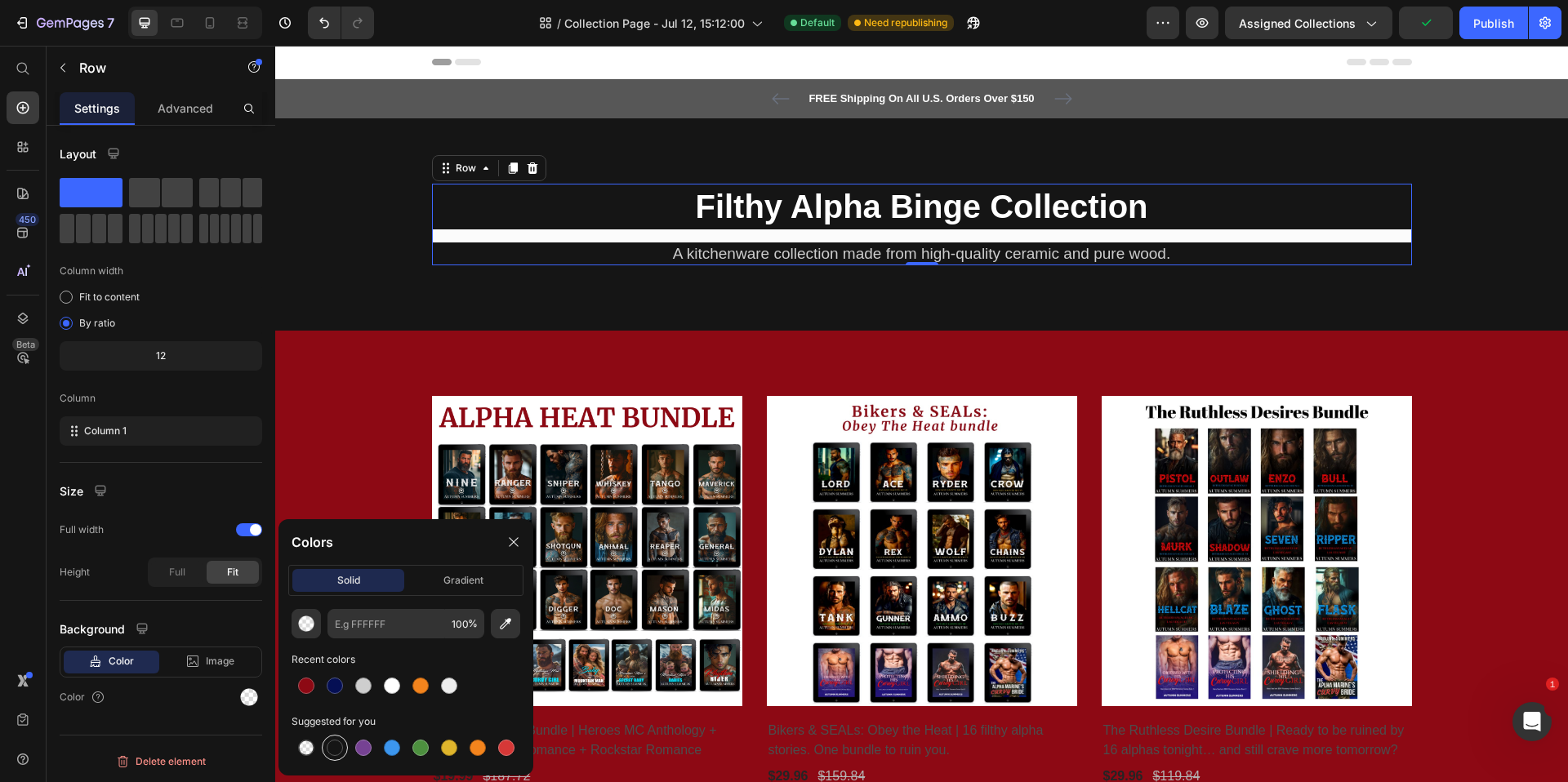 click at bounding box center (335, 748) 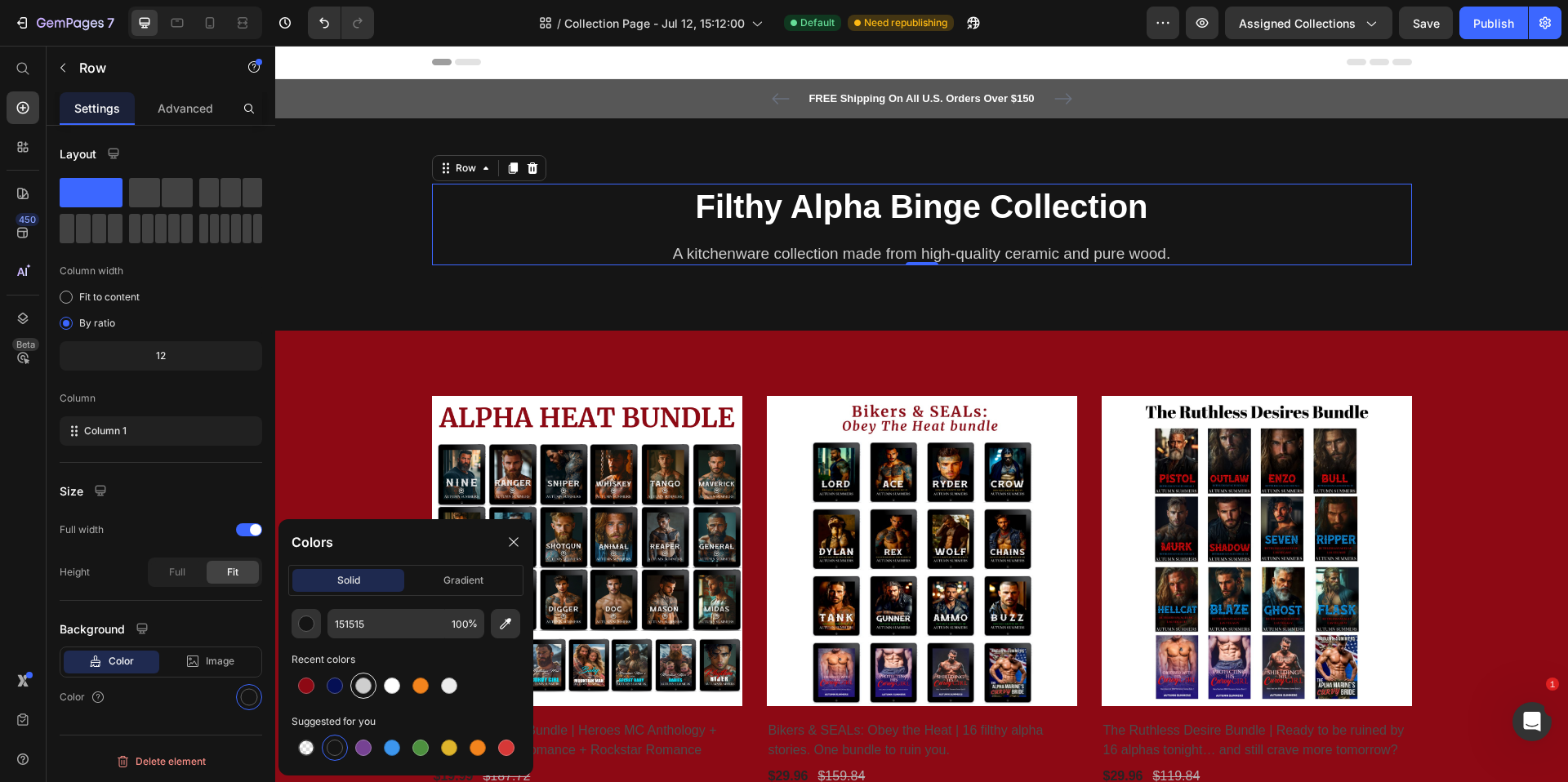 click at bounding box center (363, 686) 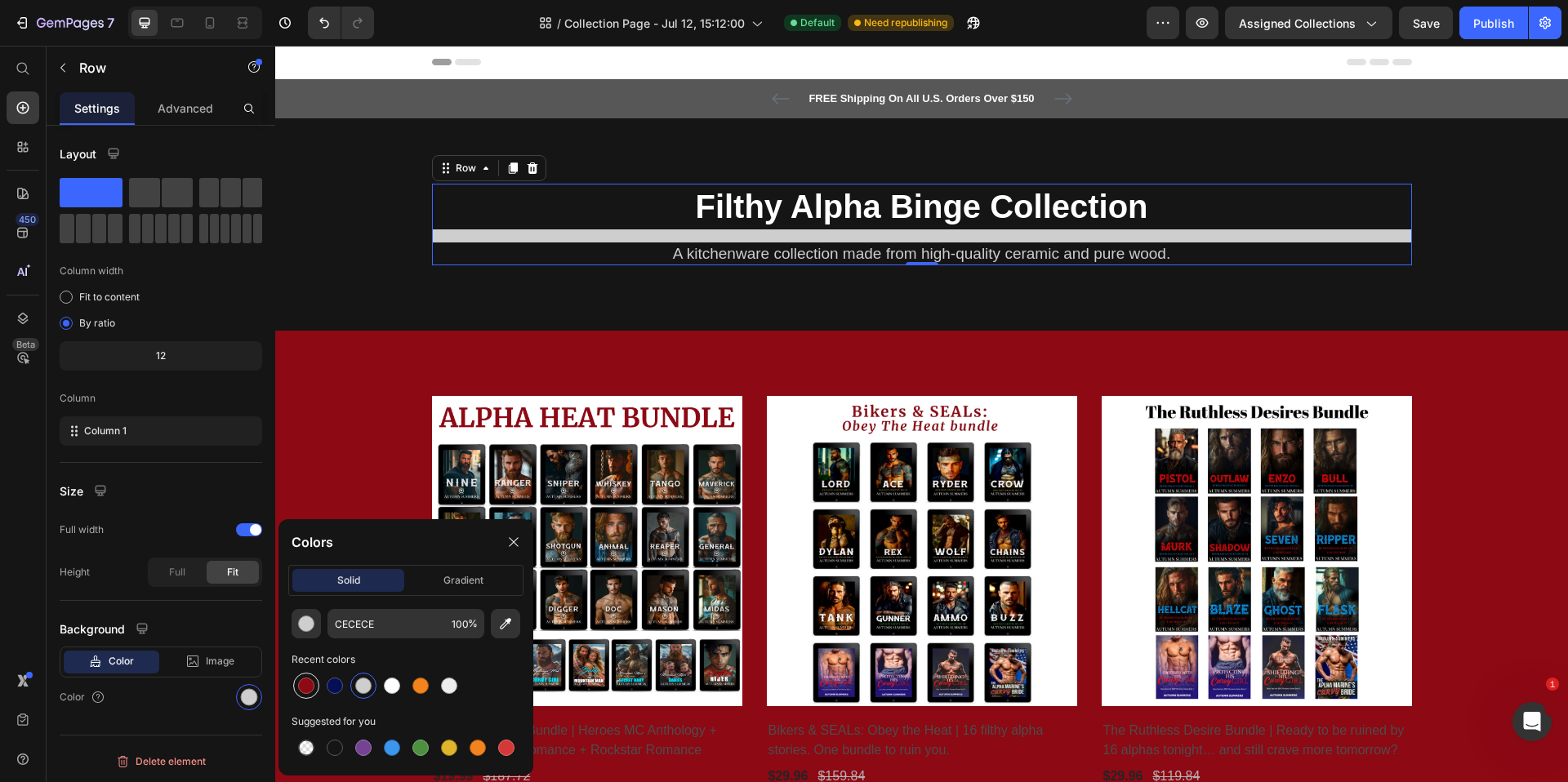 click at bounding box center [306, 686] 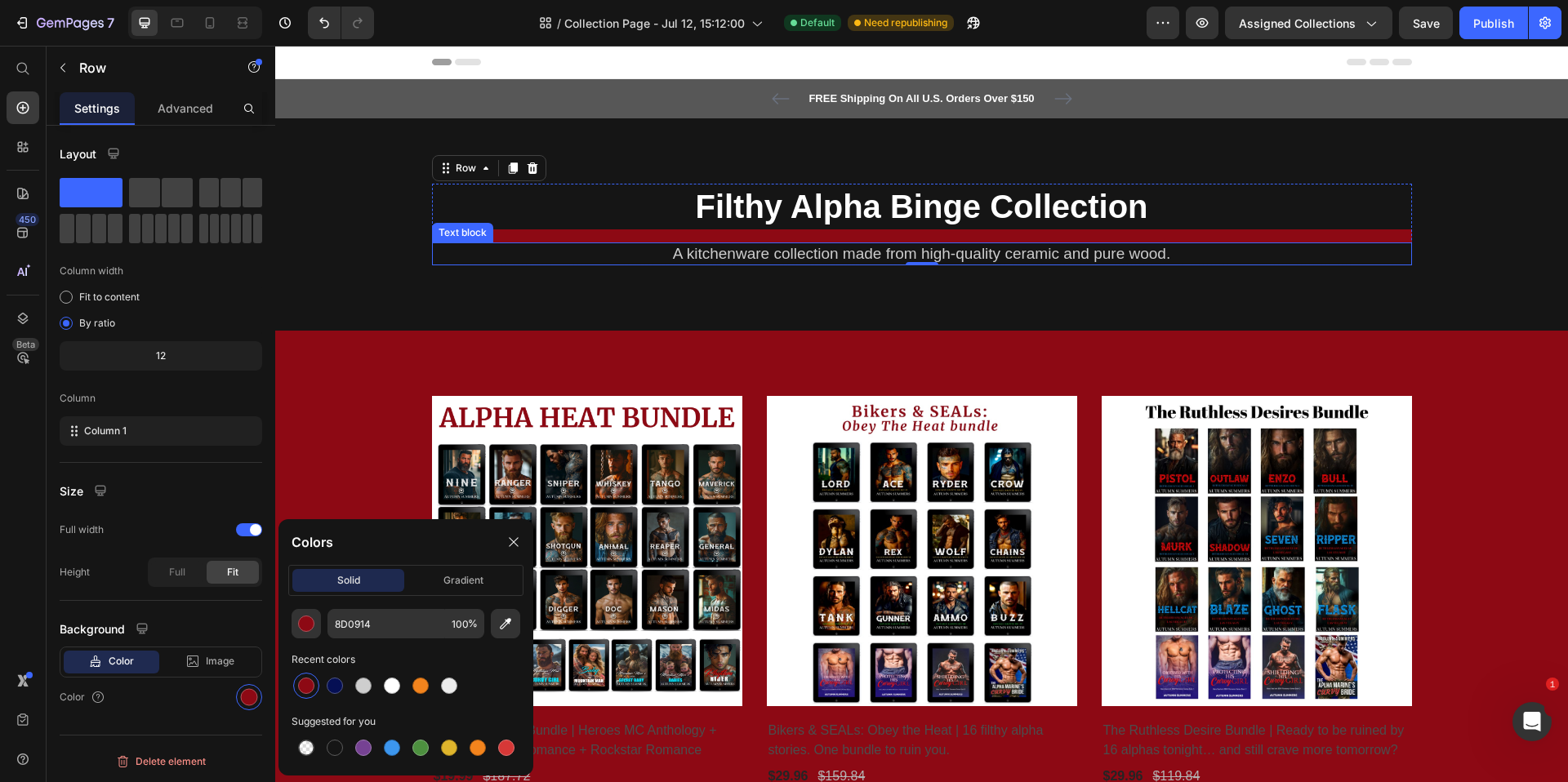 click on "A kitchenware collection made from high-quality ceramic and pure wood." at bounding box center (921, 253) 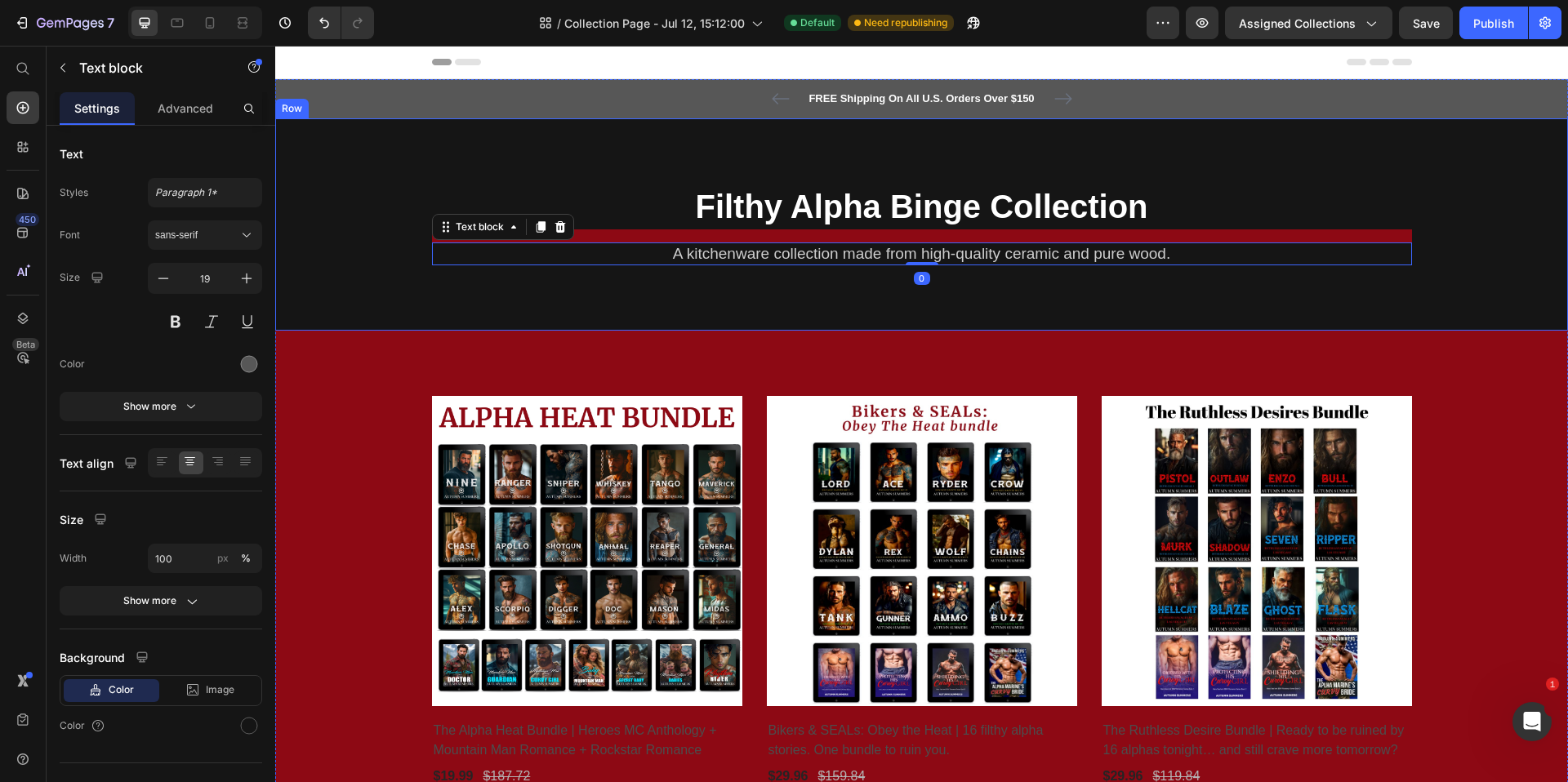 click on "⁠⁠⁠⁠⁠⁠⁠ Filthy Alpha Binge Collection Heading A kitchenware collection made from high-quality ceramic and pure wood. Text block   0 Row Row Row" at bounding box center (921, 224) 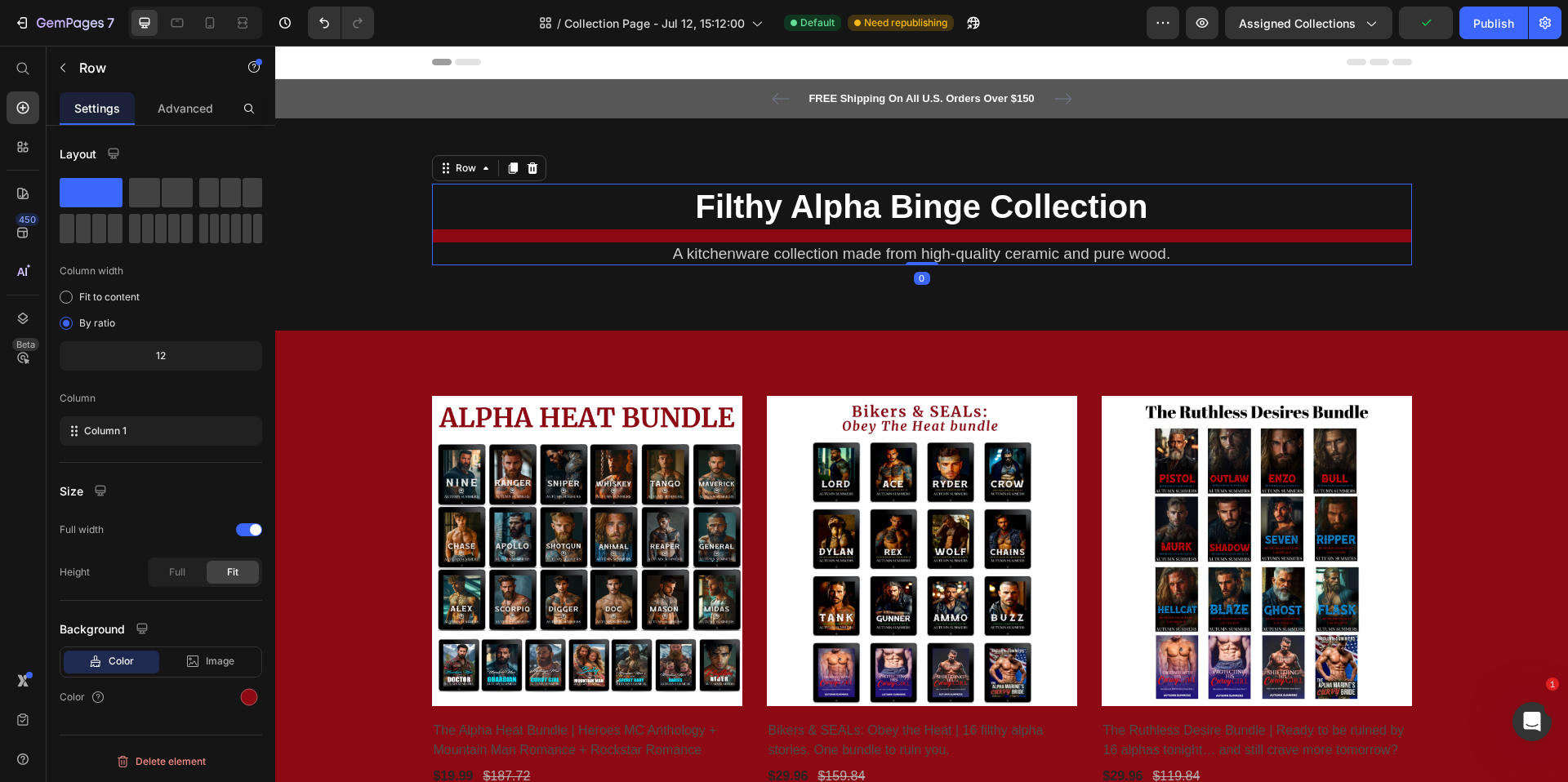 click on "⁠⁠⁠⁠⁠⁠⁠ Filthy Alpha Binge Collection Heading A kitchenware collection made from high-quality ceramic and pure wood. Text block" at bounding box center (922, 224) 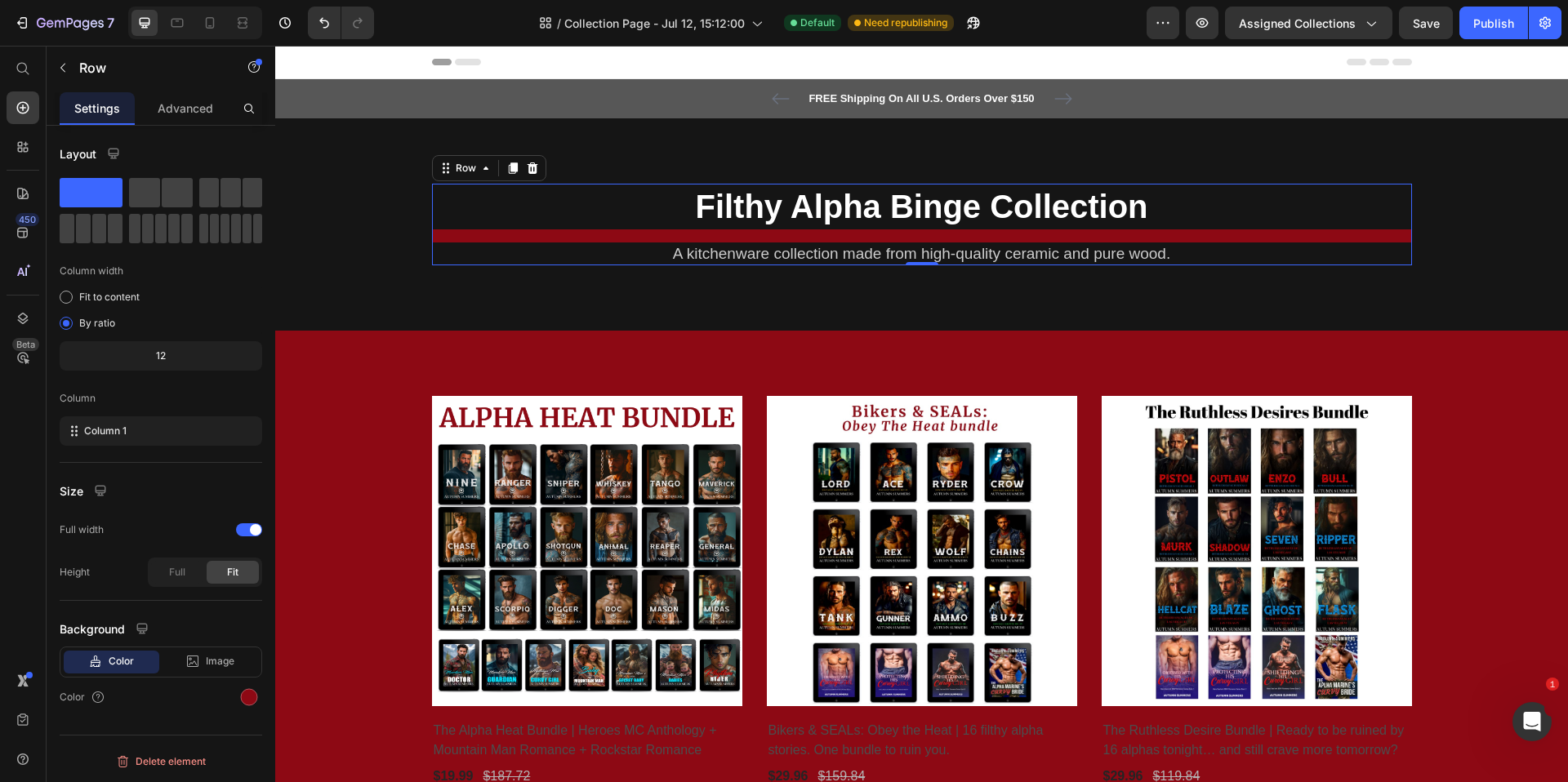drag, startPoint x: 252, startPoint y: 695, endPoint x: 197, endPoint y: 722, distance: 61.26989 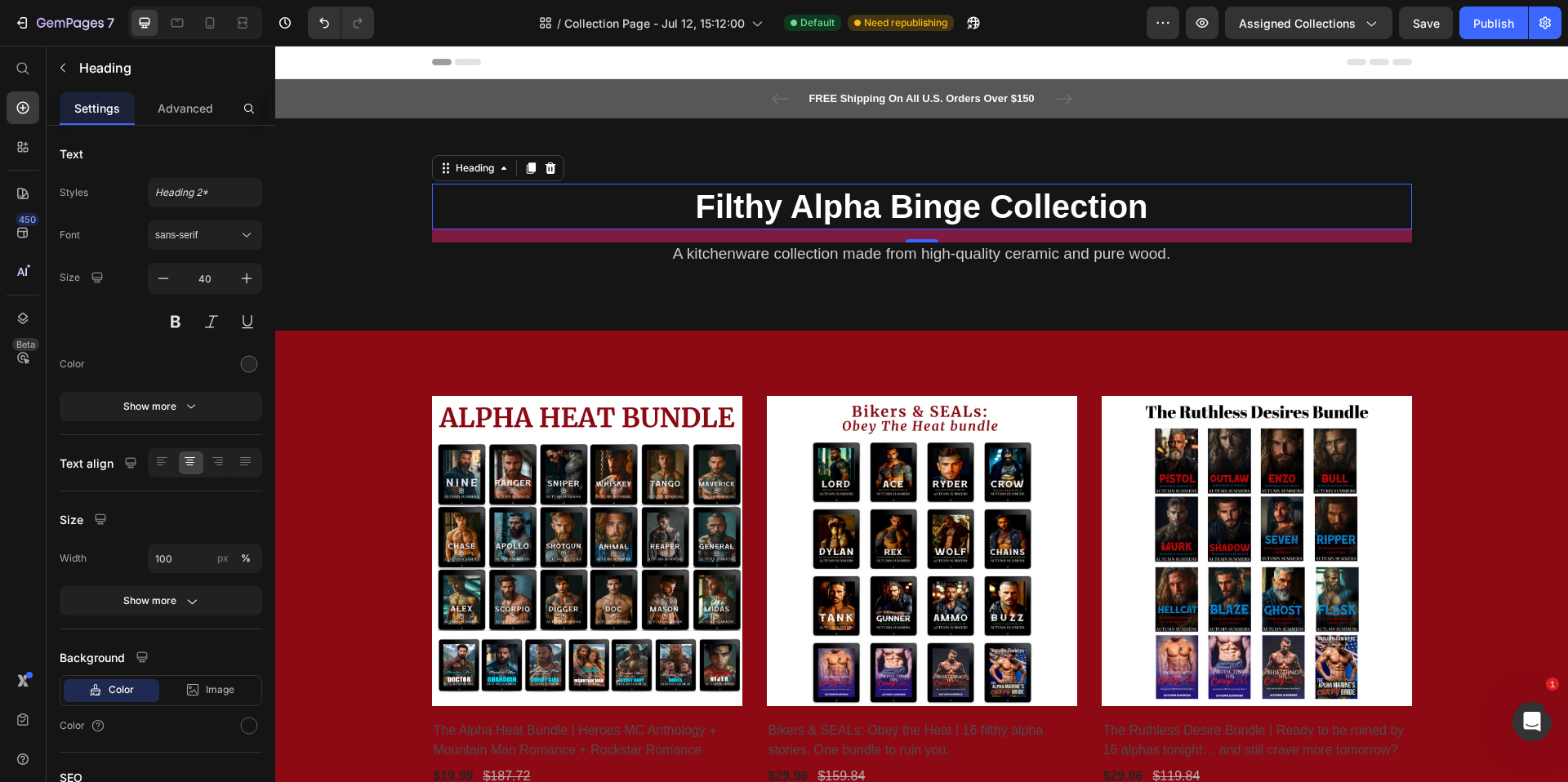 click on "⁠⁠⁠⁠⁠⁠⁠ Filthy Alpha Binge Collection" at bounding box center [922, 207] 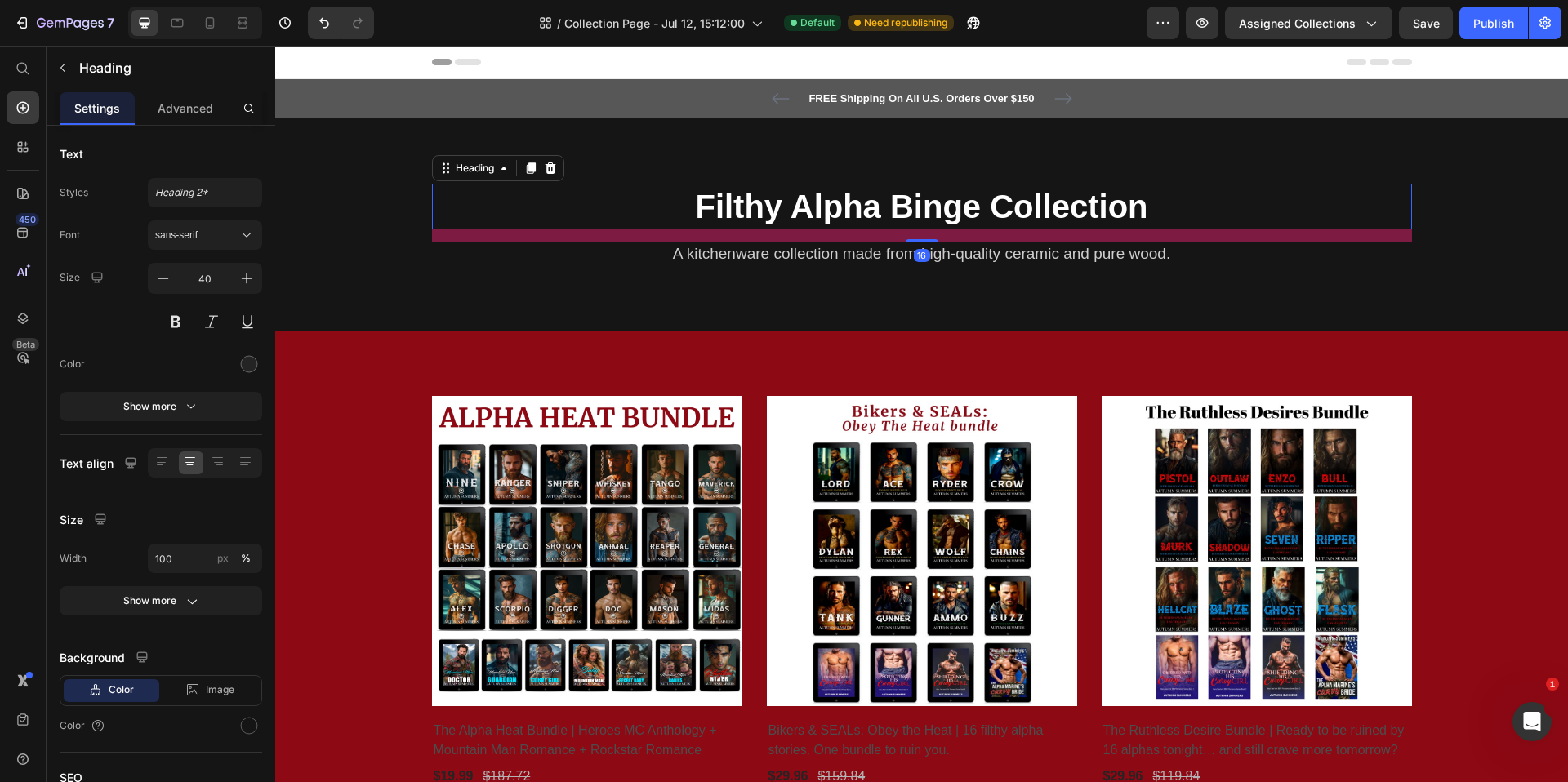 click on "16" at bounding box center [922, 236] 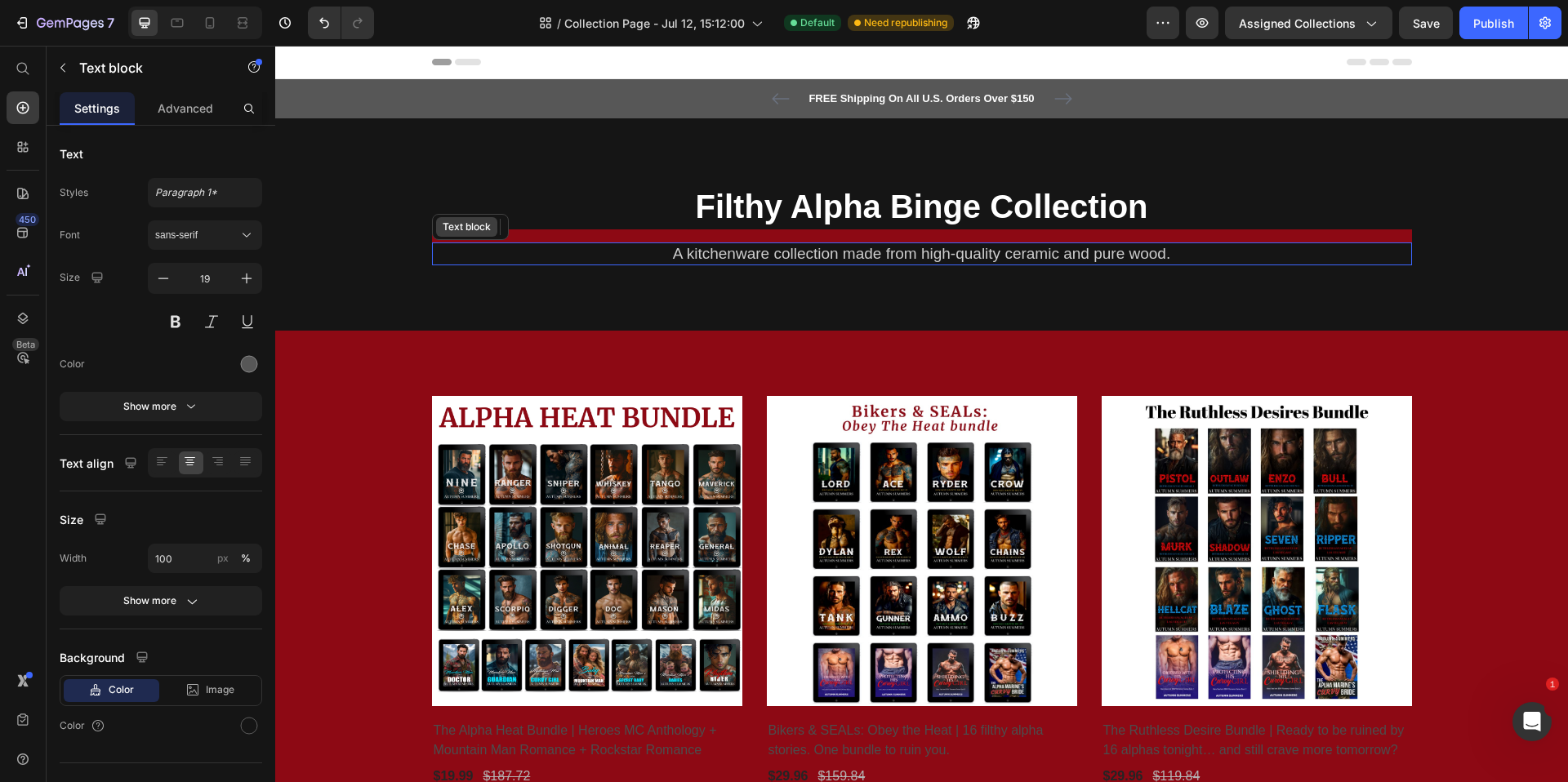 click on "Text block" at bounding box center (466, 227) 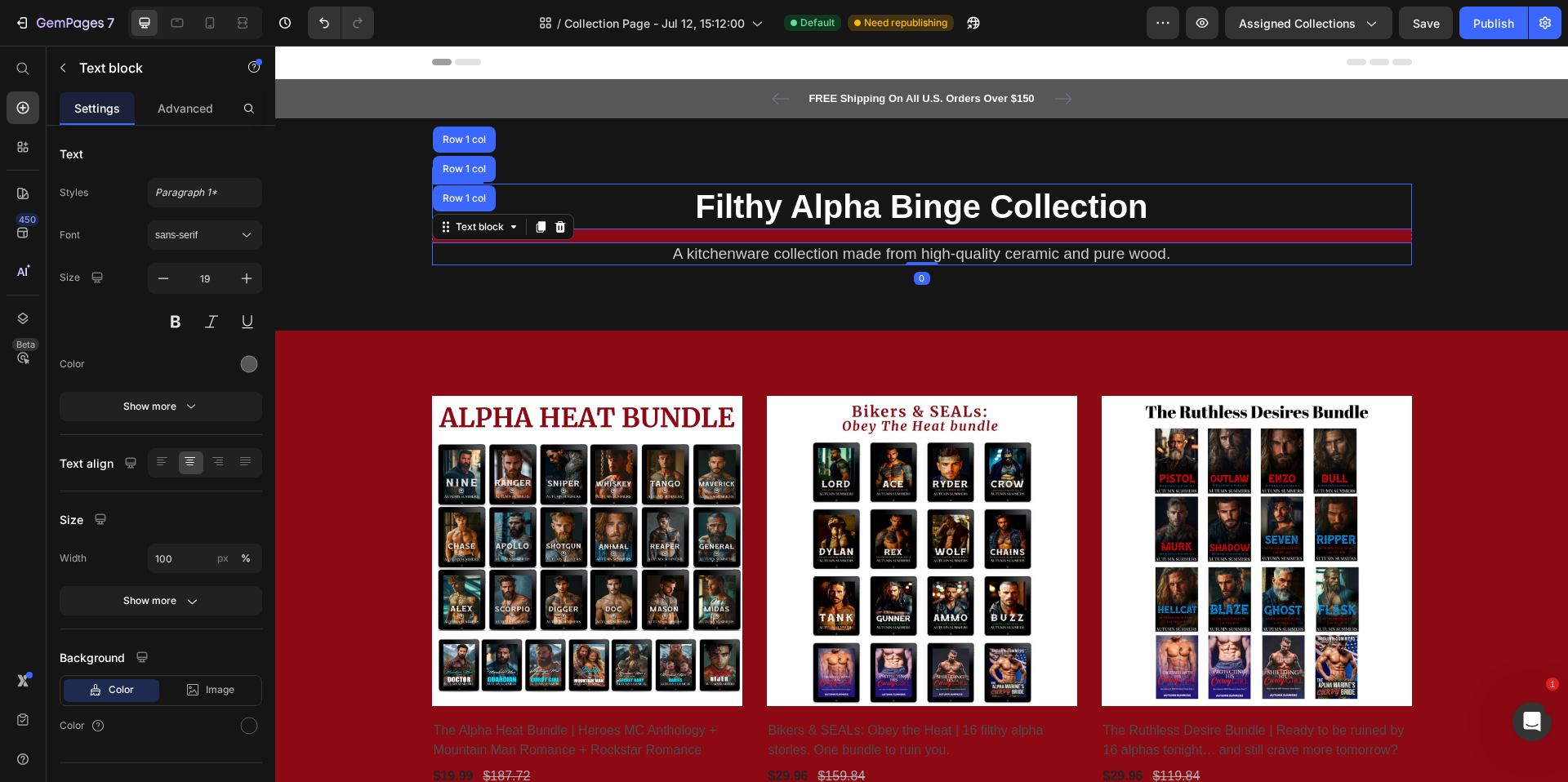 click on "⁠⁠⁠⁠⁠⁠⁠ Filthy Alpha Binge Collection" at bounding box center [922, 207] 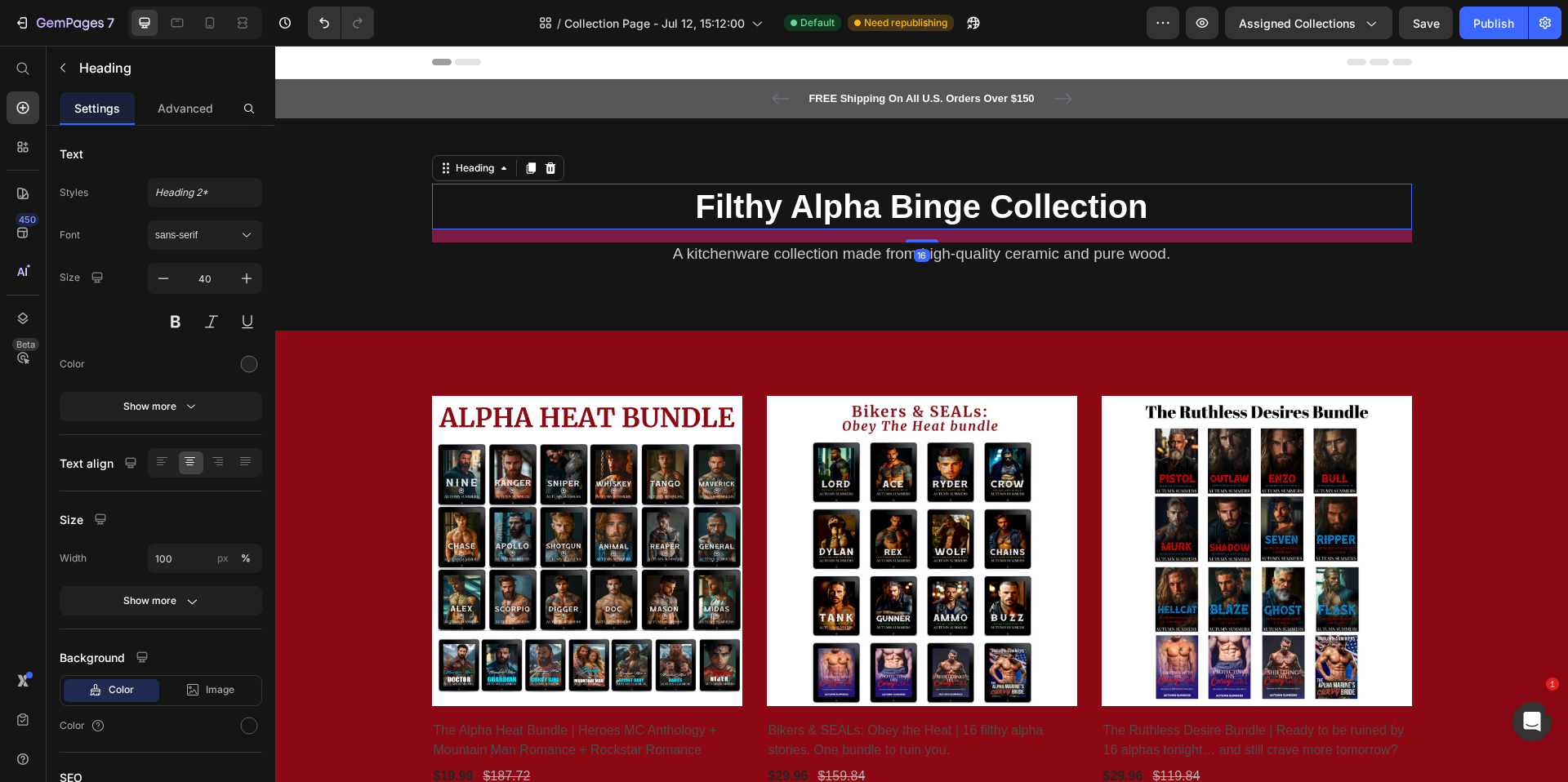 click on "16" at bounding box center (922, 236) 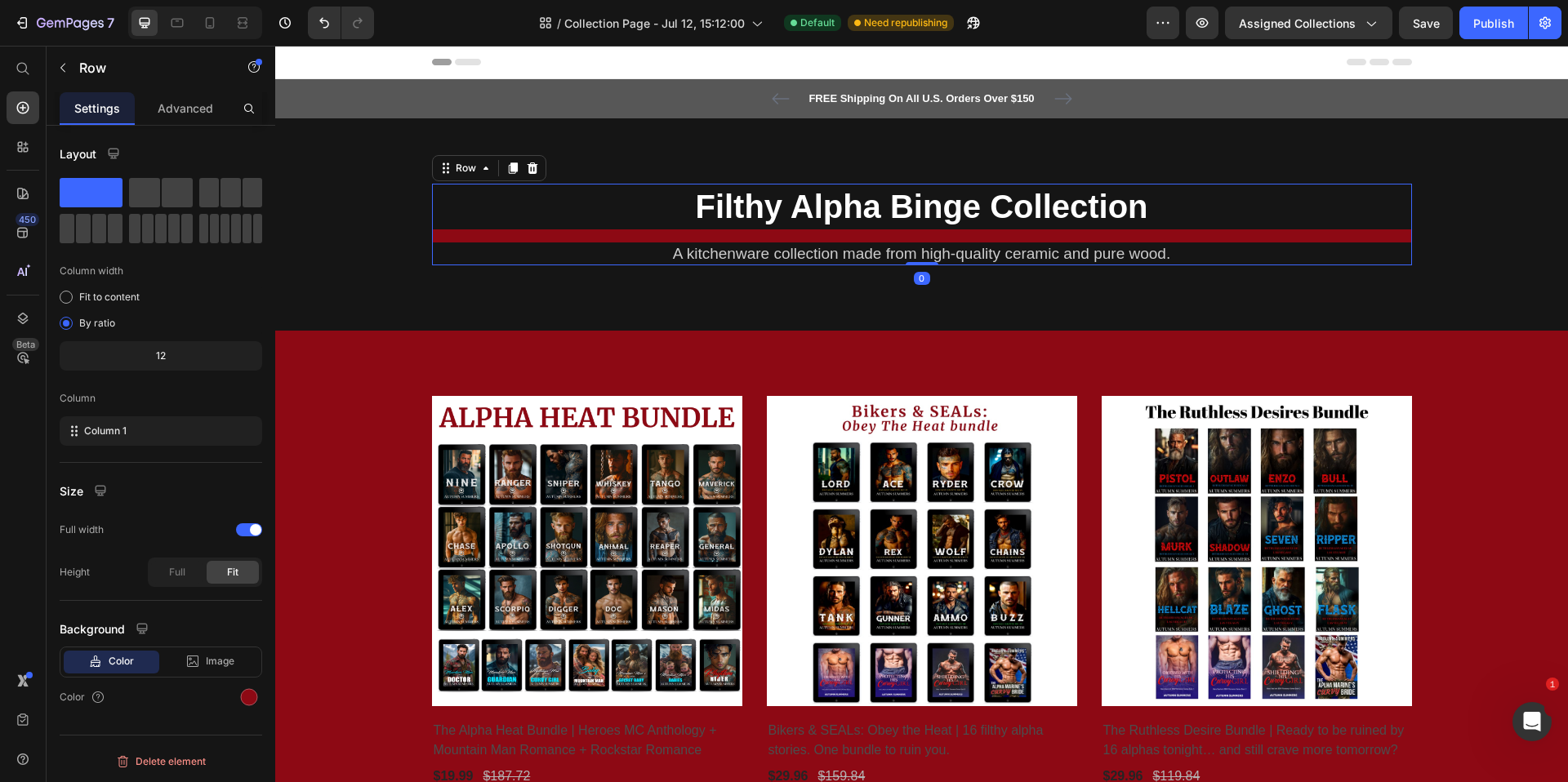 click on "⁠⁠⁠⁠⁠⁠⁠ Filthy Alpha Binge Collection Heading A kitchenware collection made from high-quality ceramic and pure wood. Text block" at bounding box center (922, 224) 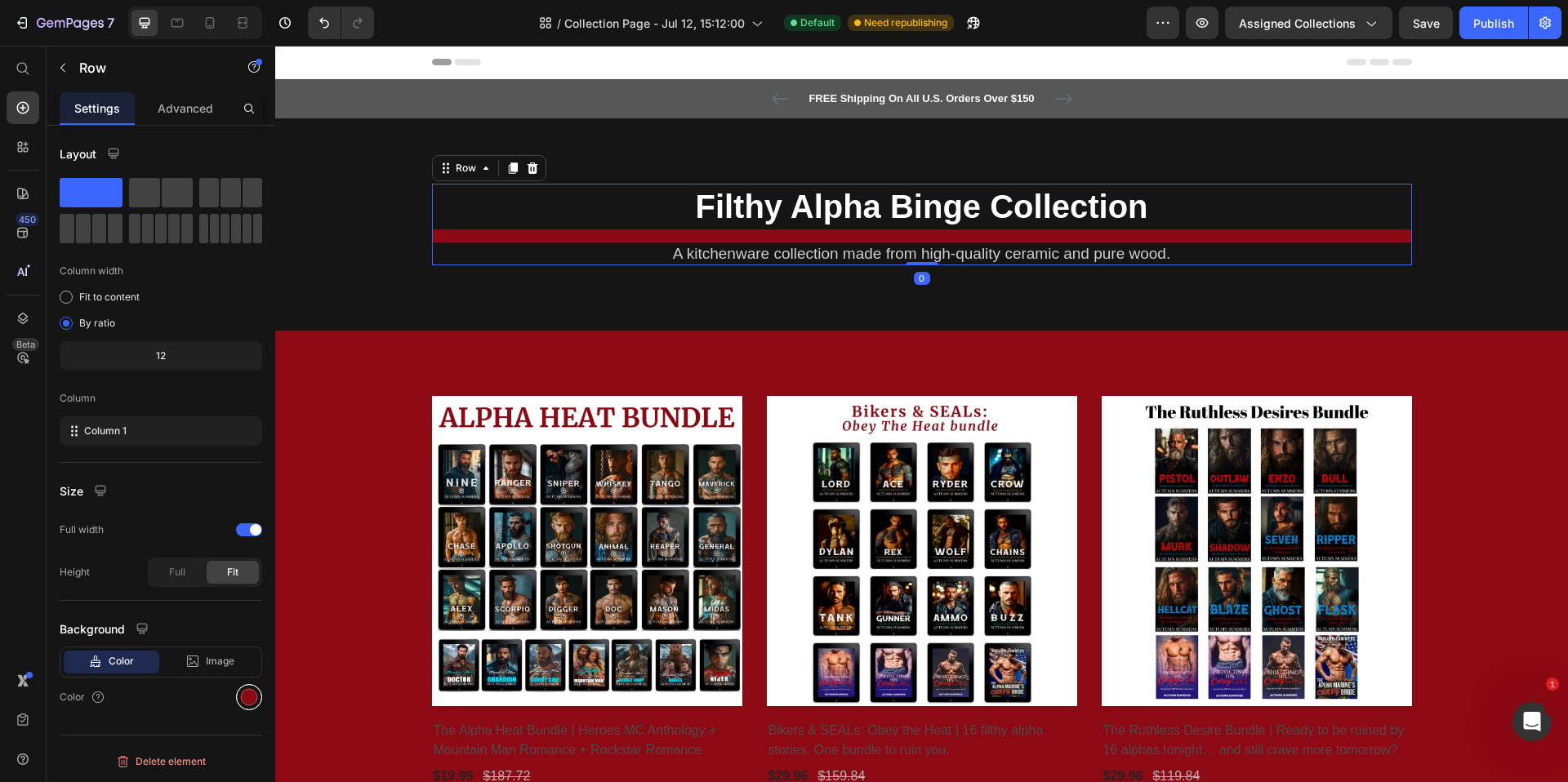 click at bounding box center [249, 697] 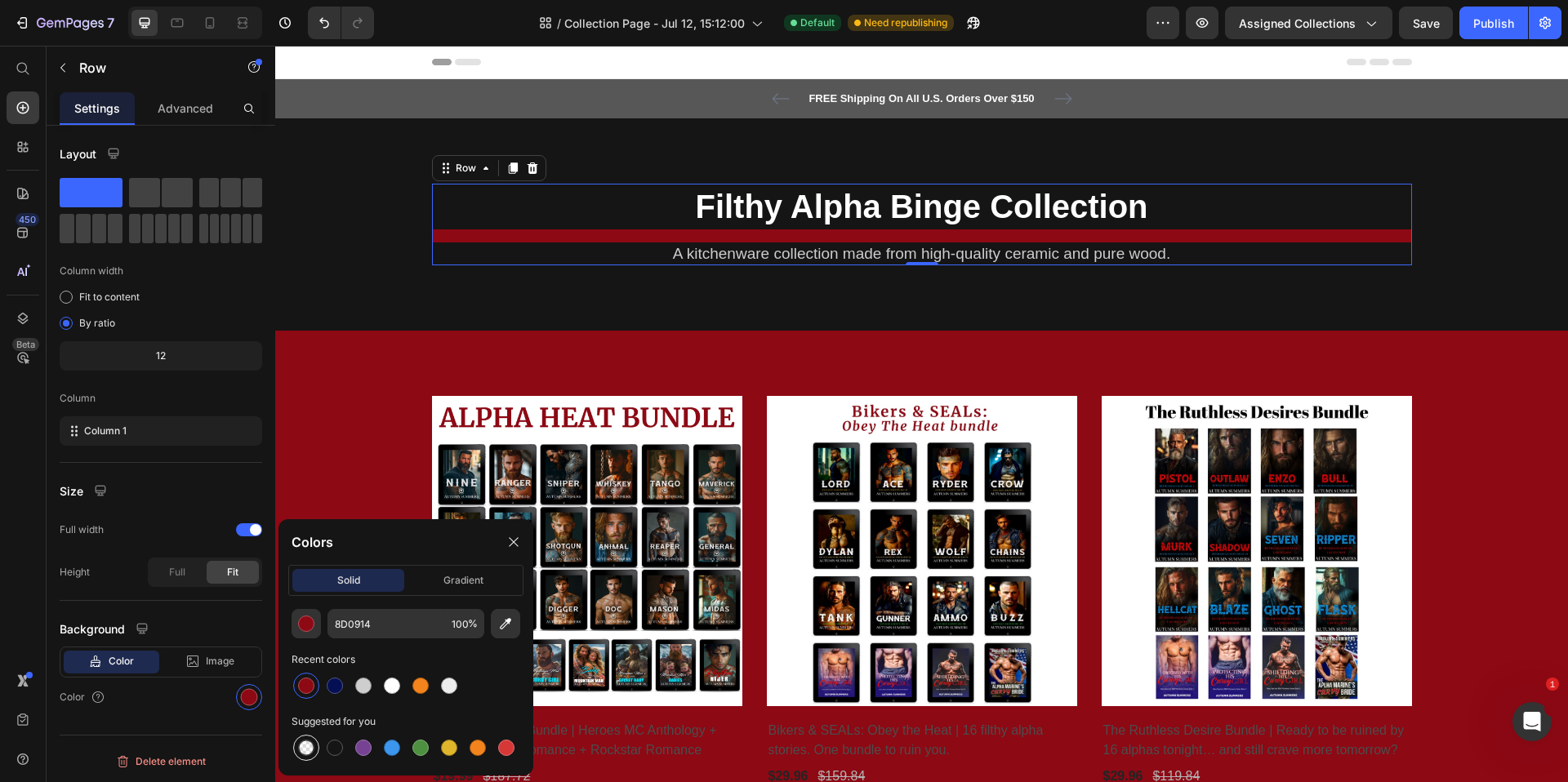 click at bounding box center (306, 748) 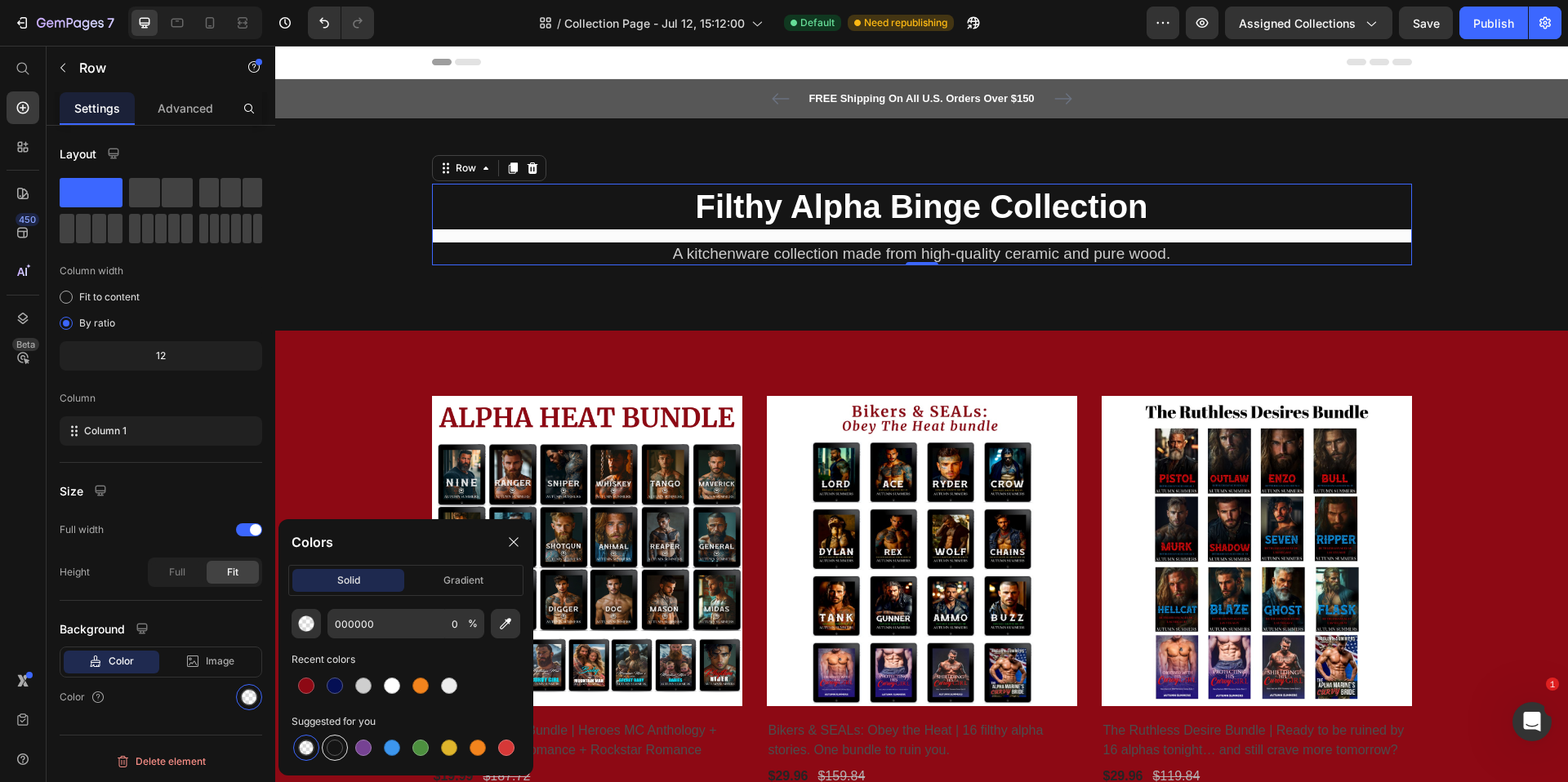 click at bounding box center [335, 748] 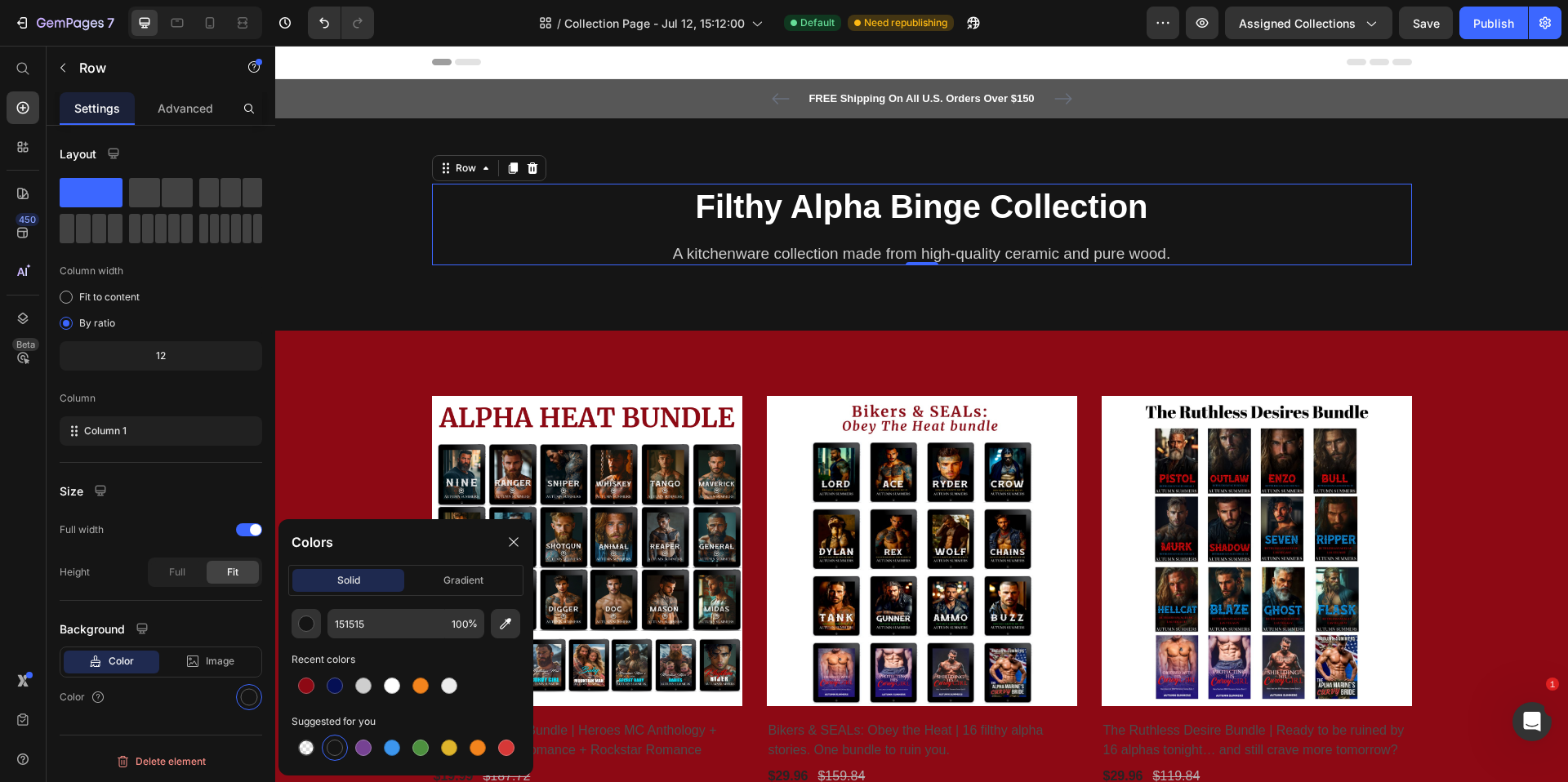 click on "⁠⁠⁠⁠⁠⁠⁠ Filthy Alpha Binge Collection Heading A kitchenware collection made from high-quality ceramic and pure wood. Text block" at bounding box center (922, 224) 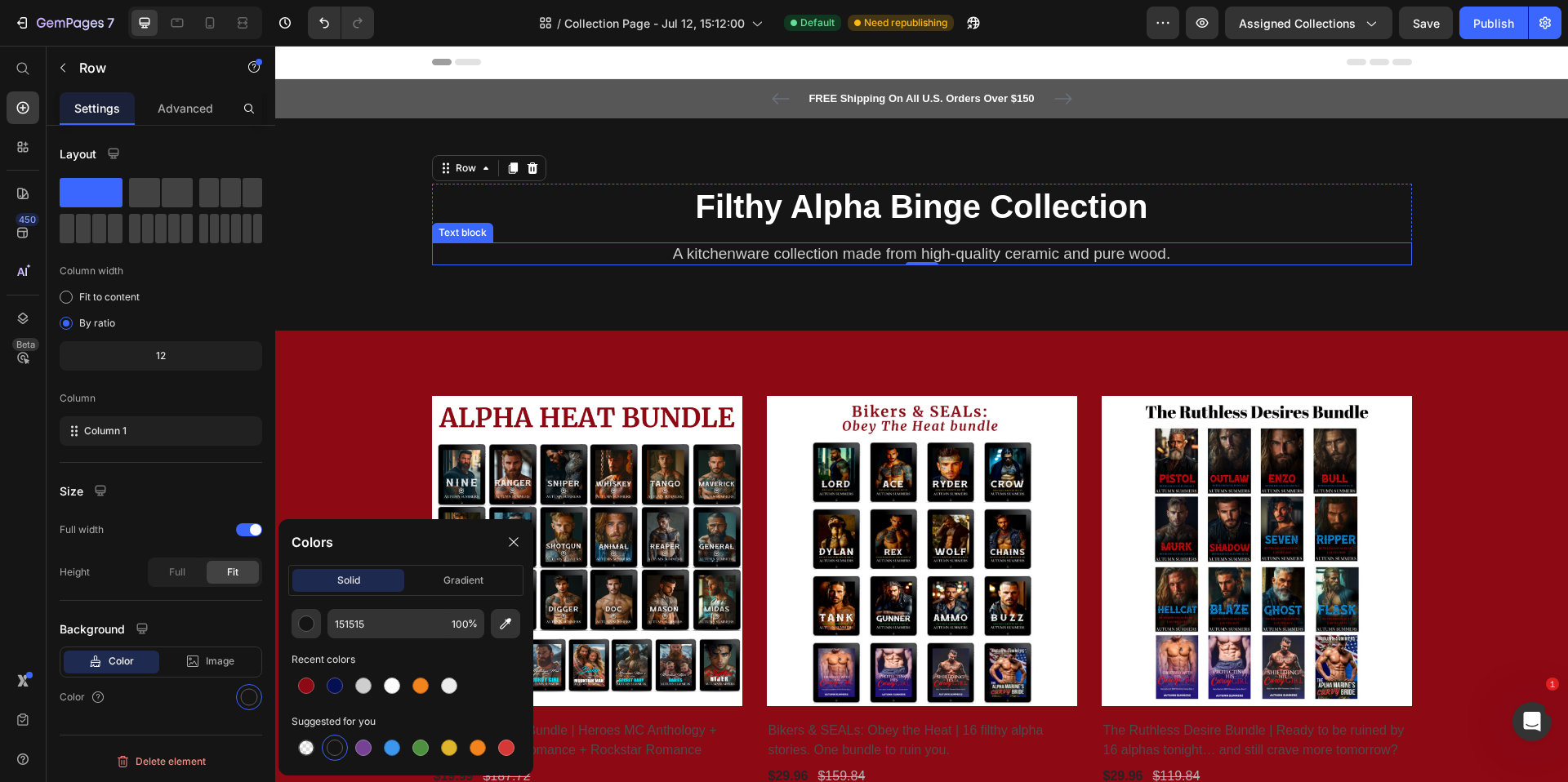 click on "A kitchenware collection made from high-quality ceramic and pure wood." at bounding box center [921, 253] 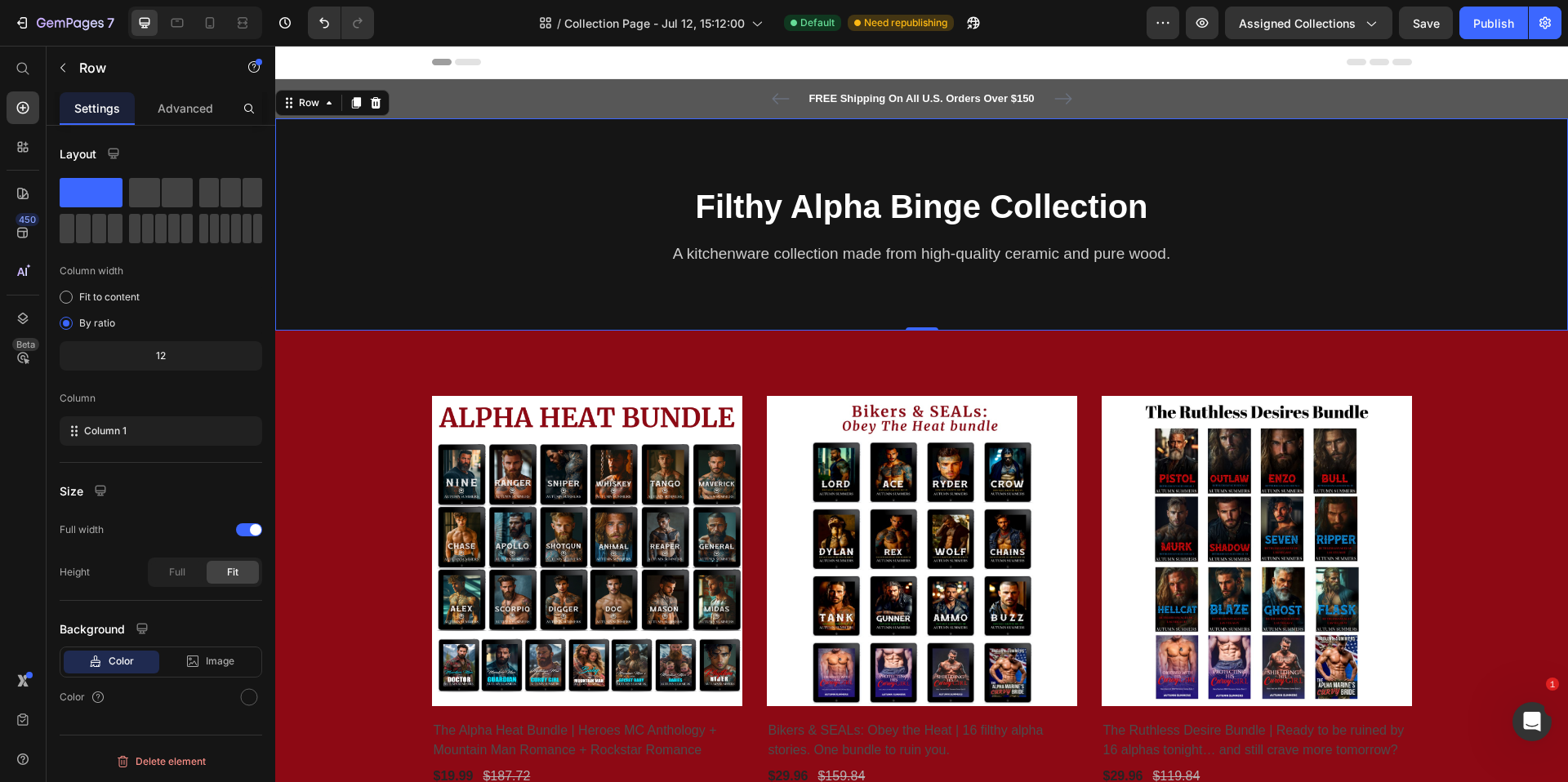 click on "⁠⁠⁠⁠⁠⁠⁠ Filthy Alpha Binge Collection Heading A kitchenware collection made from high-quality ceramic and pure wood. Text block Row Row Row   0" at bounding box center (921, 224) 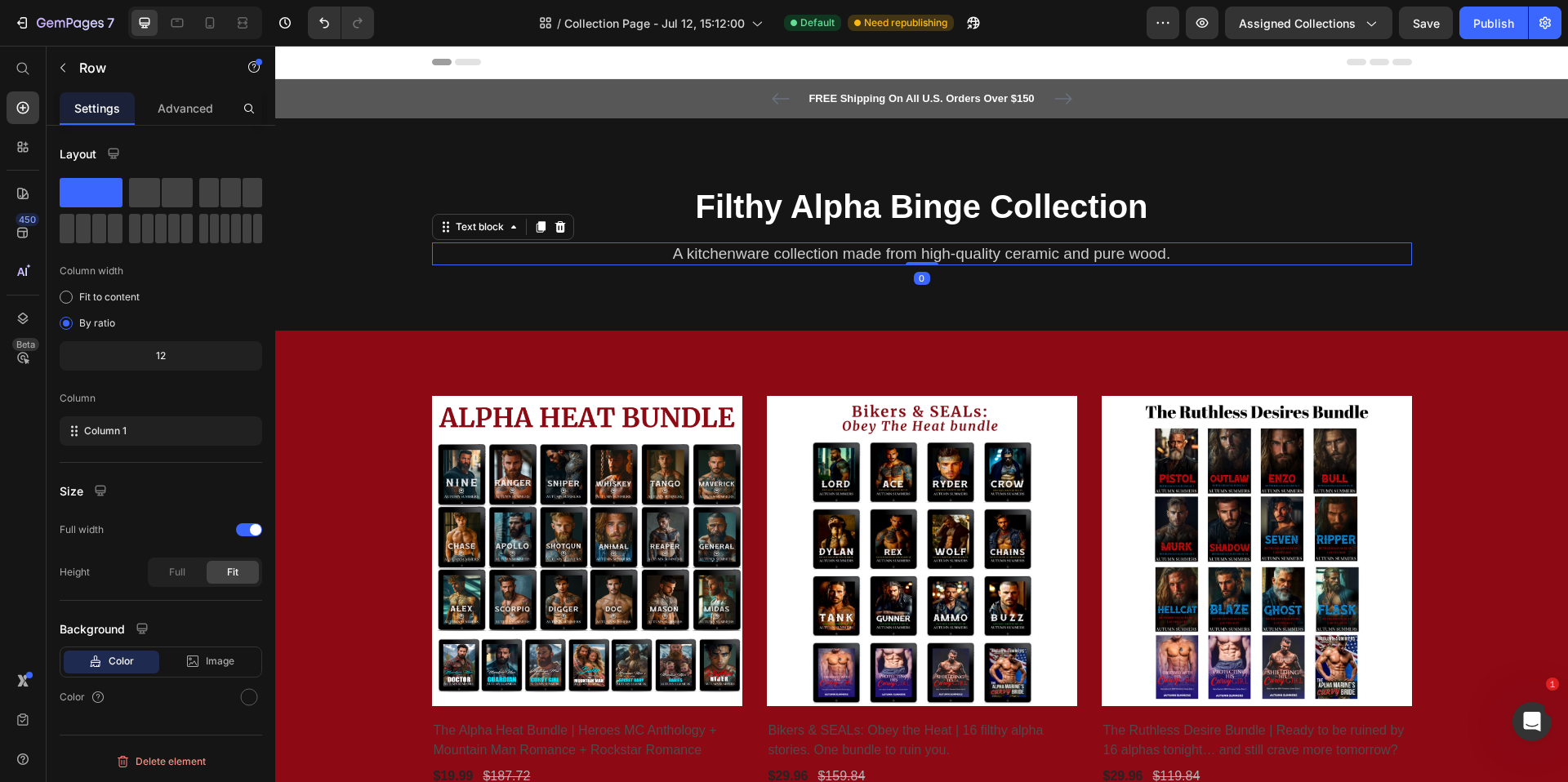 click on "A kitchenware collection made from high-quality ceramic and pure wood." at bounding box center (922, 254) 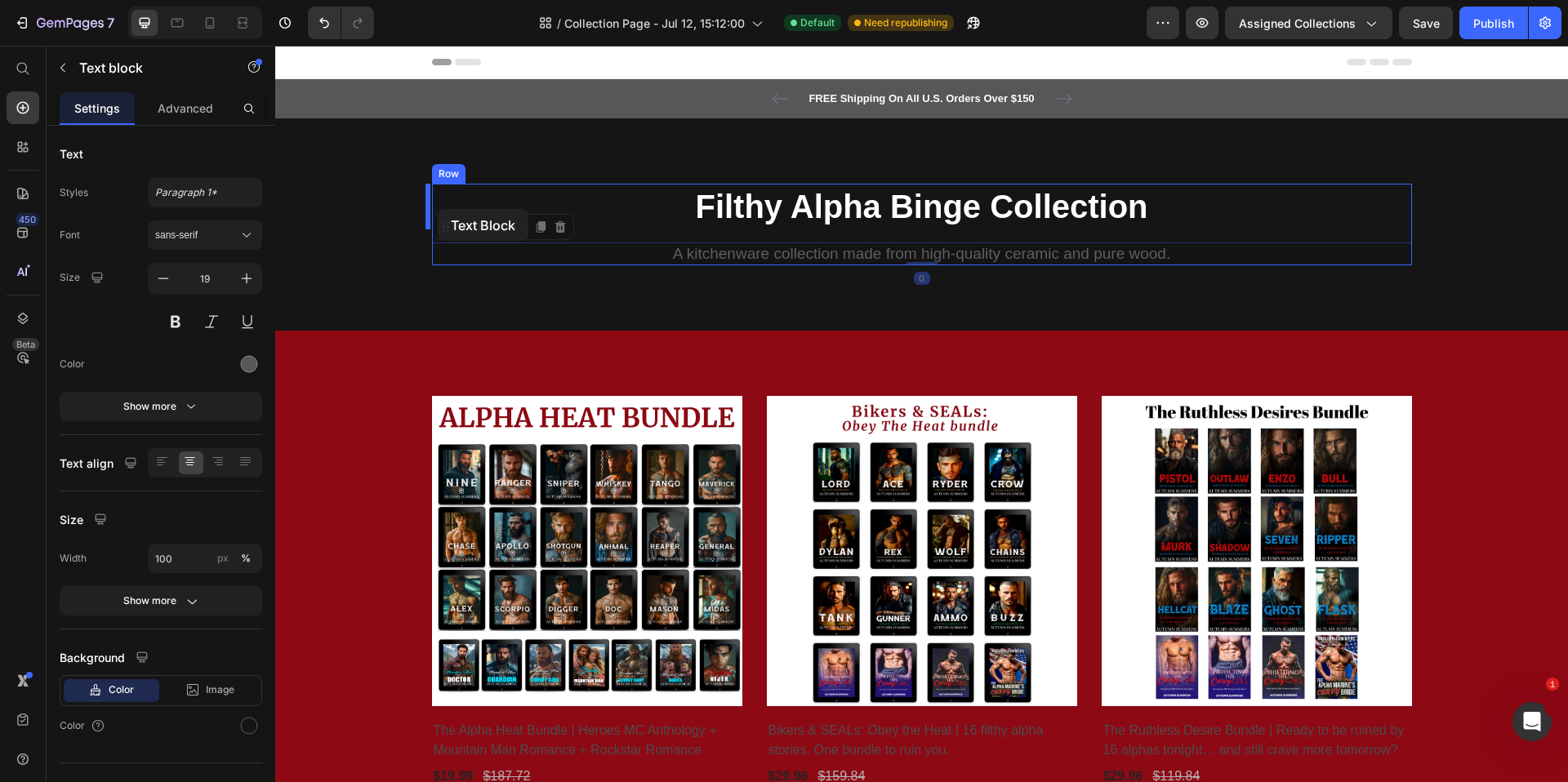 drag, startPoint x: 439, startPoint y: 226, endPoint x: 438, endPoint y: 209, distance: 17.029386 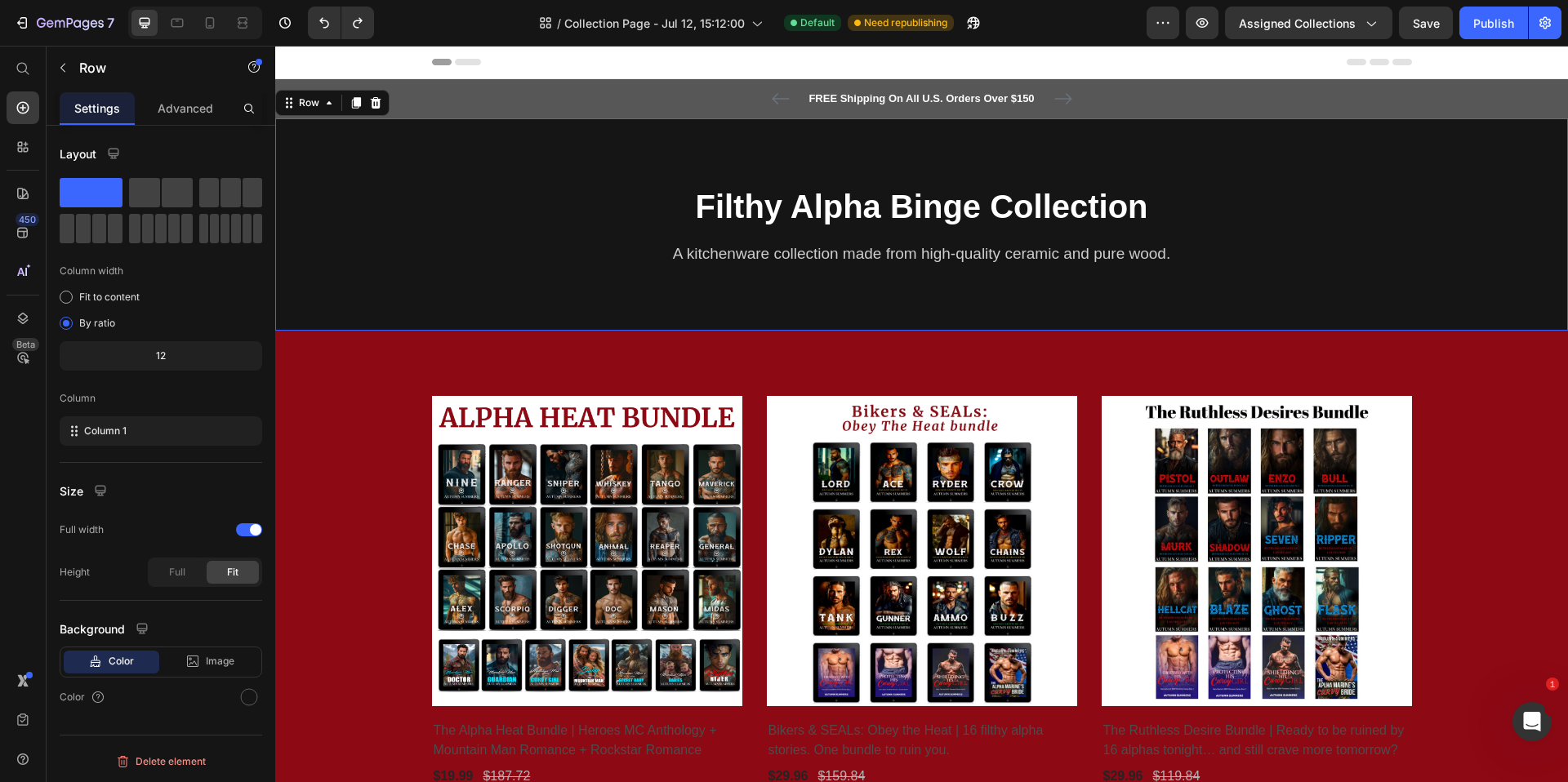 click on "⁠⁠⁠⁠⁠⁠⁠ Filthy Alpha Binge Collection Heading A kitchenware collection made from high-quality ceramic and pure wood. Text block Row Row Row   0" at bounding box center [921, 224] 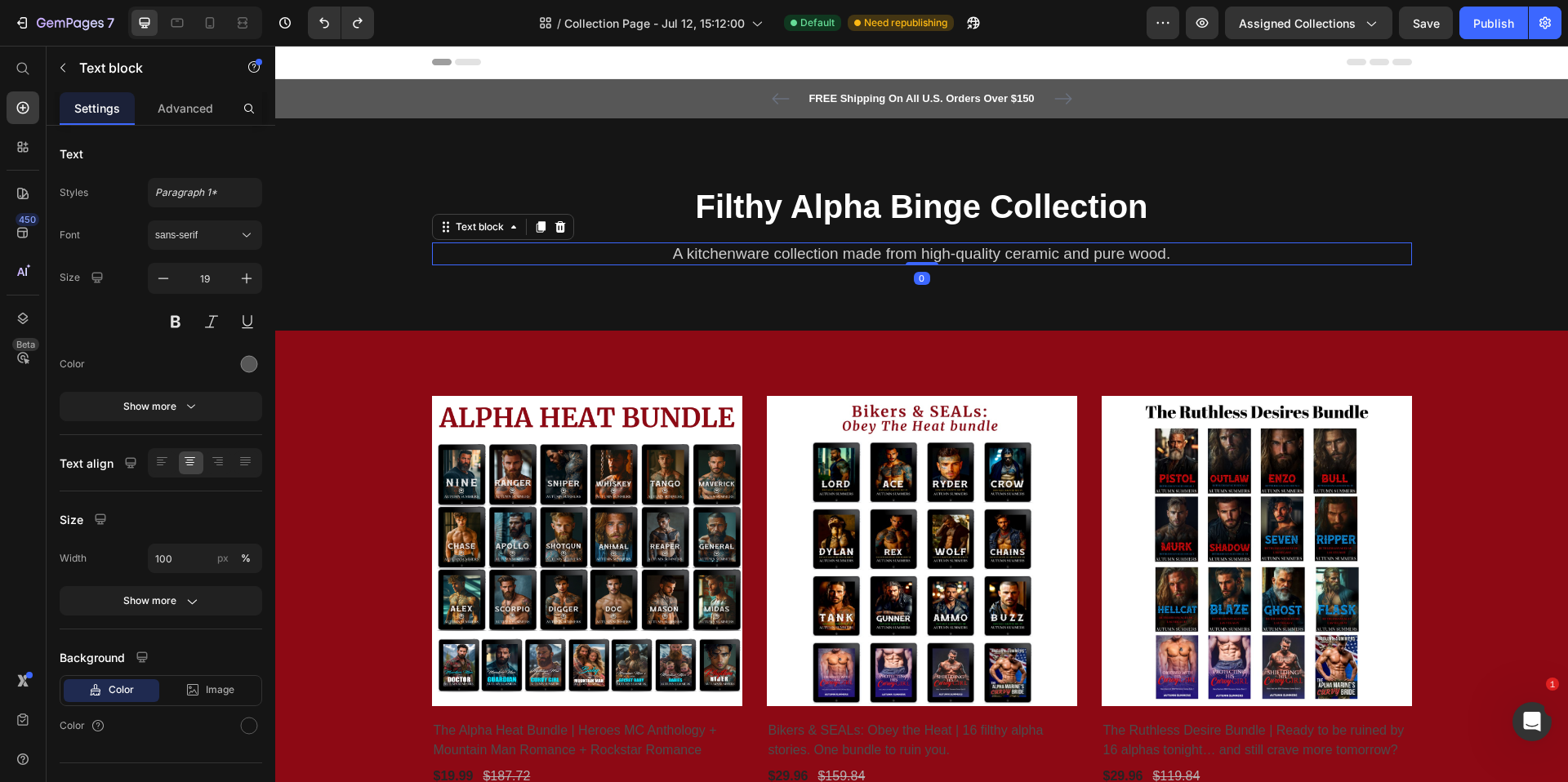 click on "A kitchenware collection made from high-quality ceramic and pure wood." at bounding box center [921, 253] 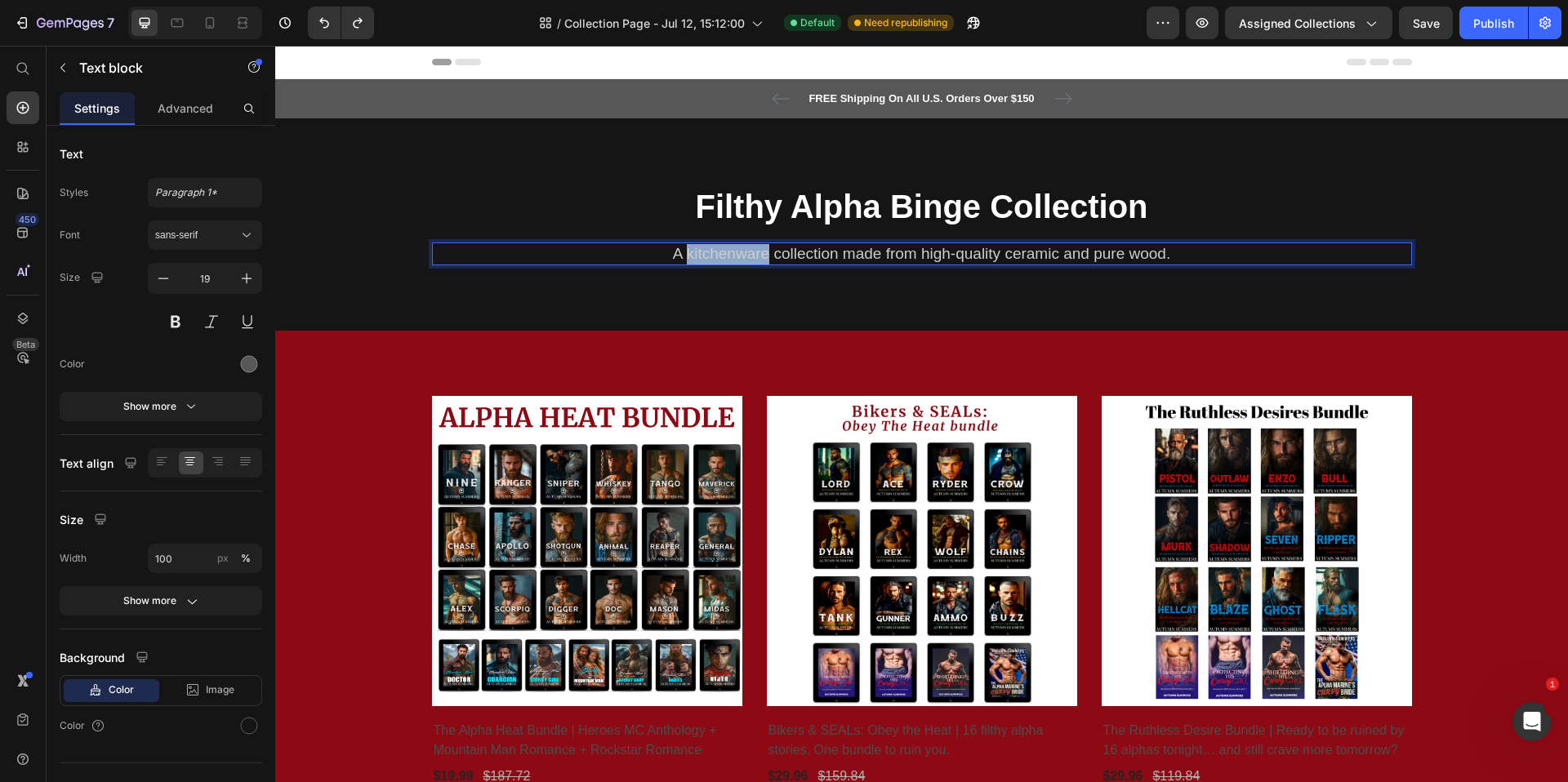 click on "A kitchenware collection made from high-quality ceramic and pure wood." at bounding box center [921, 253] 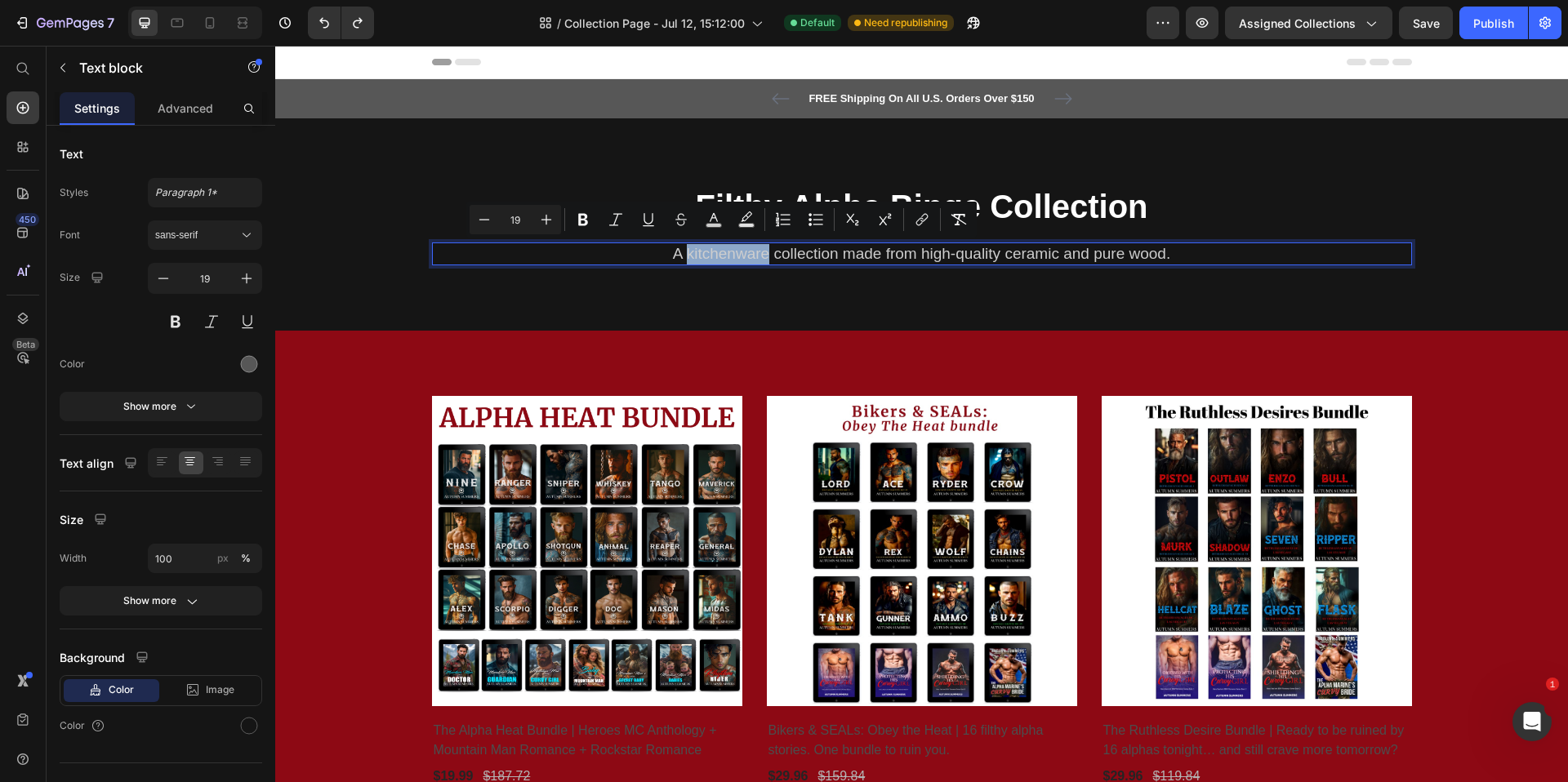 click on "A kitchenware collection made from high-quality ceramic and pure wood." at bounding box center (921, 253) 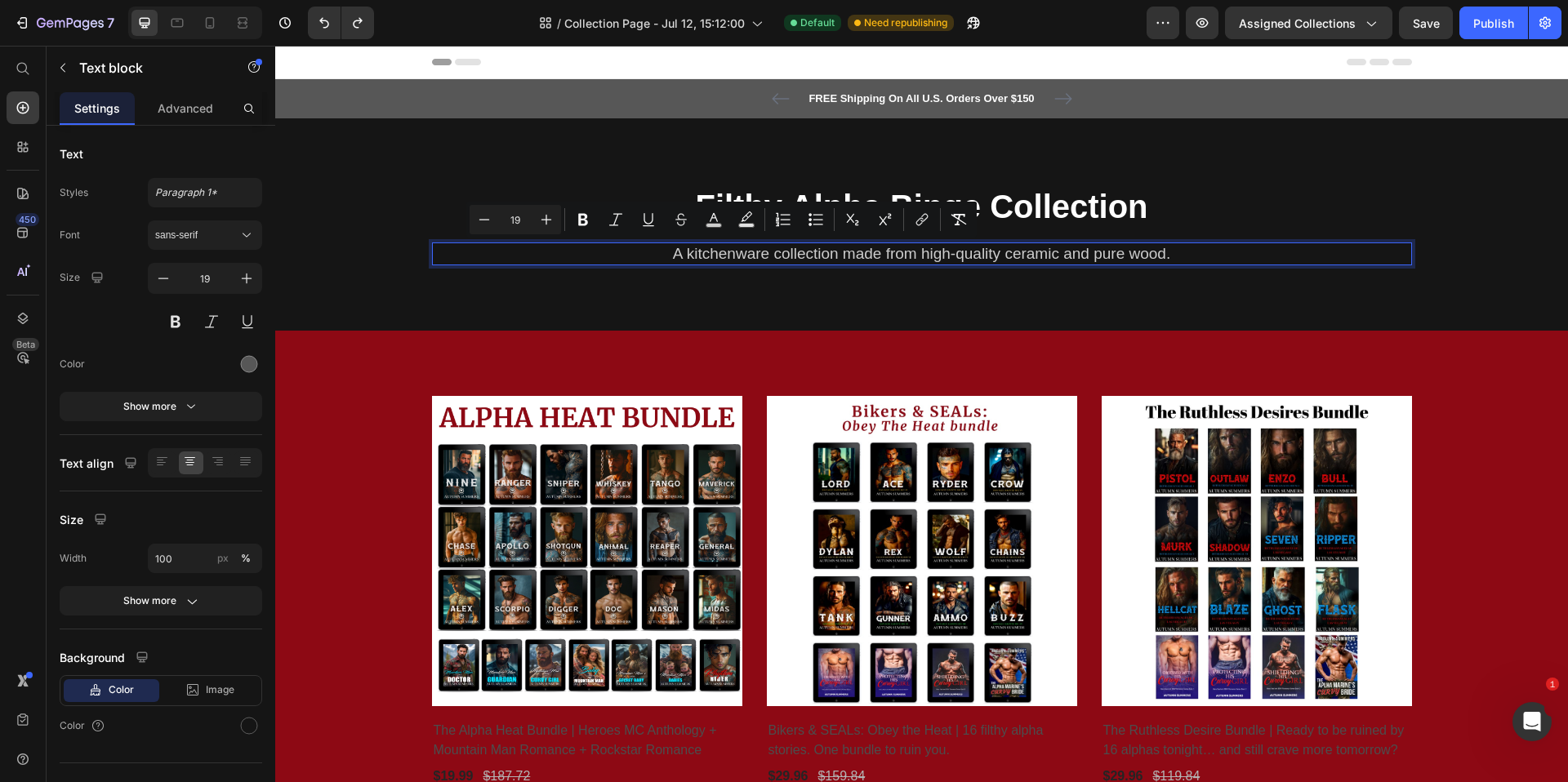 click on "A kitchenware collection made from high-quality ceramic and pure wood." at bounding box center [921, 253] 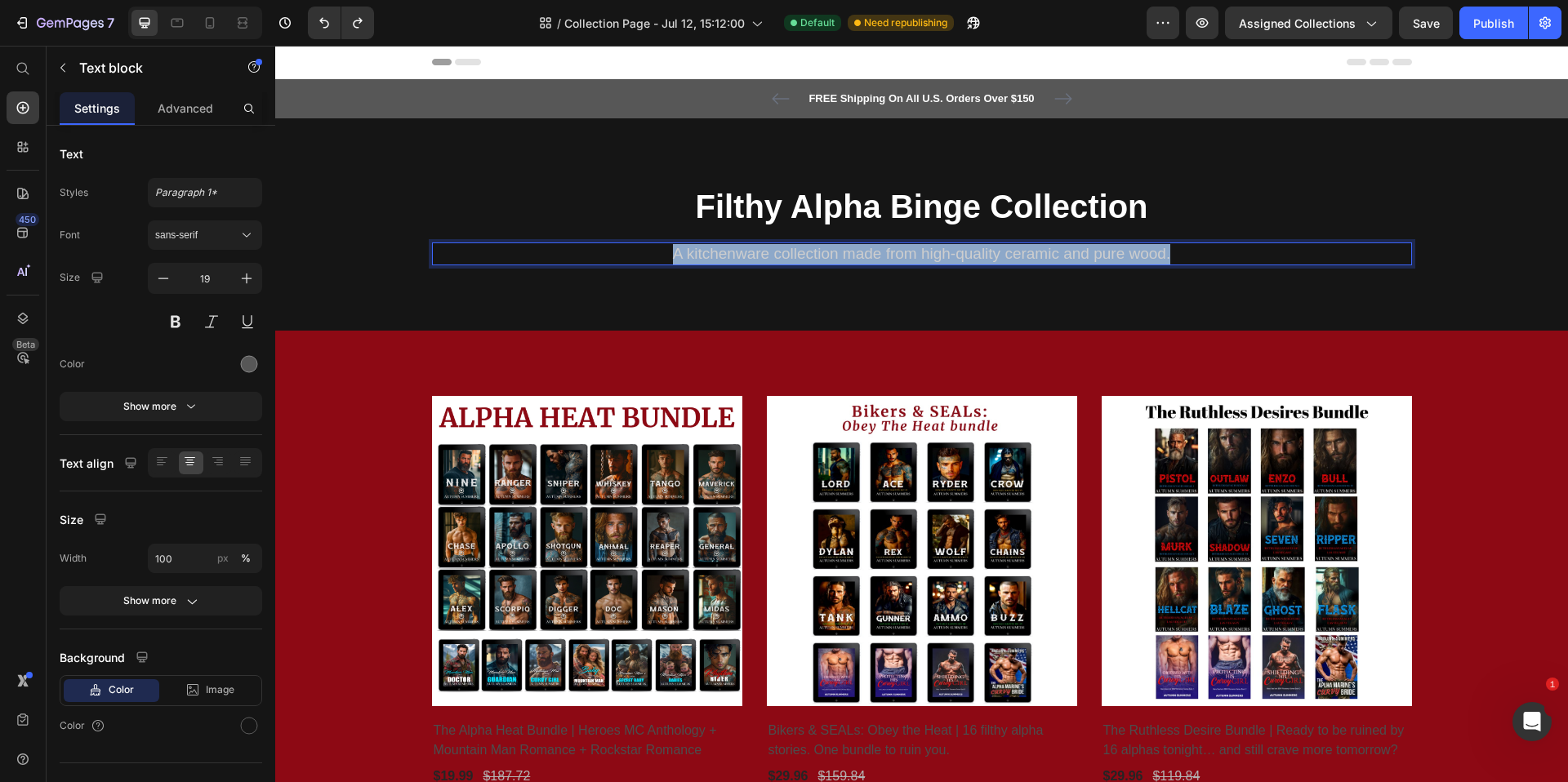 click on "A kitchenware collection made from high-quality ceramic and pure wood." at bounding box center [921, 253] 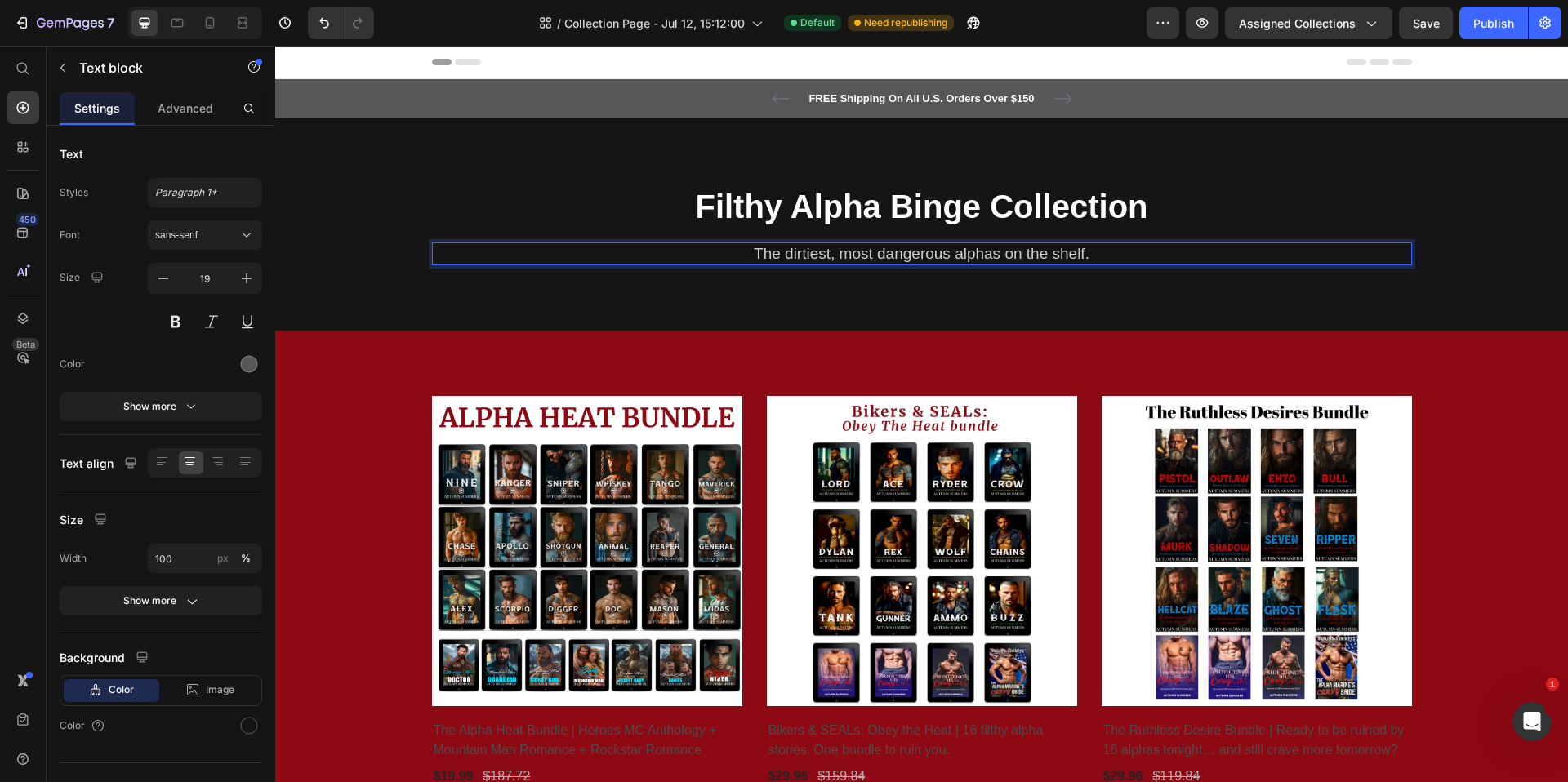 click on "The dirtiest, most dangerous alphas on the shelf." at bounding box center (921, 253) 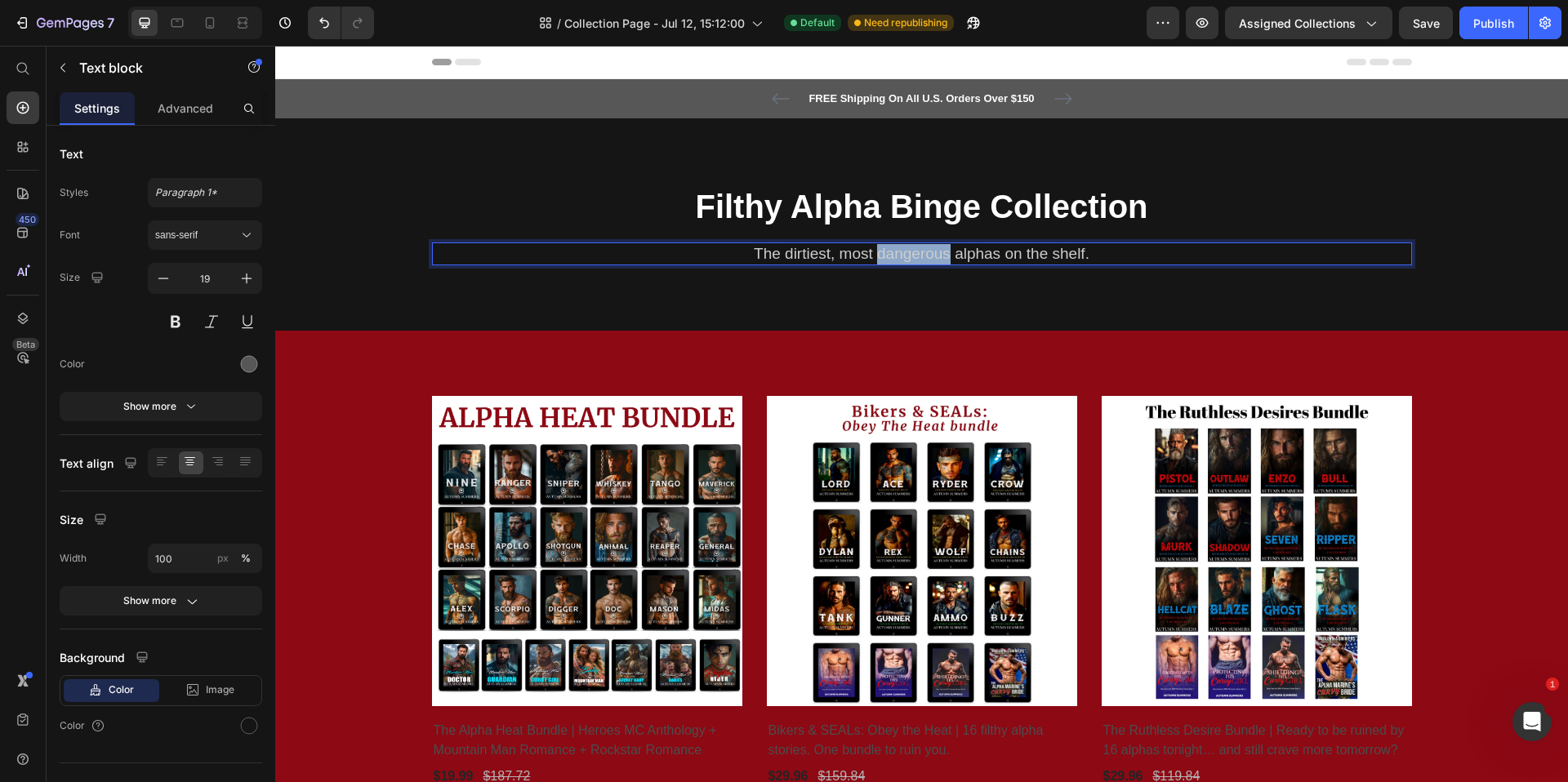 click on "The dirtiest, most dangerous alphas on the shelf." at bounding box center (921, 253) 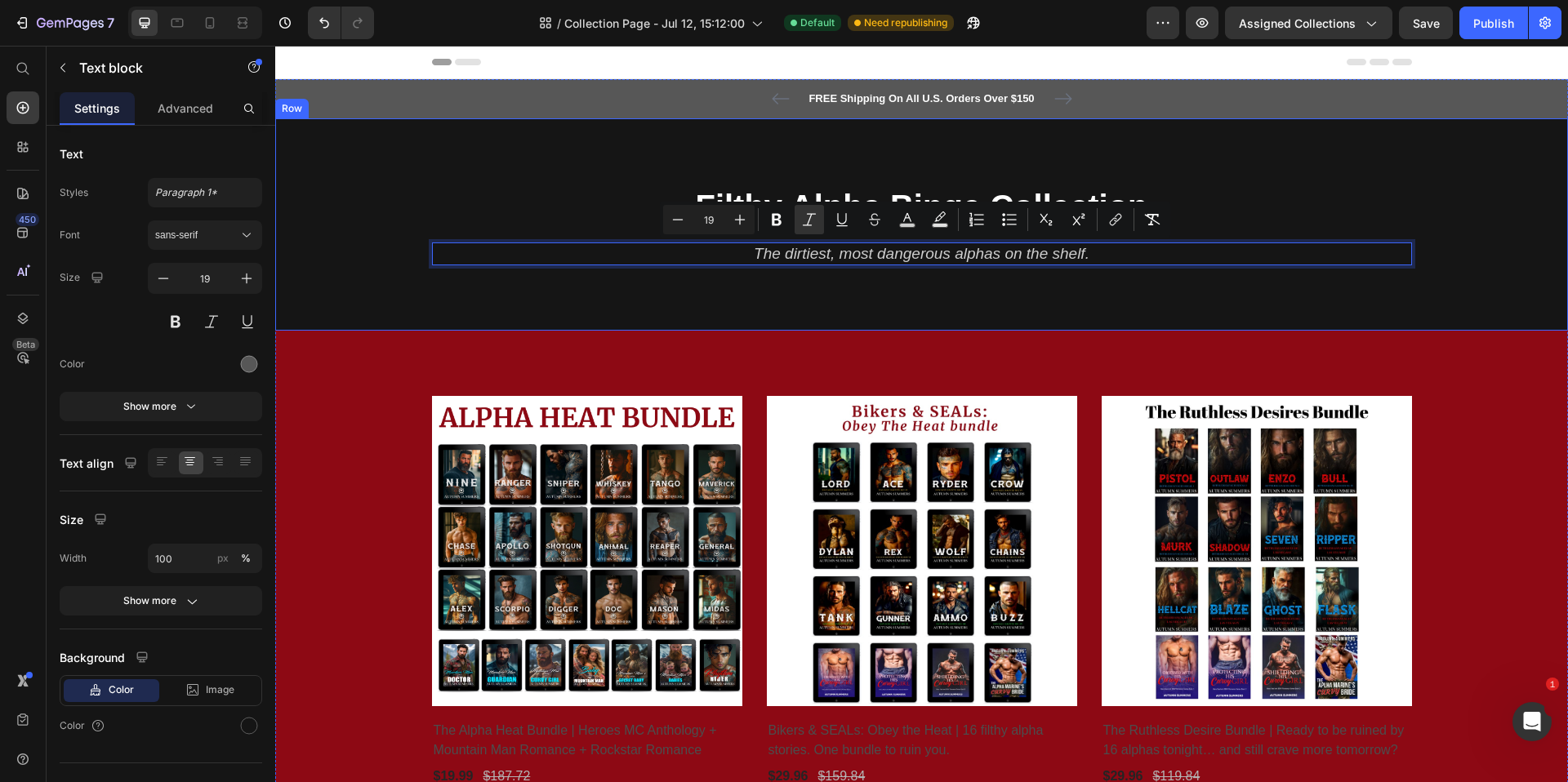 click on "⁠⁠⁠⁠⁠⁠⁠ Filthy Alpha Binge Collection Heading The dirtiest, most dangerous alphas on the shelf. Text block   0 Row Row Row" at bounding box center [921, 224] 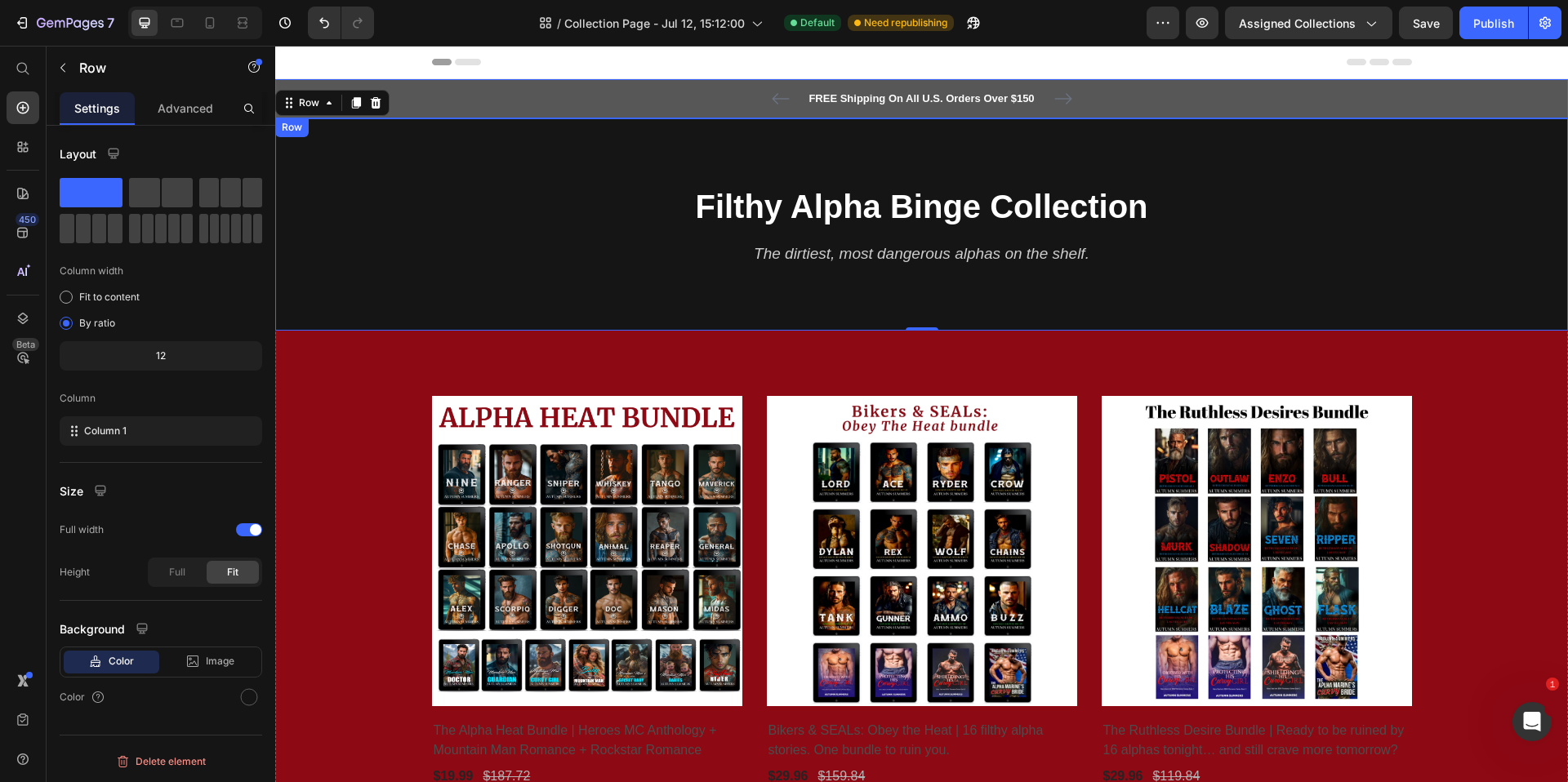 click on "FREE Shipping On All U.S. Orders Over $150 Text block 5000+ Text block                Icon                Icon                Icon                Icon                Icon Icon List Hoz REVIEWS Text block Row 60-DAY FREE RETURNS Text block
Carousel Row Row" at bounding box center [921, 99] 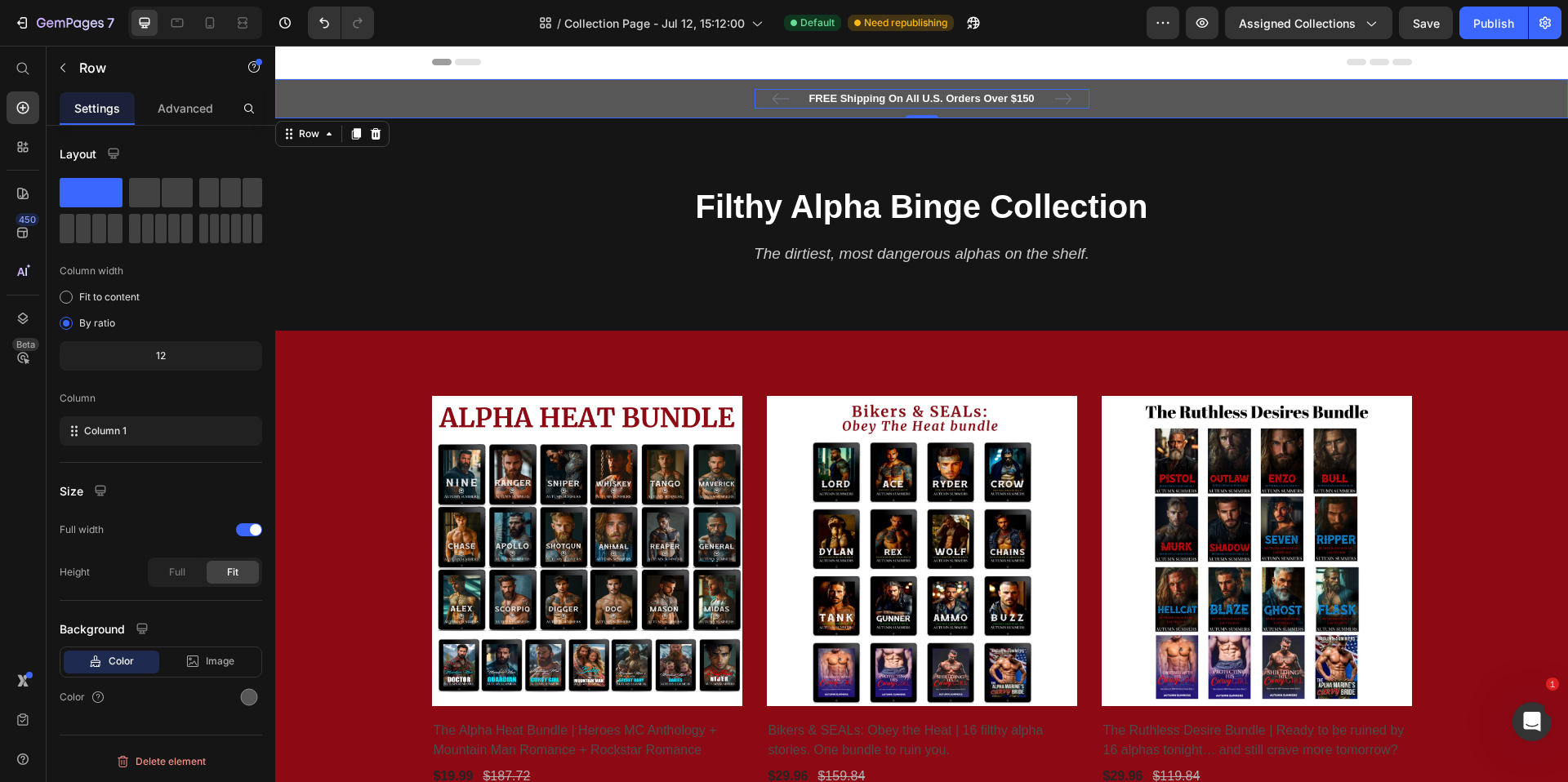 click on "FREE Shipping On All U.S. Orders Over $150" at bounding box center (922, 99) 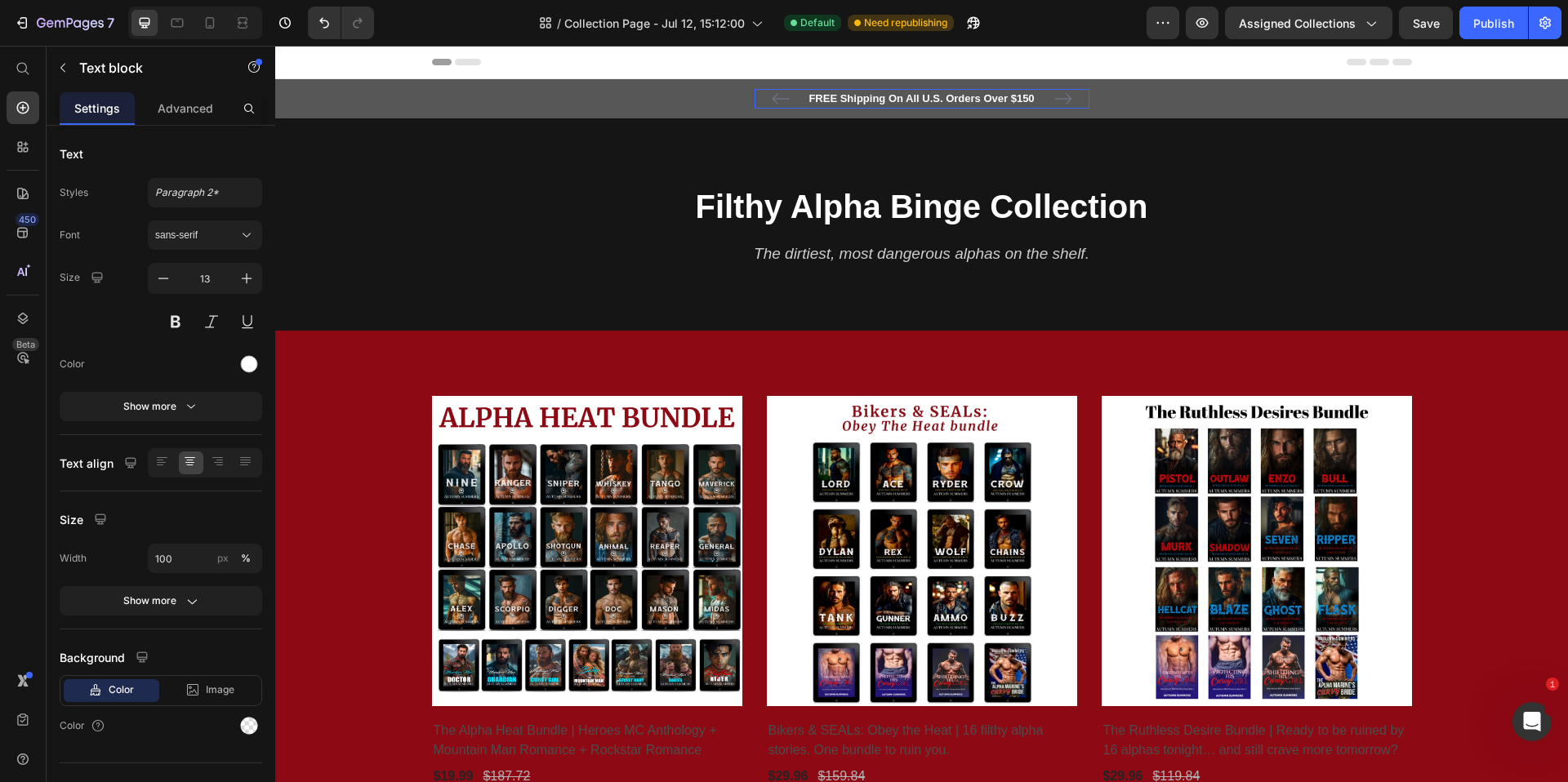click on "FREE Shipping On All U.S. Orders Over $150" at bounding box center [922, 99] 